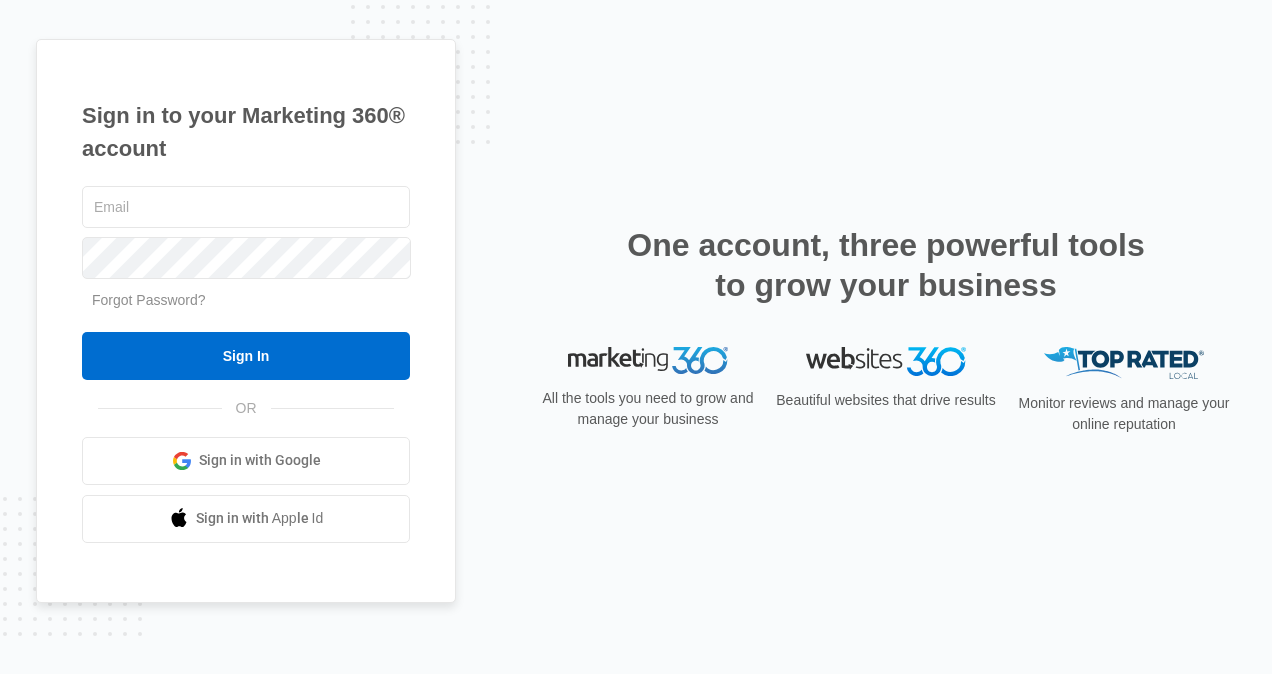 scroll, scrollTop: 0, scrollLeft: 0, axis: both 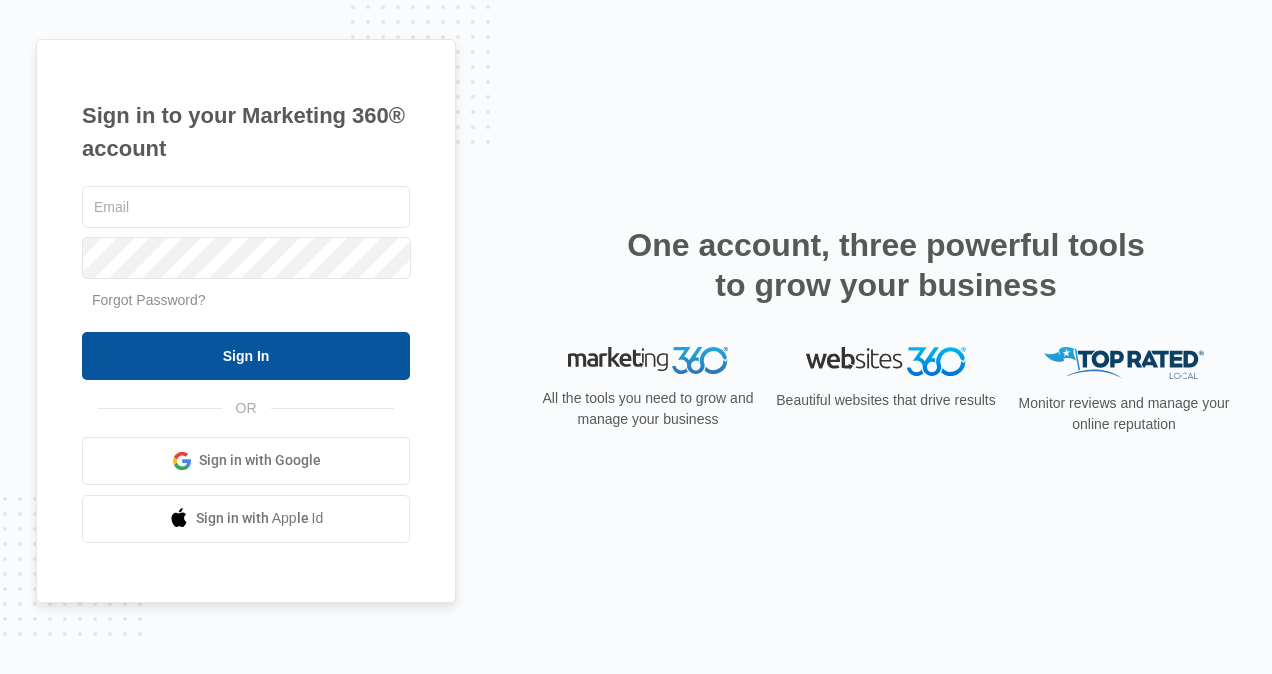 type on "jennifer.ga@theclothoption.org" 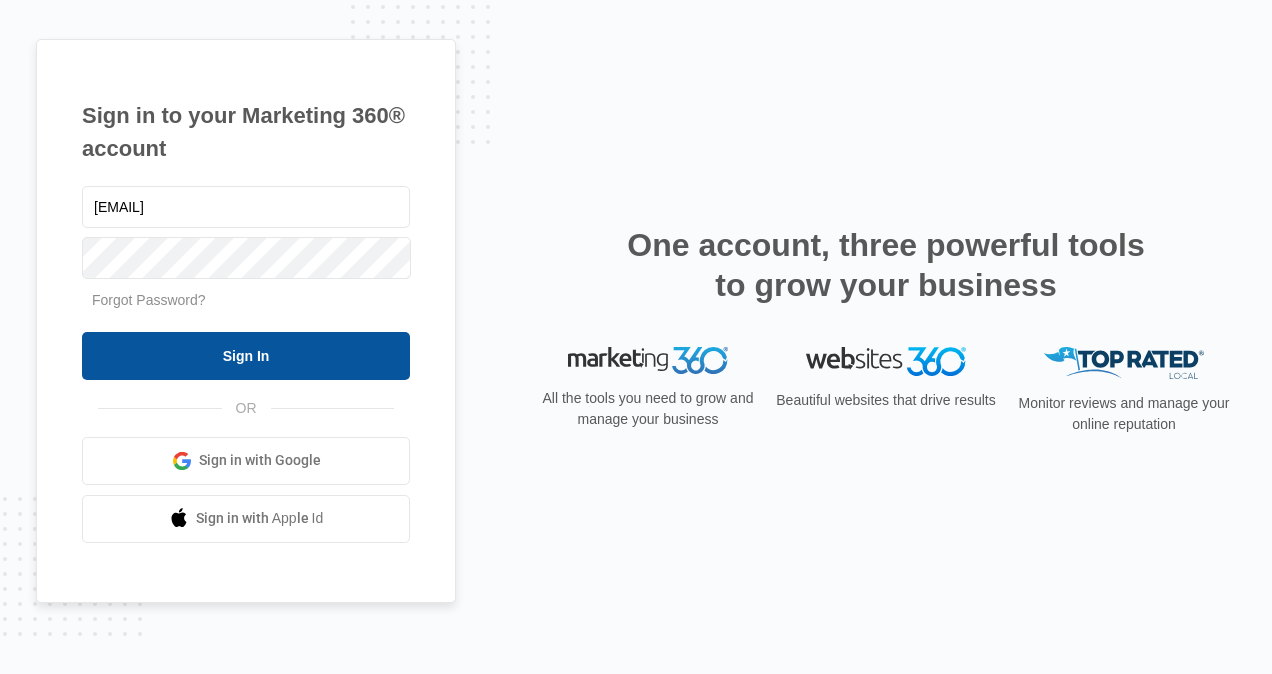 click on "Sign In" at bounding box center [246, 356] 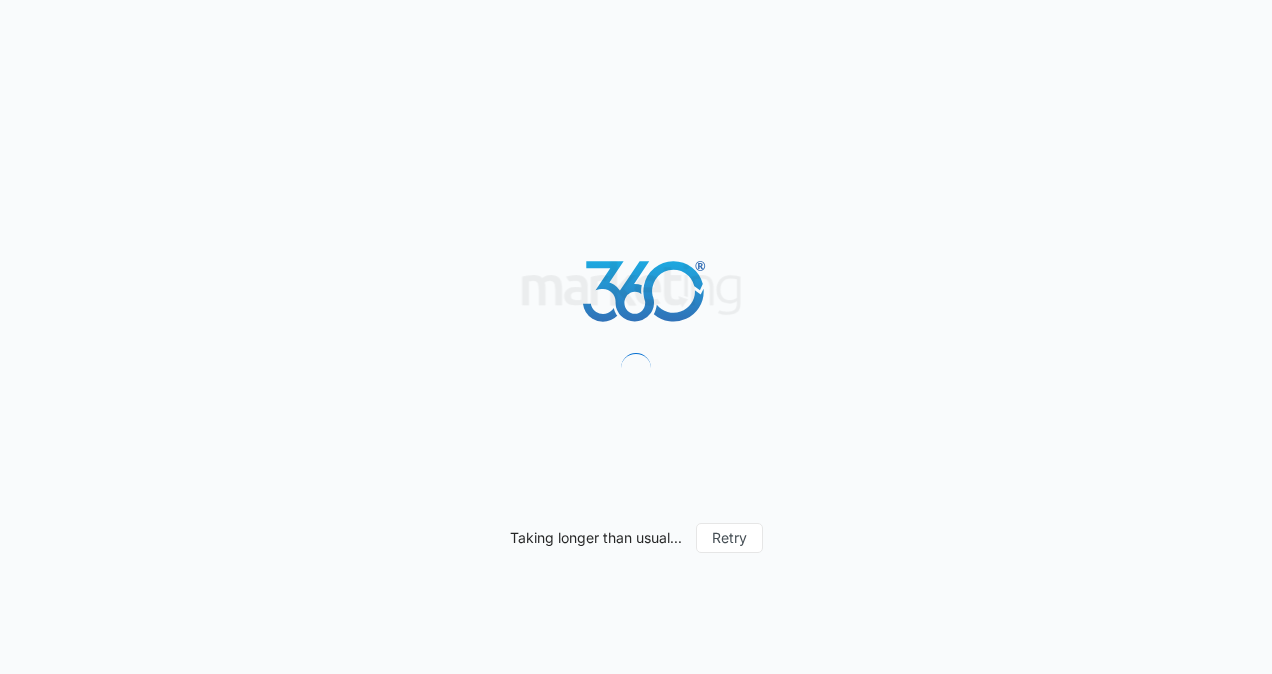 scroll, scrollTop: 0, scrollLeft: 0, axis: both 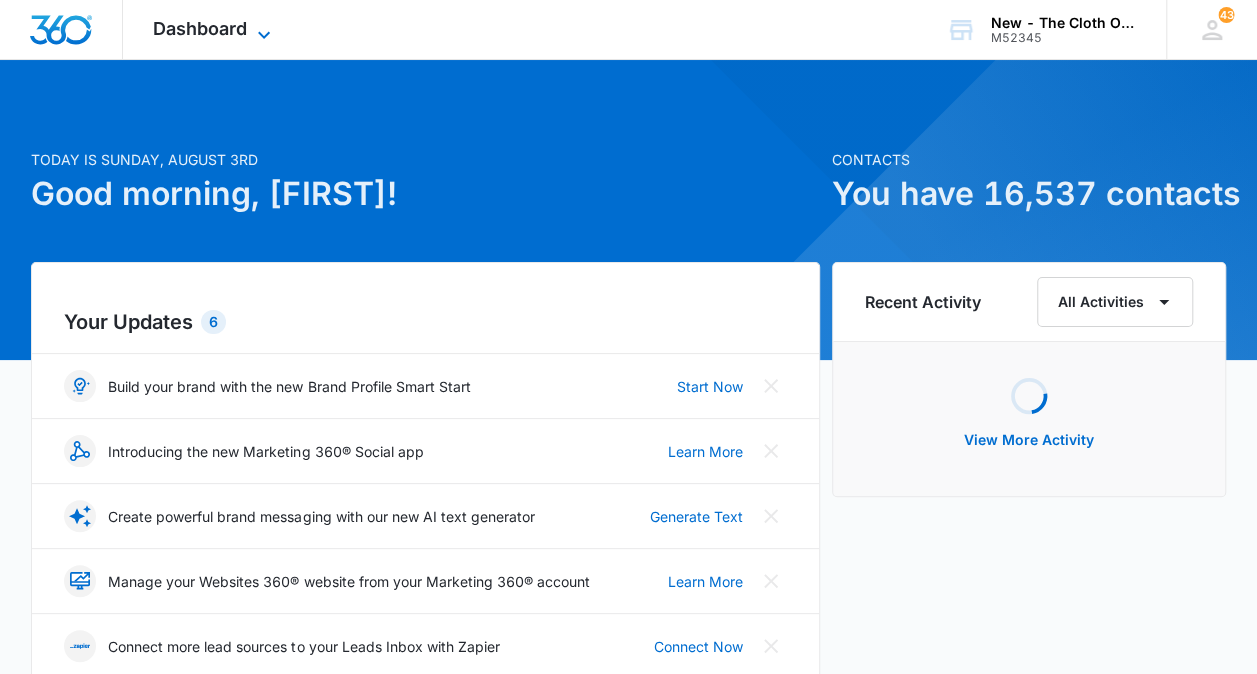 click 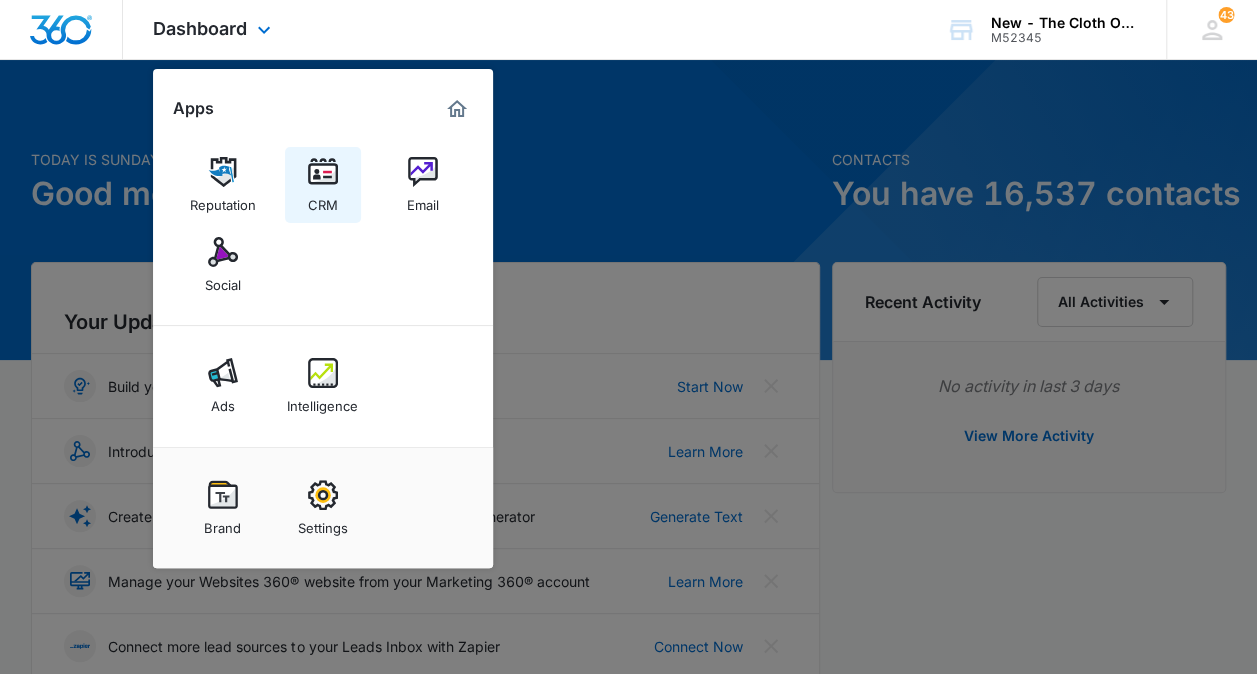 click at bounding box center (323, 172) 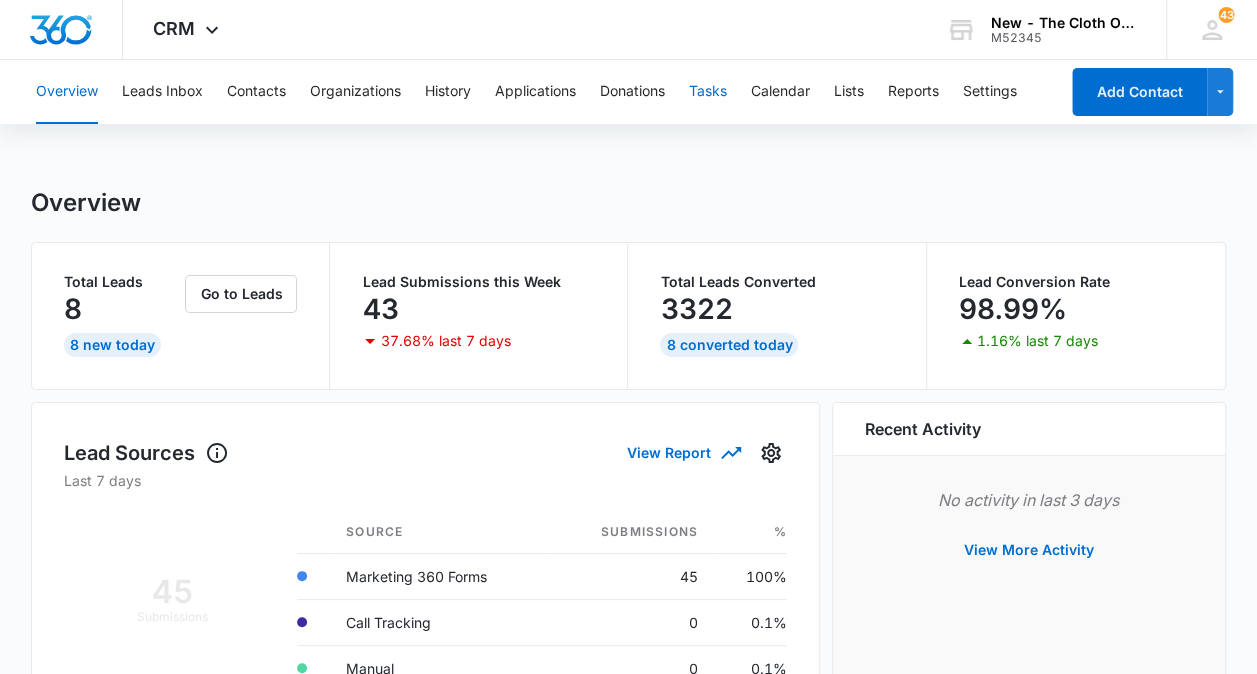 click on "Tasks" at bounding box center (708, 92) 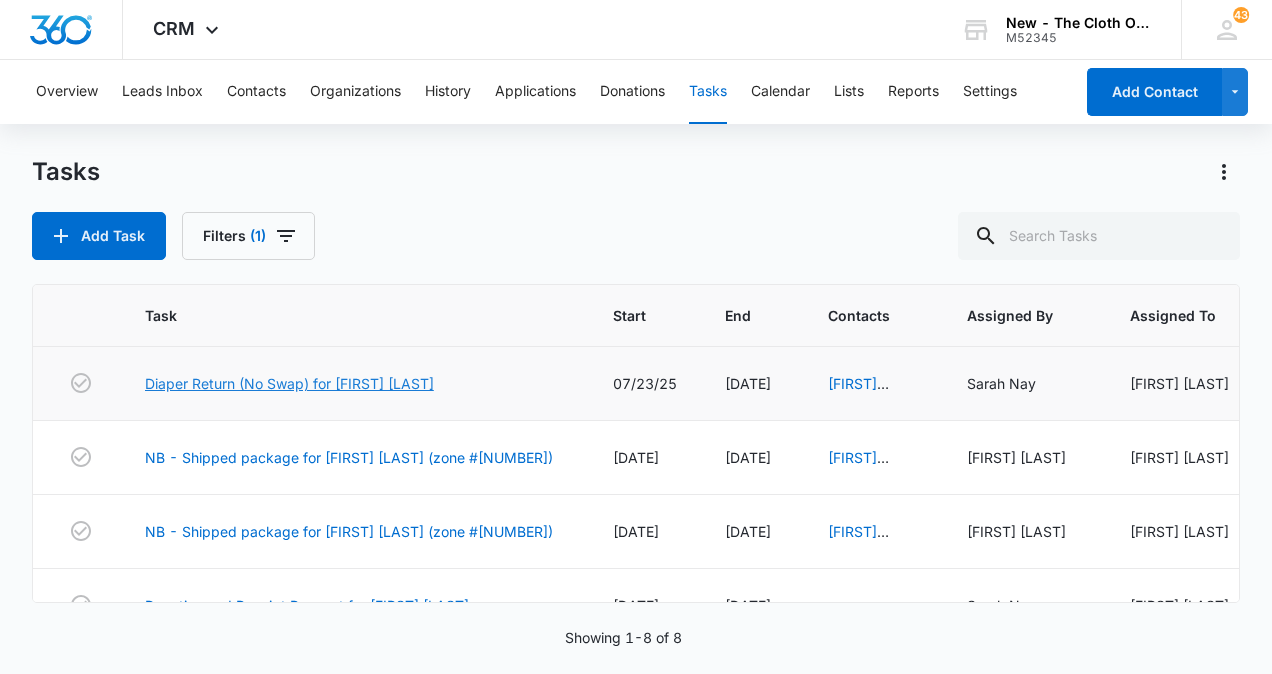 click on "Diaper Return (No Swap) for RACHEL BRALY" at bounding box center (289, 383) 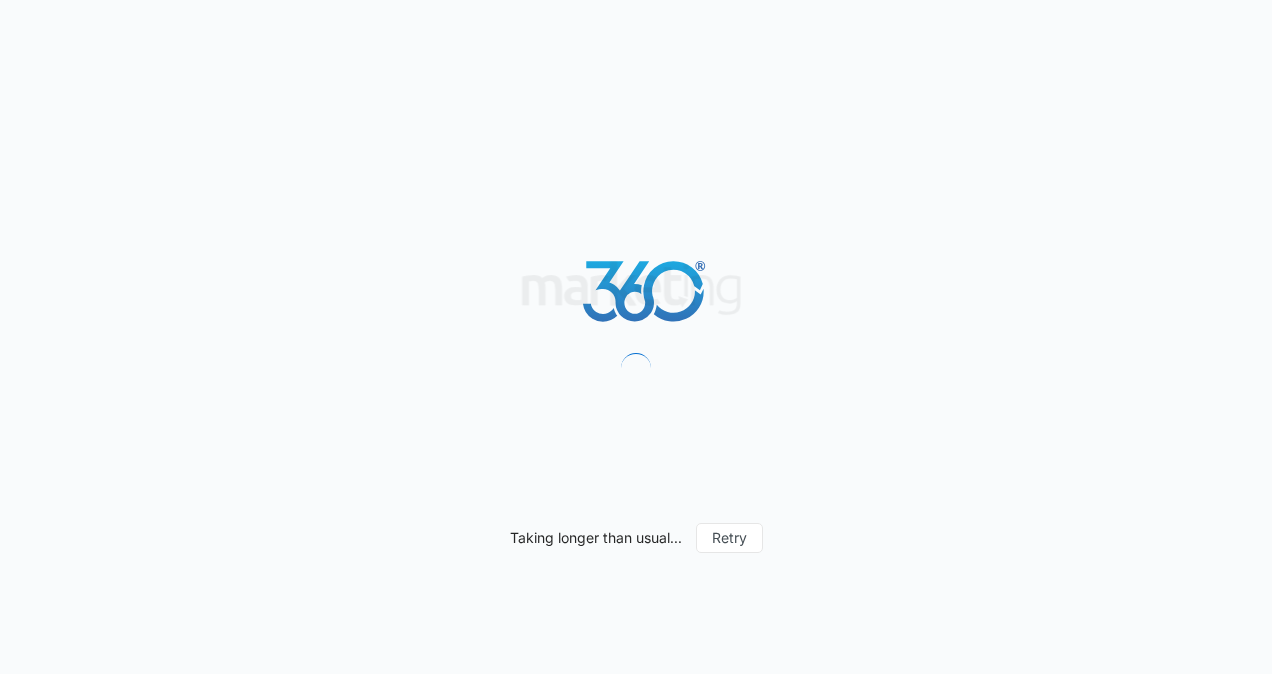 scroll, scrollTop: 0, scrollLeft: 0, axis: both 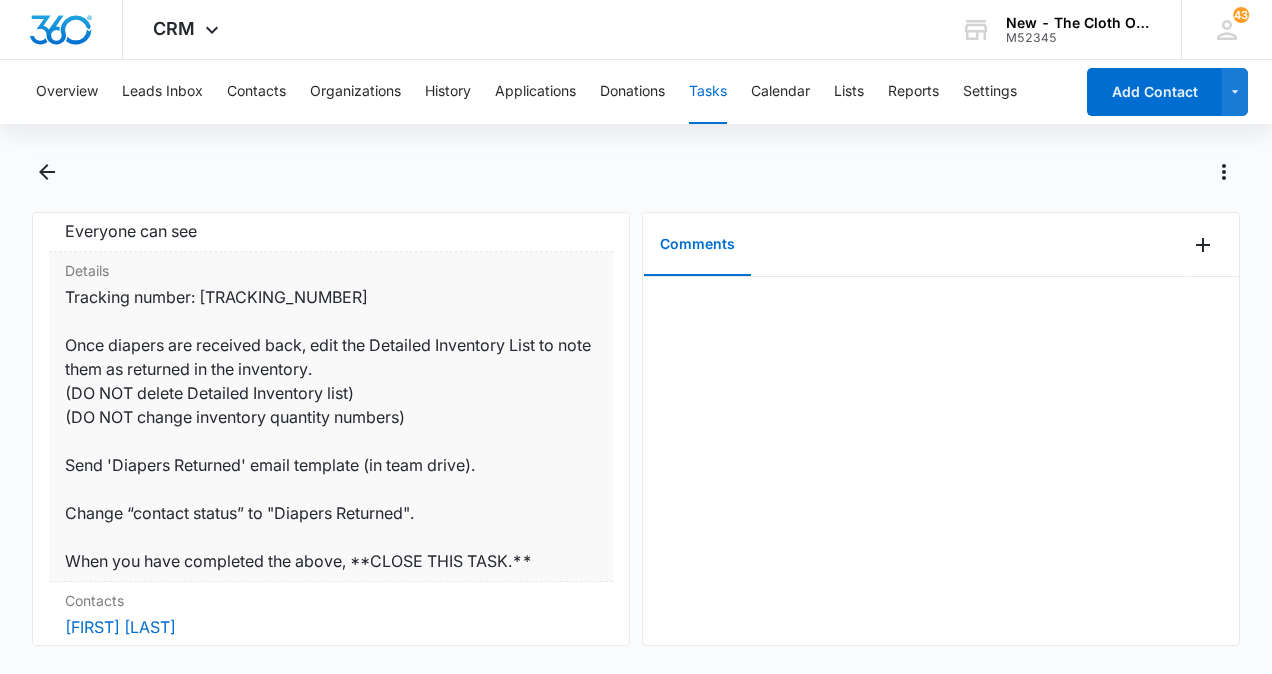 click on "Details Tracking number: 9434636106193318585809
Once diapers are received back, edit the Detailed Inventory List to note them as returned in the inventory.
(DO NOT delete Detailed Inventory list)
(DO NOT change inventory quantity numbers)
Send 'Diapers Returned' email template (in team drive).
Change “contact status” to "Diapers Returned".
When you have completed the above, **CLOSE THIS TASK.**" at bounding box center [331, 417] 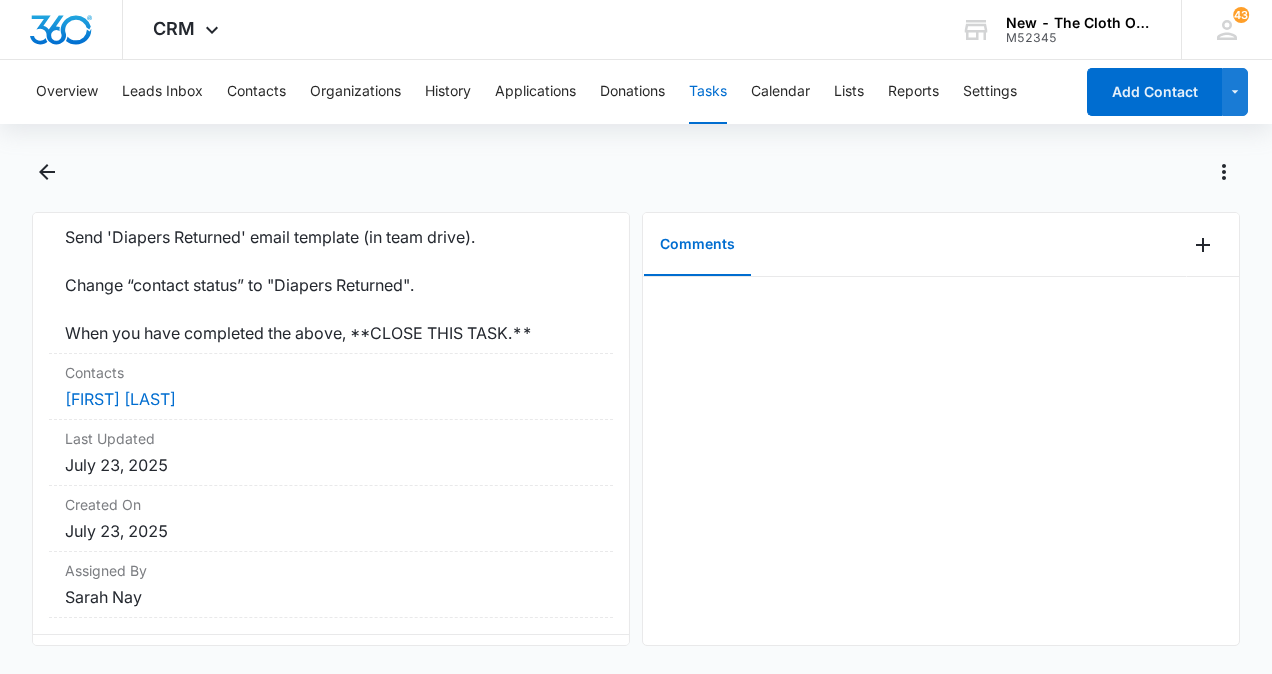 scroll, scrollTop: 645, scrollLeft: 0, axis: vertical 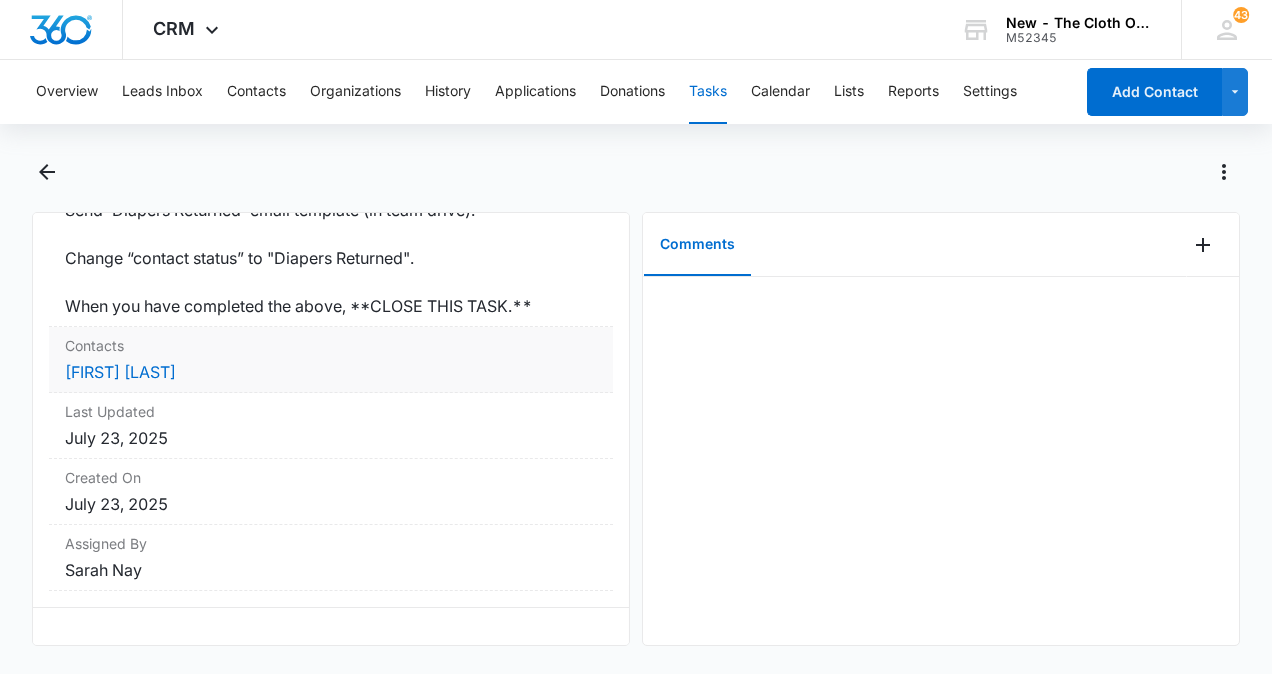 click on "Rachel Braly" at bounding box center [331, 372] 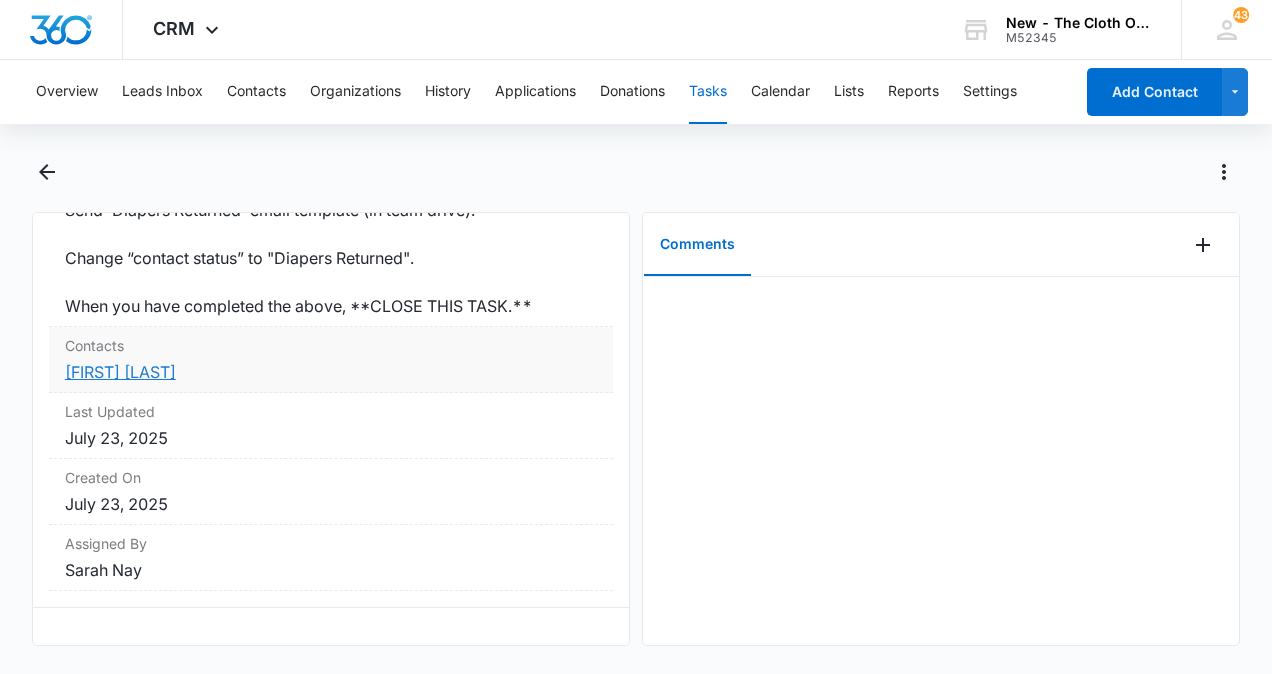 click on "Rachel Braly" at bounding box center (120, 372) 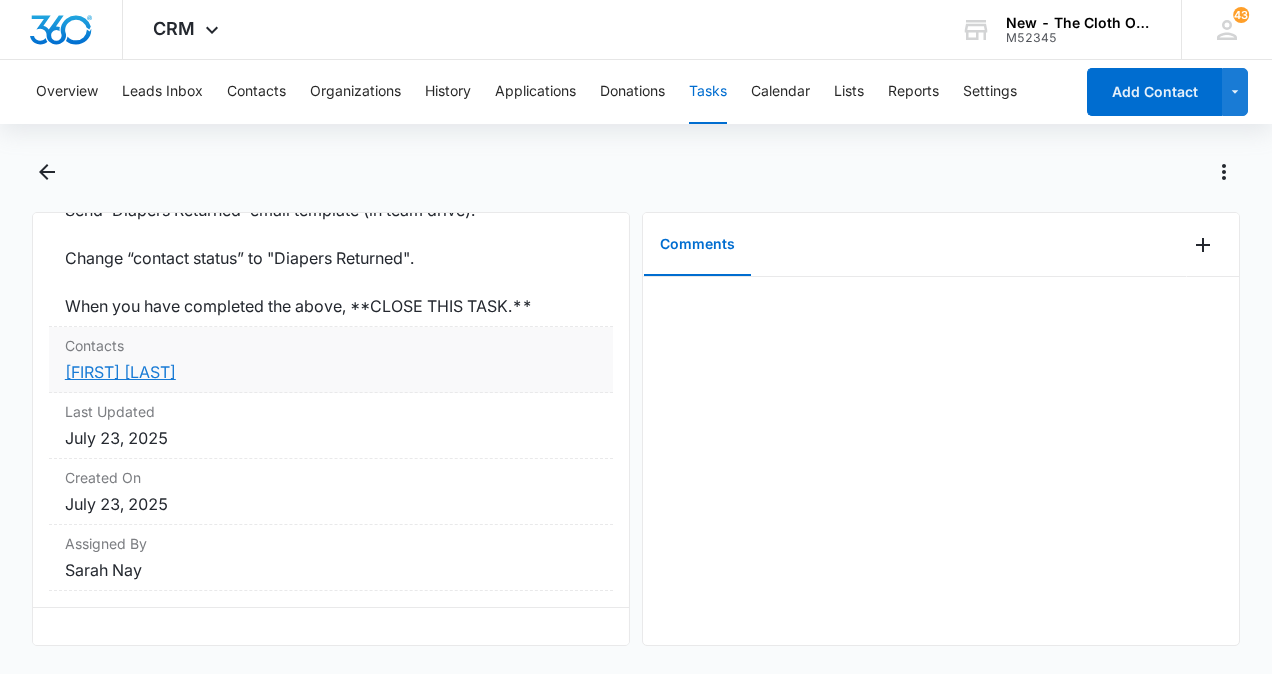 click on "Rachel Braly" at bounding box center (120, 372) 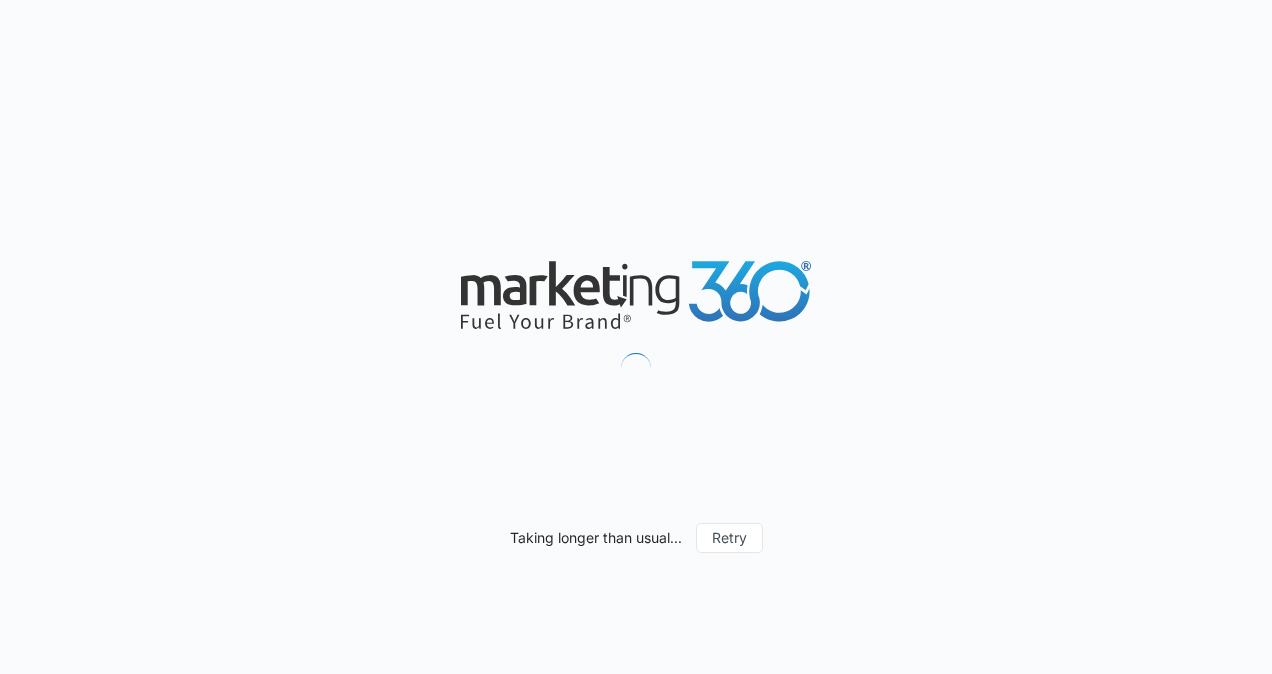 scroll, scrollTop: 0, scrollLeft: 0, axis: both 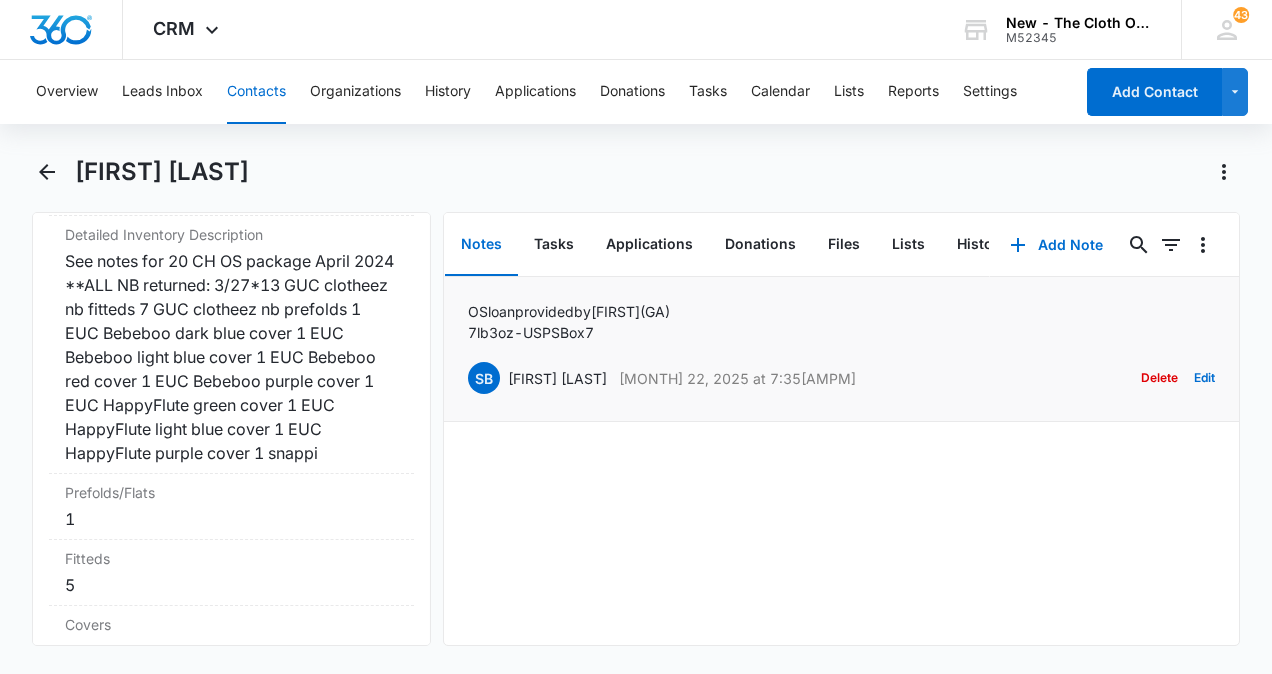 click on "OS  loan  provided  by  Jennifer  (GA)  7  lb  3  oz  -  USPS  Box  7  SB Sandra Bildstein Jul 22, 2025 at 7:35am Delete Edit" at bounding box center [842, 349] 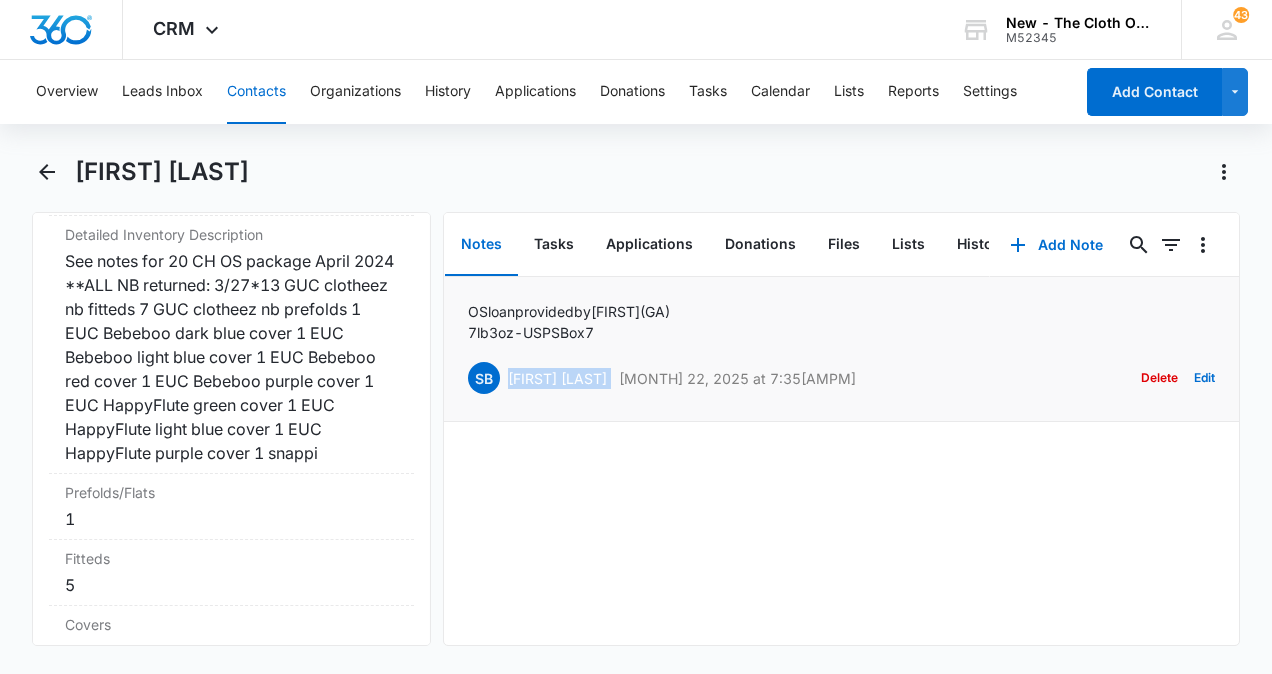 click on "OS  loan  provided  by  Jennifer  (GA)  7  lb  3  oz  -  USPS  Box  7  SB Sandra Bildstein Jul 22, 2025 at 7:35am Delete Edit" at bounding box center (842, 349) 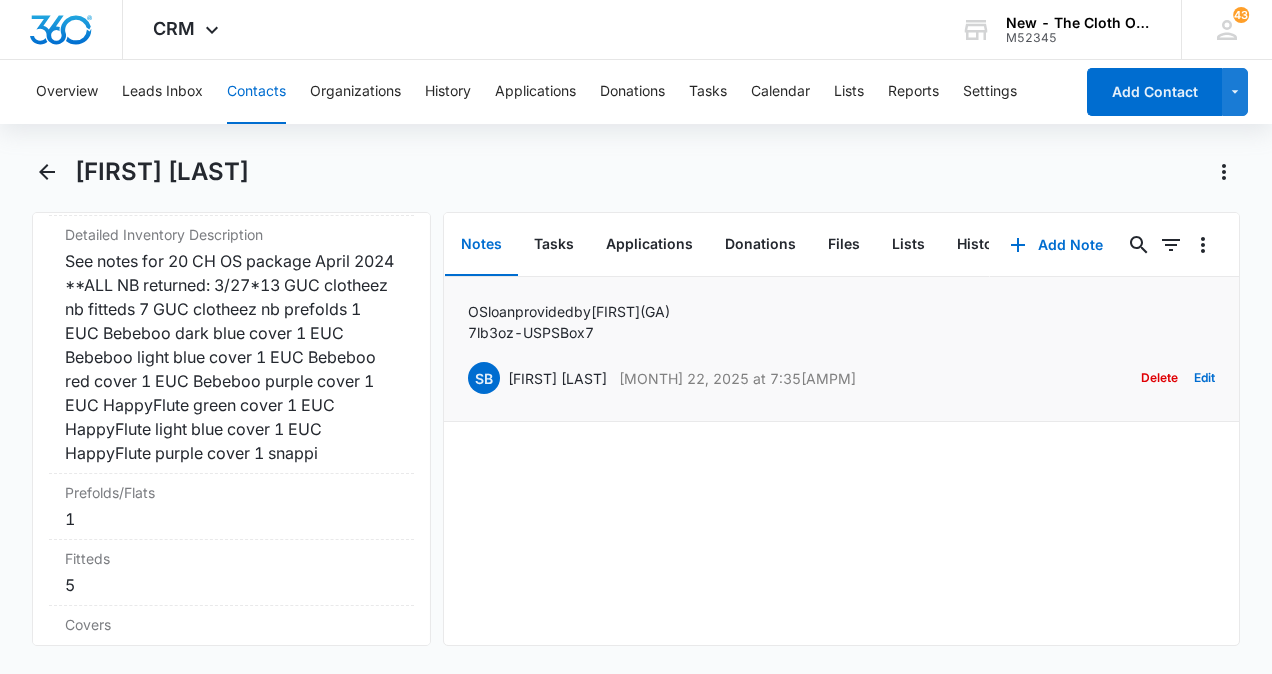 drag, startPoint x: 568, startPoint y: 355, endPoint x: 522, endPoint y: 320, distance: 57.801384 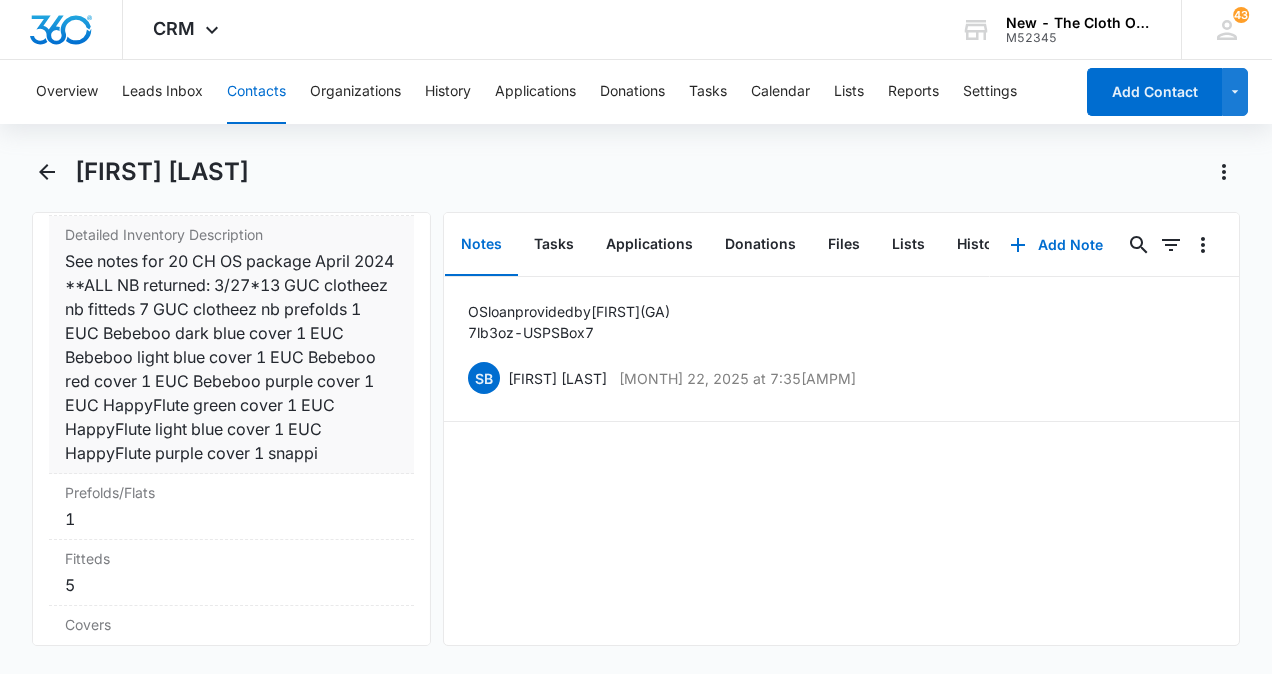 click on "See notes for 20 CH OS package April 2024
**ALL NB returned: 3/27*13 GUC clotheez nb fitteds 7 GUC clotheez nb prefolds 1 EUC Bebeboo dark blue cover 1 EUC Bebeboo light blue cover 1 EUC Bebeboo red cover 1 EUC Bebeboo purple cover 1 EUC HappyFlute green cover 1 EUC HappyFlute light blue cover 1 EUC HappyFlute purple cover 1 snappi" at bounding box center (231, 357) 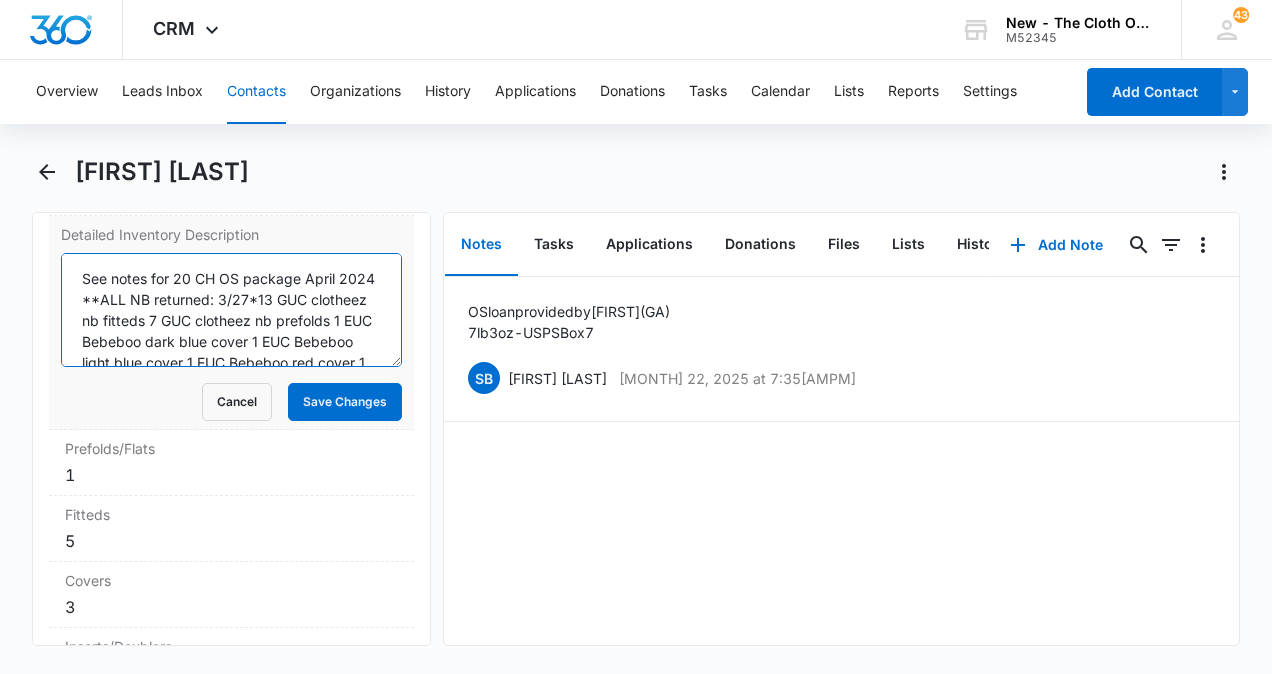 click on "See notes for 20 CH OS package April 2024
**ALL NB returned: 3/27*13 GUC clotheez nb fitteds 7 GUC clotheez nb prefolds 1 EUC Bebeboo dark blue cover 1 EUC Bebeboo light blue cover 1 EUC Bebeboo red cover 1 EUC Bebeboo purple cover 1 EUC HappyFlute green cover 1 EUC HappyFlute light blue cover 1 EUC HappyFlute purple cover 1 snappi" at bounding box center [231, 310] 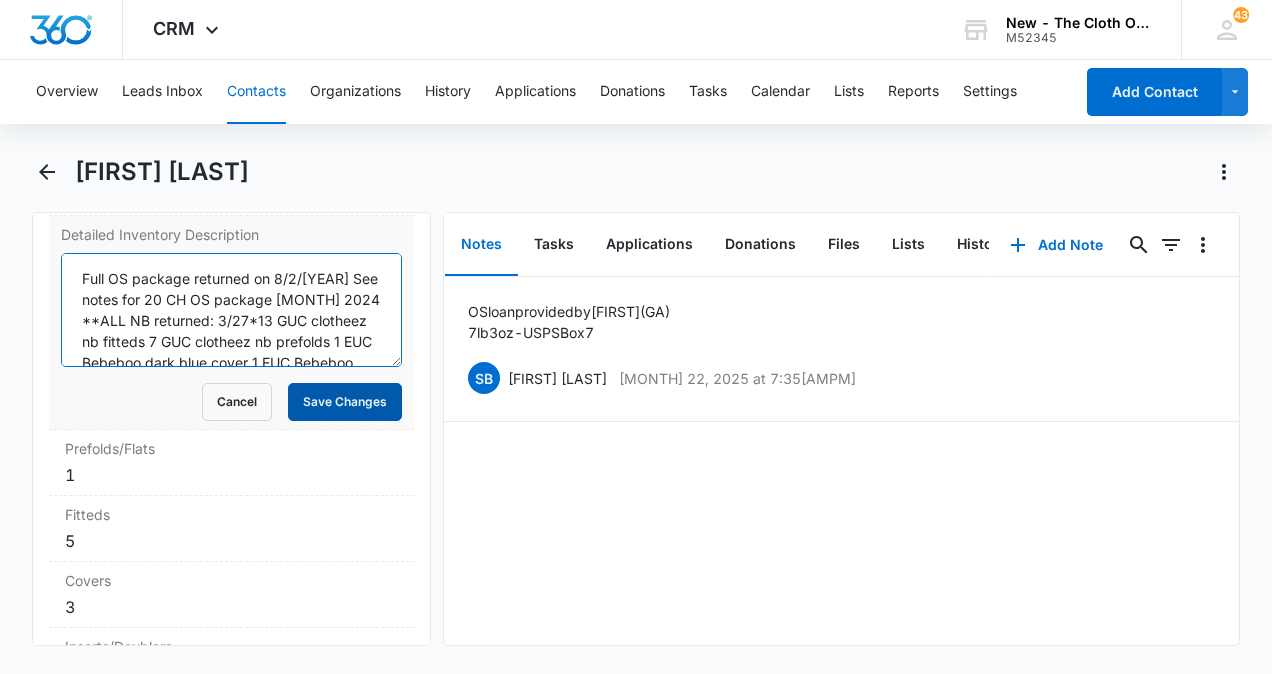 type on "Full OS package returned on 8/2/25 See notes for 20 CH OS package April 2024
**ALL NB returned: 3/27*13 GUC clotheez nb fitteds 7 GUC clotheez nb prefolds 1 EUC Bebeboo dark blue cover 1 EUC Bebeboo light blue cover 1 EUC Bebeboo red cover 1 EUC Bebeboo purple cover 1 EUC HappyFlute green cover 1 EUC HappyFlute light blue cover 1 EUC HappyFlute purple cover 1 snappi" 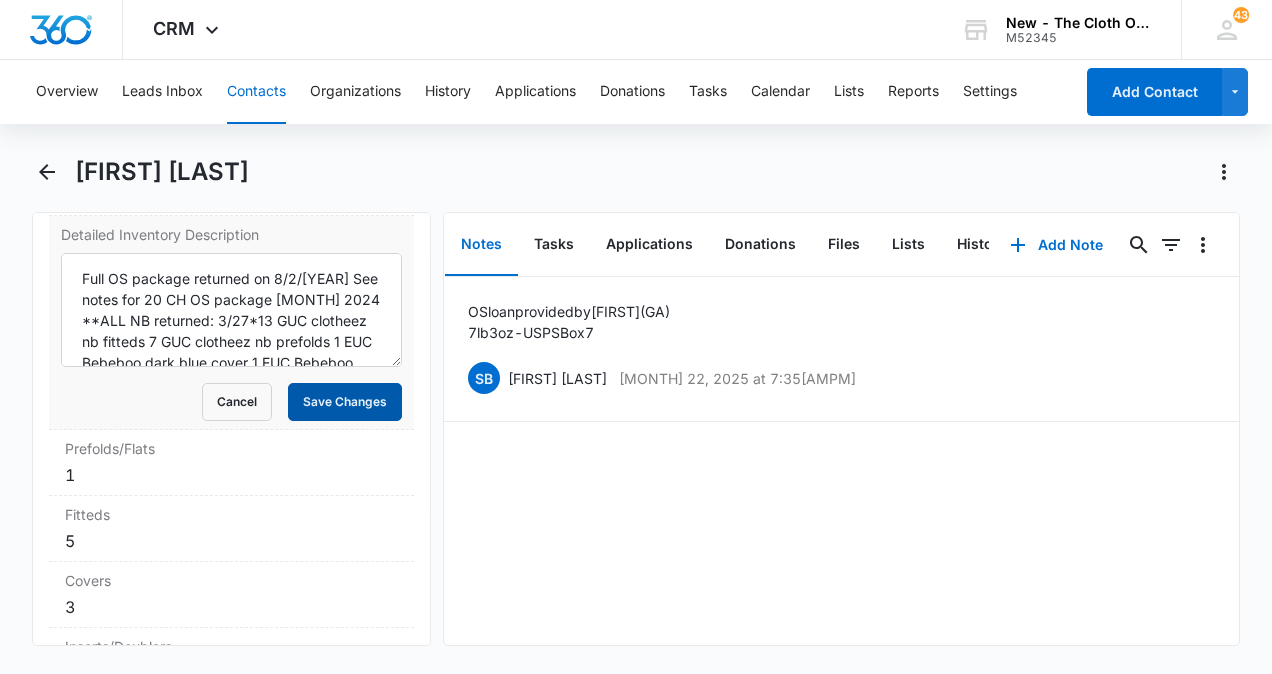 click on "Save Changes" at bounding box center [345, 402] 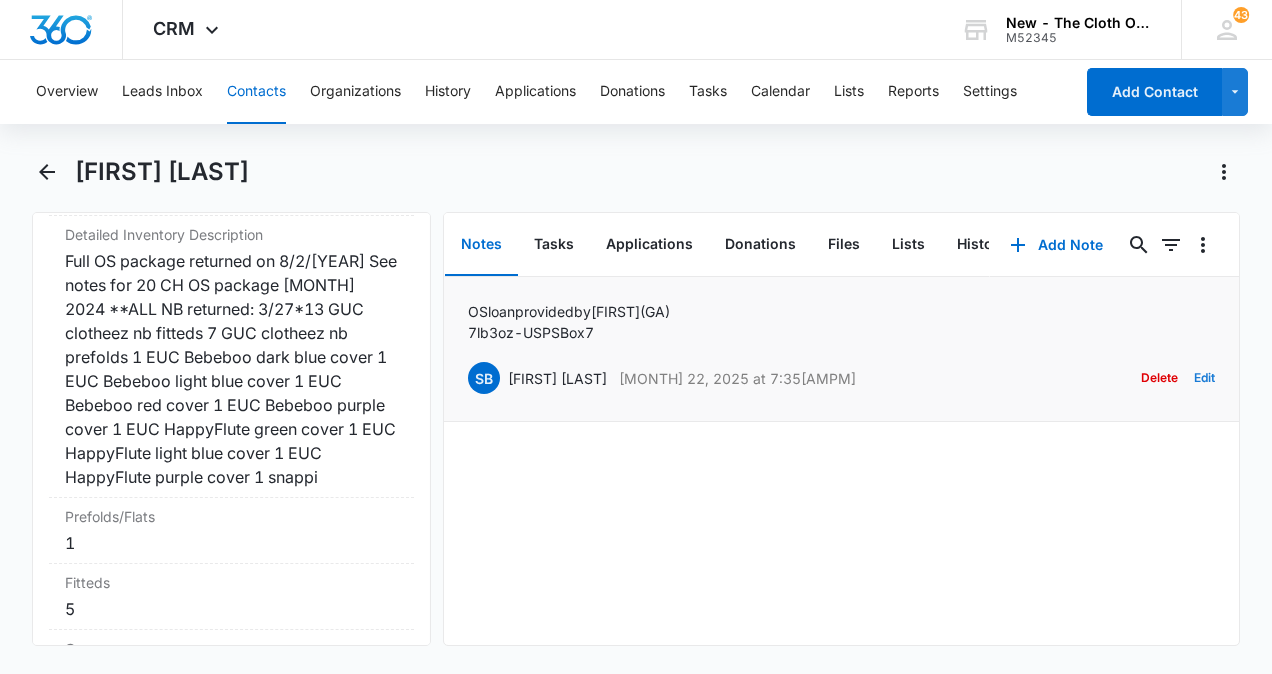 click on "Edit" at bounding box center [1204, 378] 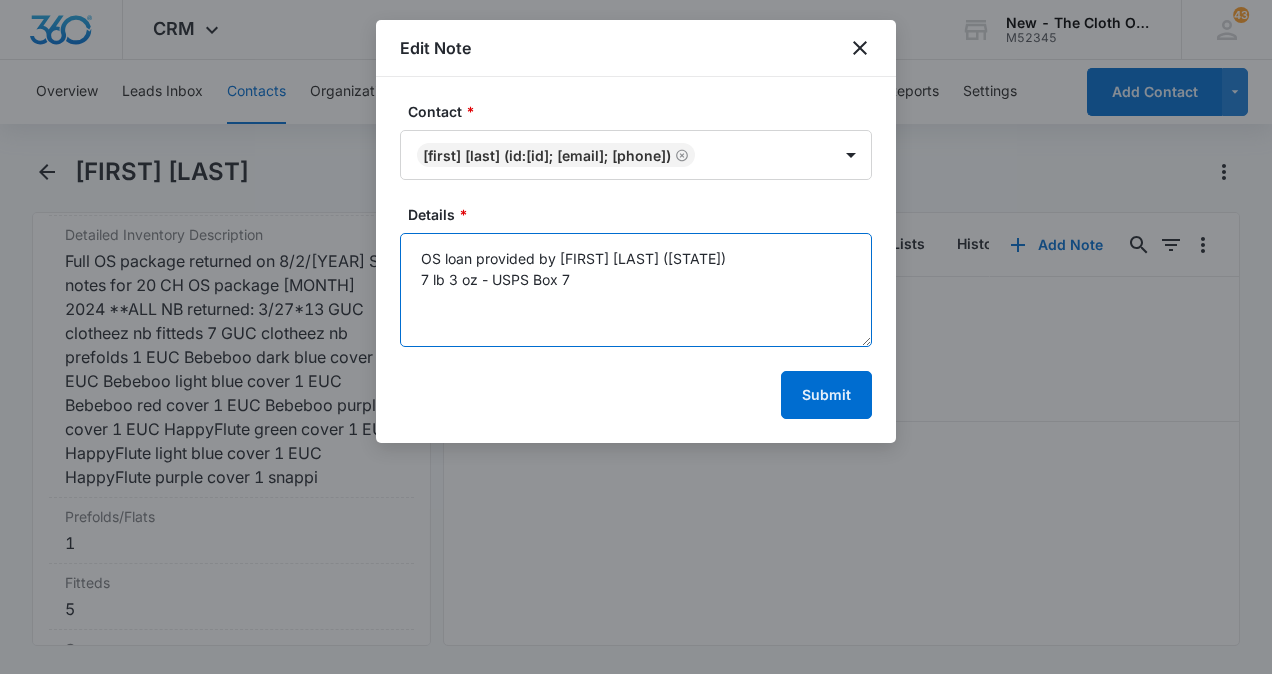 click on "OS loan provided by Jennifer (GA)
7 lb 3 oz - USPS Box 7" at bounding box center [636, 290] 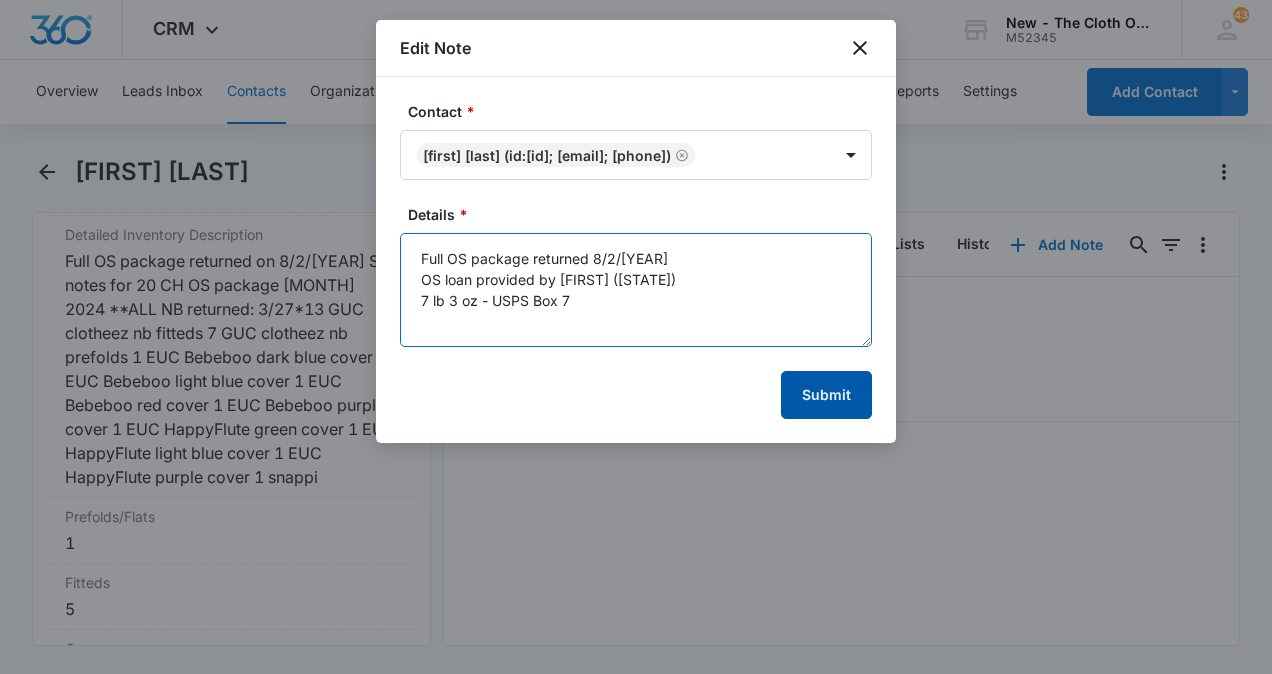 type on "Full OS package returned 8/2/25
OS loan provided by Jennifer (GA)
7 lb 3 oz - USPS Box 7" 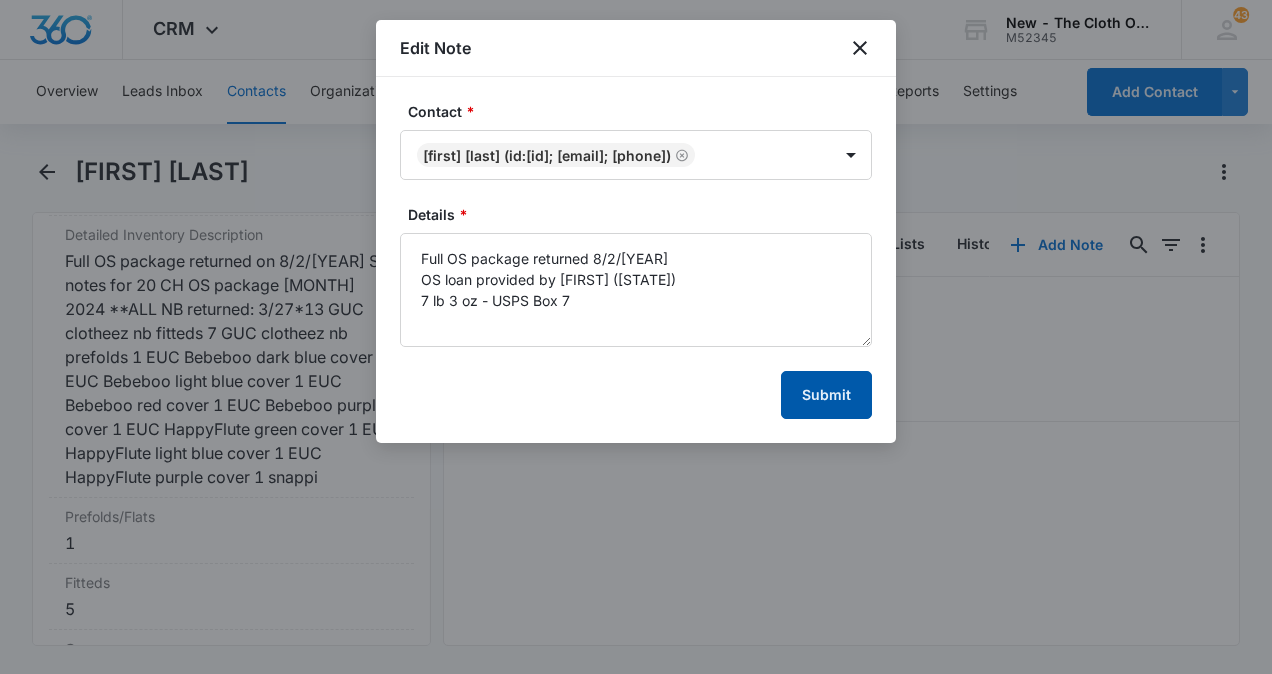 click on "Submit" at bounding box center [826, 395] 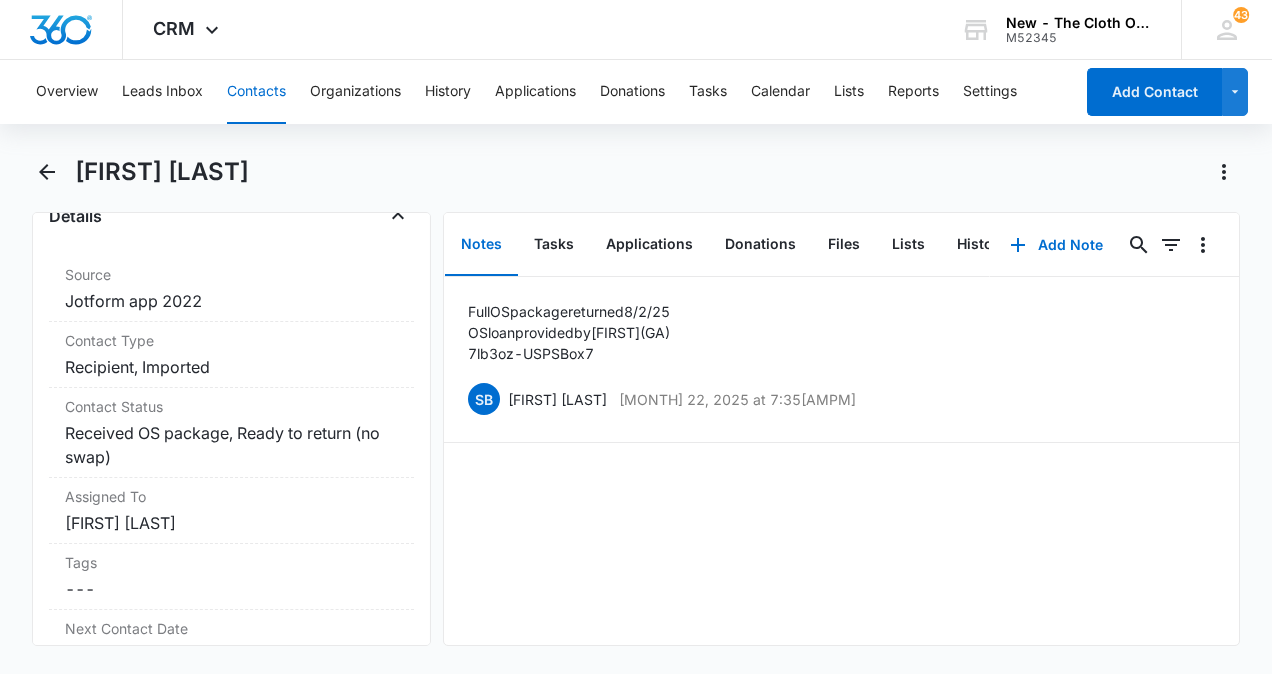 scroll, scrollTop: 820, scrollLeft: 0, axis: vertical 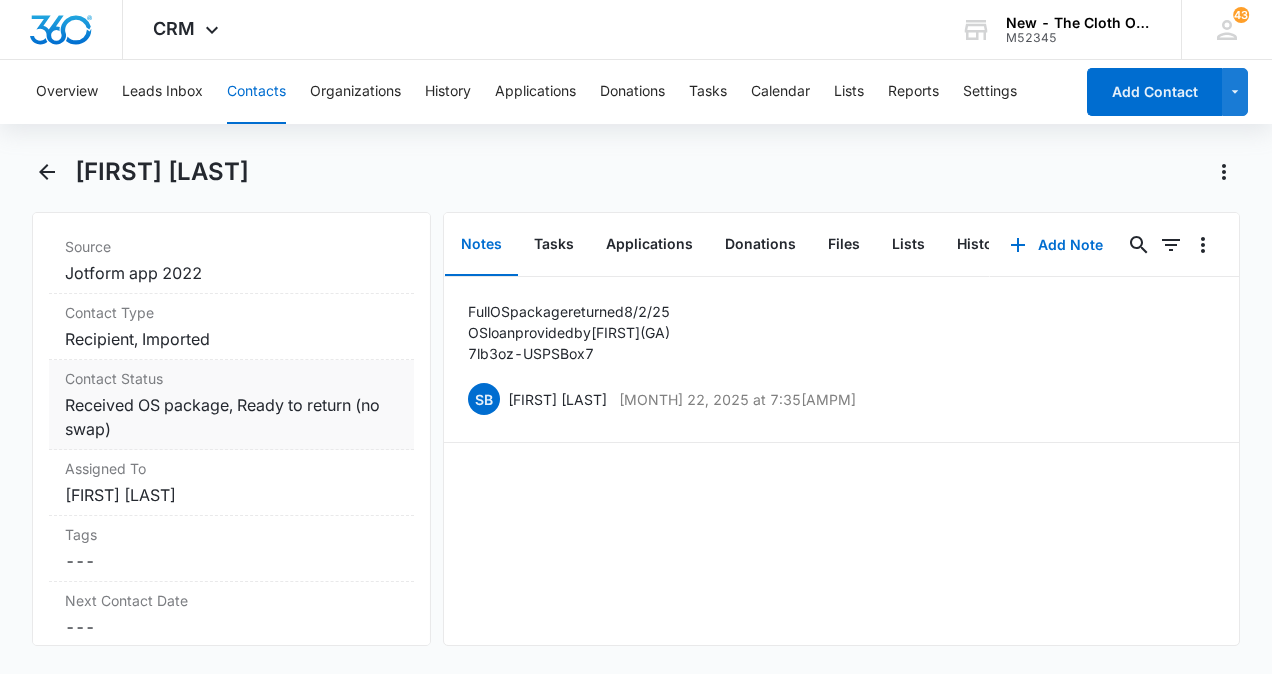 click on "Cancel Save Changes Received OS package, Ready to return (no swap)" at bounding box center (231, 417) 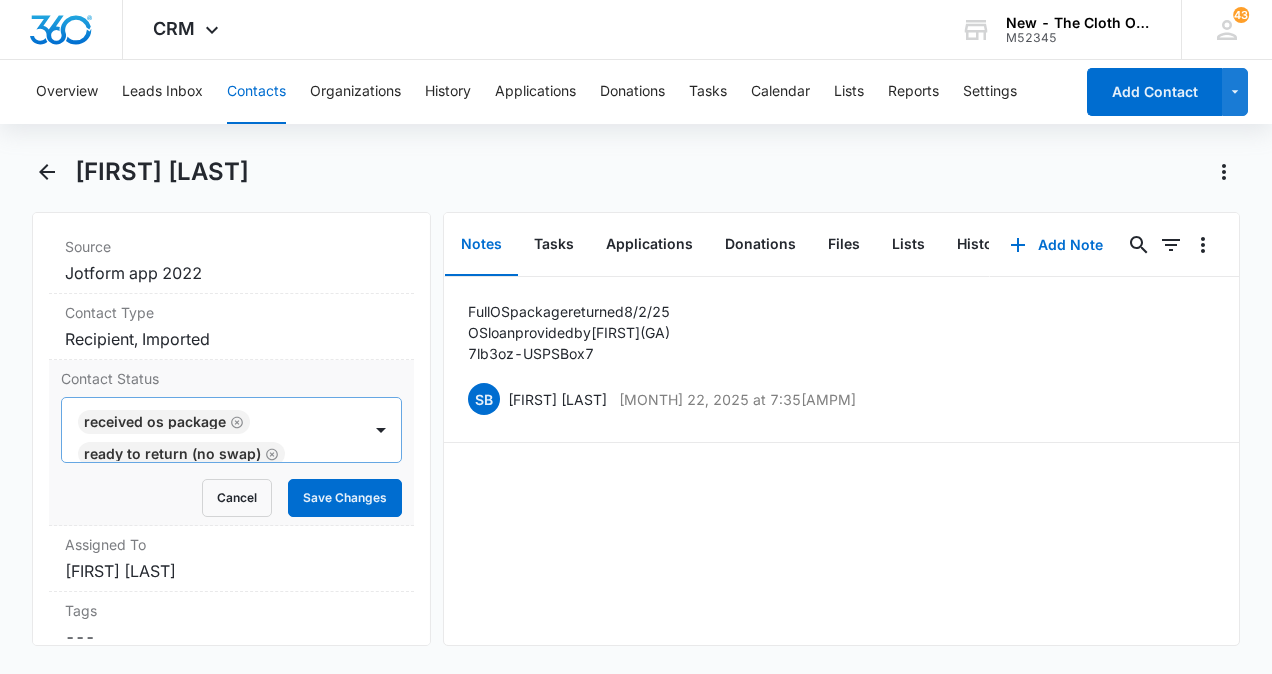 click 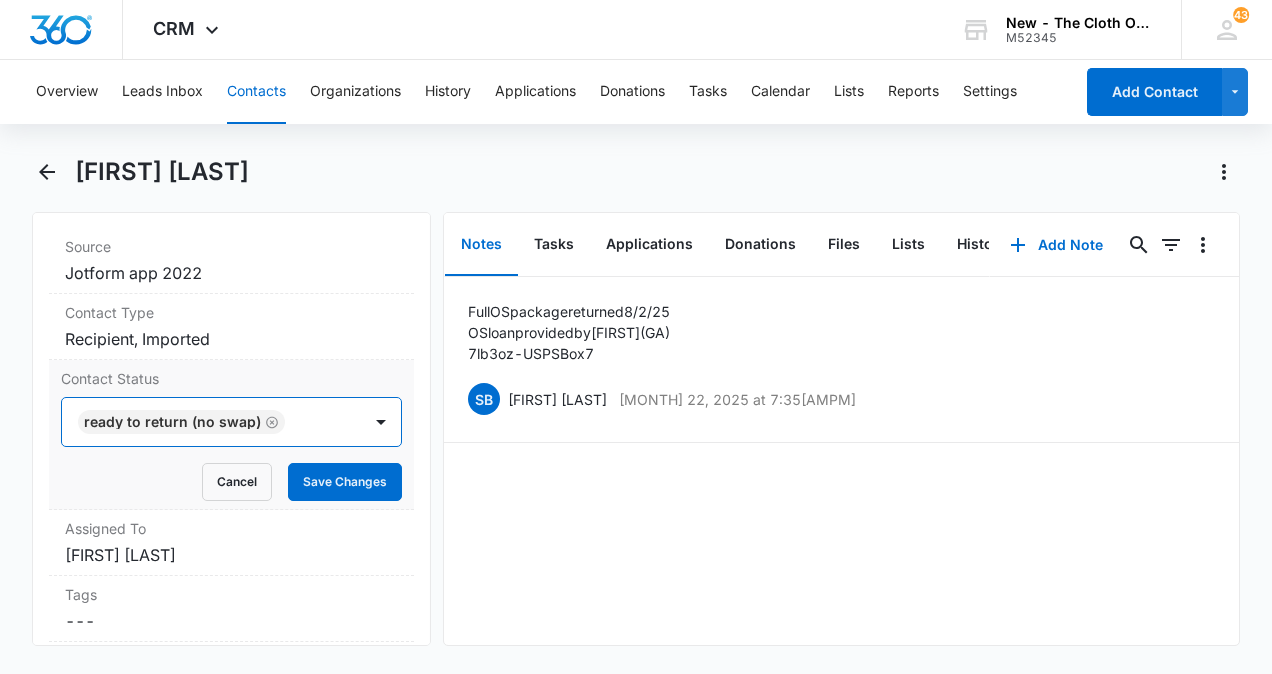 scroll, scrollTop: 0, scrollLeft: 0, axis: both 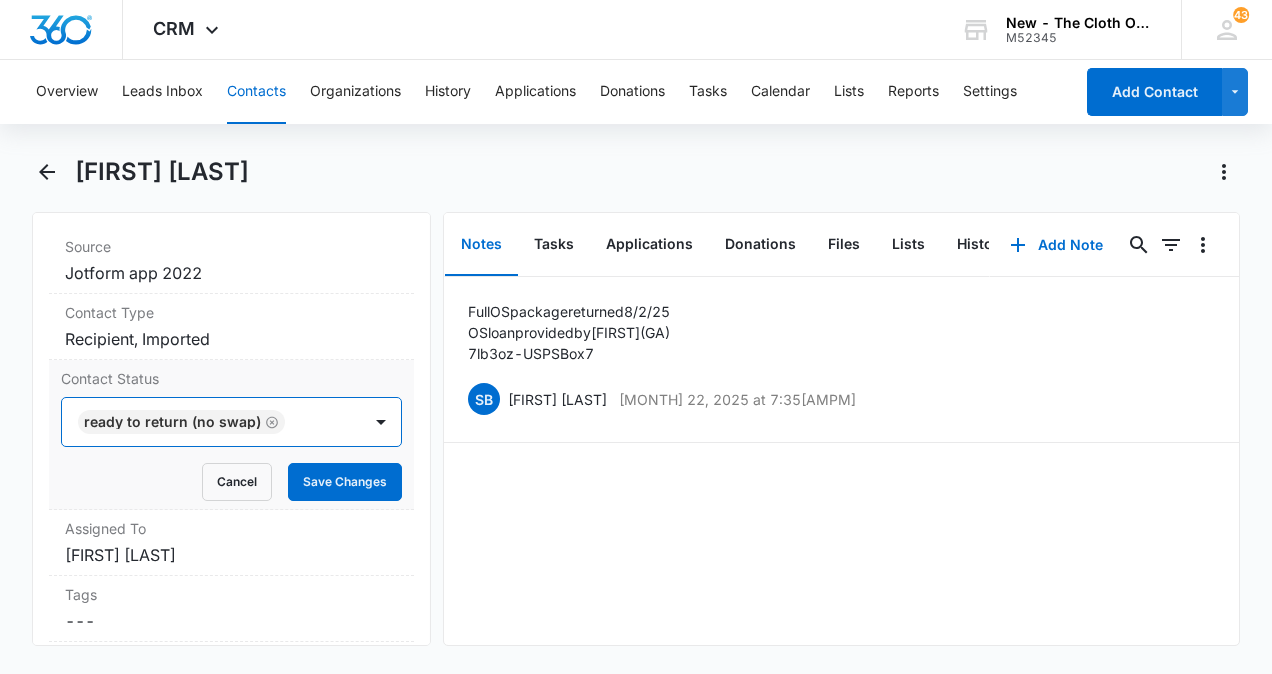 click 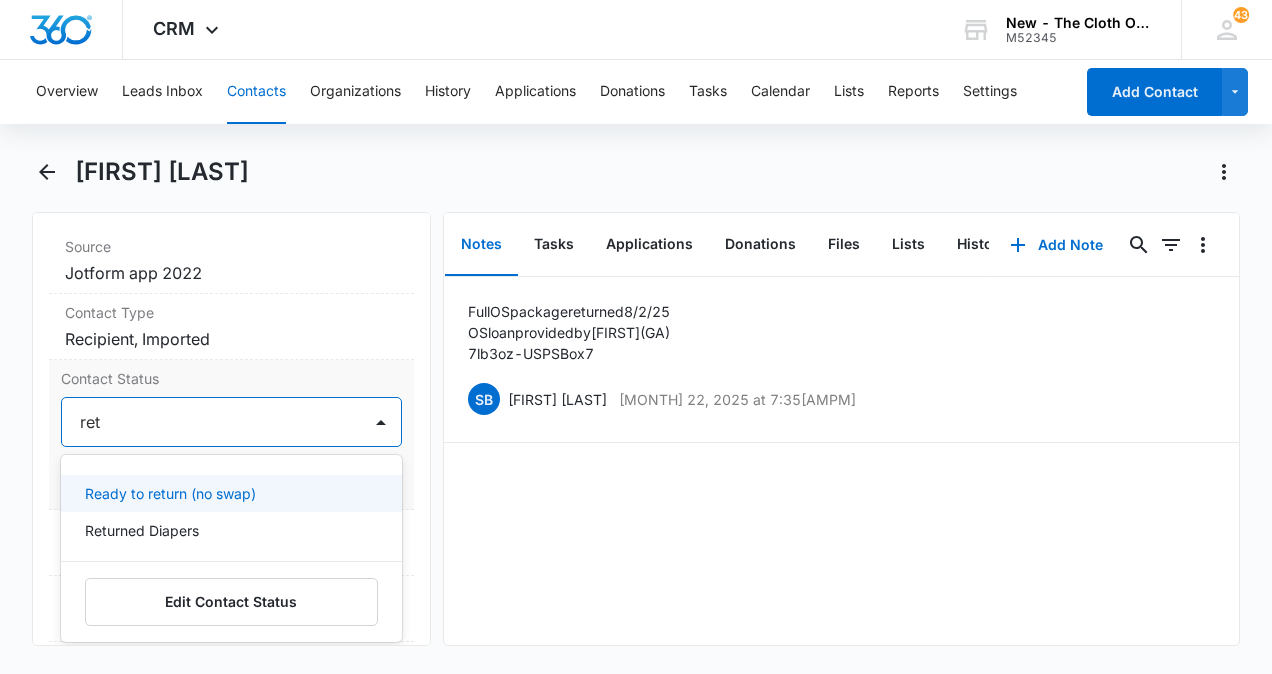 type on "retu" 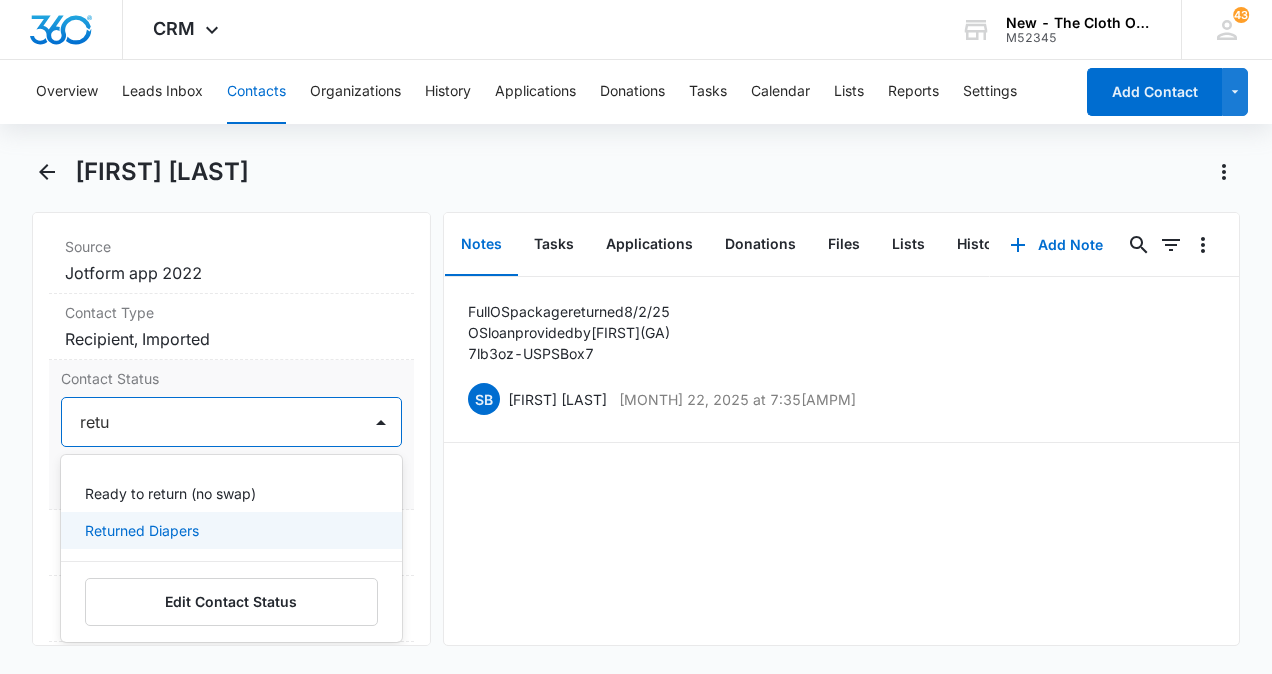 click on "Returned Diapers" at bounding box center (142, 530) 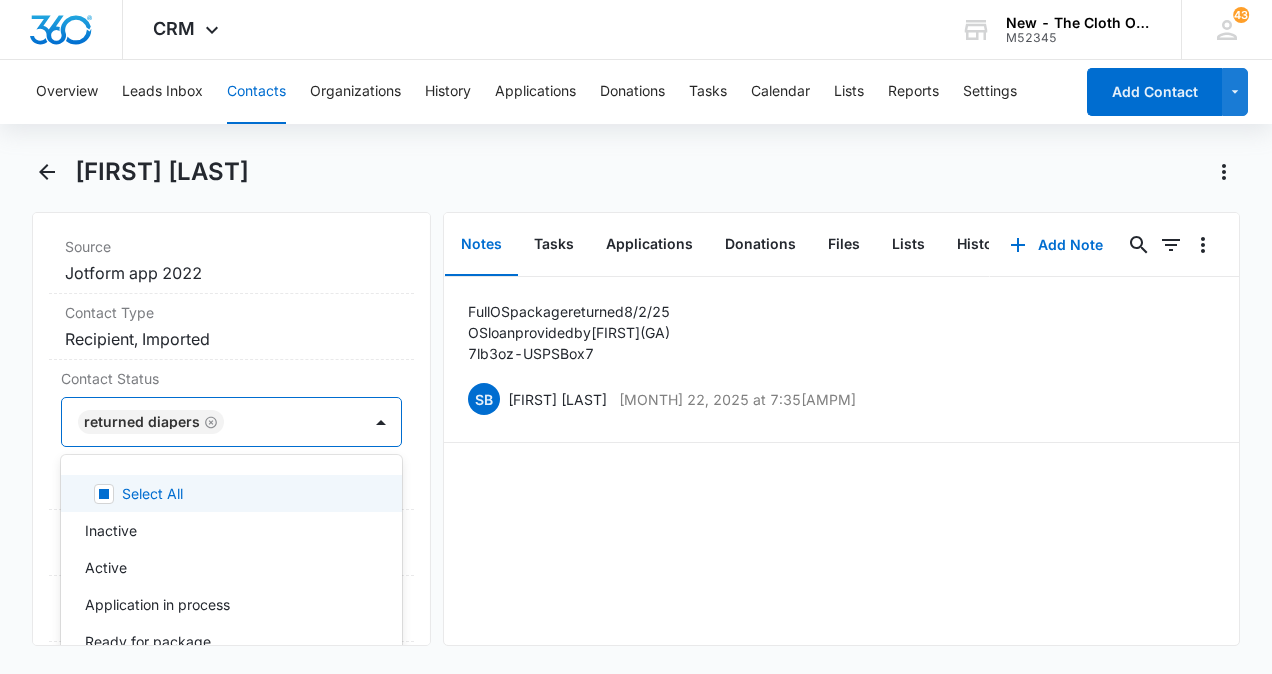 click on "Remove RB Rachel Braly Contact Info Name Cancel Save Changes Rachel Braly Phone Cancel Save Changes (678) 878-1301 Email Cancel Save Changes rachelwalkerbraly@gmail.com Organization Cancel Save Changes --- Address Cancel Save Changes 395 Old Acworth Road Dallas Georgia 30132 Details Source Cancel Save Changes Jotform app 2022 Contact Type Cancel Save Changes Recipient, Imported Contact Status option Returned Diapers, selected. 23 results available. Use Up and Down to choose options, press Enter to select the currently focused option, press Escape to exit the menu, press Tab to select the option and exit the menu. Returned Diapers Select All Inactive Active Application in process Ready for package Received ES Package Received NB loan Received OS package Ready to swap NB-OS Ready to add additional child Ready to return (no swap) Returned Diapers Package shipped by JD Passed diapers on - note recipient Pass/Decline Scammer - DO NOT LEND Sold TCO diapers (screen shots in files) Diapers Lost/Destroyed Cancel Tags" at bounding box center (636, 429) 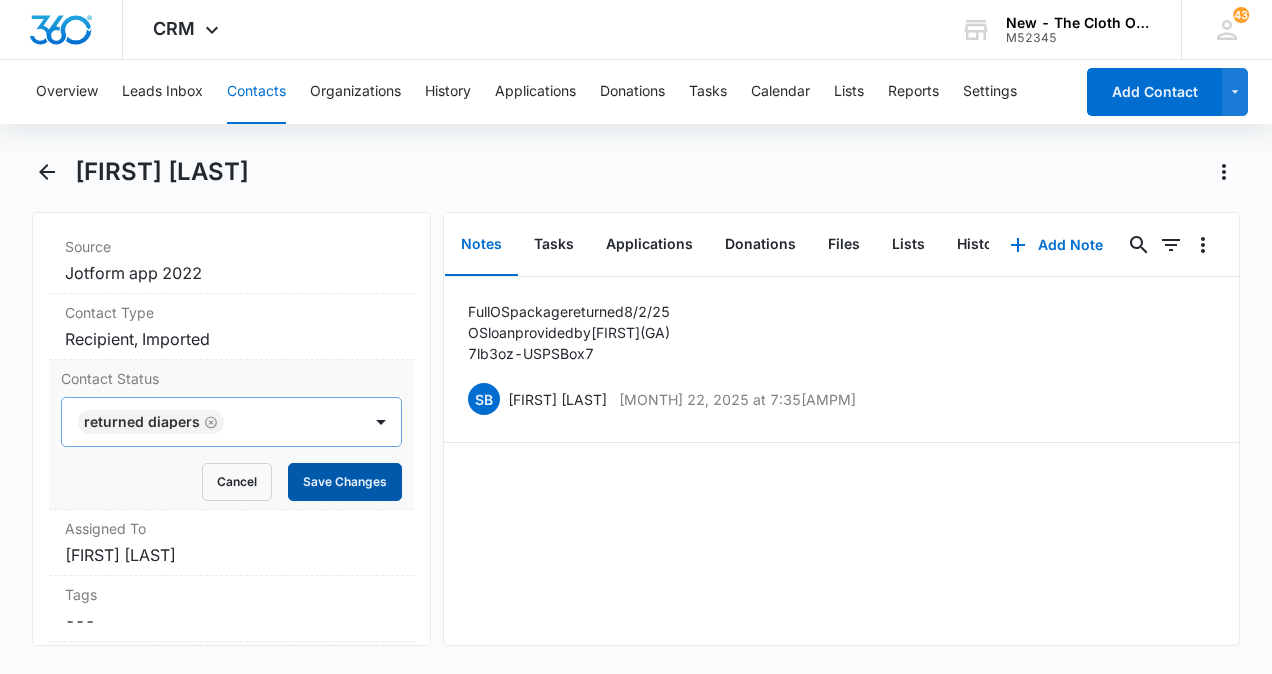 click on "Save Changes" at bounding box center (345, 482) 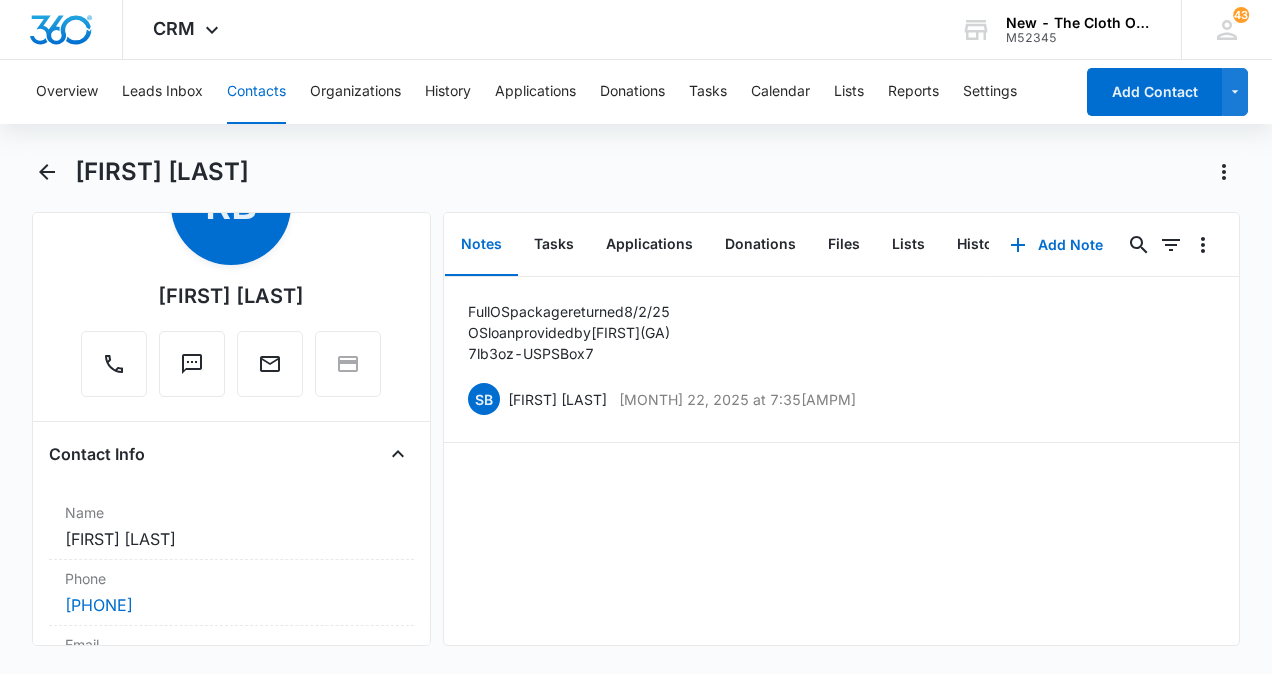 scroll, scrollTop: 100, scrollLeft: 0, axis: vertical 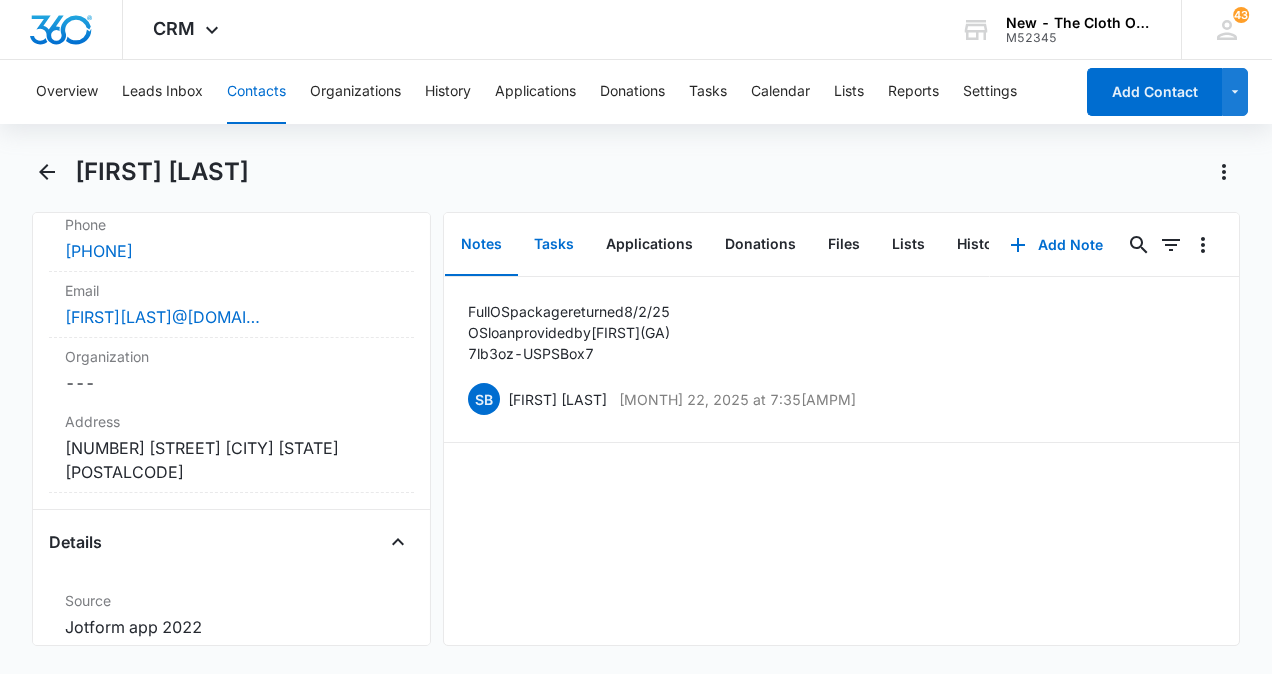 click on "Tasks" at bounding box center [554, 245] 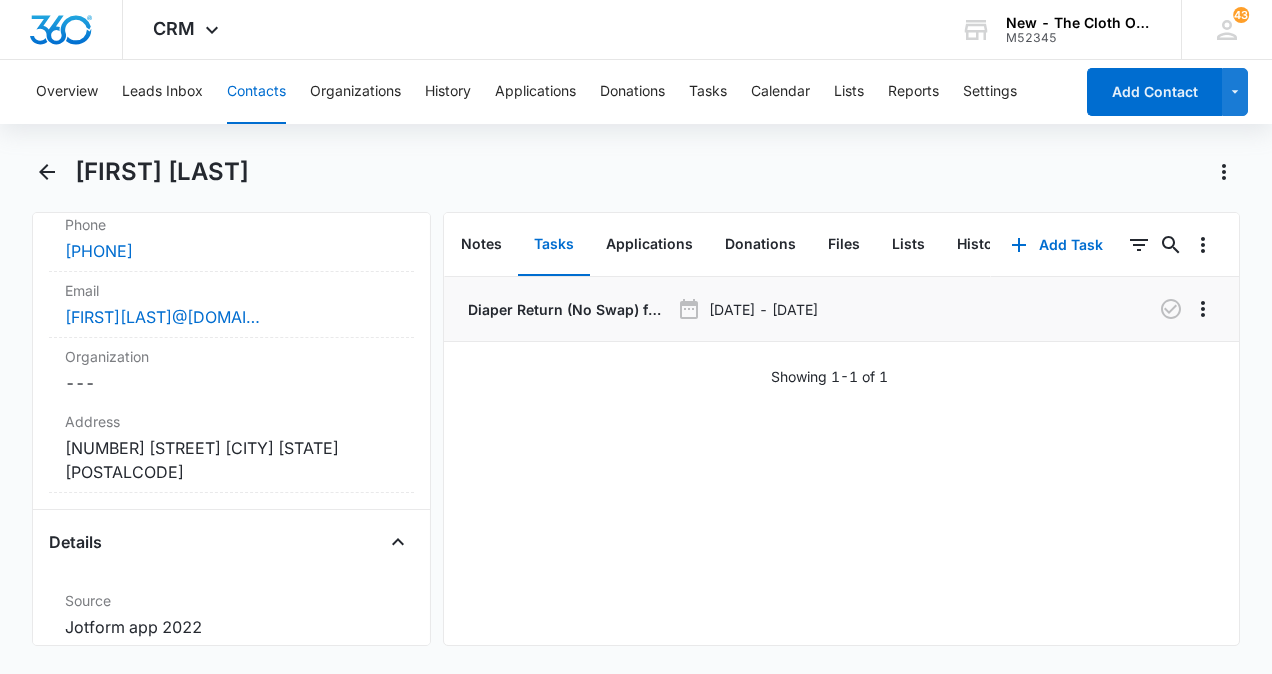 click on "Diaper Return (No Swap) for RACHEL BRALY" at bounding box center [567, 309] 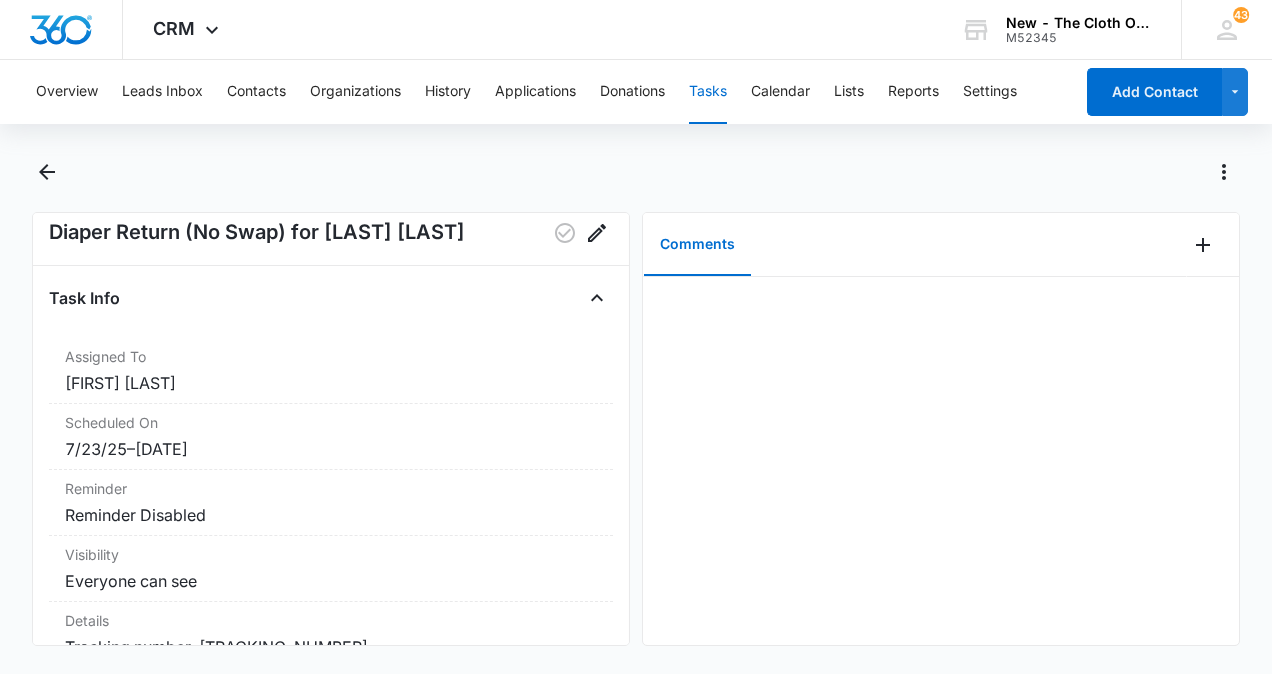 scroll, scrollTop: 0, scrollLeft: 0, axis: both 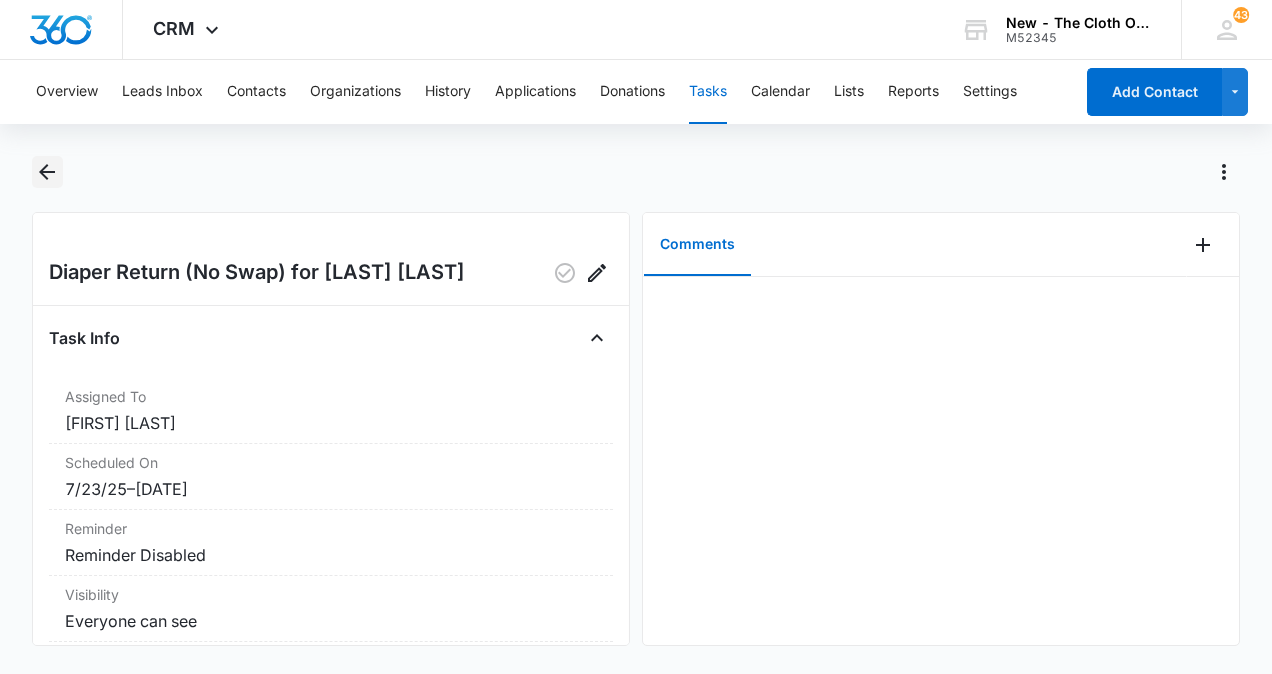 click 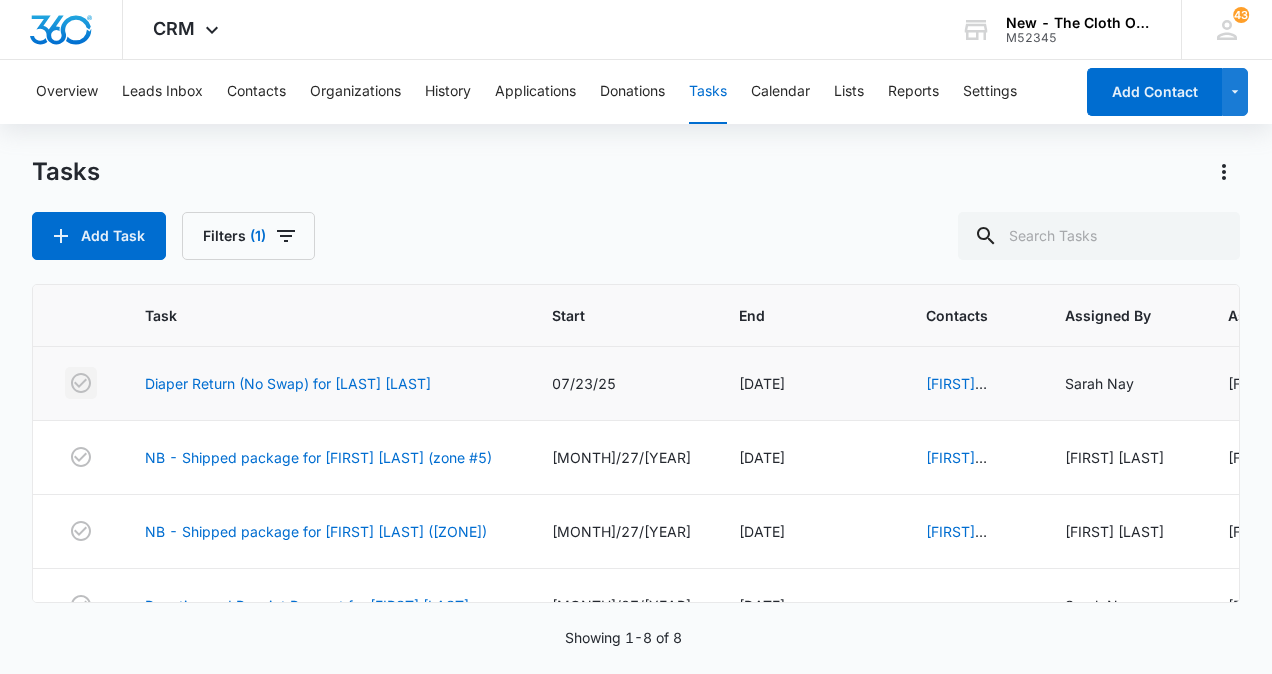 click 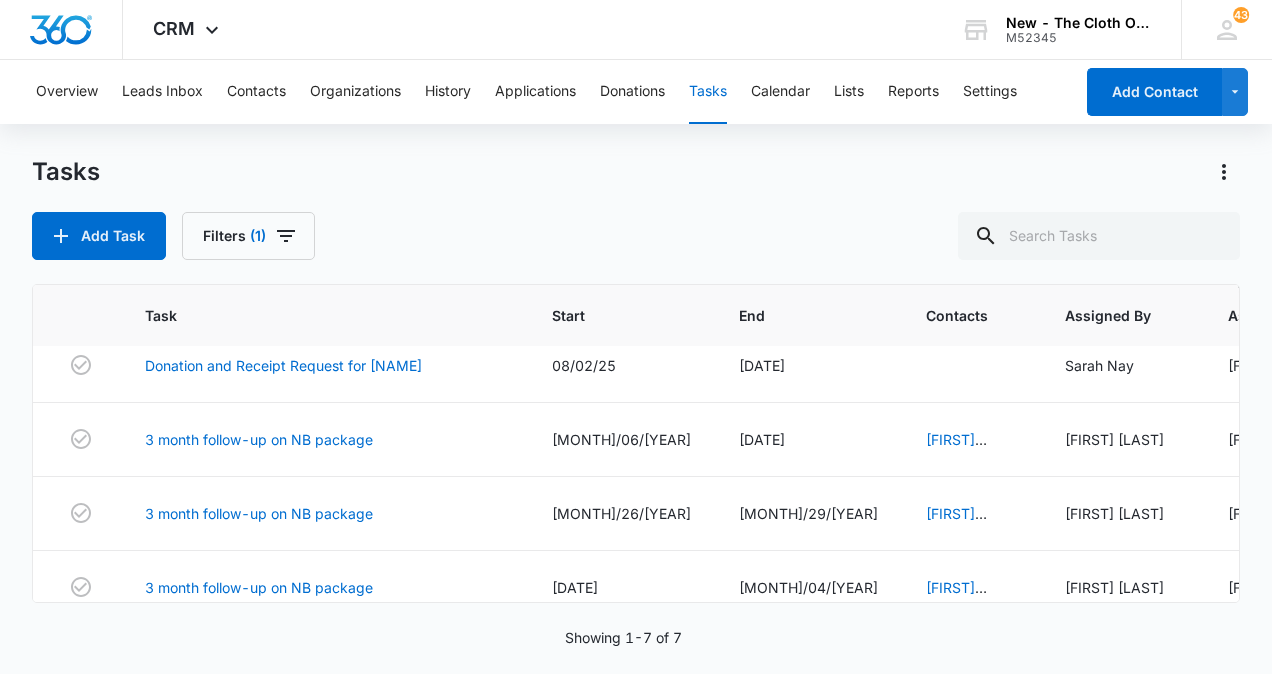 scroll, scrollTop: 250, scrollLeft: 0, axis: vertical 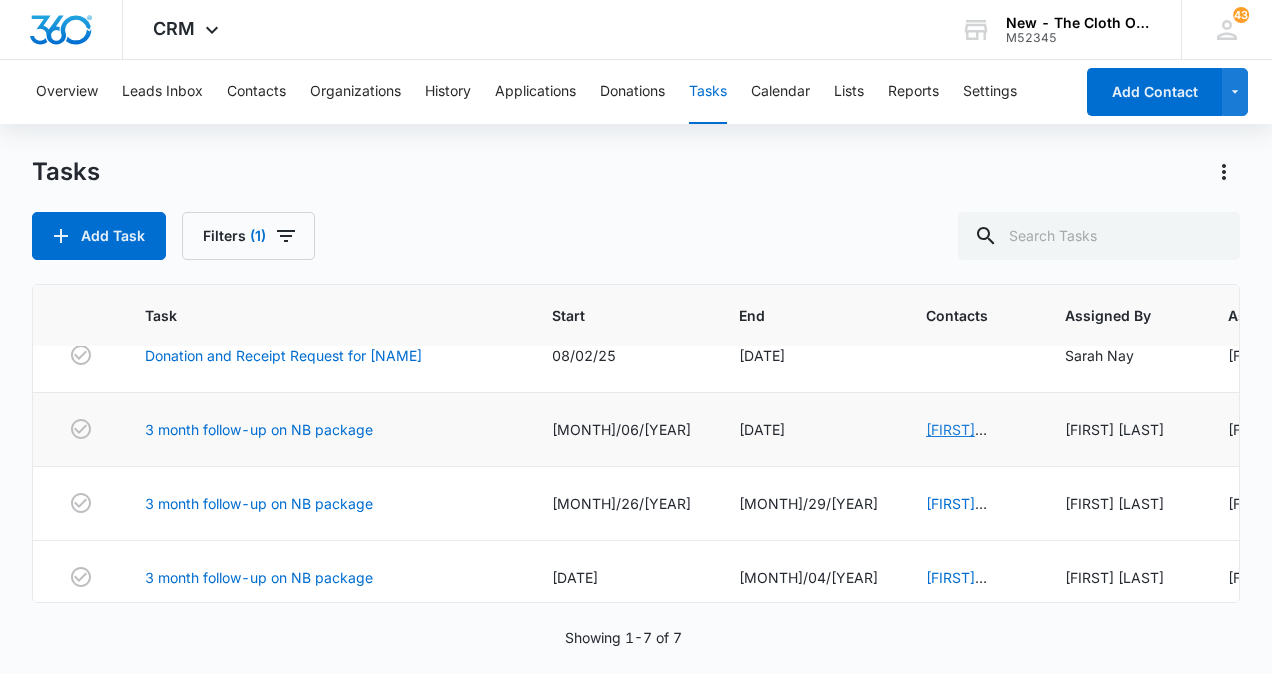 click on "Christina Dempsey" at bounding box center (956, 440) 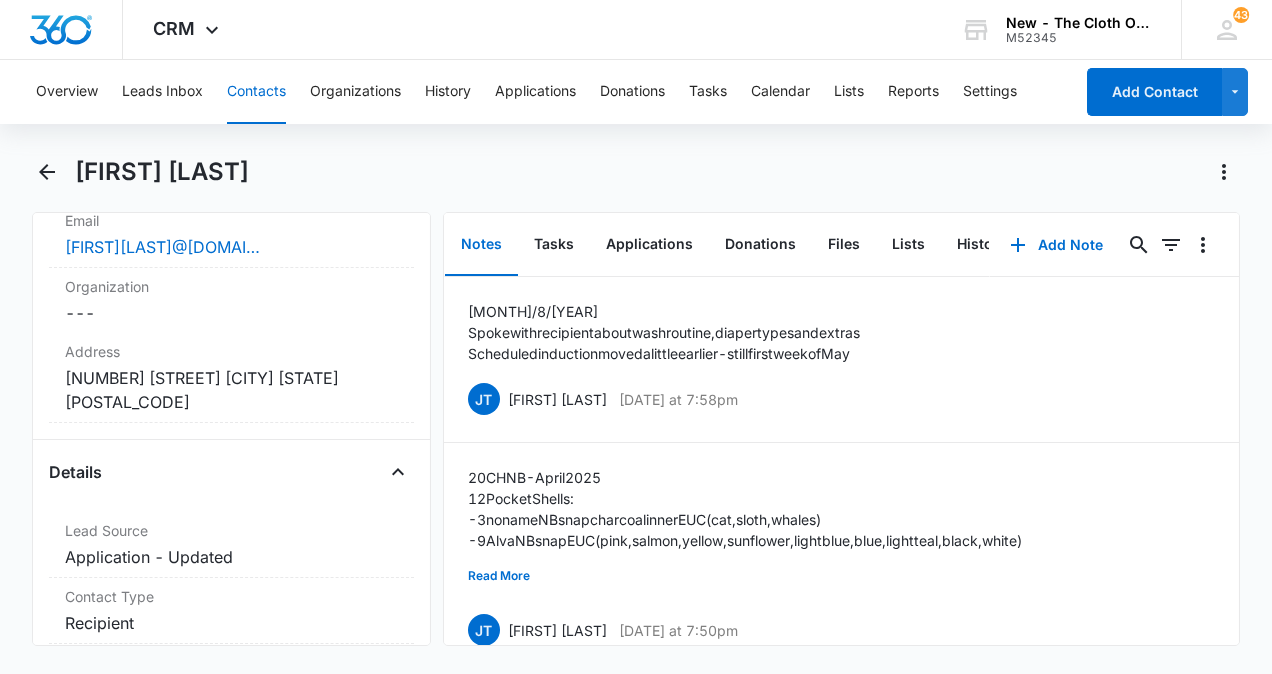 scroll, scrollTop: 512, scrollLeft: 0, axis: vertical 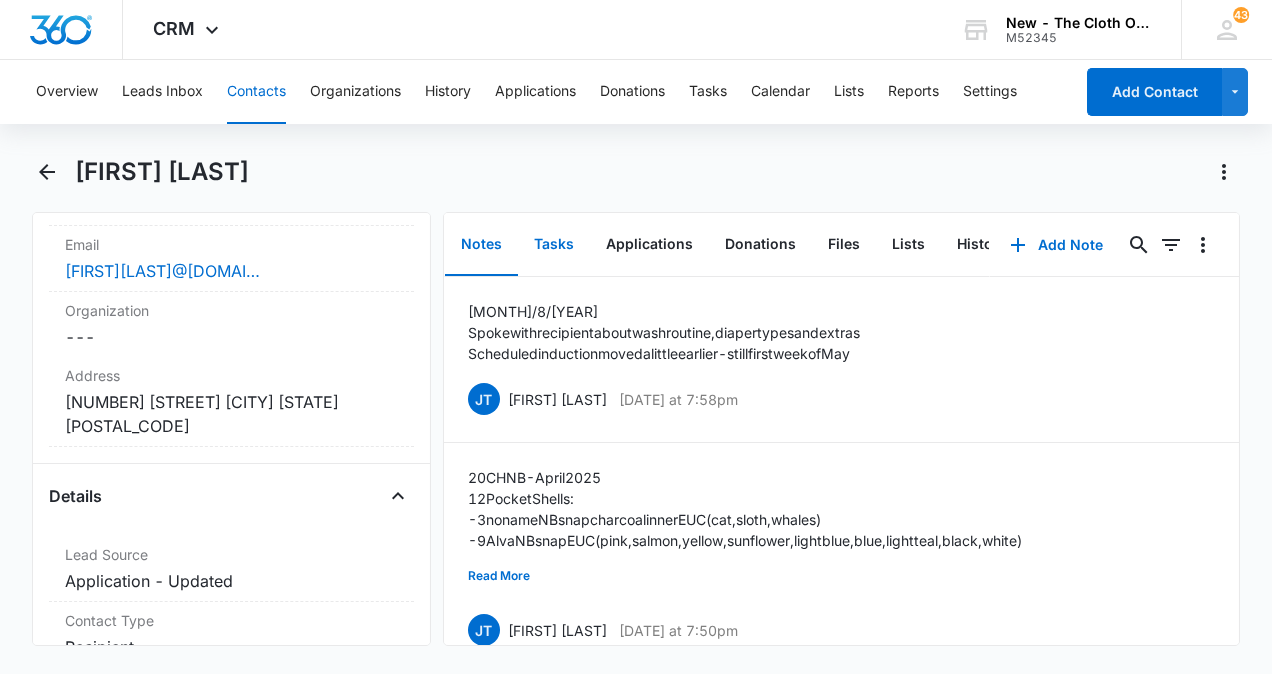 click on "Tasks" at bounding box center (554, 245) 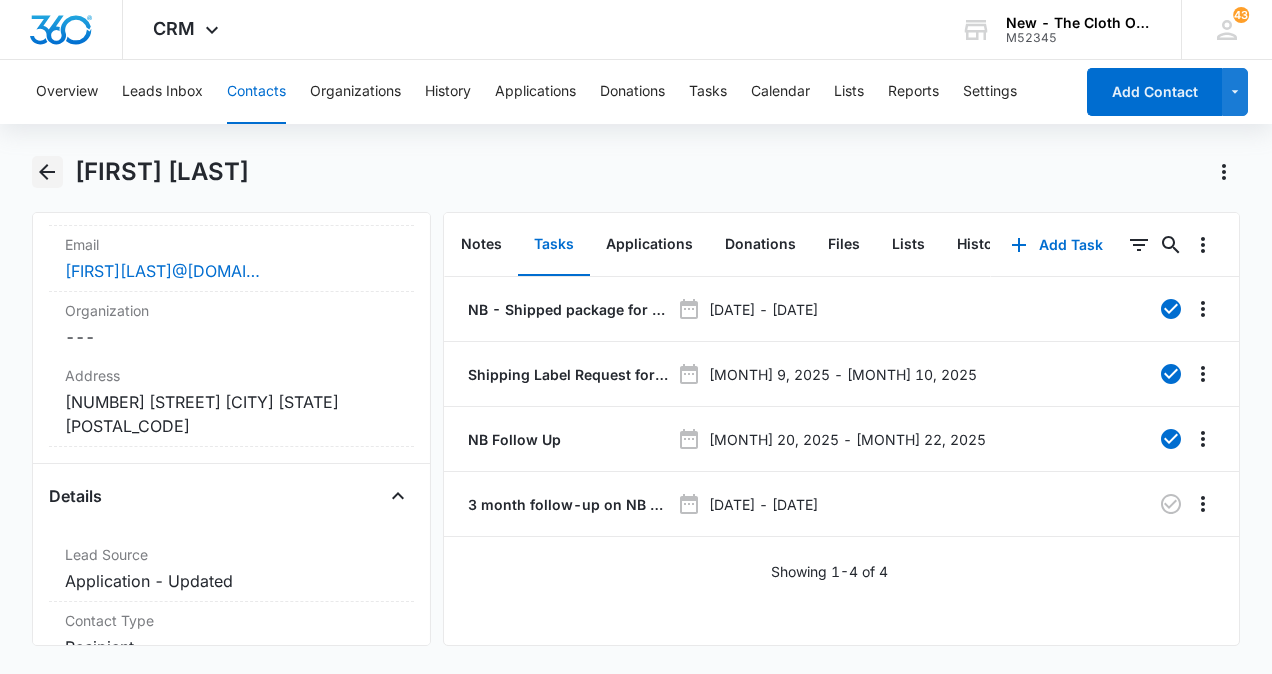 click 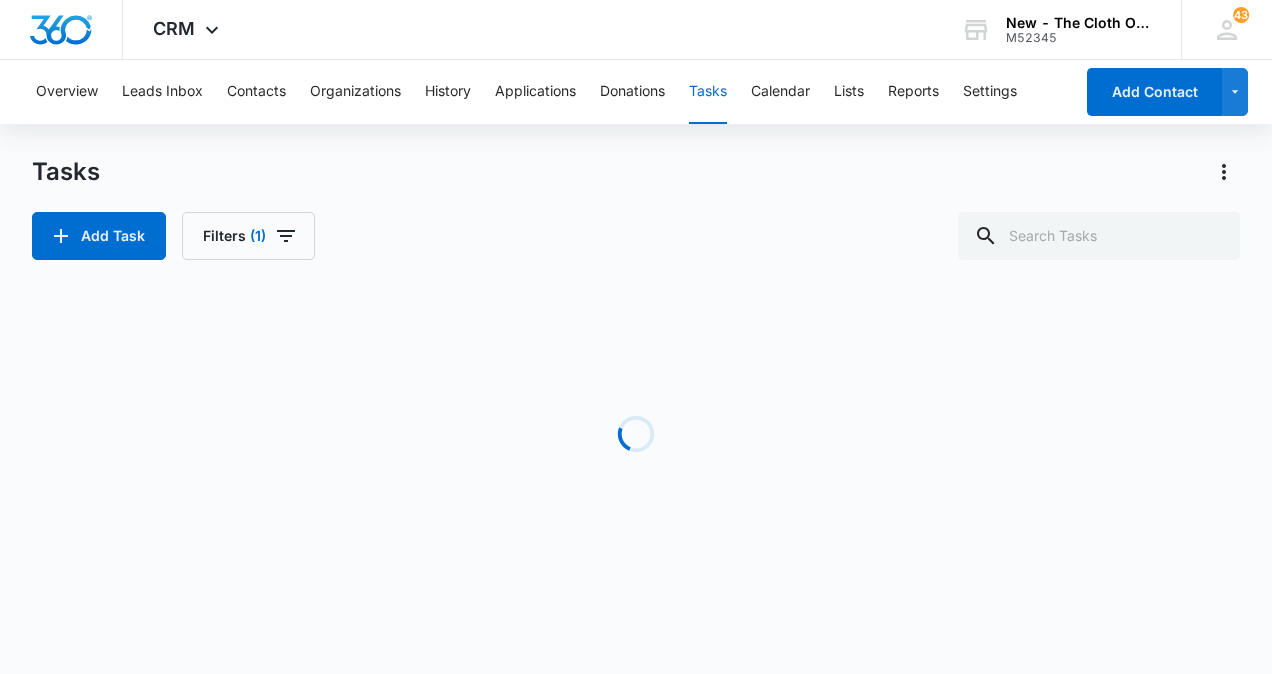 click on "Tasks" at bounding box center (66, 172) 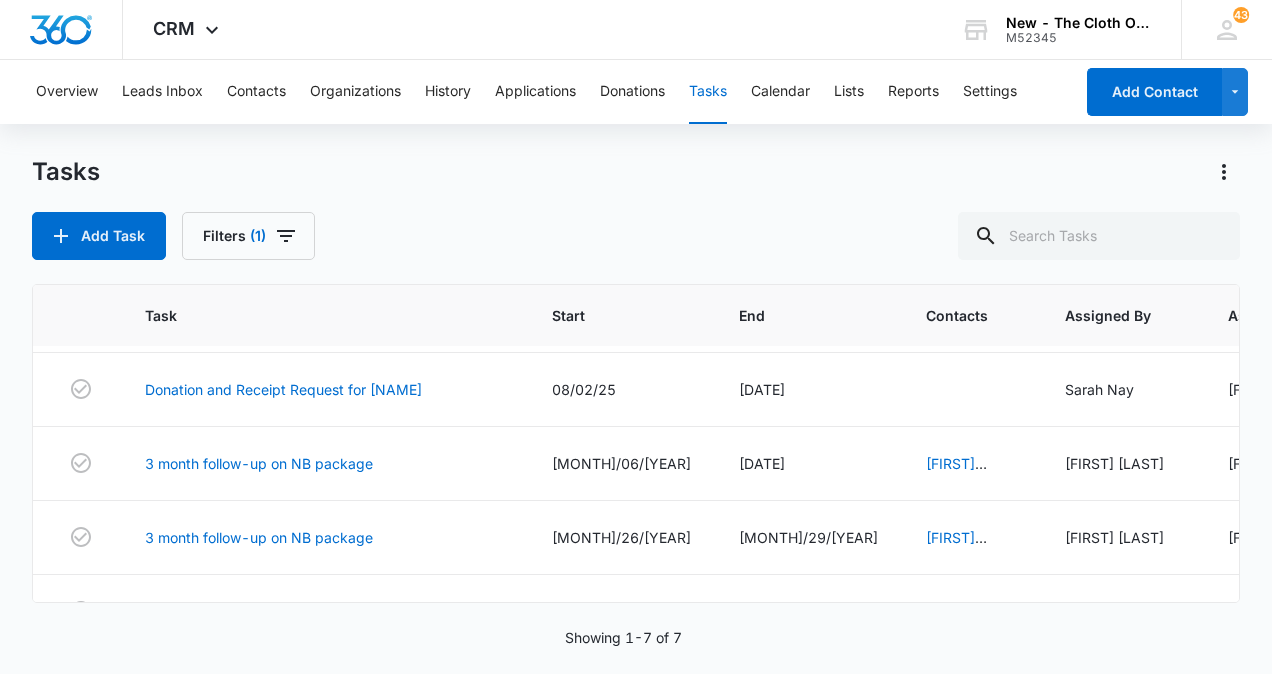 scroll, scrollTop: 230, scrollLeft: 0, axis: vertical 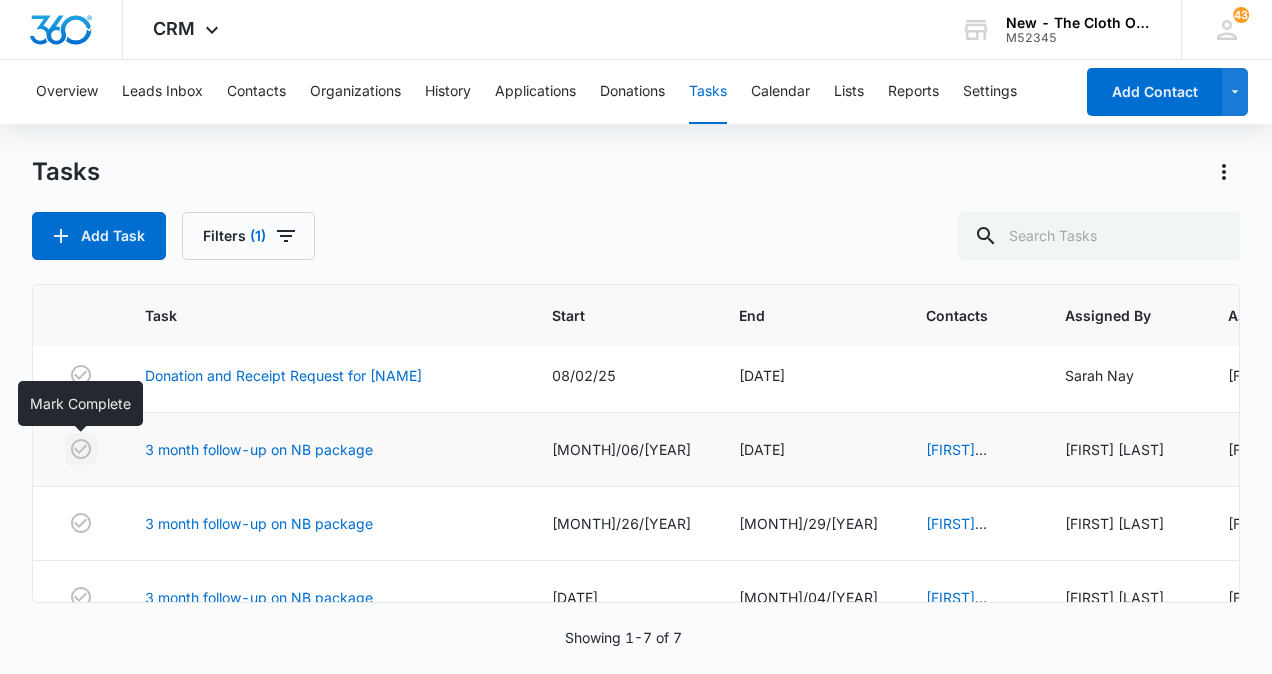 click 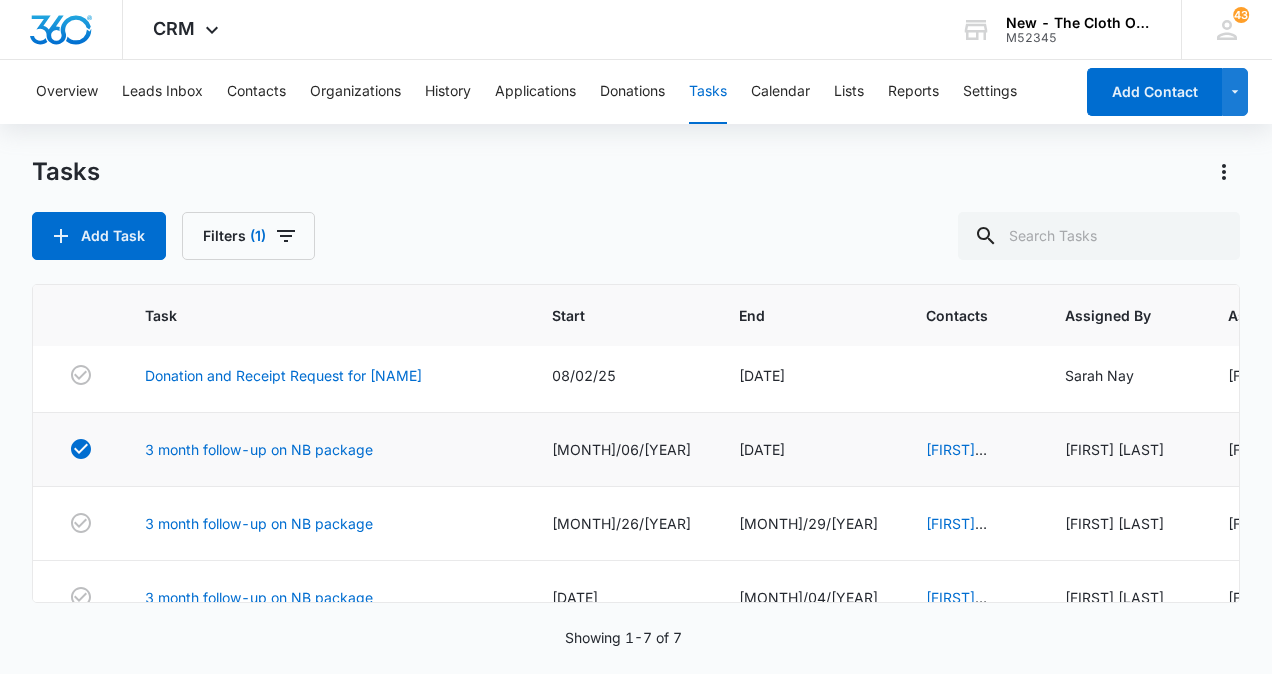 scroll, scrollTop: 204, scrollLeft: 0, axis: vertical 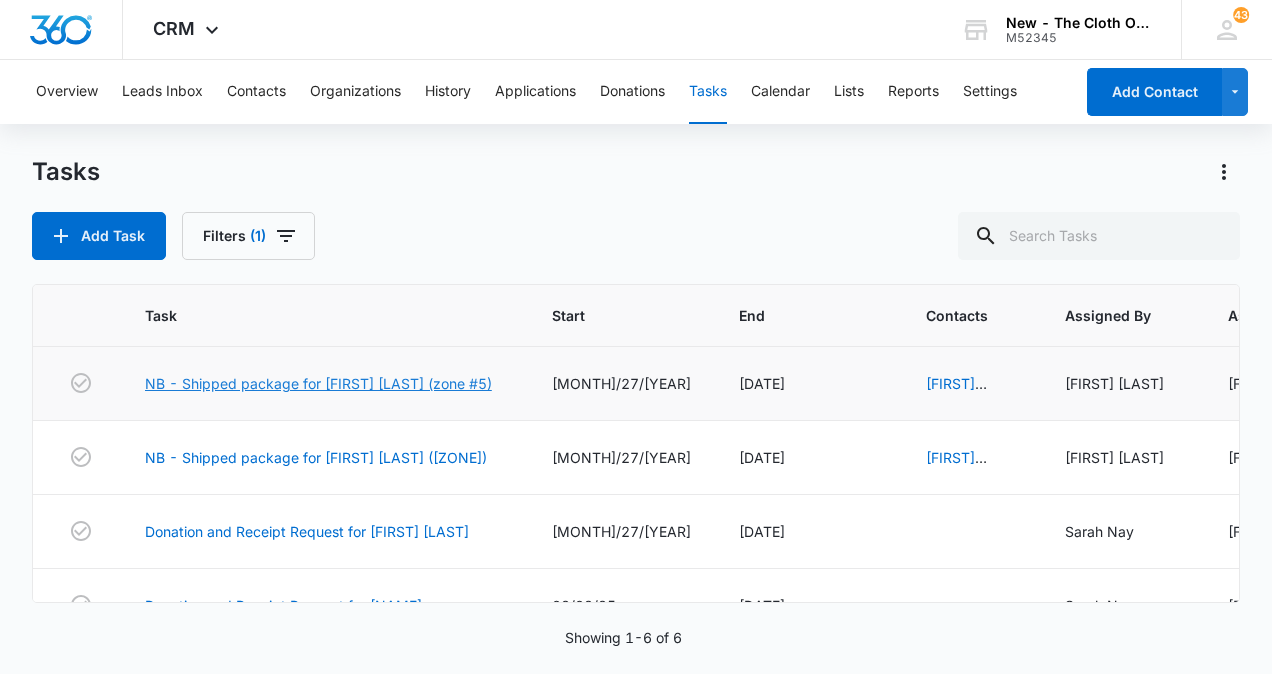 click on "NB - Shipped package for [FIRST] [LAST] (zone #5)" at bounding box center [318, 383] 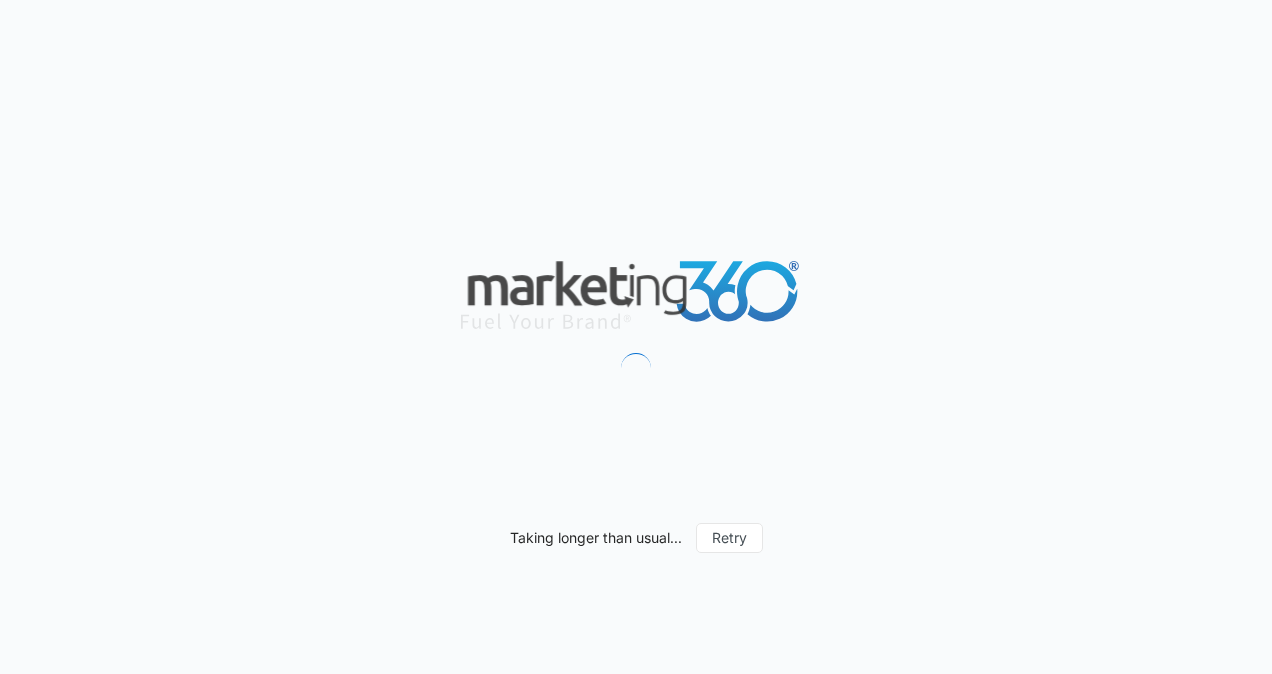 scroll, scrollTop: 0, scrollLeft: 0, axis: both 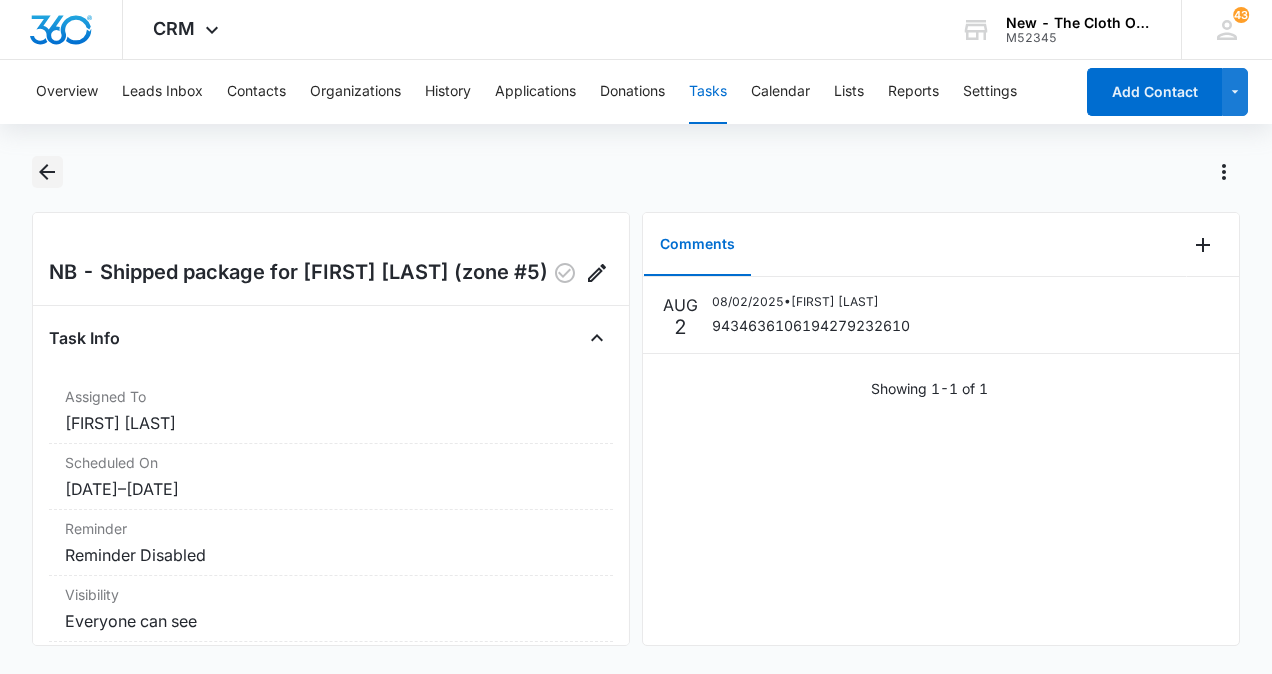 click 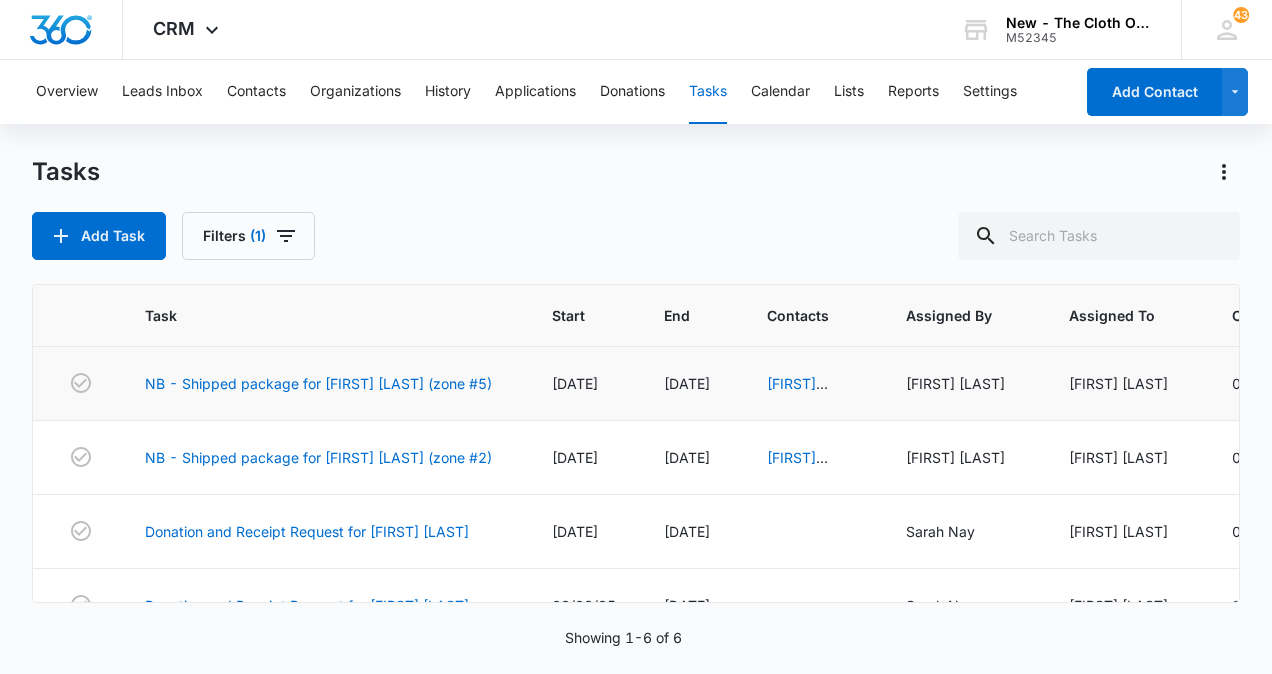 click on "NB - Shipped package for [FIRST] [LAST] (zone #5)" at bounding box center [324, 384] 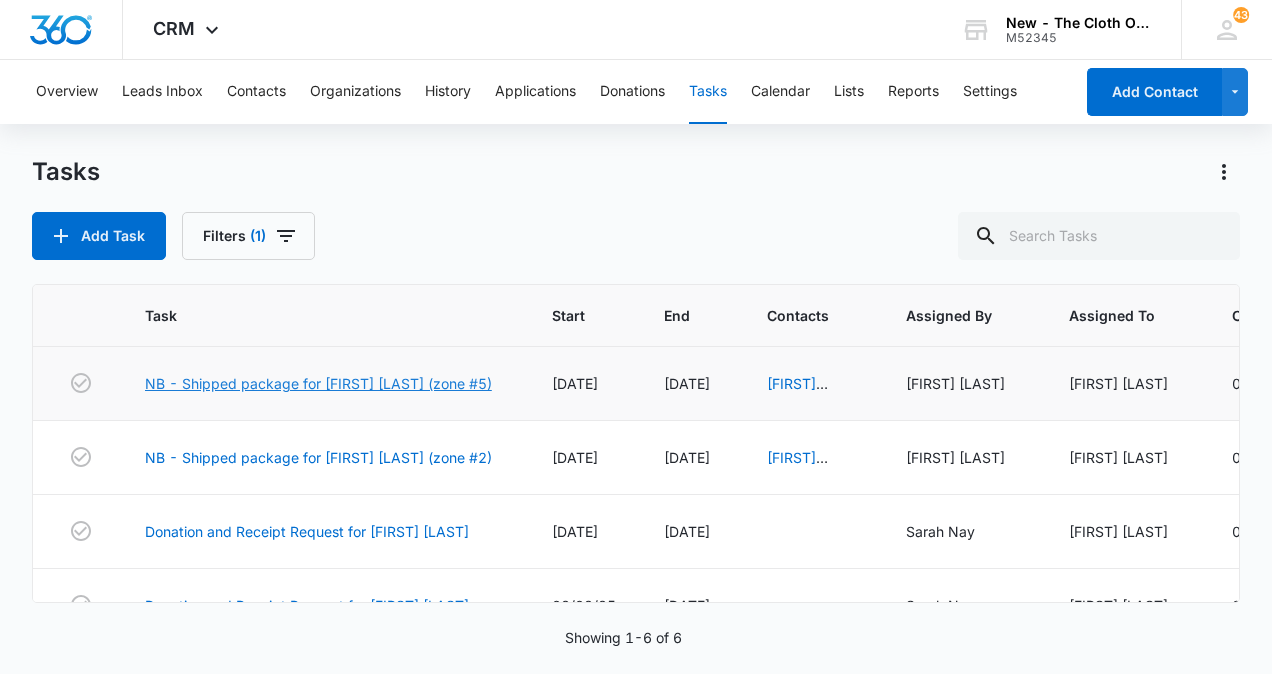 click on "NB - Shipped package for [FIRST] [LAST] (zone #5)" at bounding box center [318, 383] 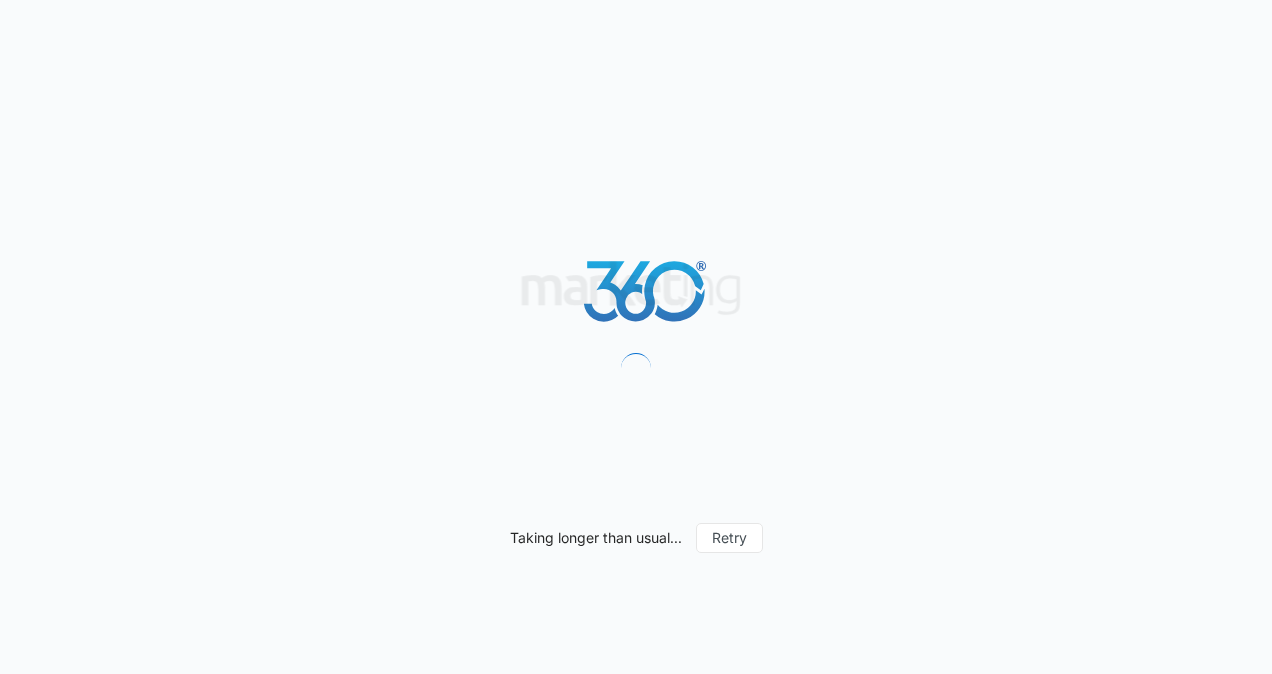 scroll, scrollTop: 0, scrollLeft: 0, axis: both 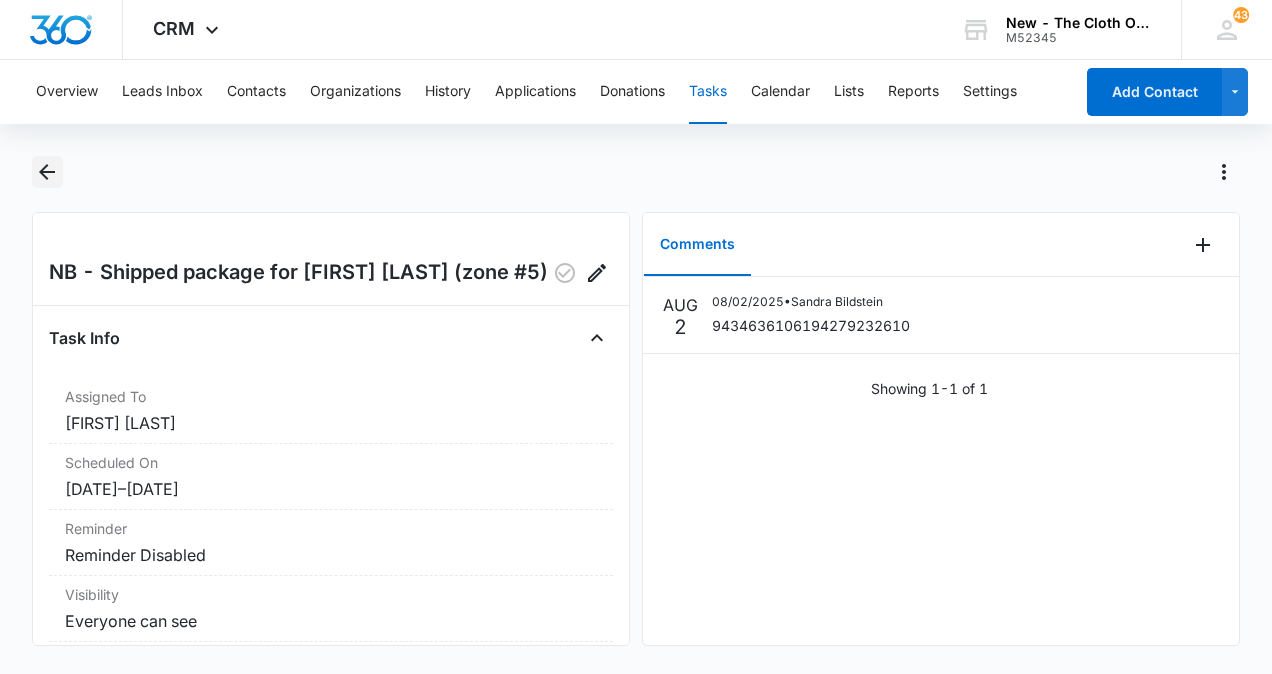click 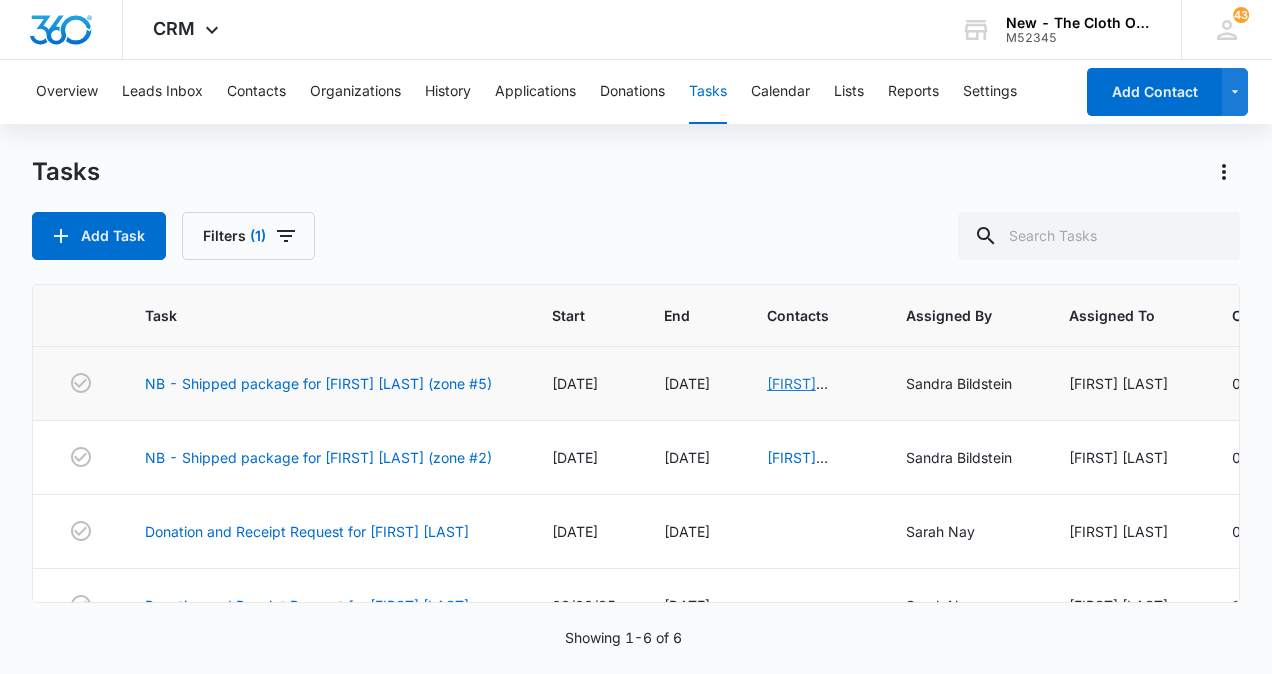 click on "[FIRST] [LAST]" at bounding box center [797, 394] 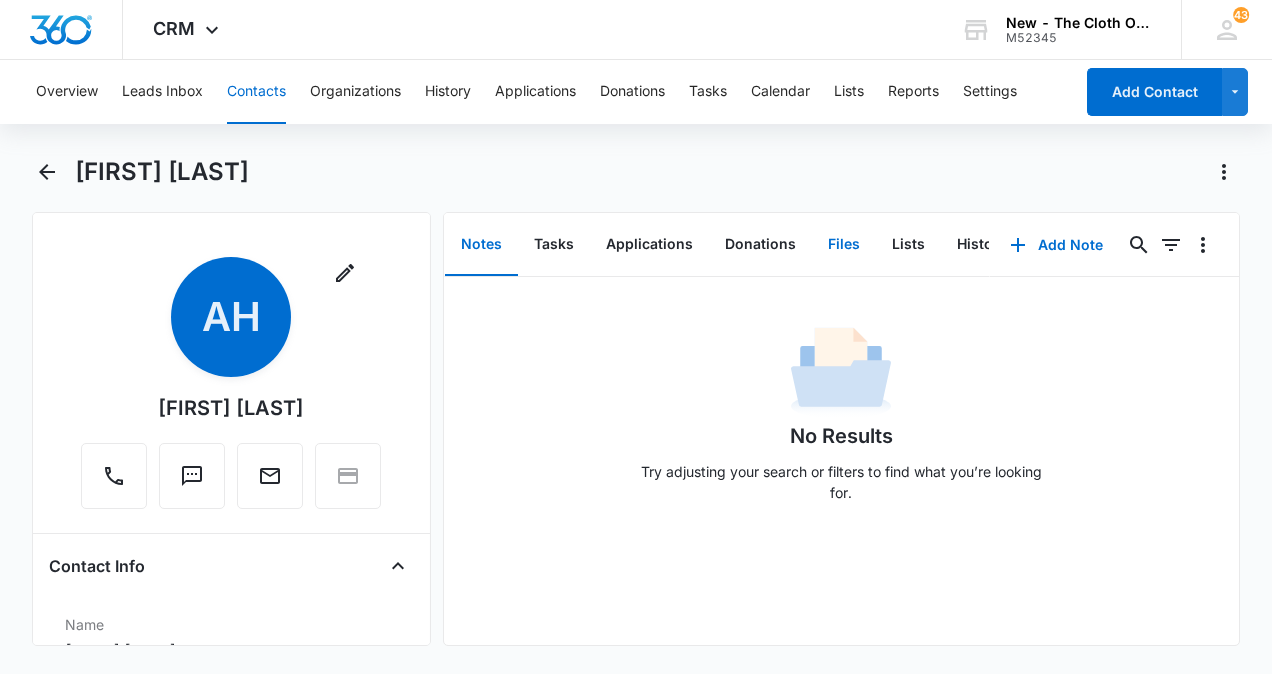 click on "Files" at bounding box center [844, 245] 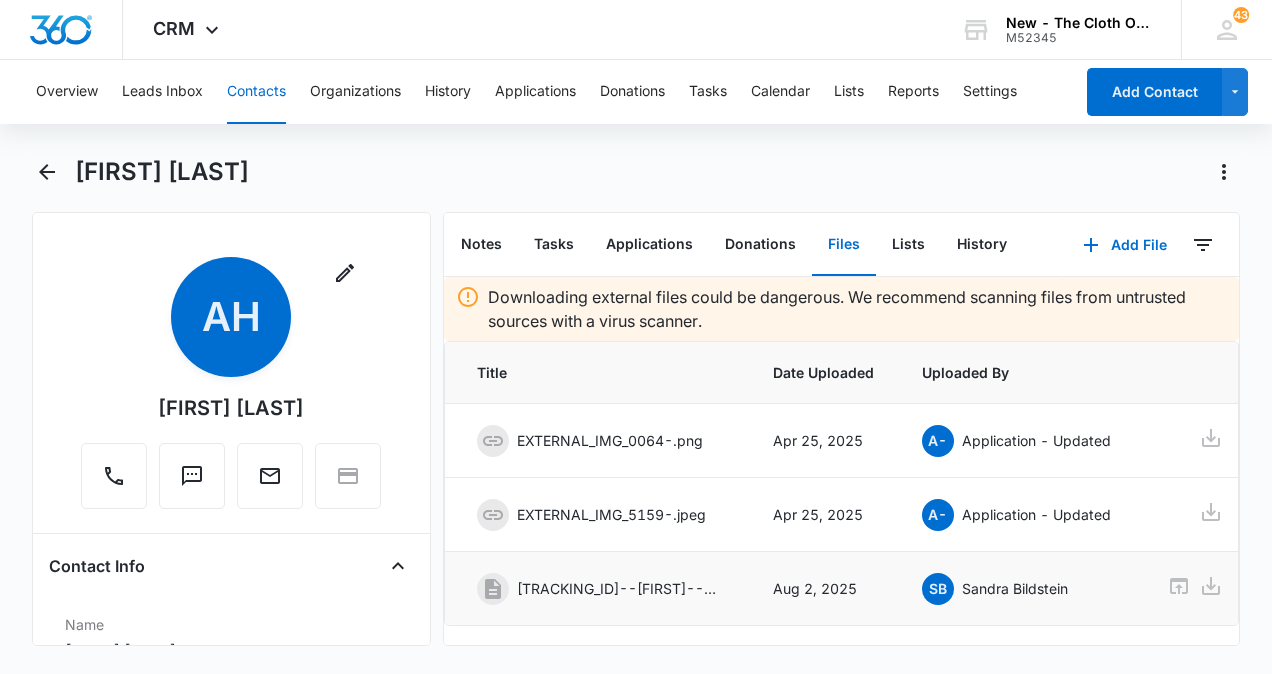 click 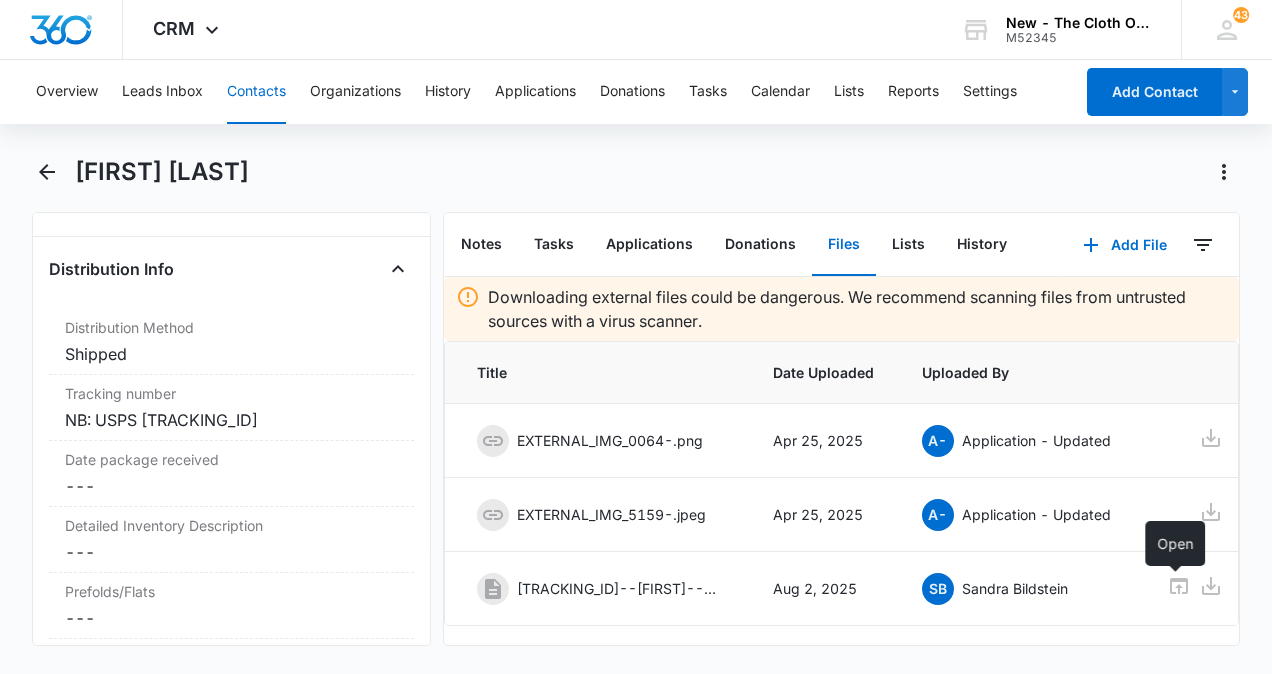 scroll, scrollTop: 4804, scrollLeft: 0, axis: vertical 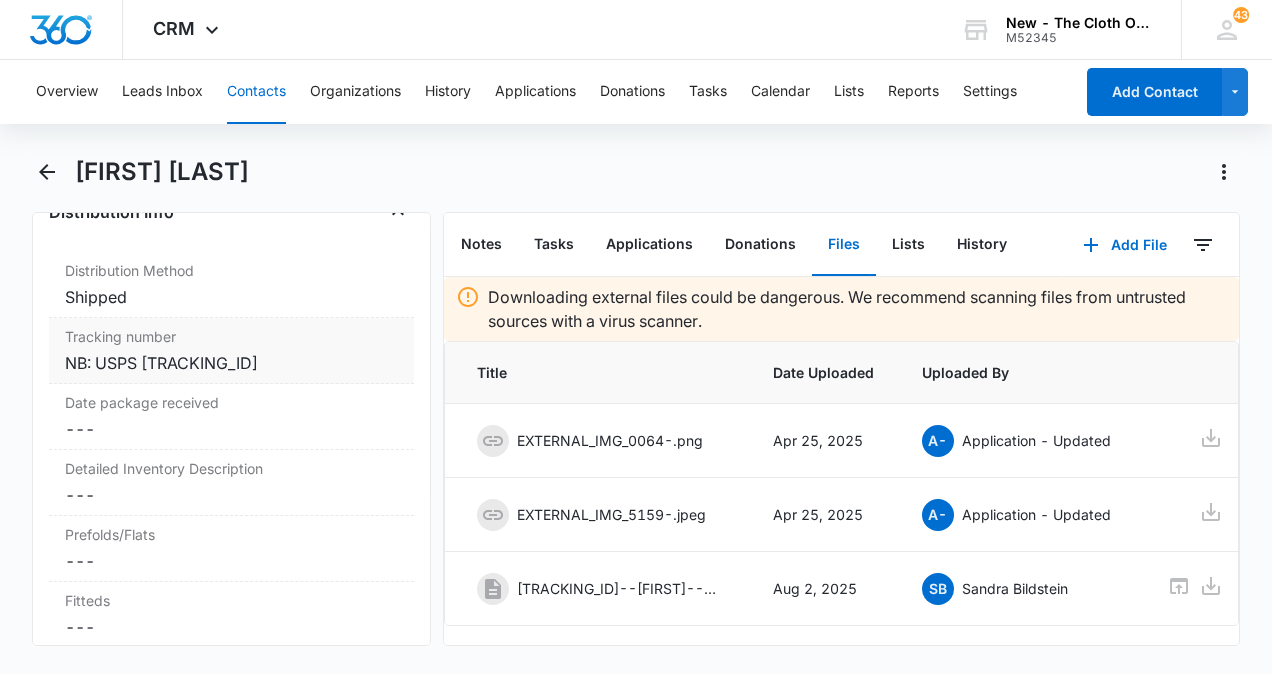 drag, startPoint x: 141, startPoint y: 384, endPoint x: 380, endPoint y: 392, distance: 239.13385 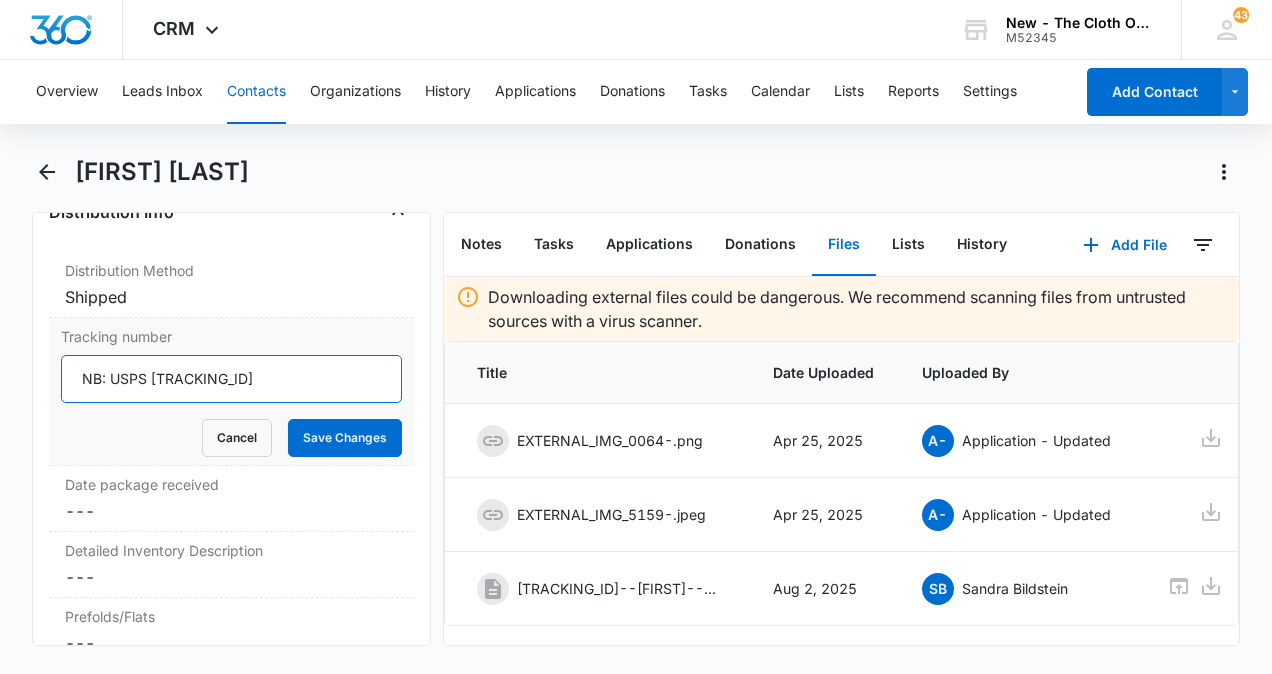 drag, startPoint x: 150, startPoint y: 404, endPoint x: 376, endPoint y: 400, distance: 226.0354 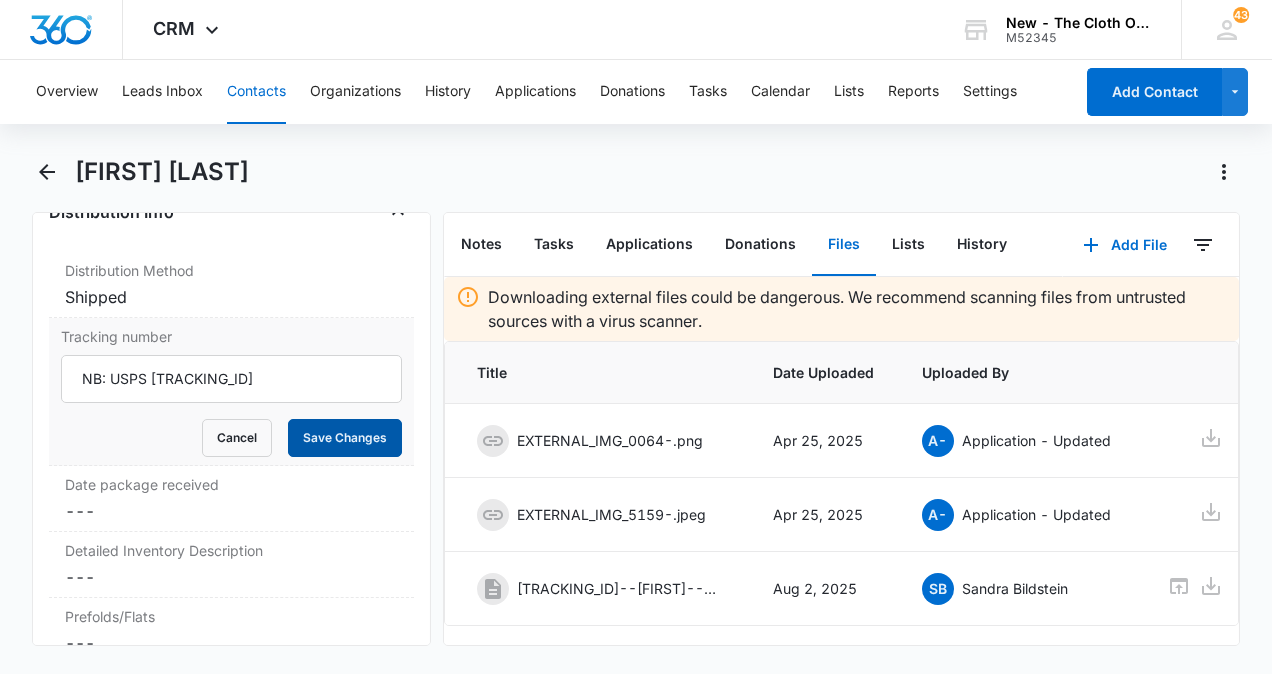 click on "Save Changes" at bounding box center (345, 438) 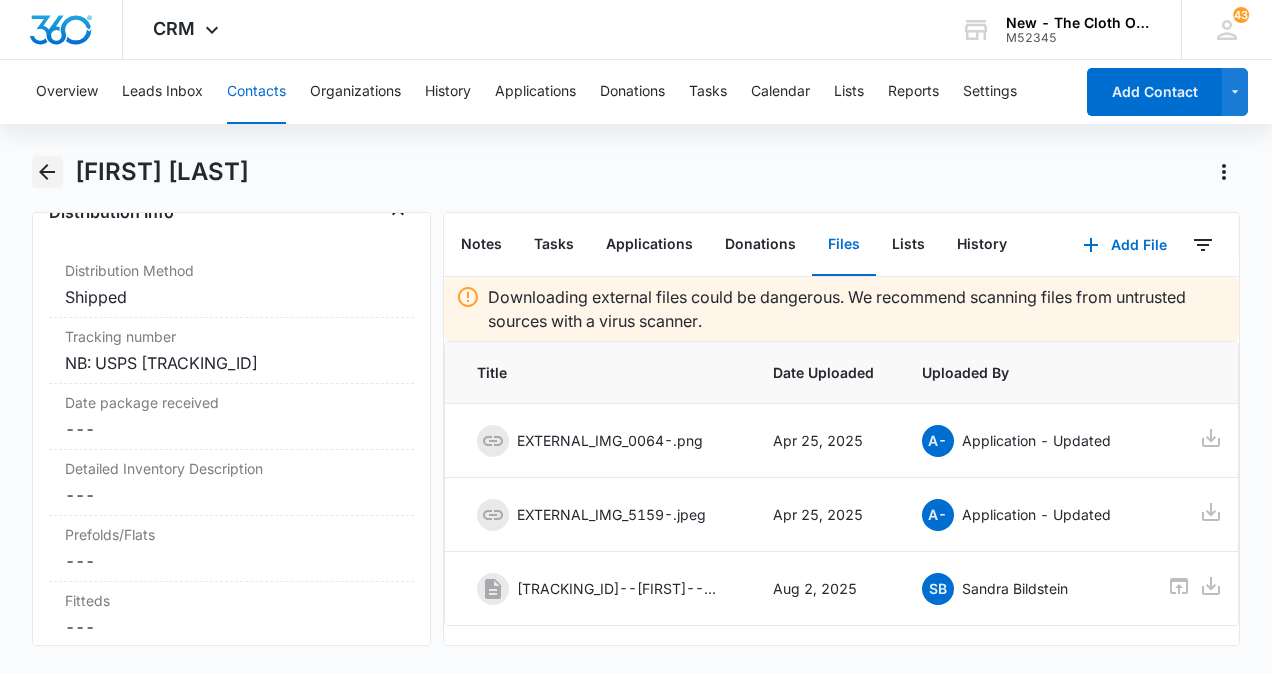 click 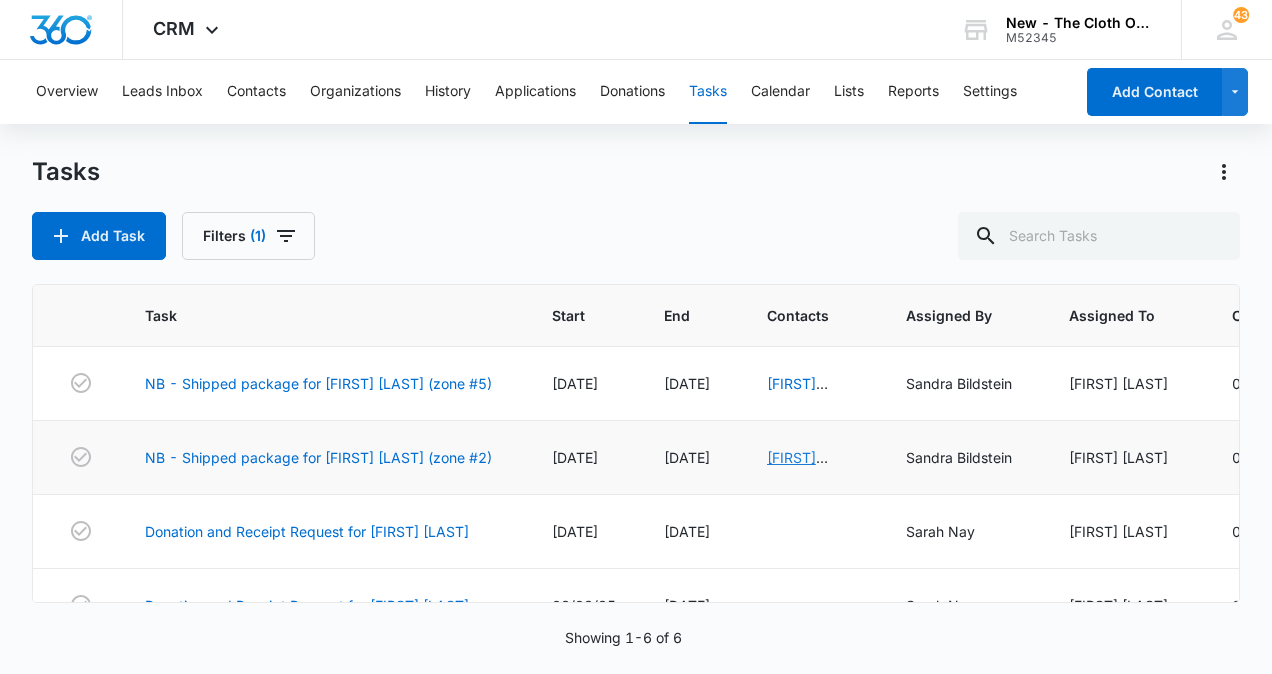 click on "[FIRST] [LAST]" at bounding box center [797, 468] 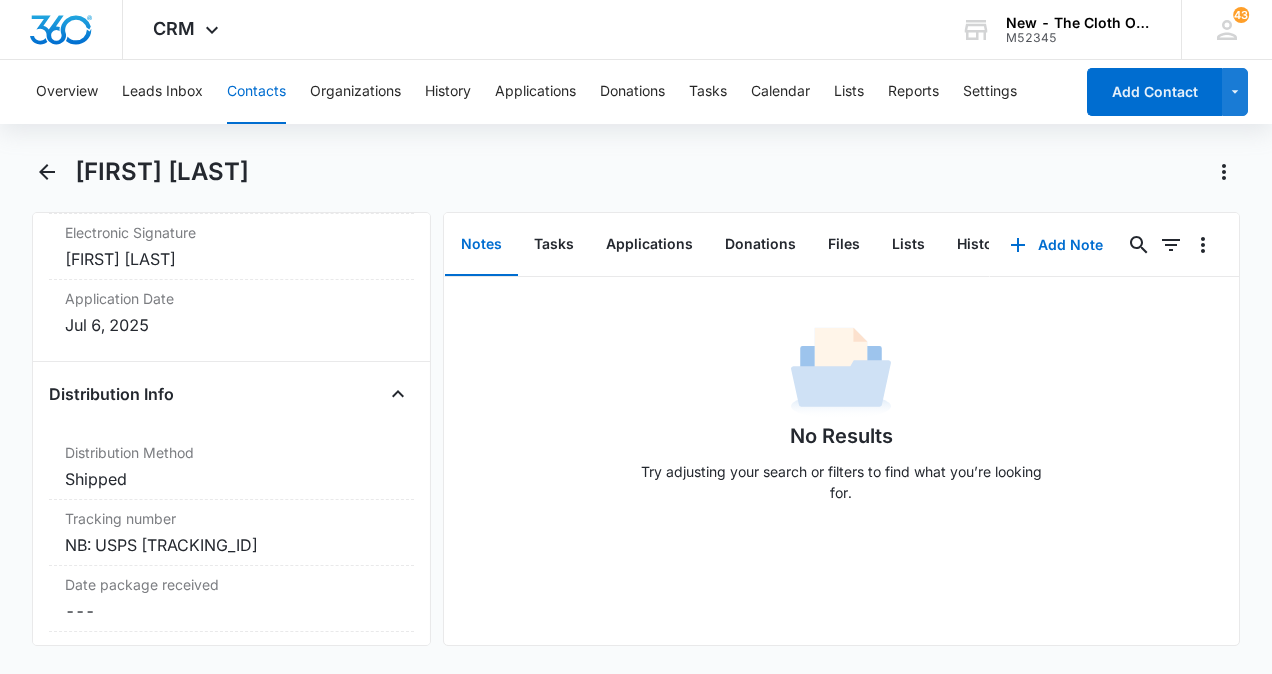 scroll, scrollTop: 4793, scrollLeft: 0, axis: vertical 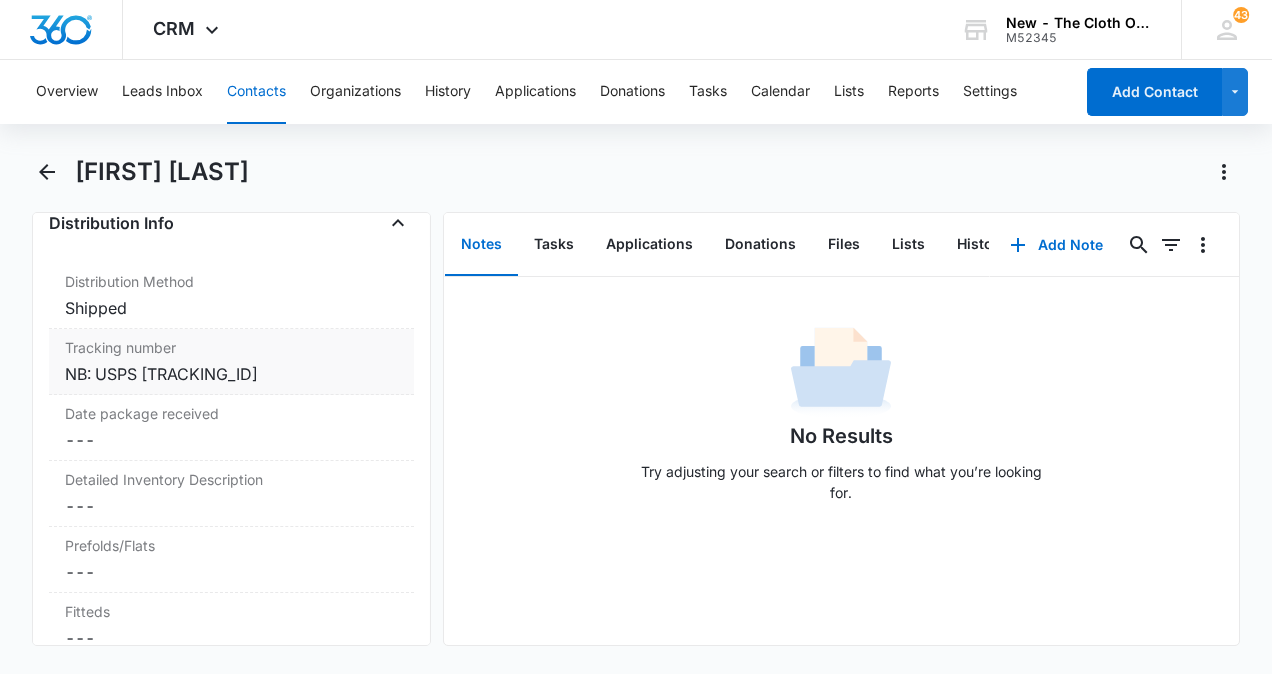 drag, startPoint x: 143, startPoint y: 395, endPoint x: 382, endPoint y: 399, distance: 239.03348 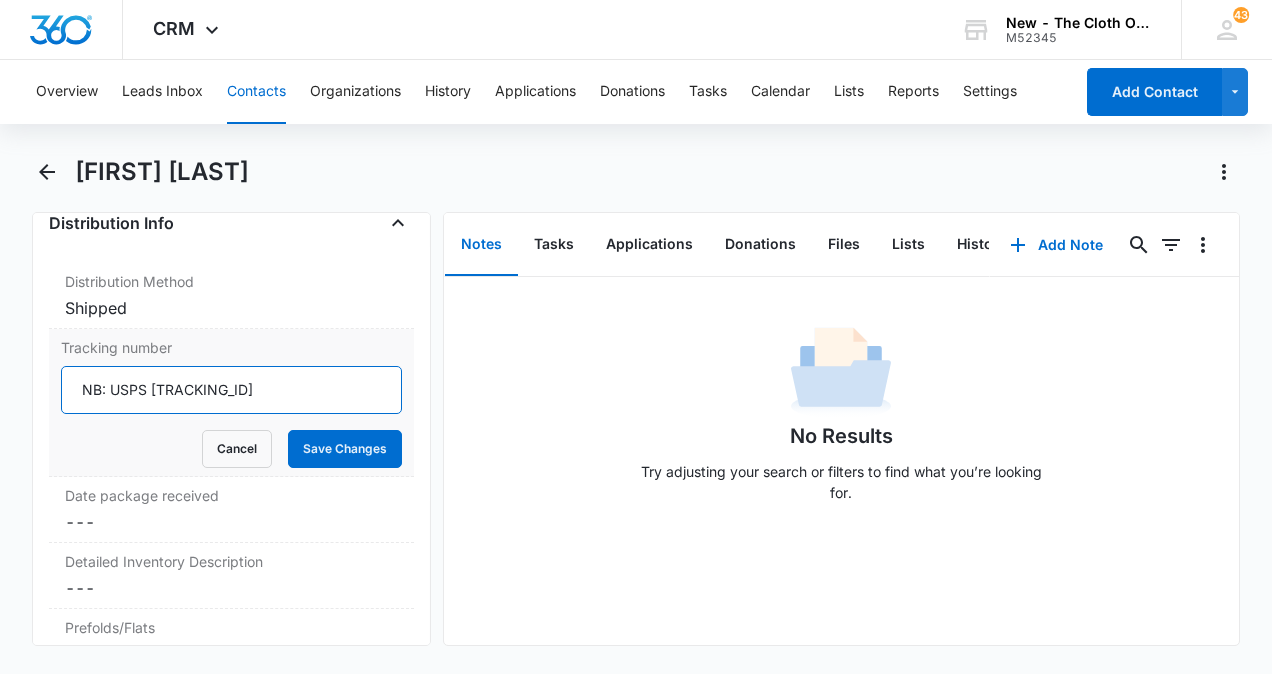 drag, startPoint x: 152, startPoint y: 416, endPoint x: 321, endPoint y: 411, distance: 169.07394 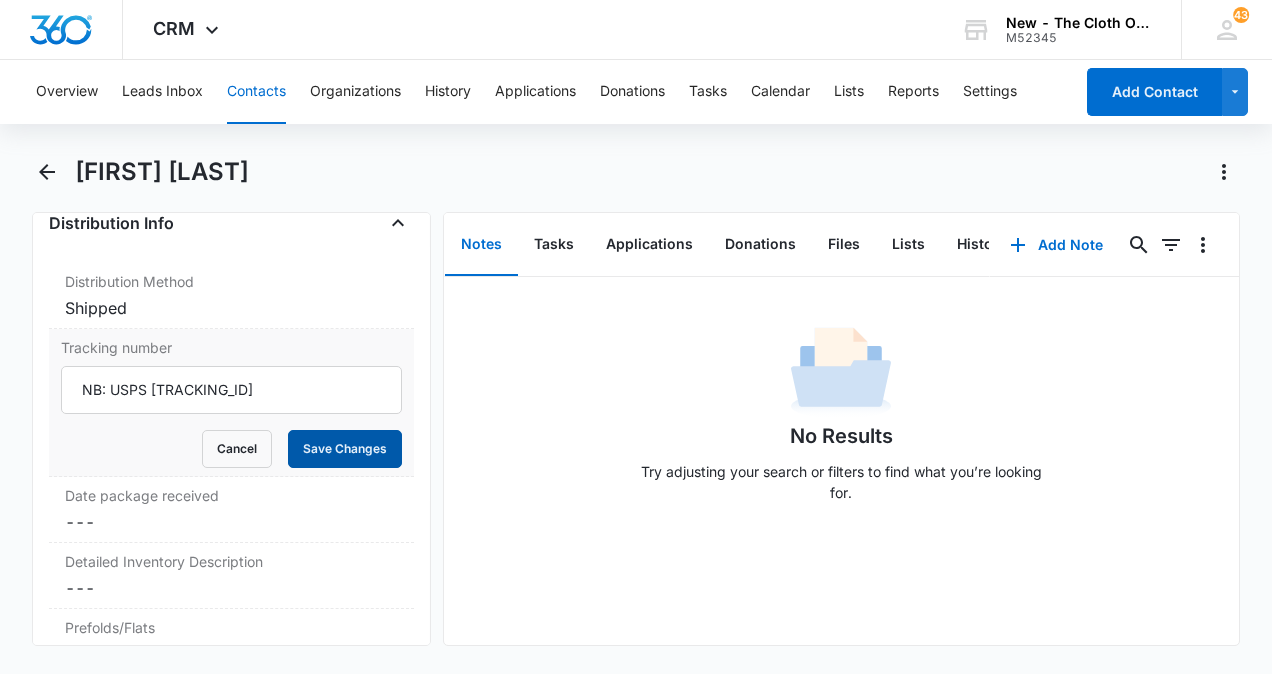 click on "Save Changes" at bounding box center (345, 449) 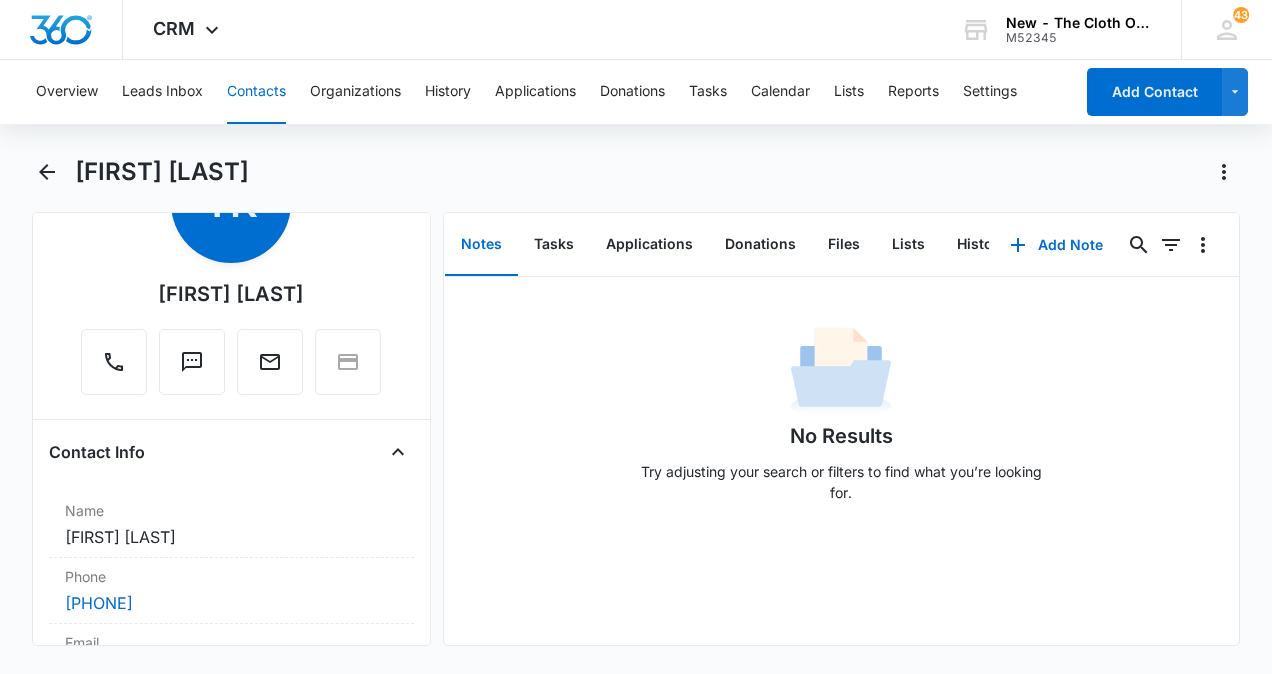 scroll, scrollTop: 296, scrollLeft: 0, axis: vertical 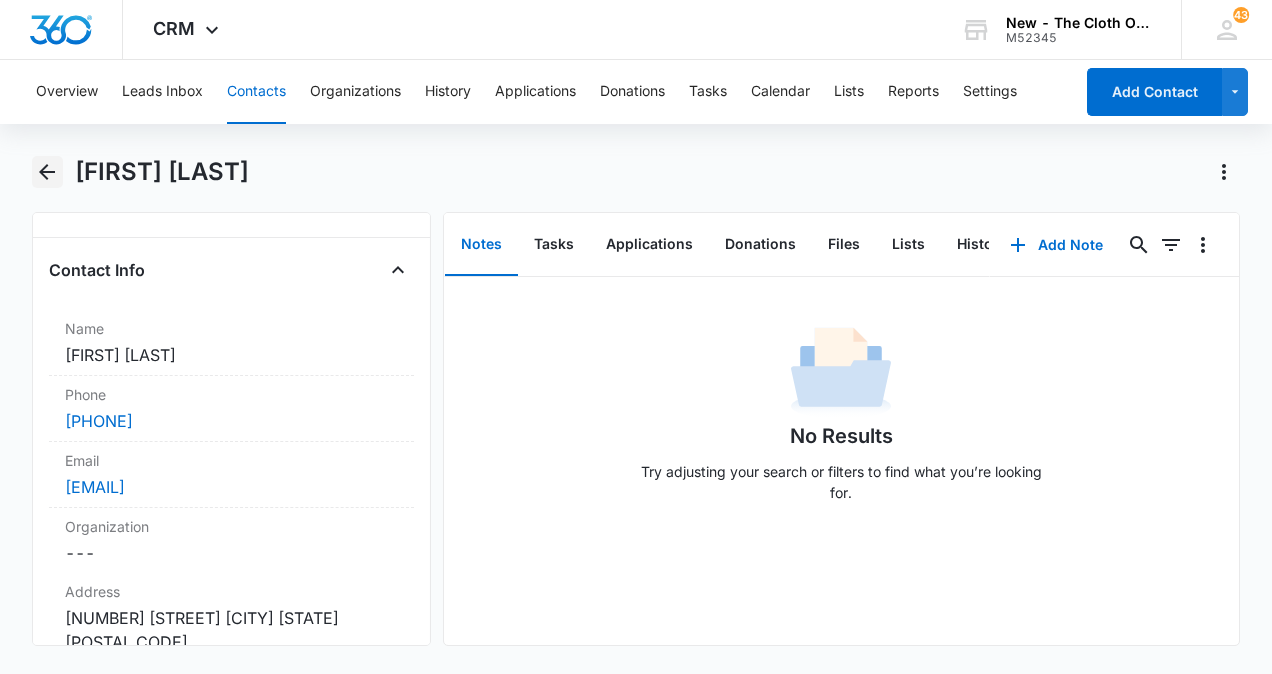 click 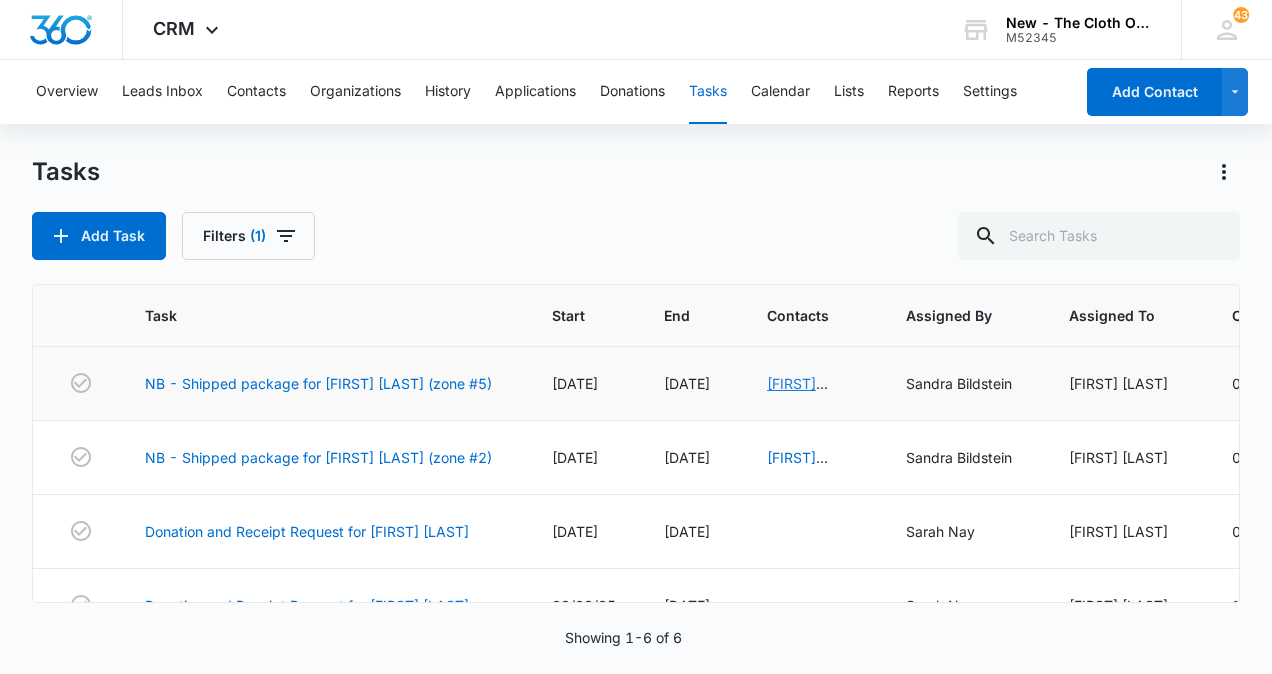 click on "[FIRST] [LAST]" at bounding box center [797, 394] 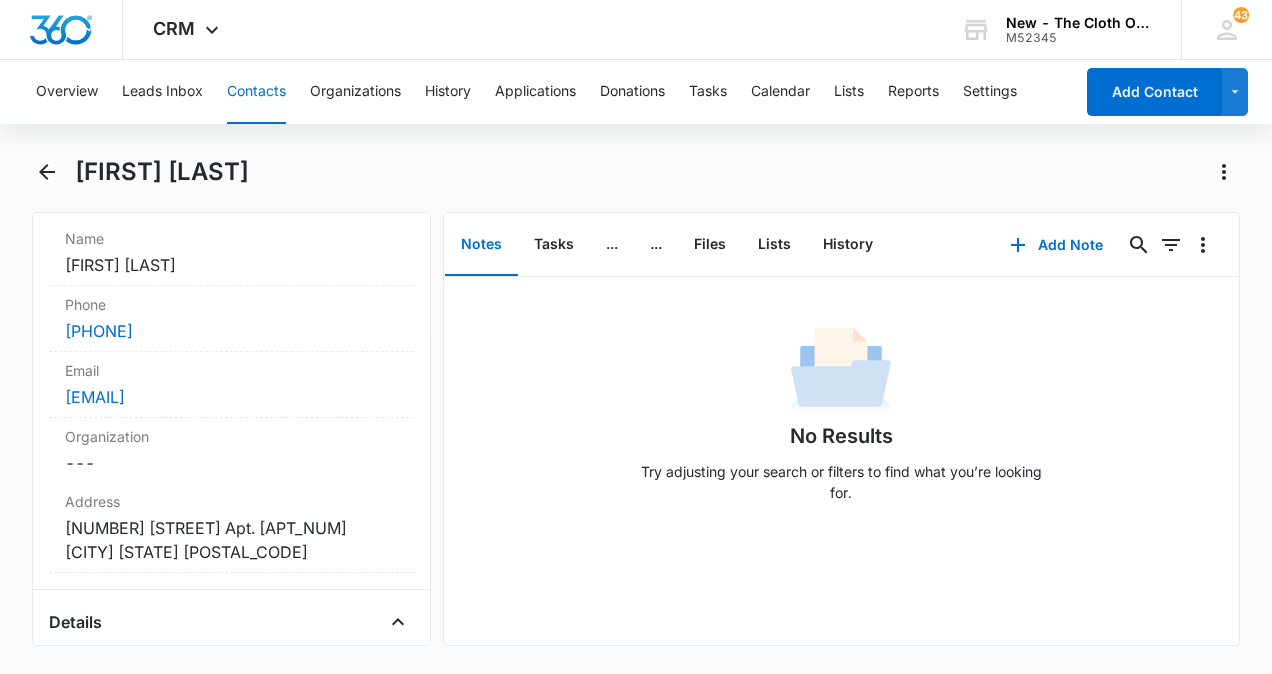 scroll, scrollTop: 421, scrollLeft: 0, axis: vertical 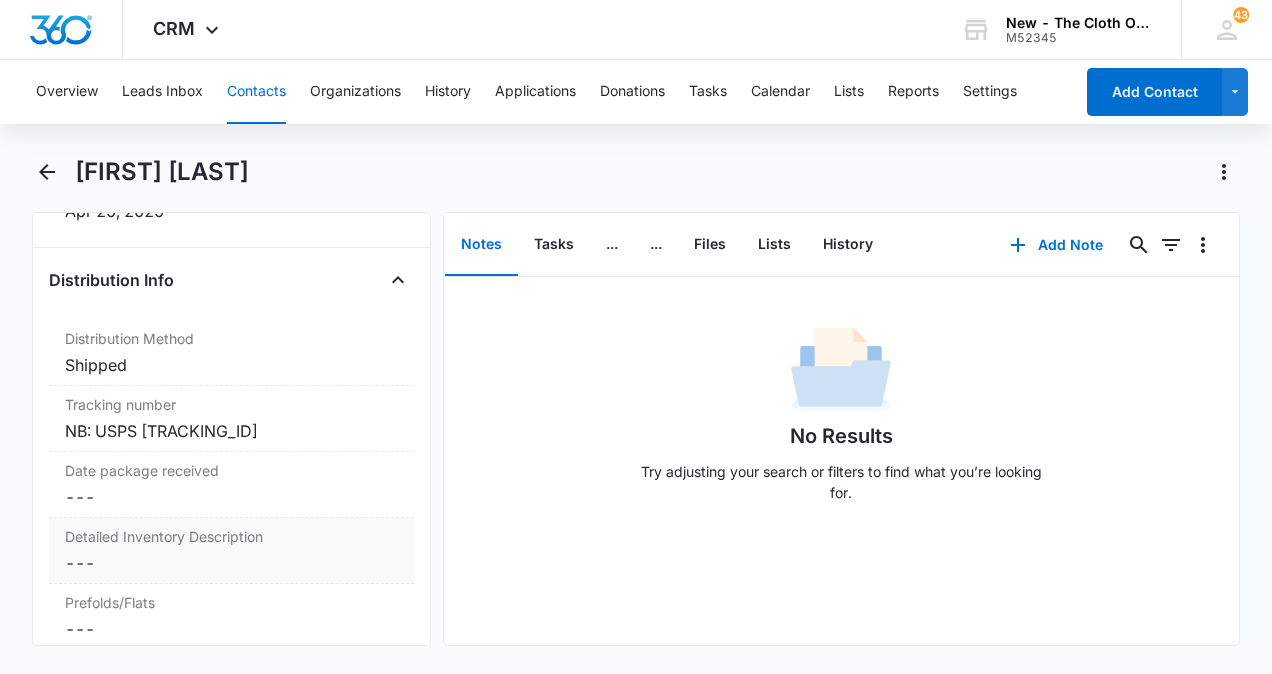 click on "Cancel Save Changes ---" at bounding box center (231, 563) 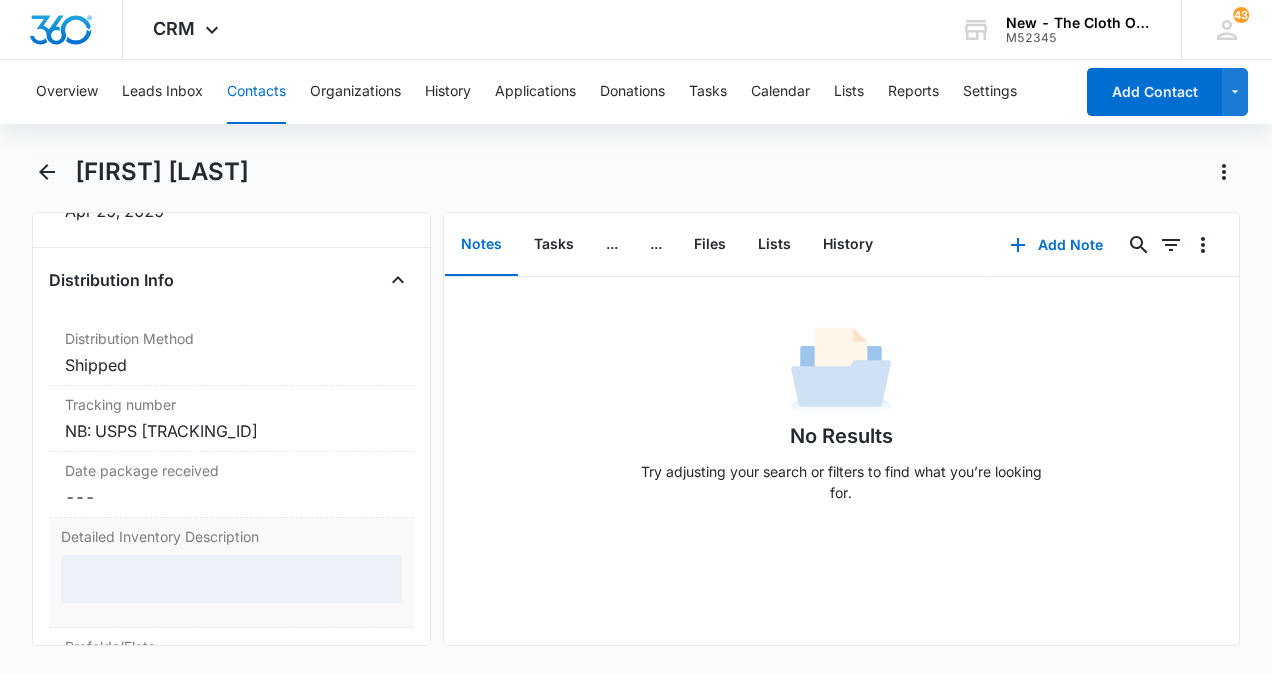 click at bounding box center (231, 579) 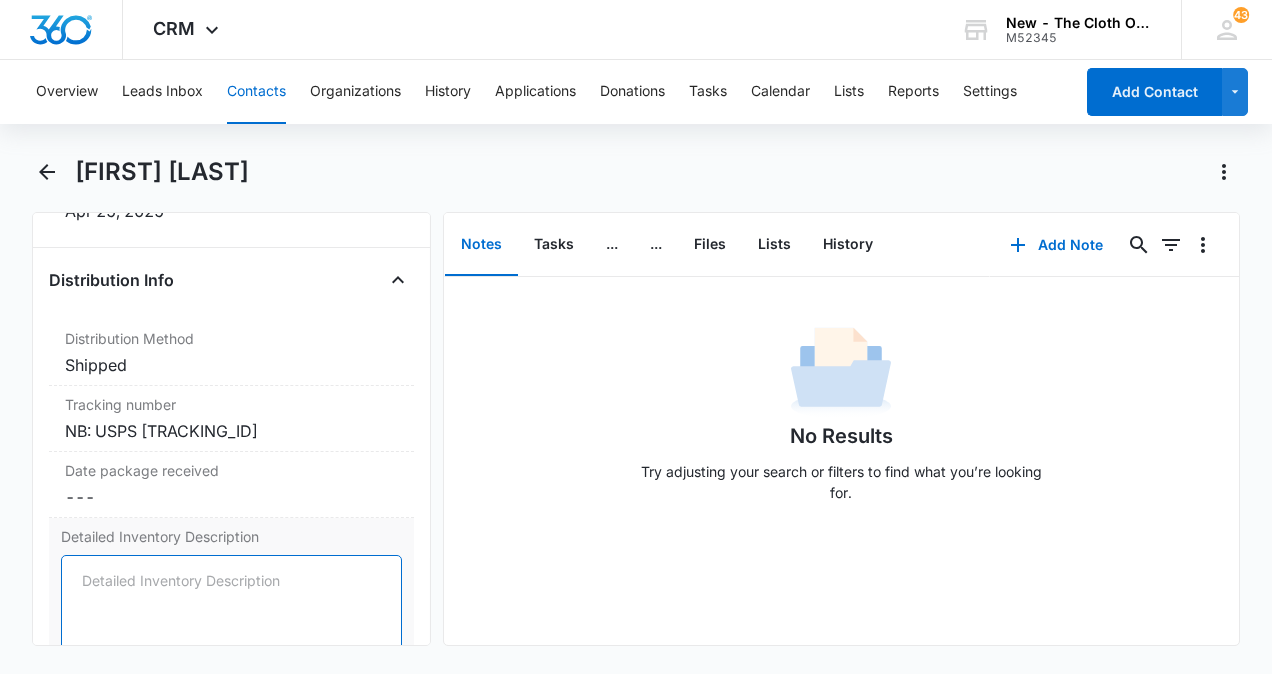 click on "Detailed Inventory Description" at bounding box center [231, 612] 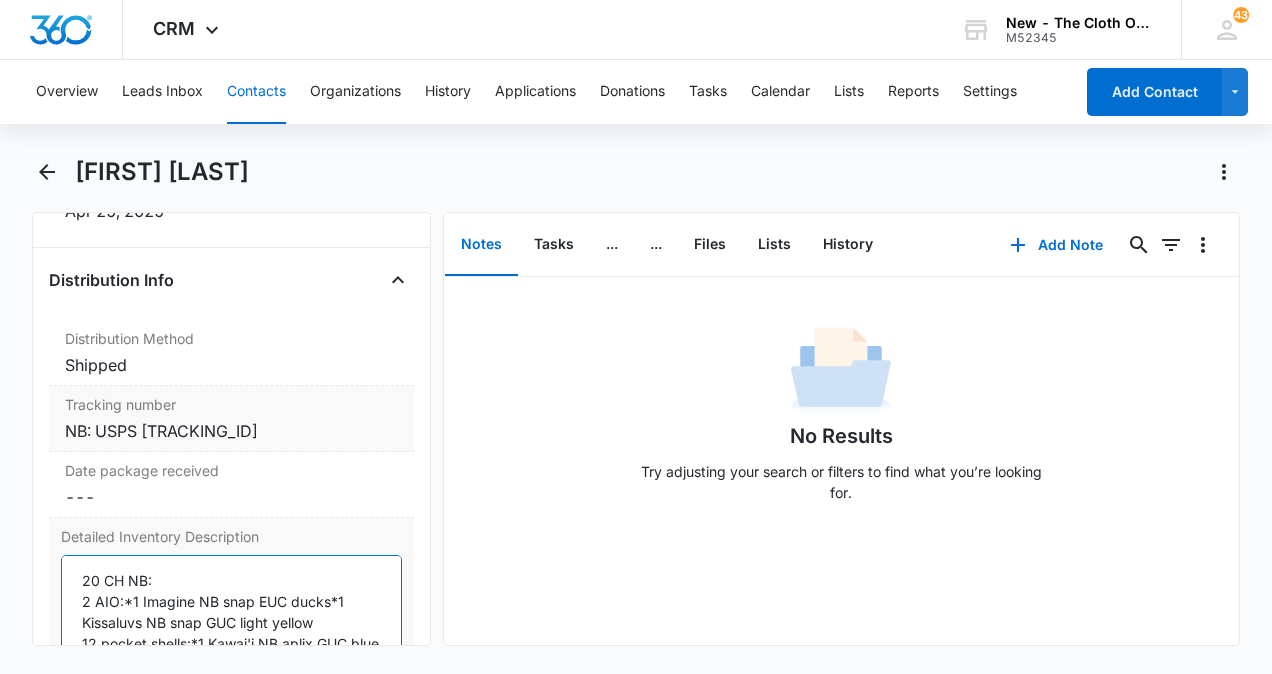 scroll, scrollTop: 382, scrollLeft: 0, axis: vertical 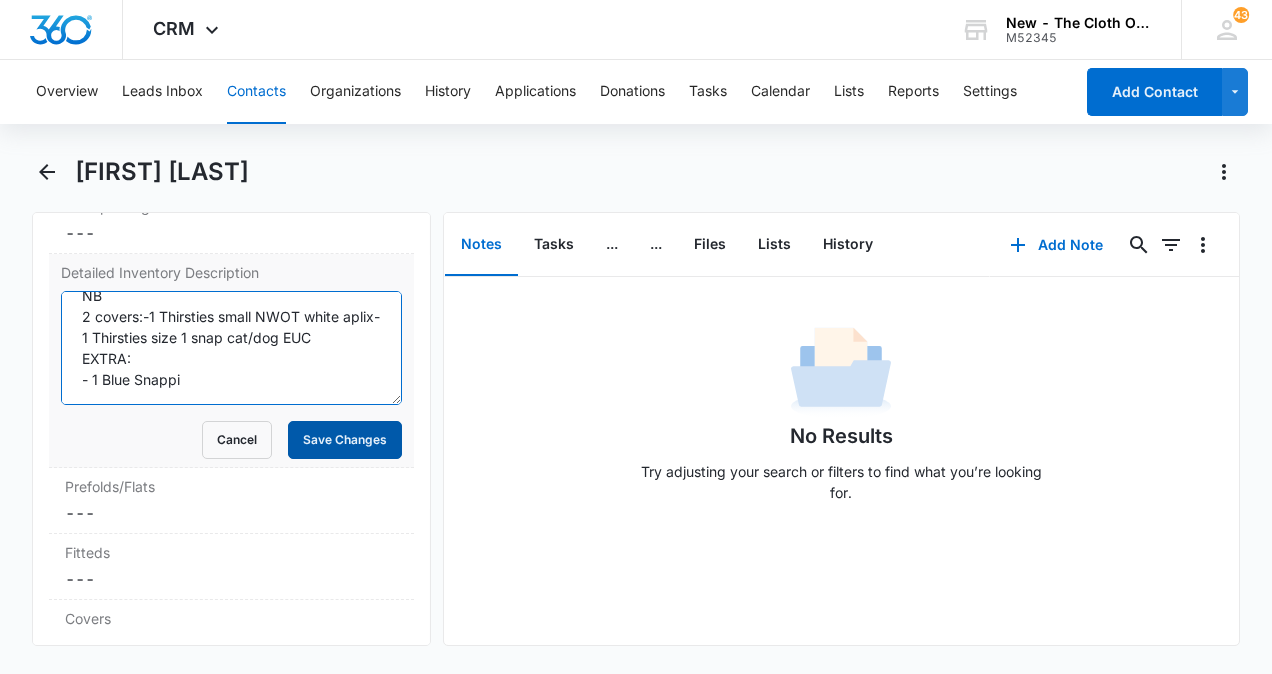 type on "20 CH NB:
2 AIO:*1 Imagine NB snap EUC ducks*1 Kissaluvs NB snap GUC light yellow
12 pocket shells:*1 Kawai'i NB aplix GUC blue zebra*2 no name NB snap EUC - pink flamingo and blue horse*9 Alva NB snap EUC: light blue, light pink, light green, lavender, salmon, yellow, red, black, sunflower
26 inserts:*12 no name NB MF EUC*2 Alva NB MF EUC*10 Alva NB Bamboo EUC *2 no name natural booster EUC
6 fitted:*3 Thirsties fitted:-1 NWT duo size 1 snap white-1 NWOT duo size 1 snap white-1 NWOT size 1 snap white-1 Clotheez workhorse organic NB no closure EUC orange edge-2 Nicki's no closure EUC green edge NB
2 covers:-1 Thirsties small NWOT white aplix- 1 Thirsties size 1 snap cat/dog EUC
EXTRA:
- 1 Blue Snappi" 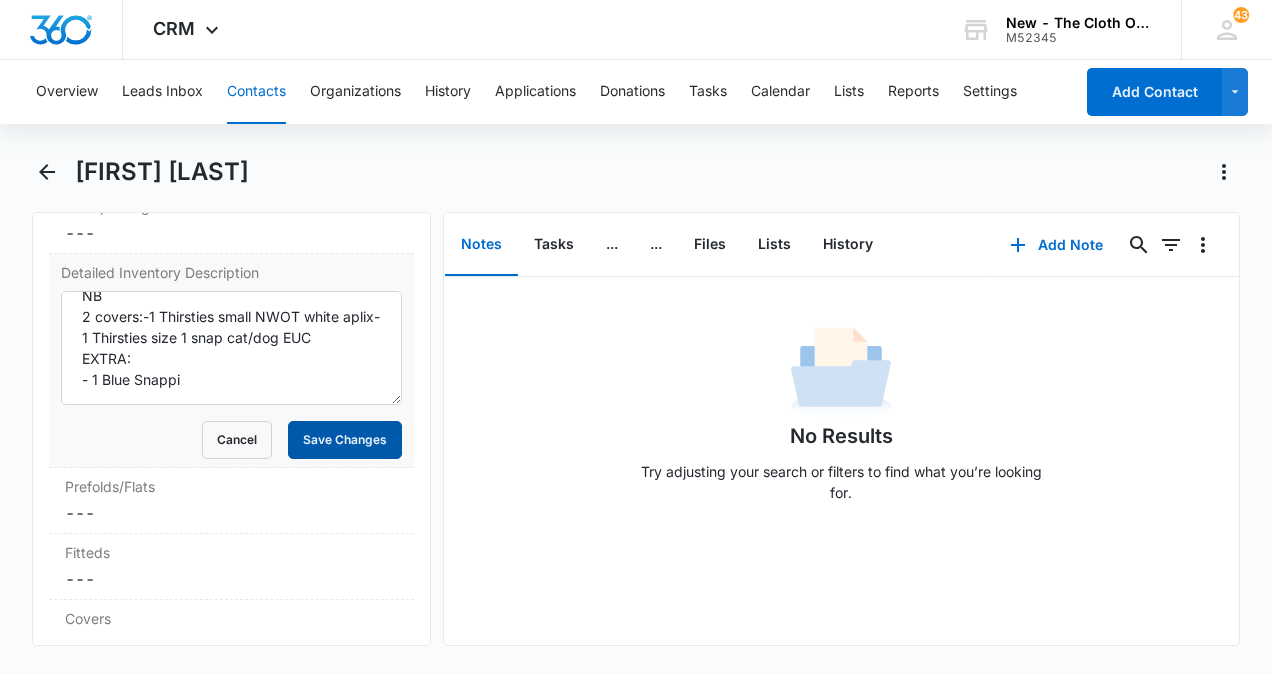 click on "Save Changes" at bounding box center [345, 440] 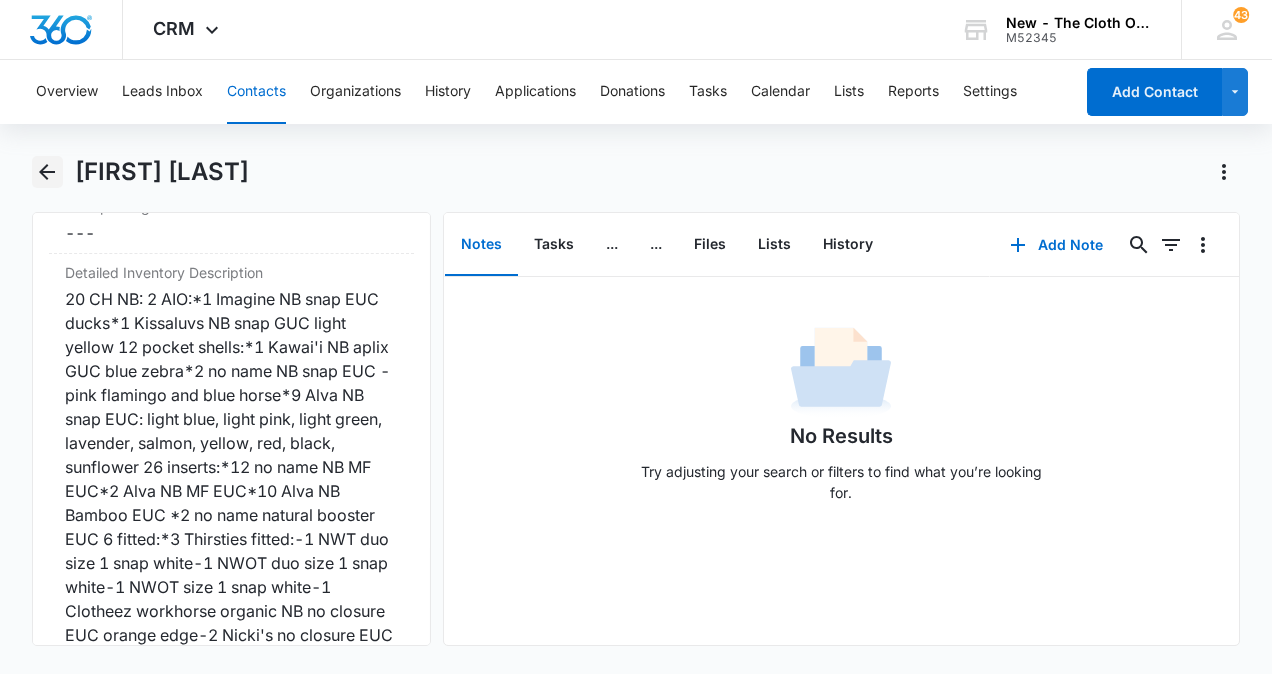 click 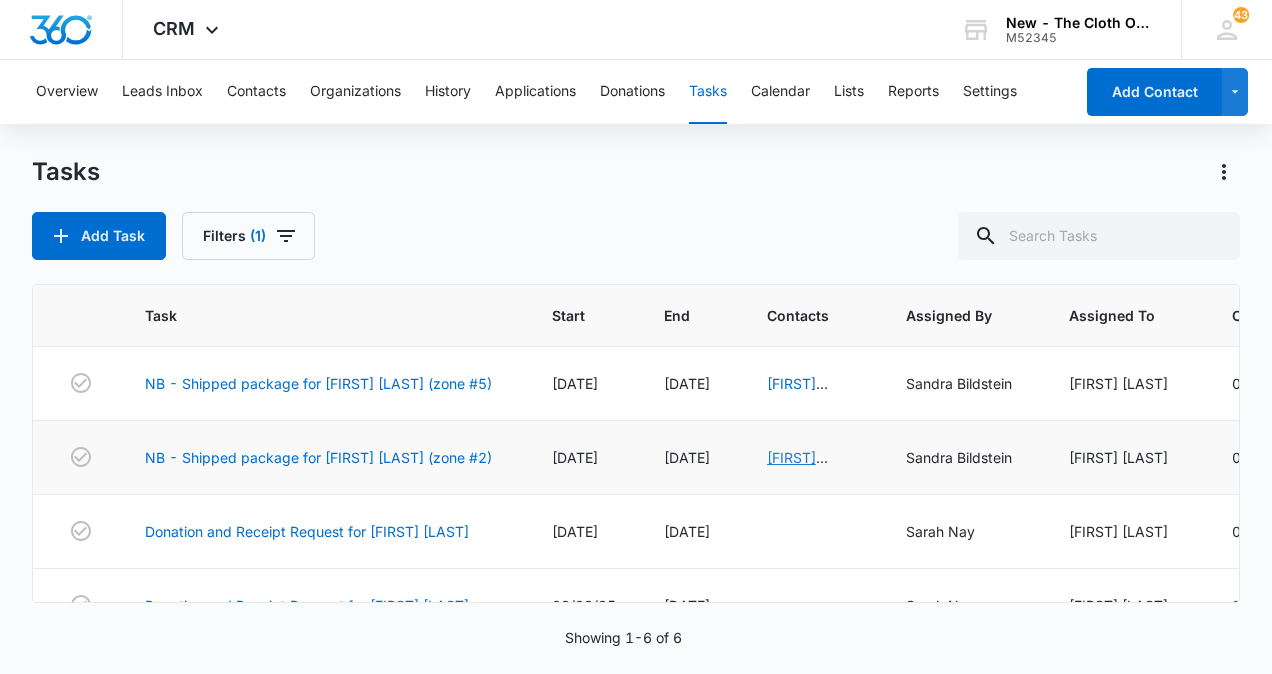 click on "[FIRST] [LAST]" at bounding box center (797, 468) 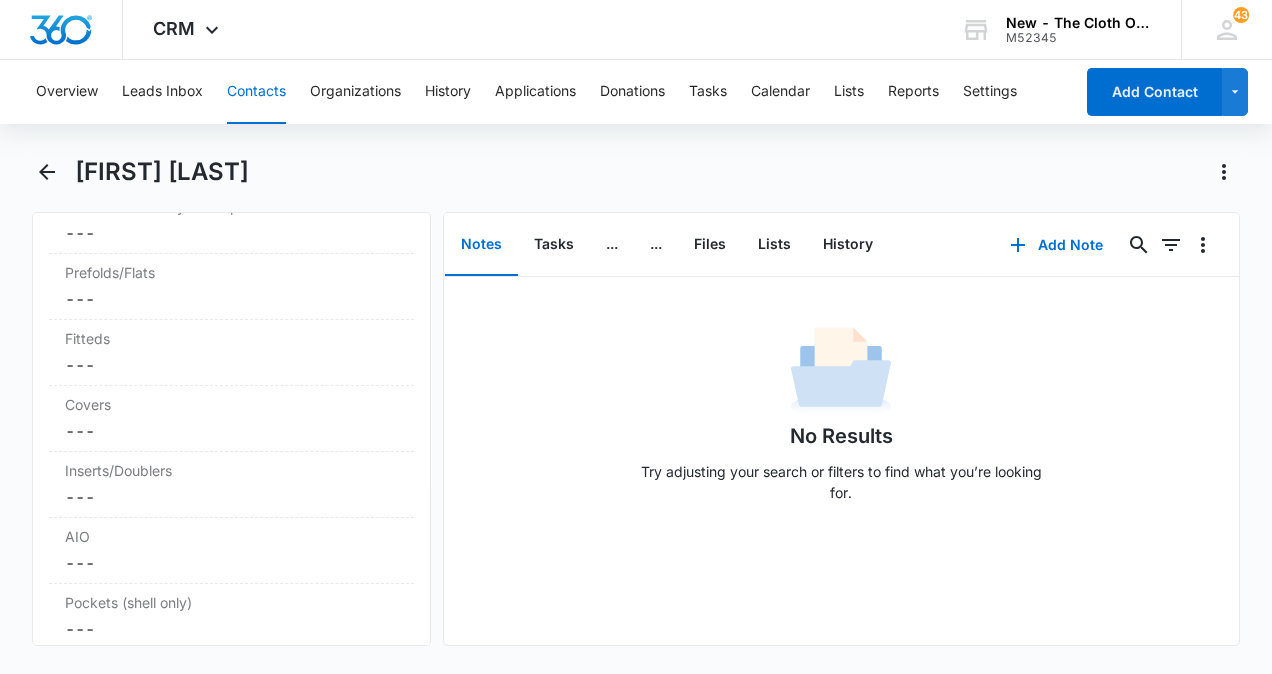 scroll, scrollTop: 4850, scrollLeft: 0, axis: vertical 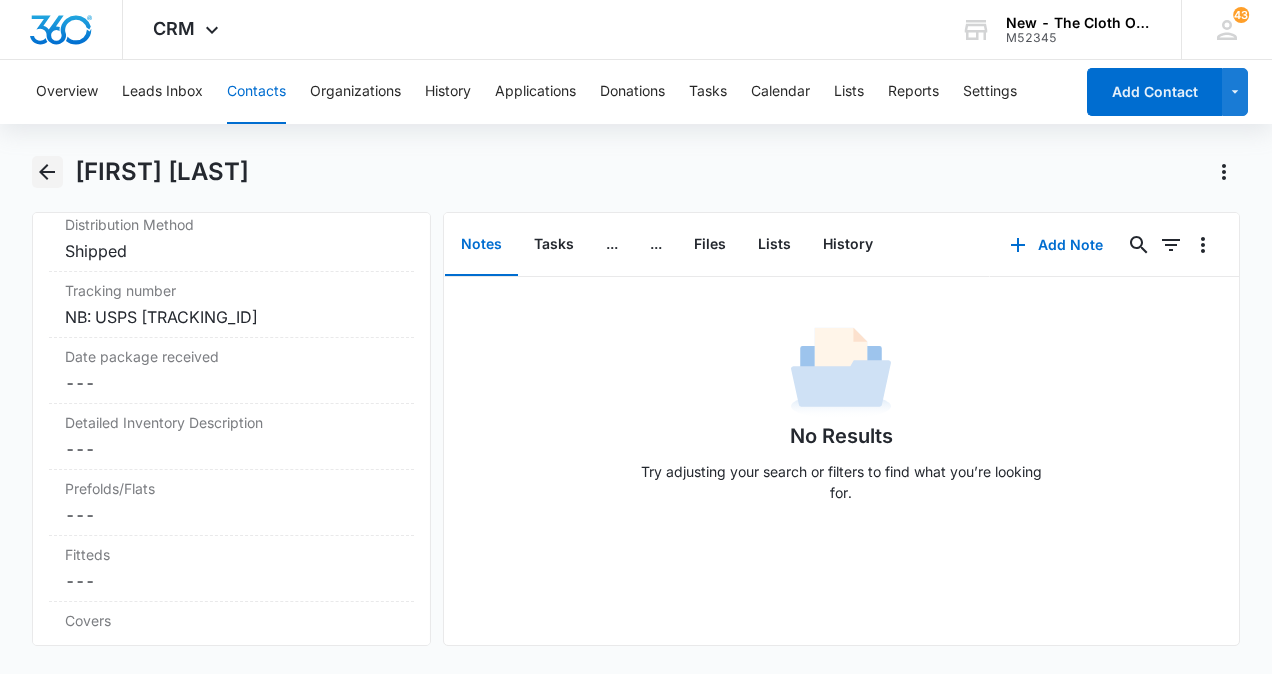 click 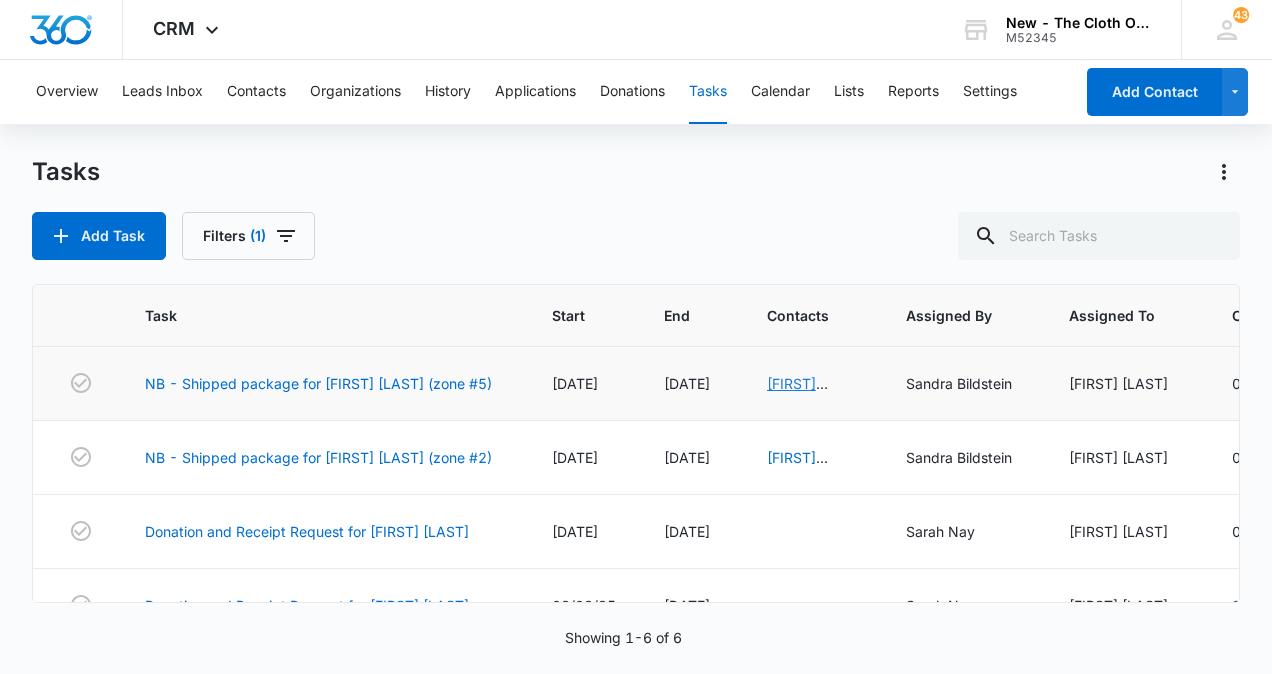 click on "[FIRST] [LAST]" at bounding box center (797, 394) 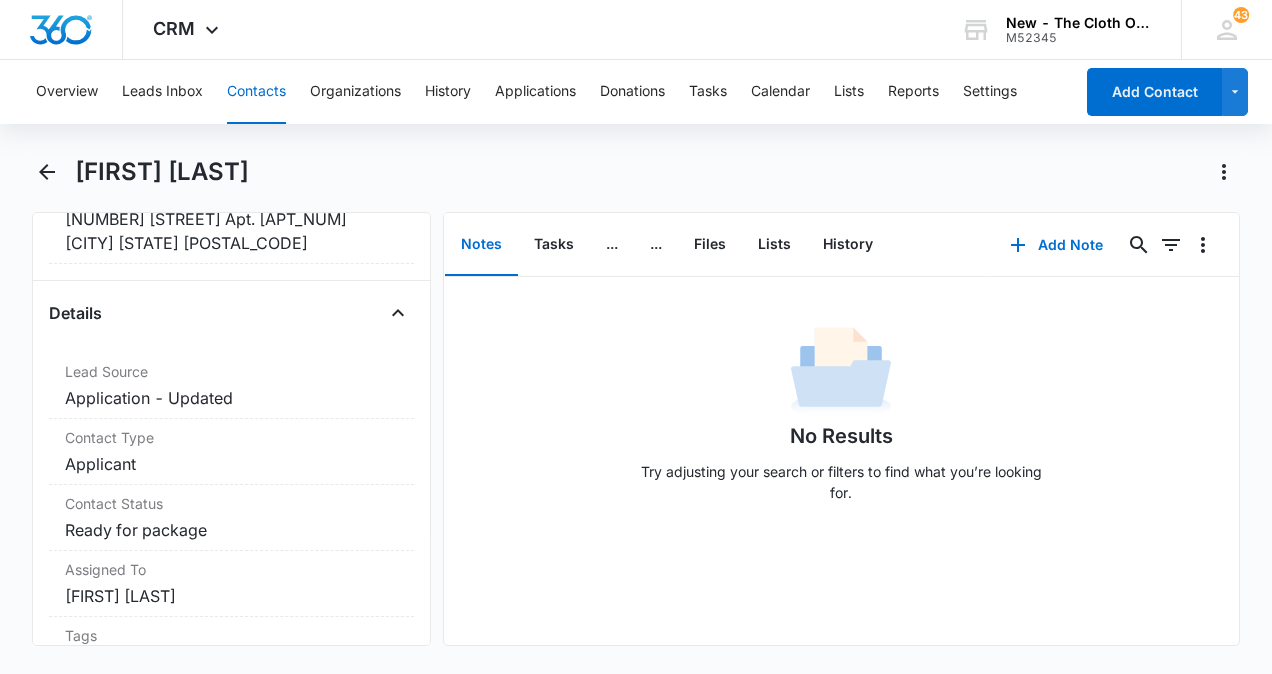scroll, scrollTop: 707, scrollLeft: 0, axis: vertical 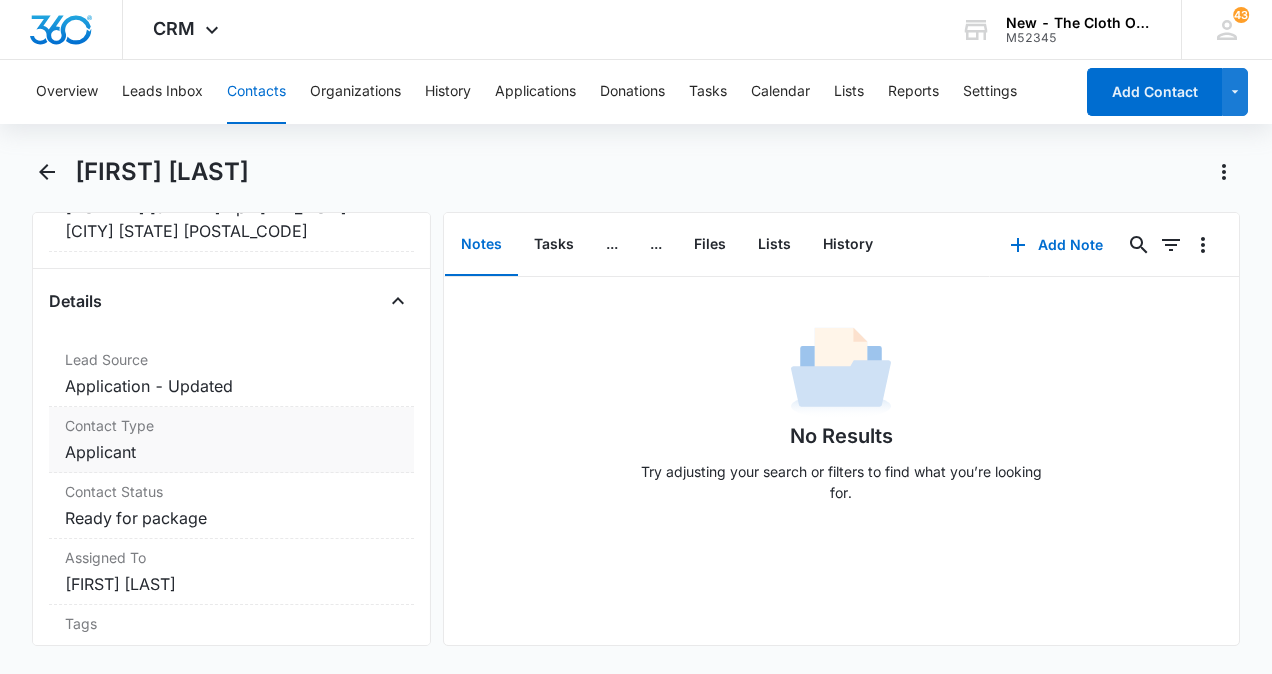 click on "Cancel Save Changes Applicant" at bounding box center [231, 452] 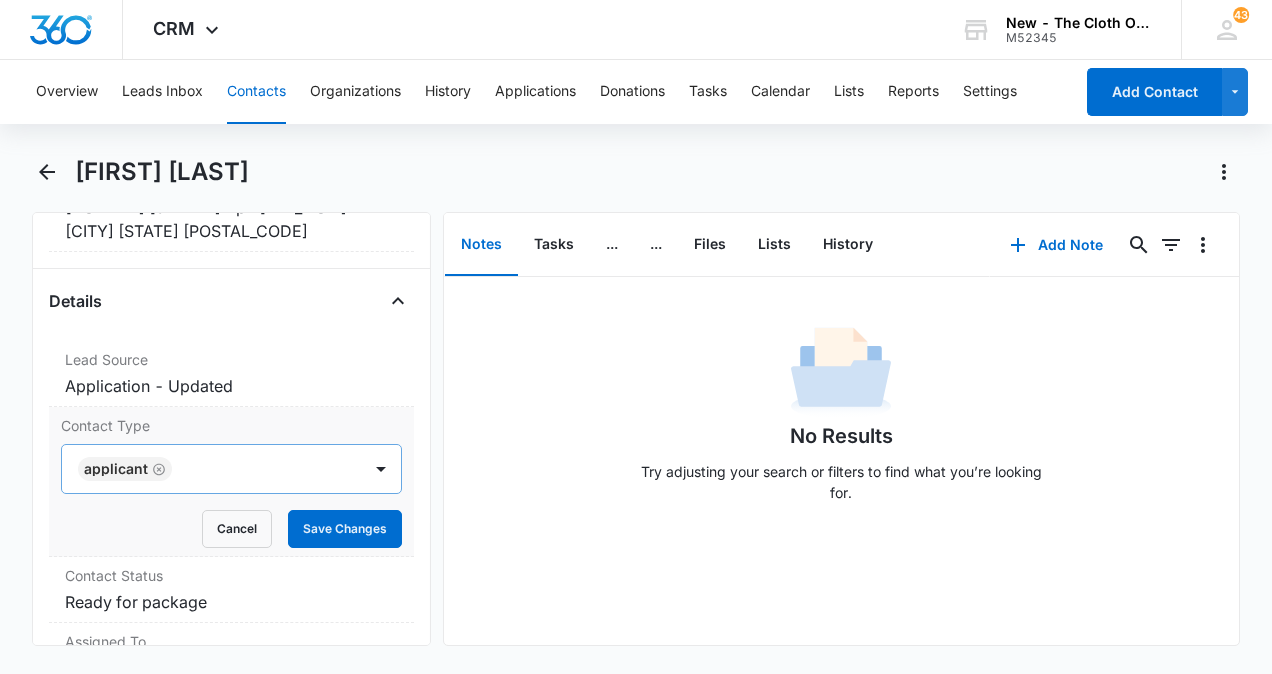 click 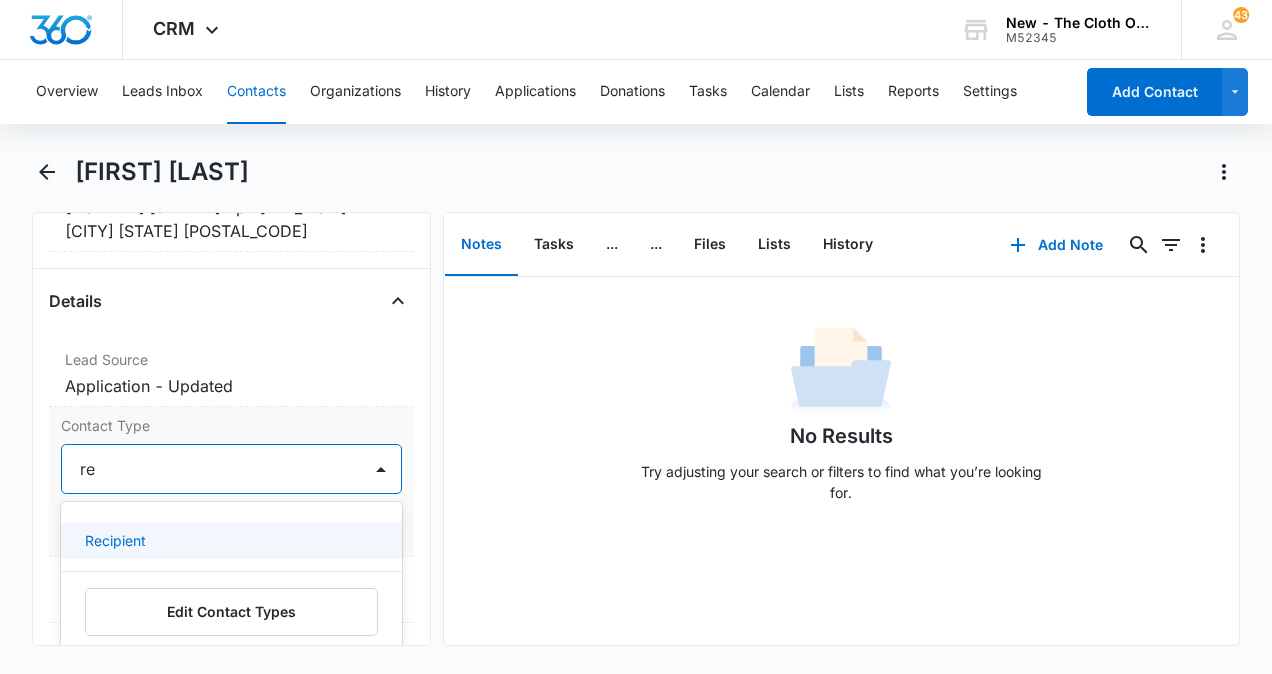 type on "rec" 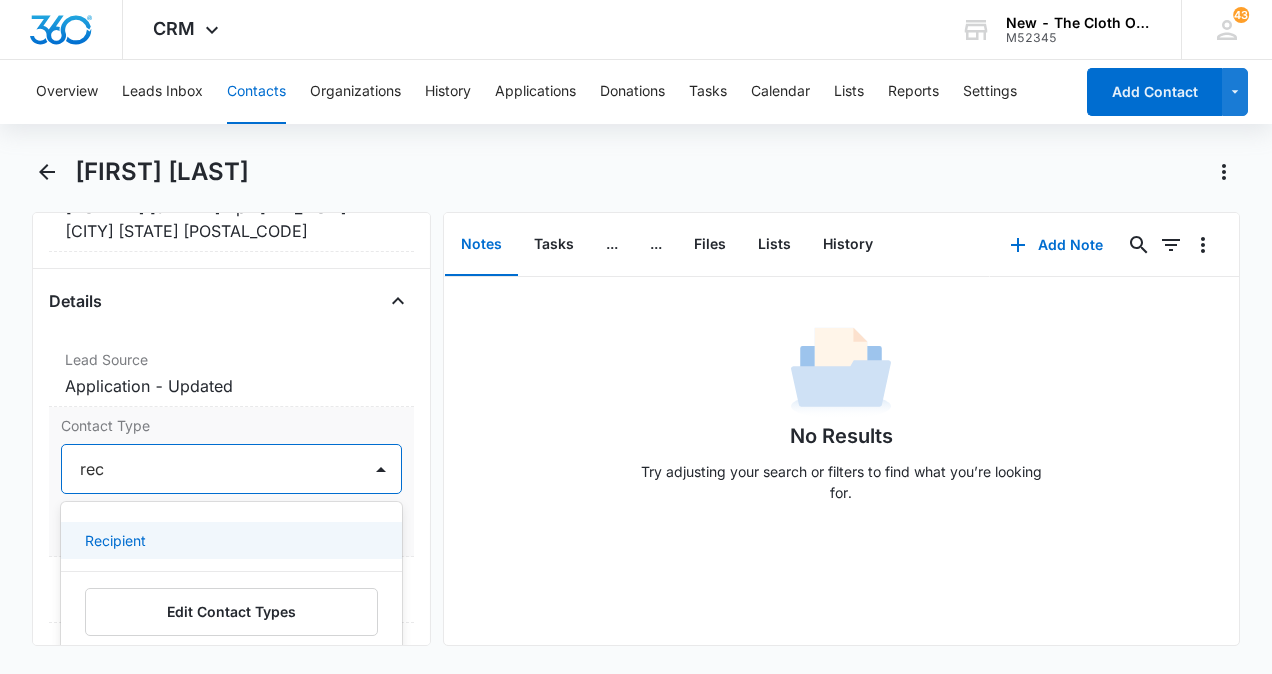 click on "Recipient" at bounding box center (115, 540) 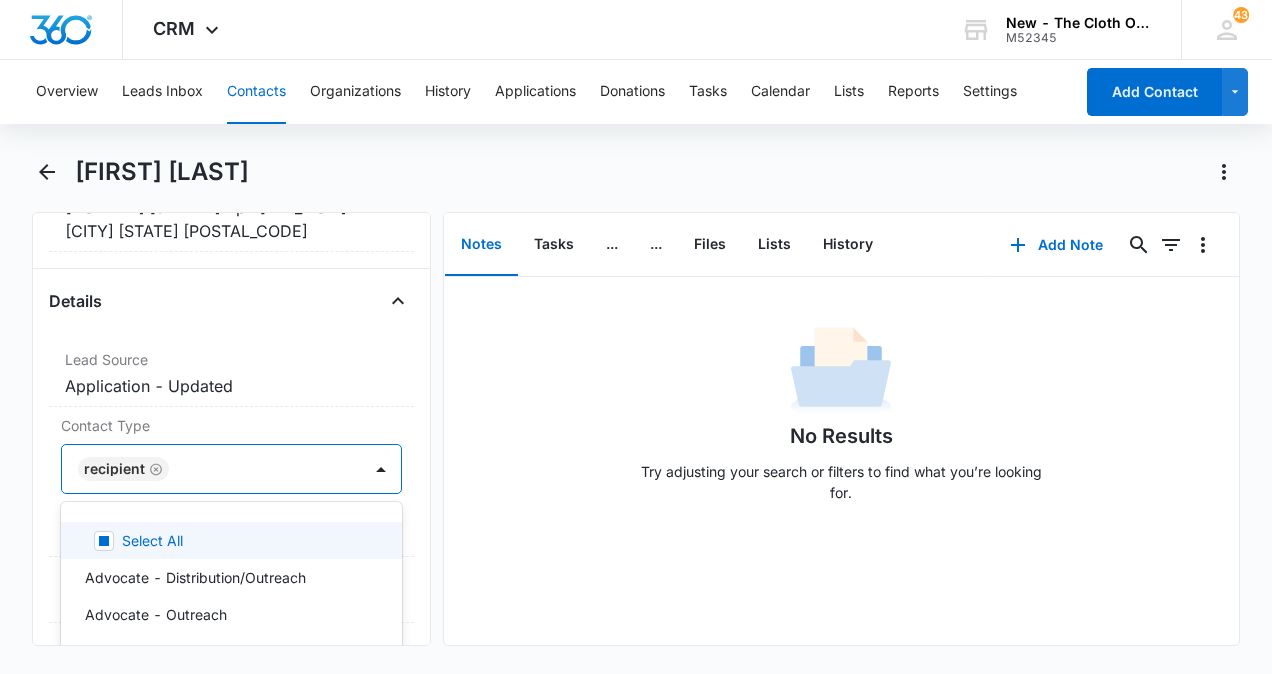 scroll, scrollTop: 1072, scrollLeft: 0, axis: vertical 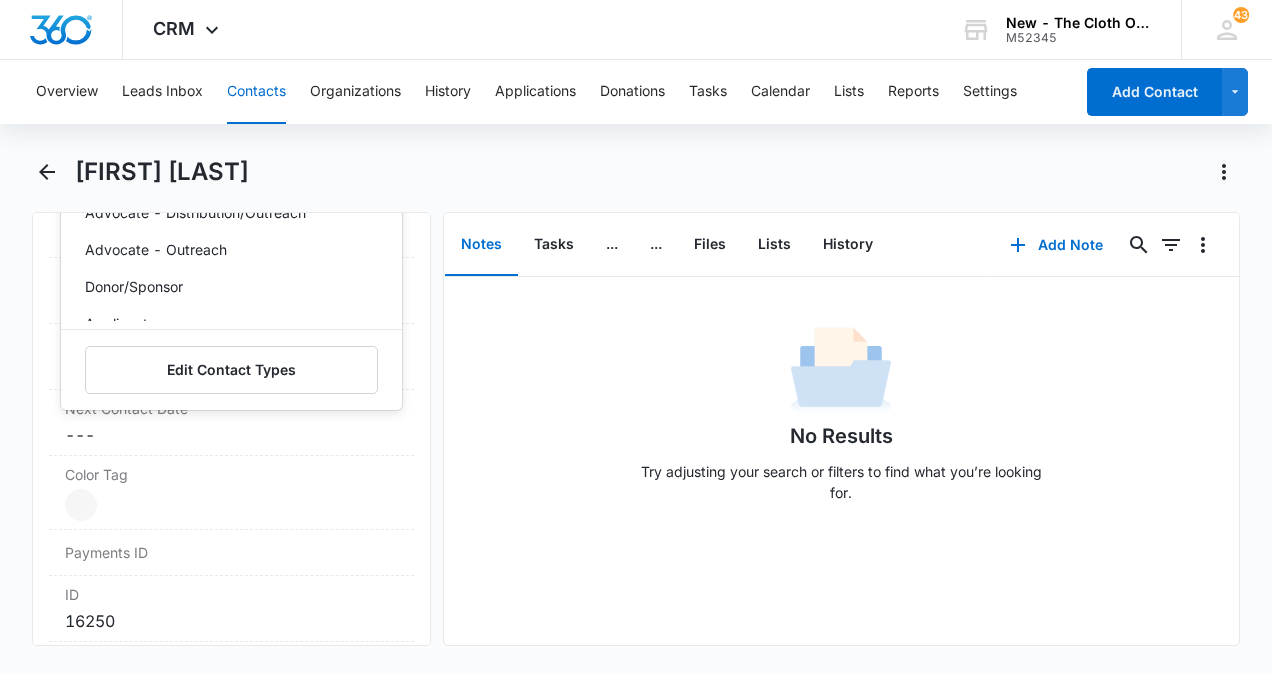 click on "Remove AH [FIRST] [LAST] Contact Info Name Cancel Save Changes [FIRST] [LAST] Phone Cancel Save Changes ([PHONE]) Email Cancel Save Changes [EMAIL] Organization Cancel Save Changes --- Address Cancel Save Changes [NUMBER] [STREET] Apt. [APARTMENT_NUMBER] [CITY] [STATE] [POSTAL CODE] Details Lead Source Cancel Save Changes Application - Updated Contact Type option Recipient, selected. 12 results available. Use Up and Down to choose options, press Enter to select the currently focused option, press Escape to exit the menu, press Tab to select the option and exit the menu. Recipient Select All Advocate - Distribution/Outreach Advocate - Outreach Donor/Sponsor Applicant Recipient Advocate - Inactive/Former Donation Drop Off/Local Sponsor Local volunteer Organizational Development/Advisory Imported Reimport Edit Contact Types Cancel Save Changes Contact Status Cancel Save Changes Ready for package Assigned To Cancel Save Changes [FIRST] [LAST] Tags Cancel Save Changes --- Next Contact Date Cancel --- ID [NUMBER]" at bounding box center (231, 429) 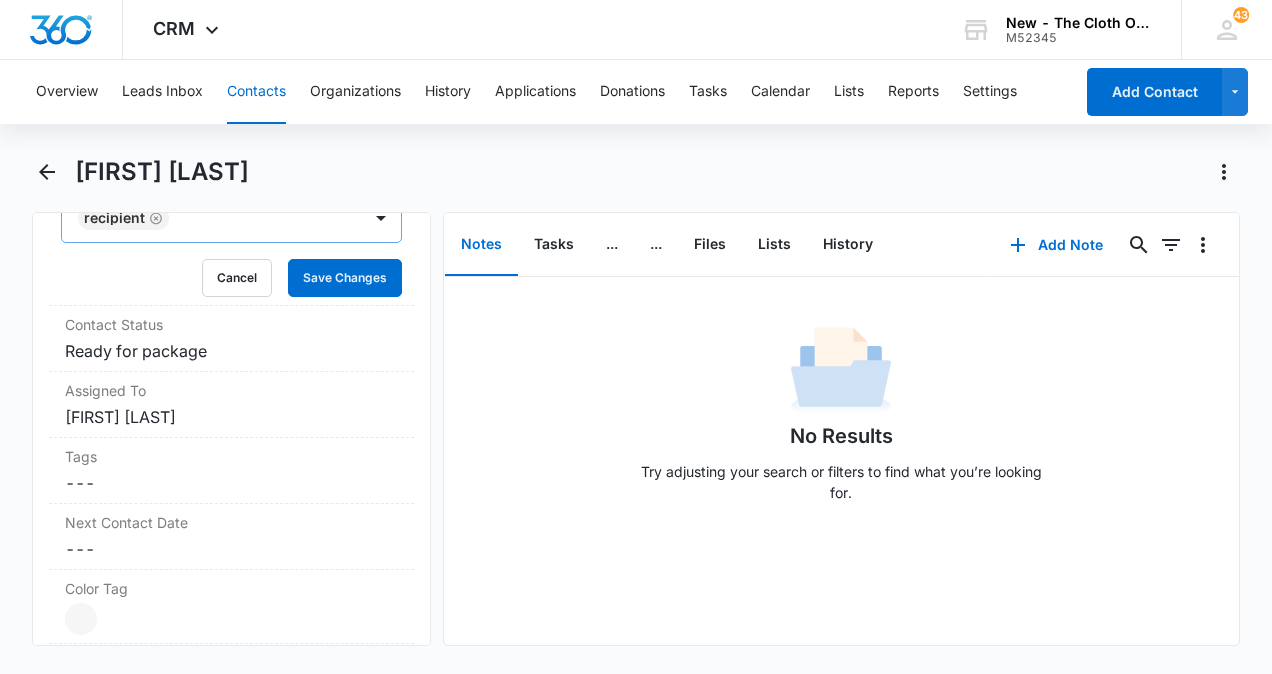 scroll, scrollTop: 905, scrollLeft: 0, axis: vertical 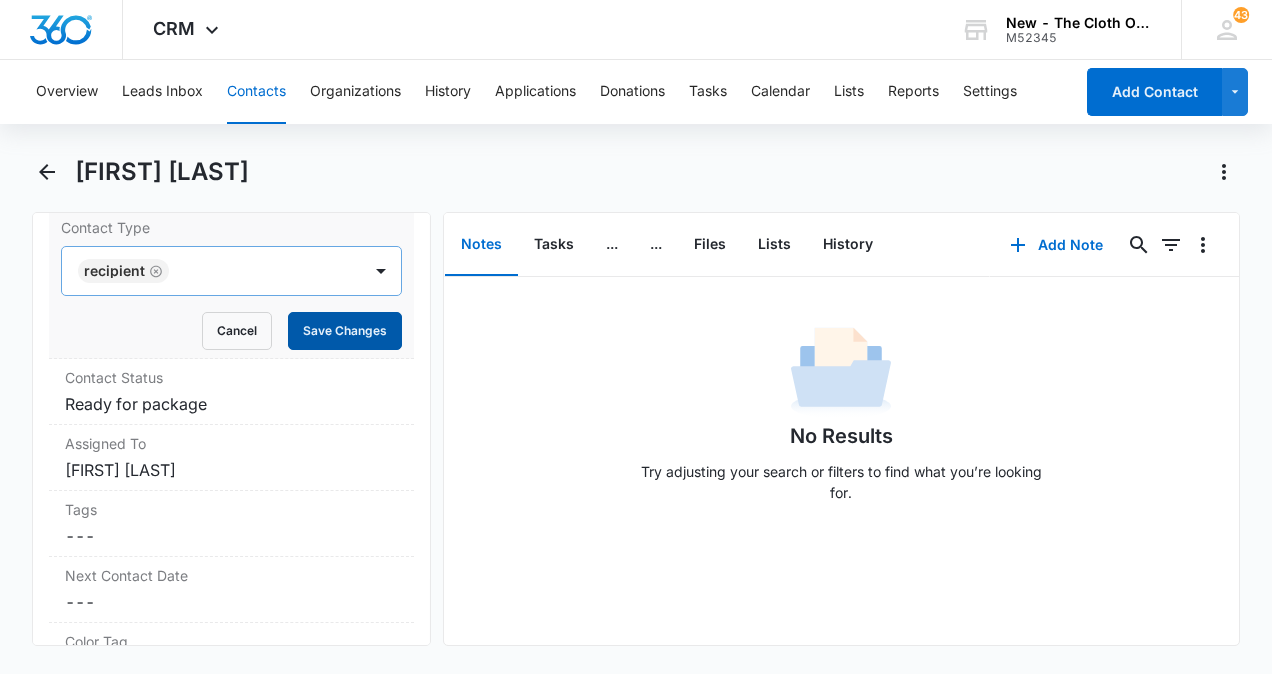 click on "Save Changes" at bounding box center [345, 331] 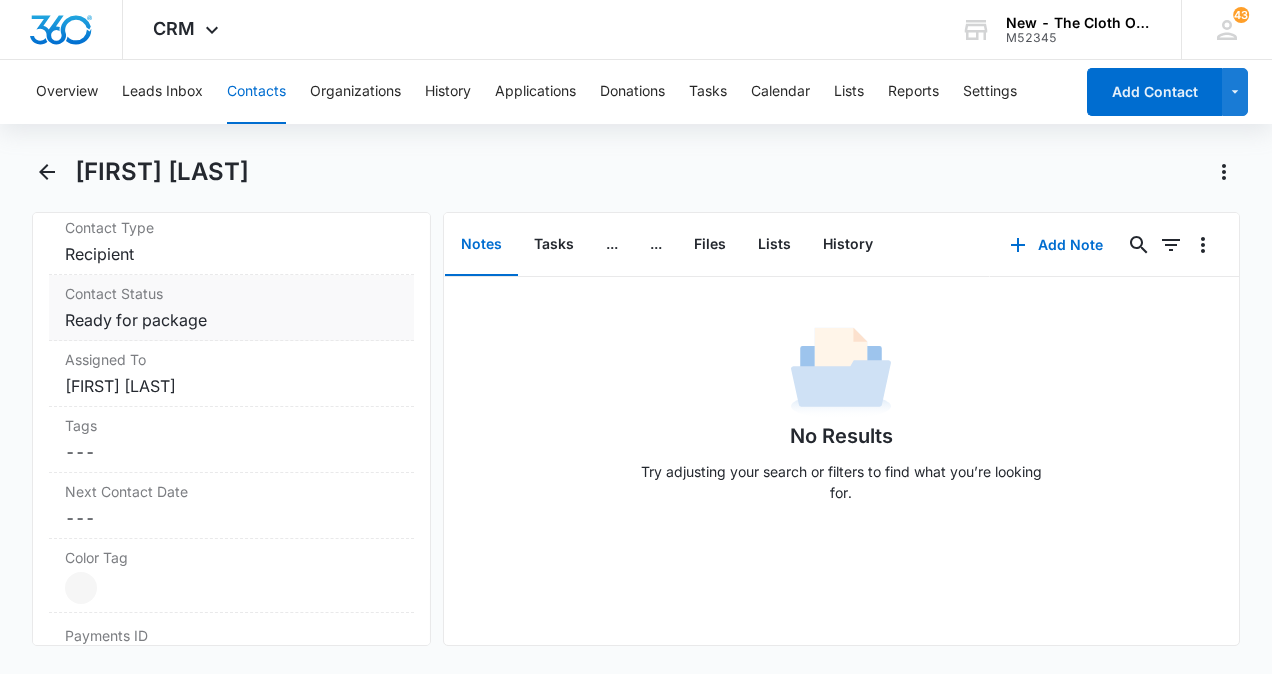 click on "Cancel Save Changes Ready for package" at bounding box center [231, 320] 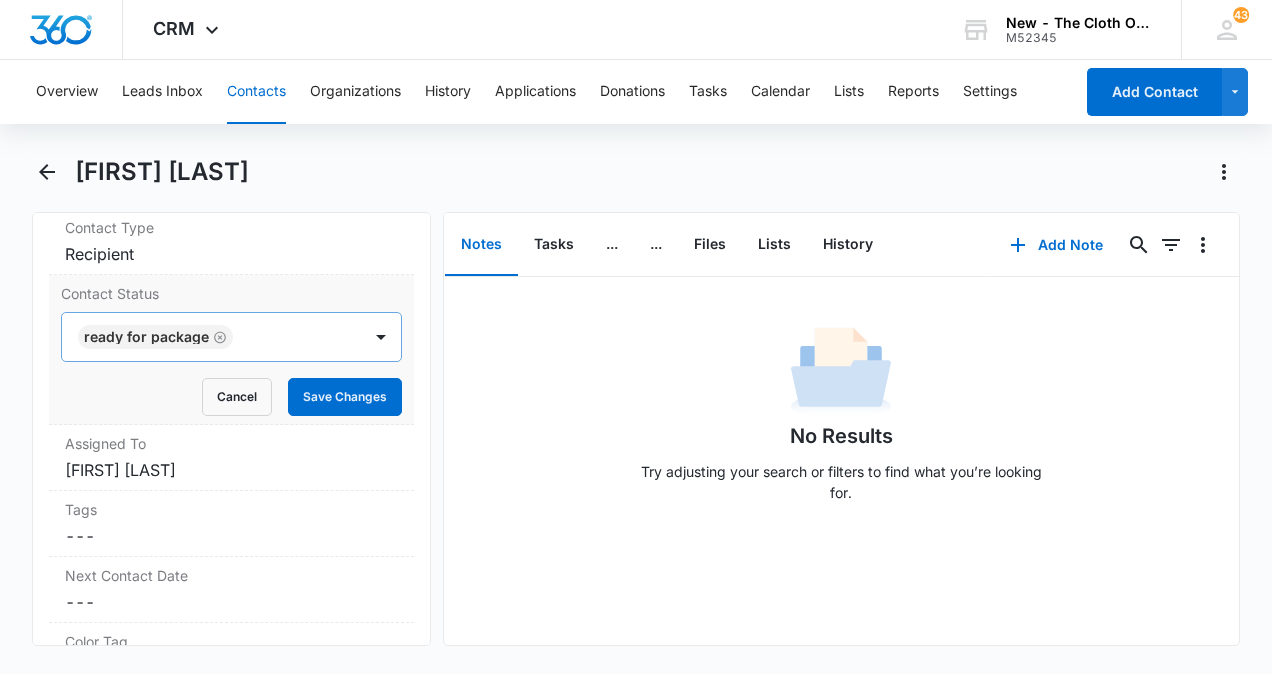 click 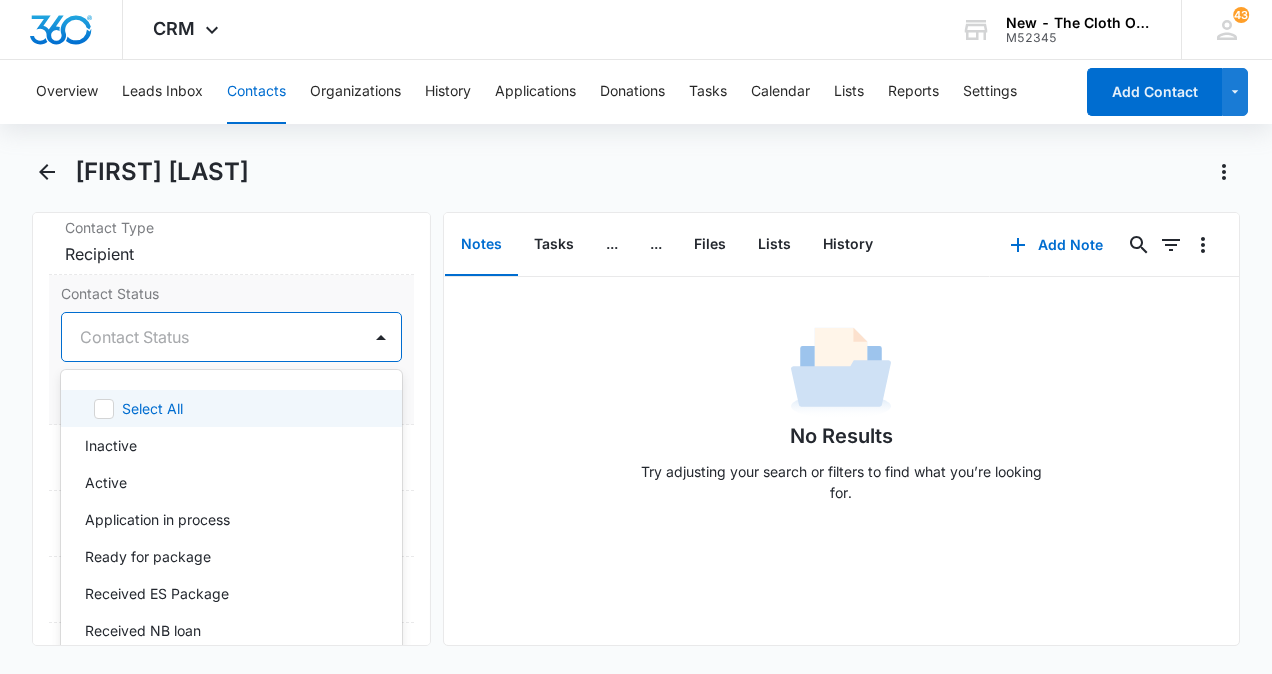 click at bounding box center [207, 337] 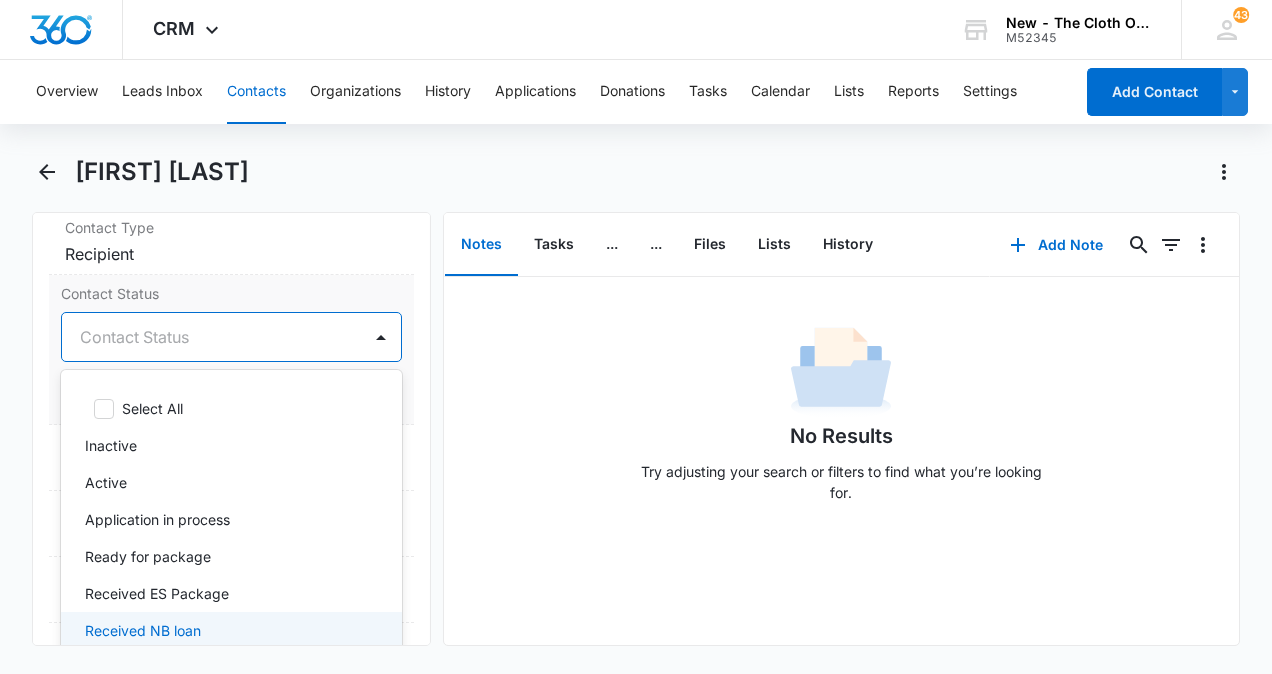 click on "Received NB loan" at bounding box center [143, 630] 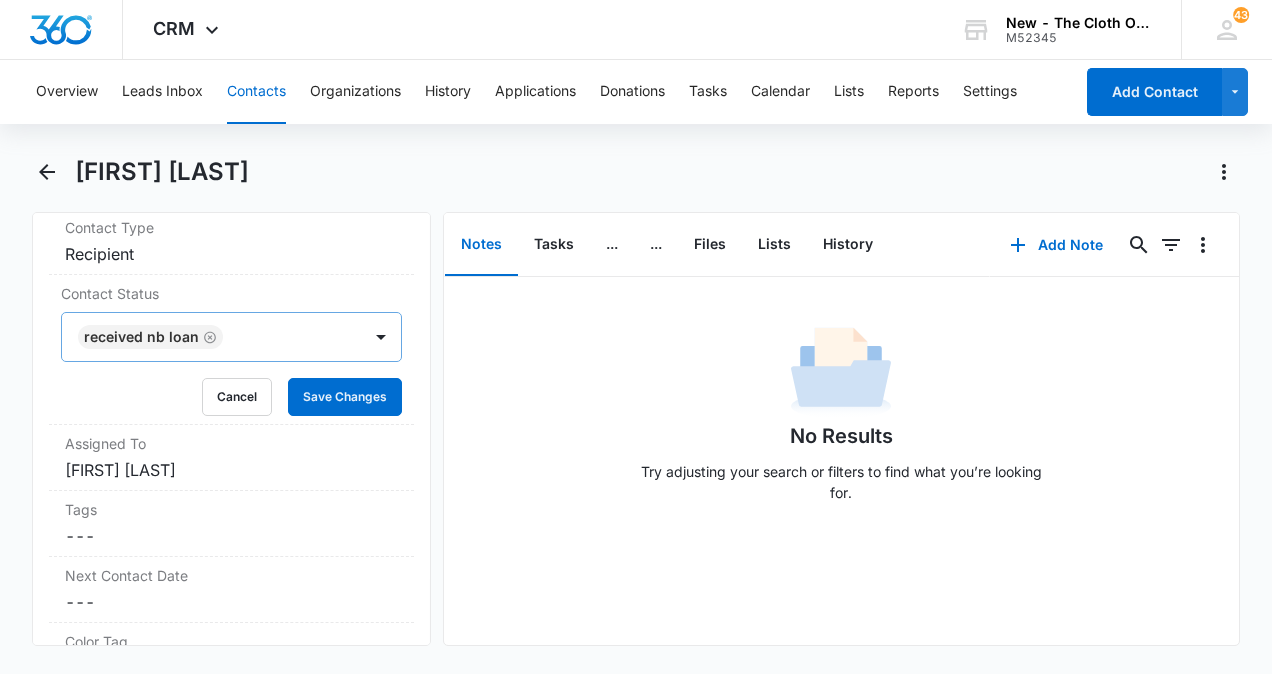 click on "No Results Try adjusting your search or filters to find what you’re looking for." at bounding box center (842, 420) 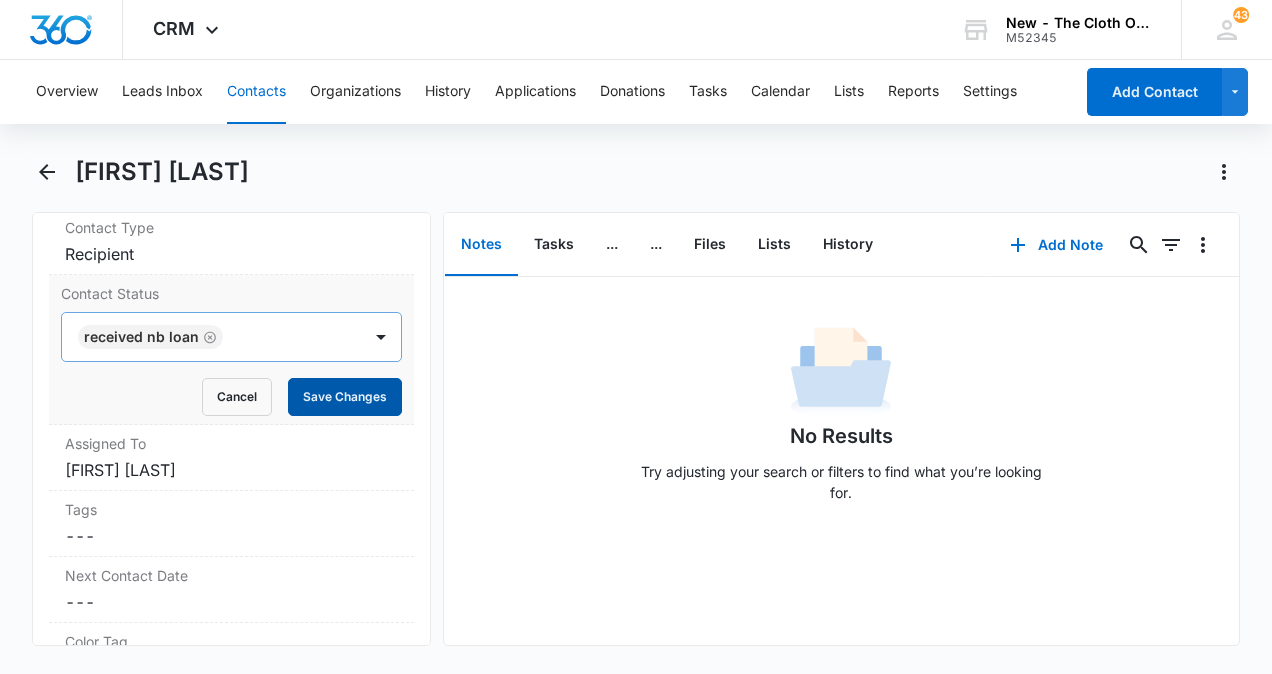 click on "Save Changes" at bounding box center [345, 397] 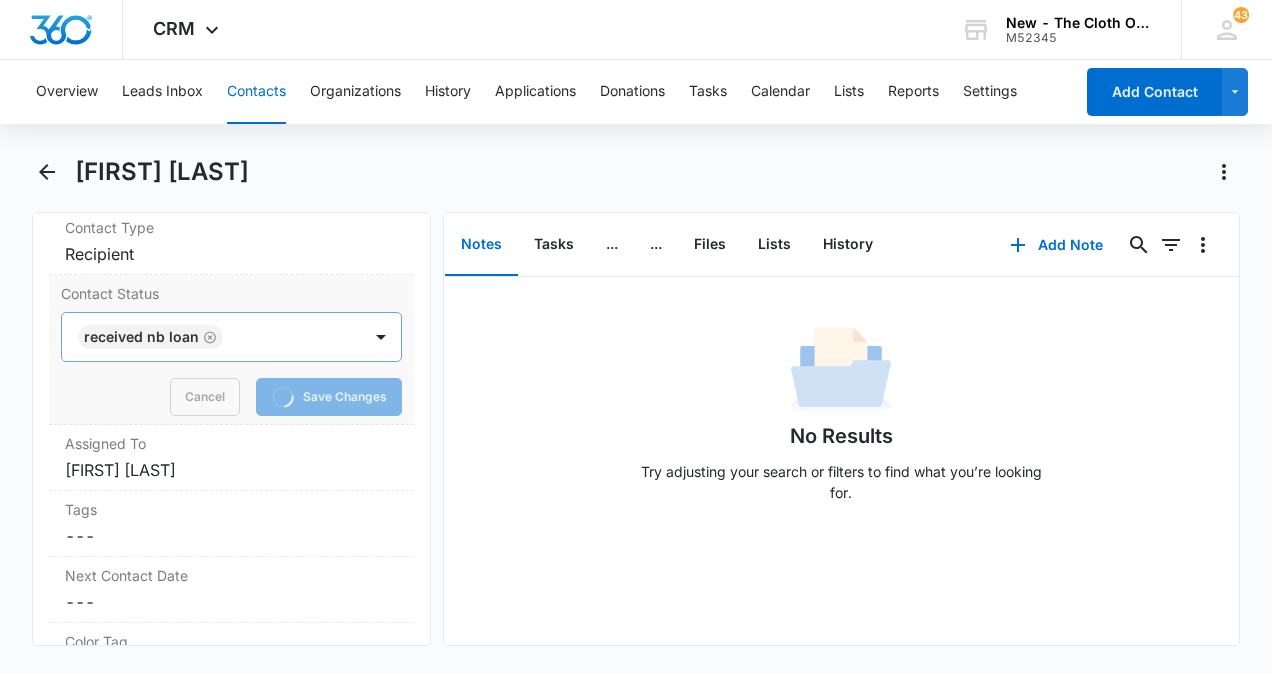 click on "Cancel Loading Save Changes" at bounding box center (231, 397) 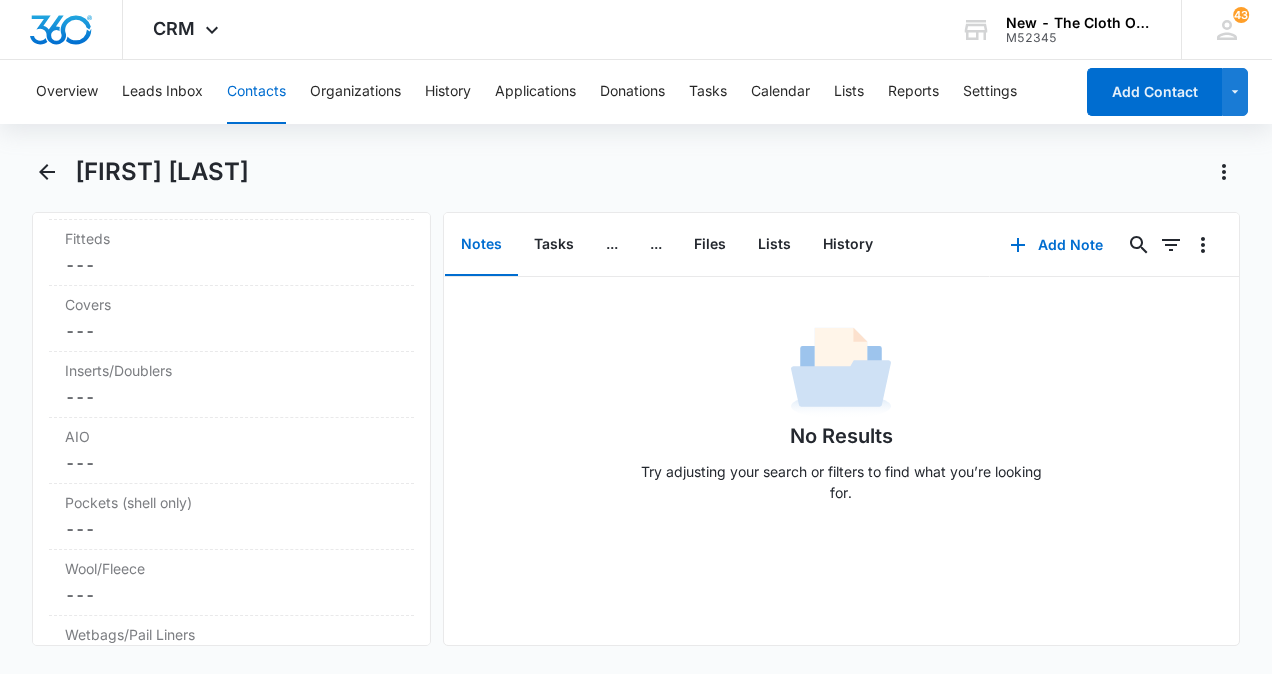 scroll, scrollTop: 5586, scrollLeft: 0, axis: vertical 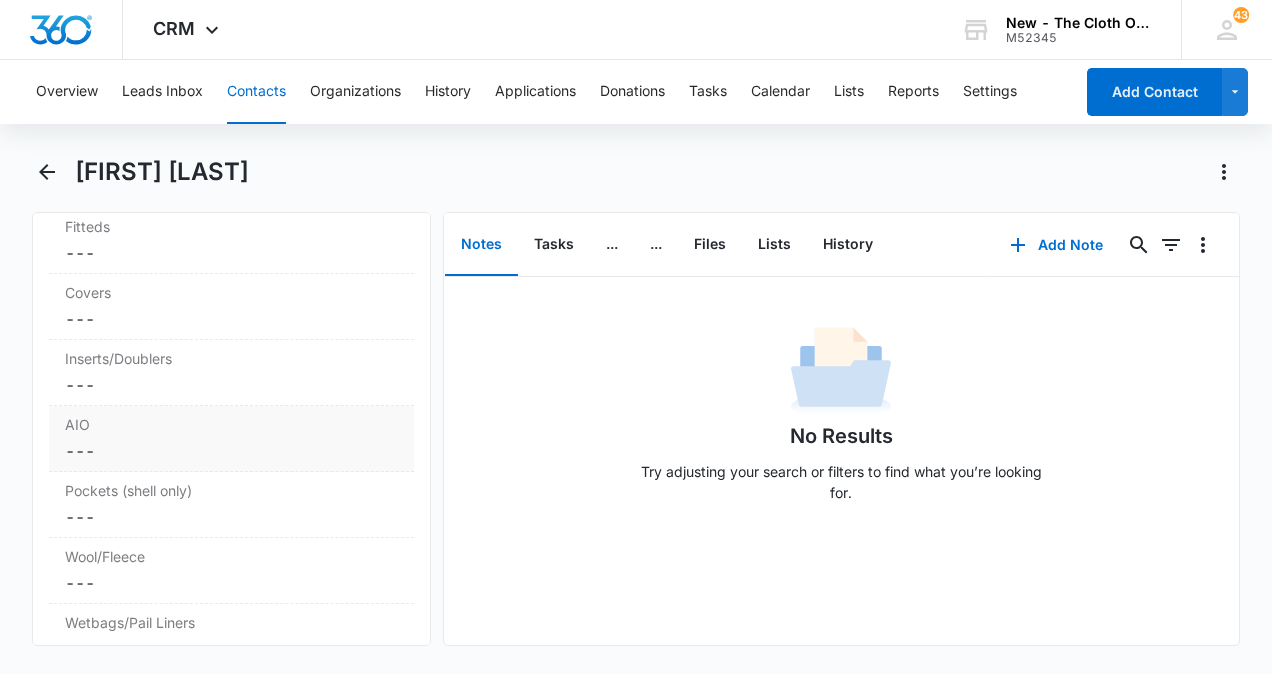 click on "Cancel Save Changes ---" at bounding box center [231, 451] 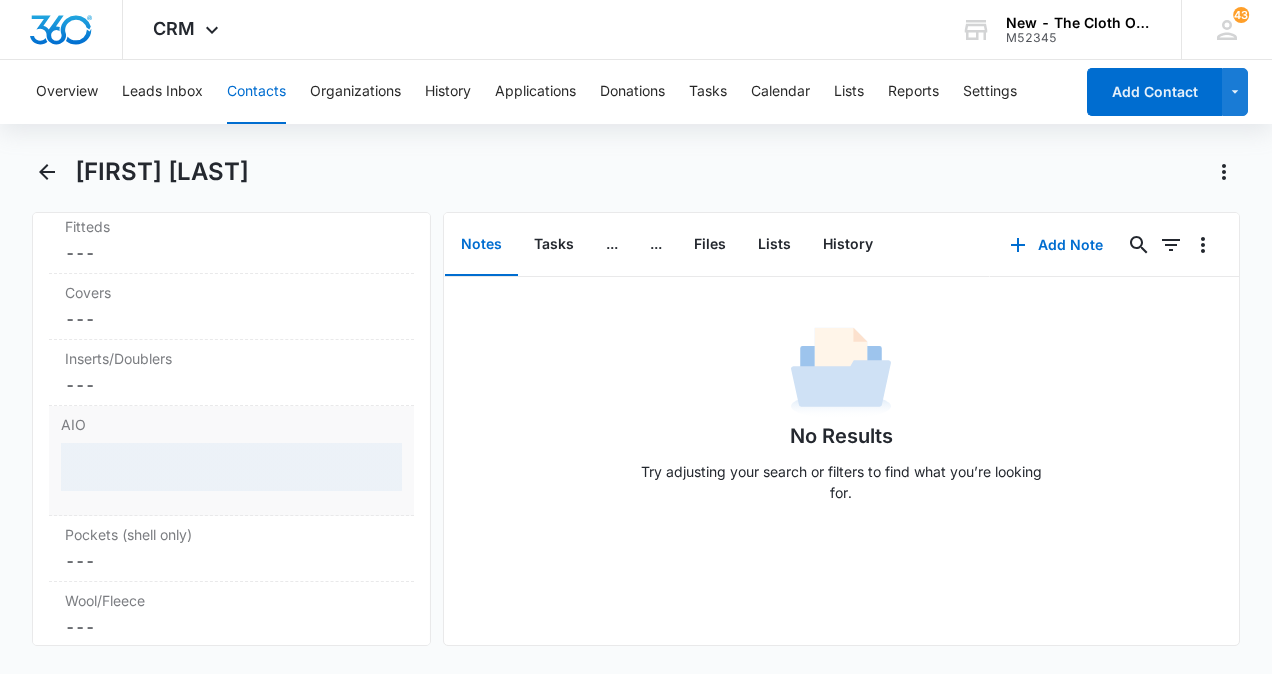 click at bounding box center [231, 467] 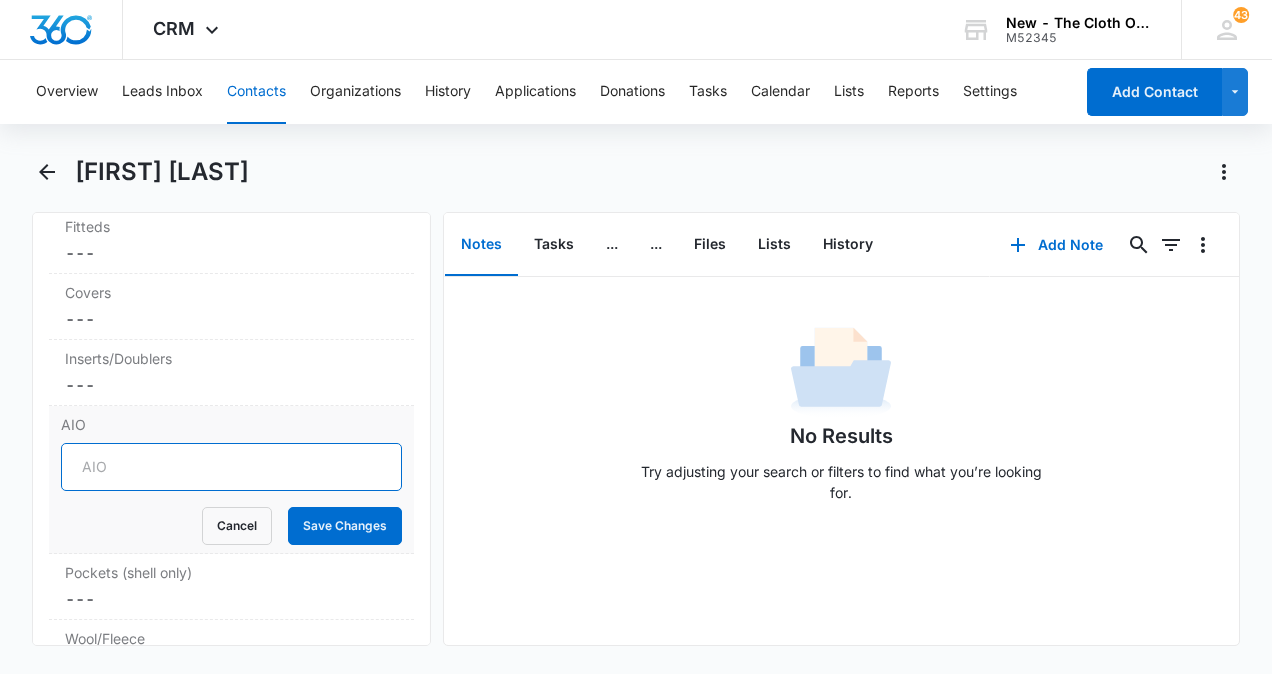 click on "AIO" at bounding box center (231, 467) 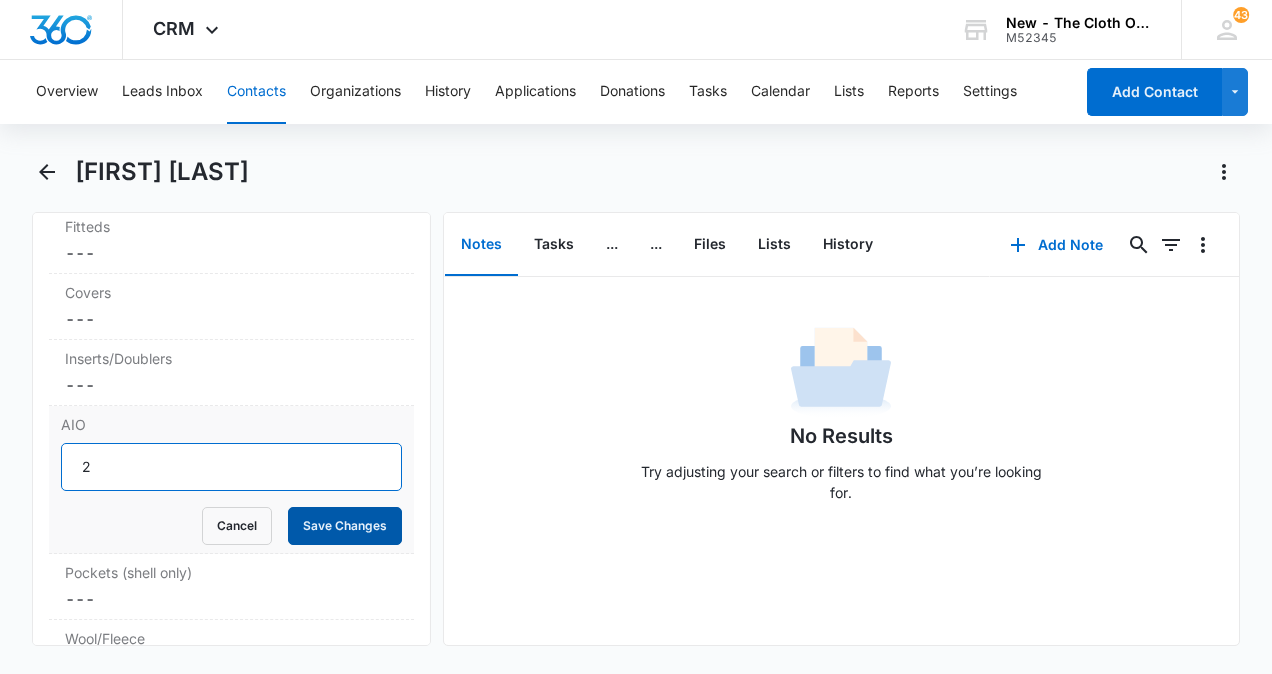 type on "2" 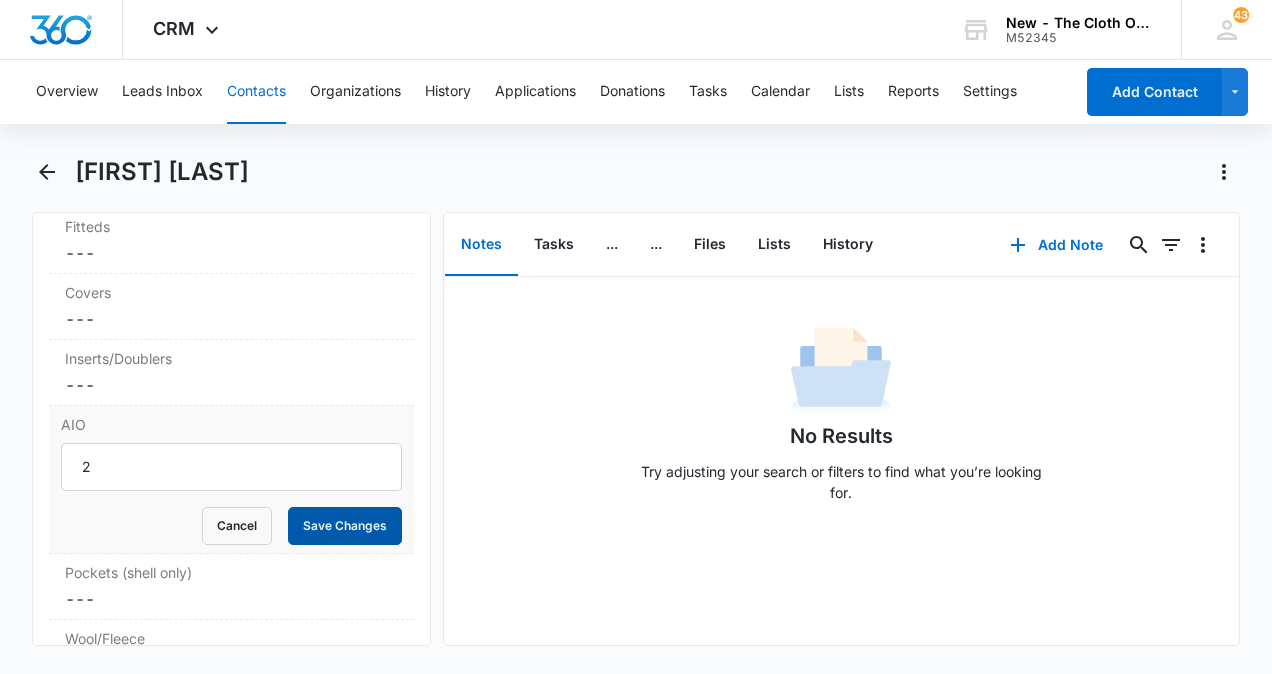 click on "Save Changes" at bounding box center [345, 526] 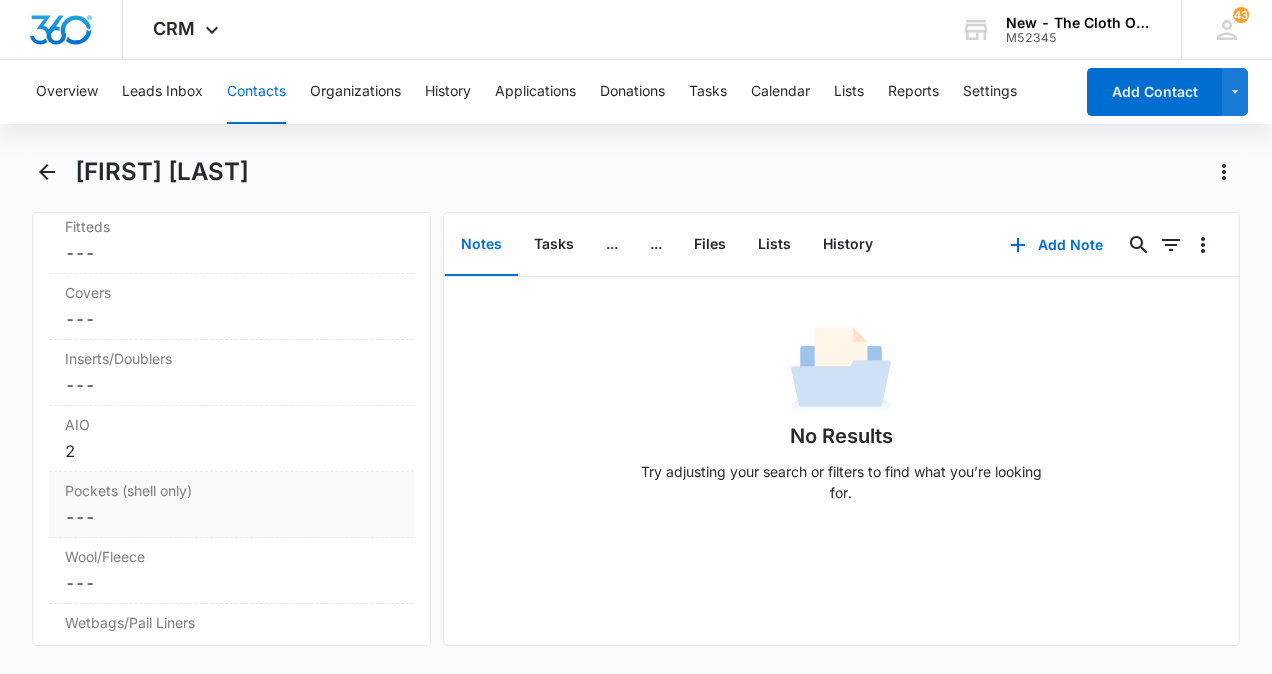 click on "Cancel Save Changes ---" at bounding box center (231, 517) 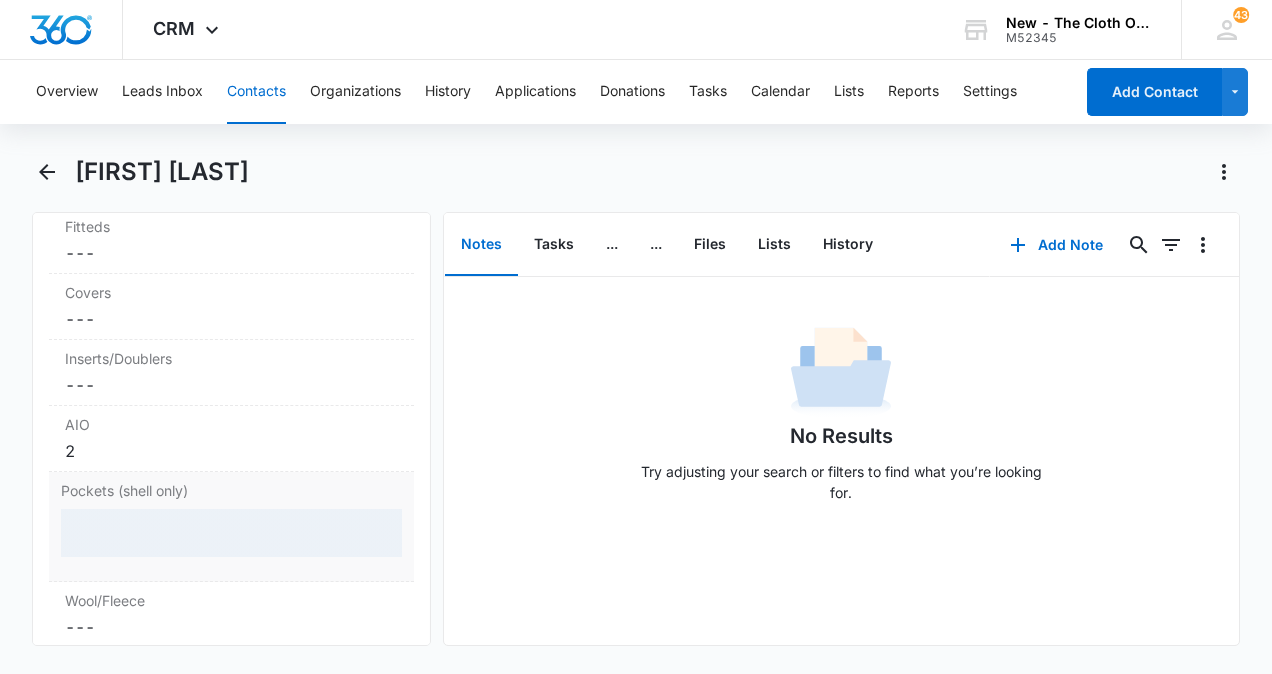 click at bounding box center [231, 533] 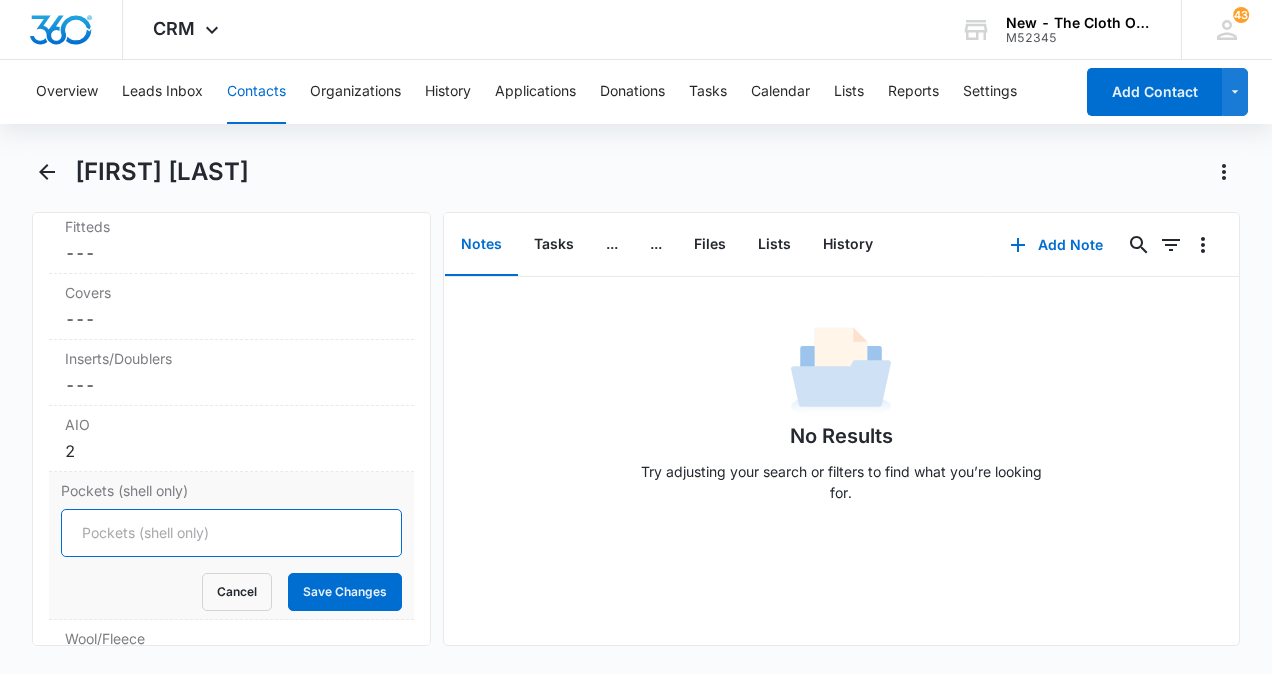 click on "Pockets (shell only)" at bounding box center (231, 533) 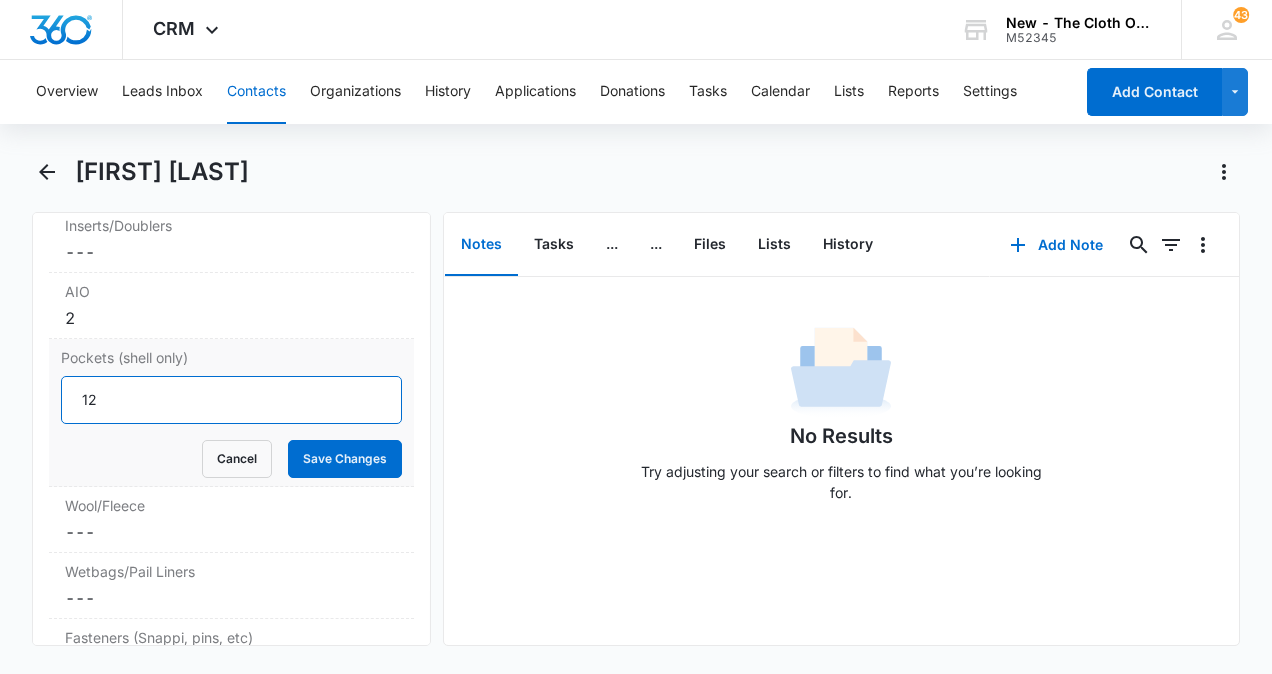 scroll, scrollTop: 5750, scrollLeft: 0, axis: vertical 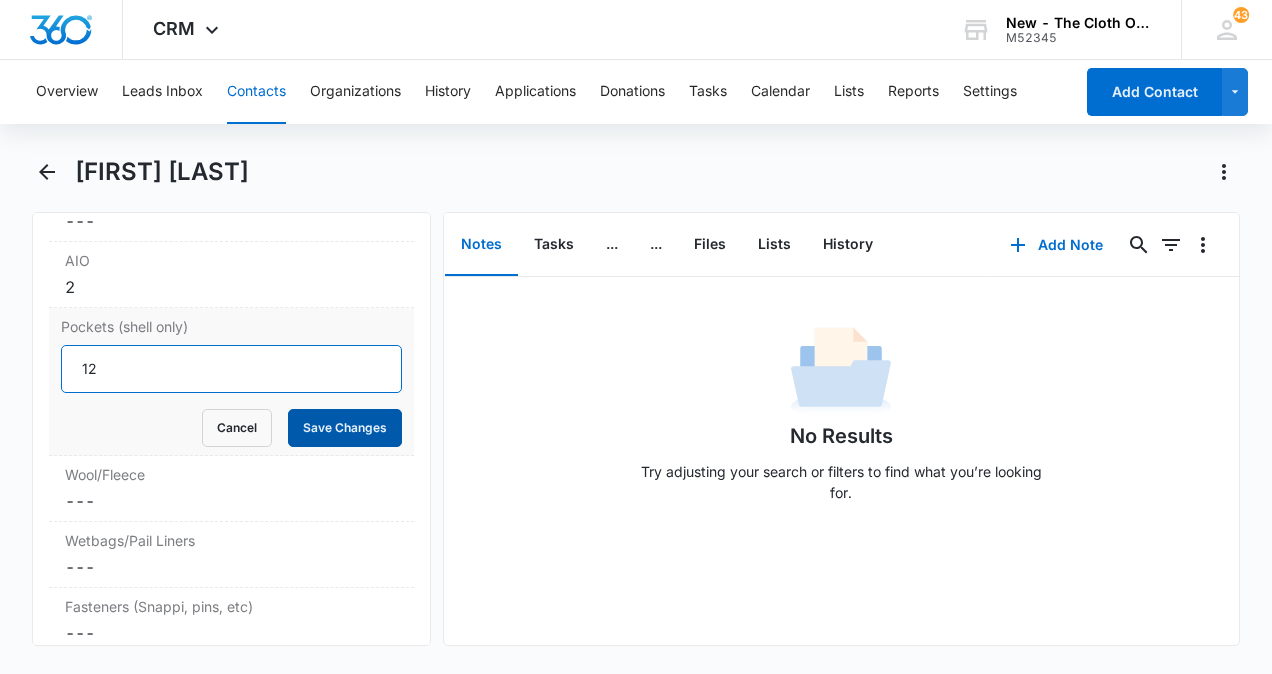 type on "12" 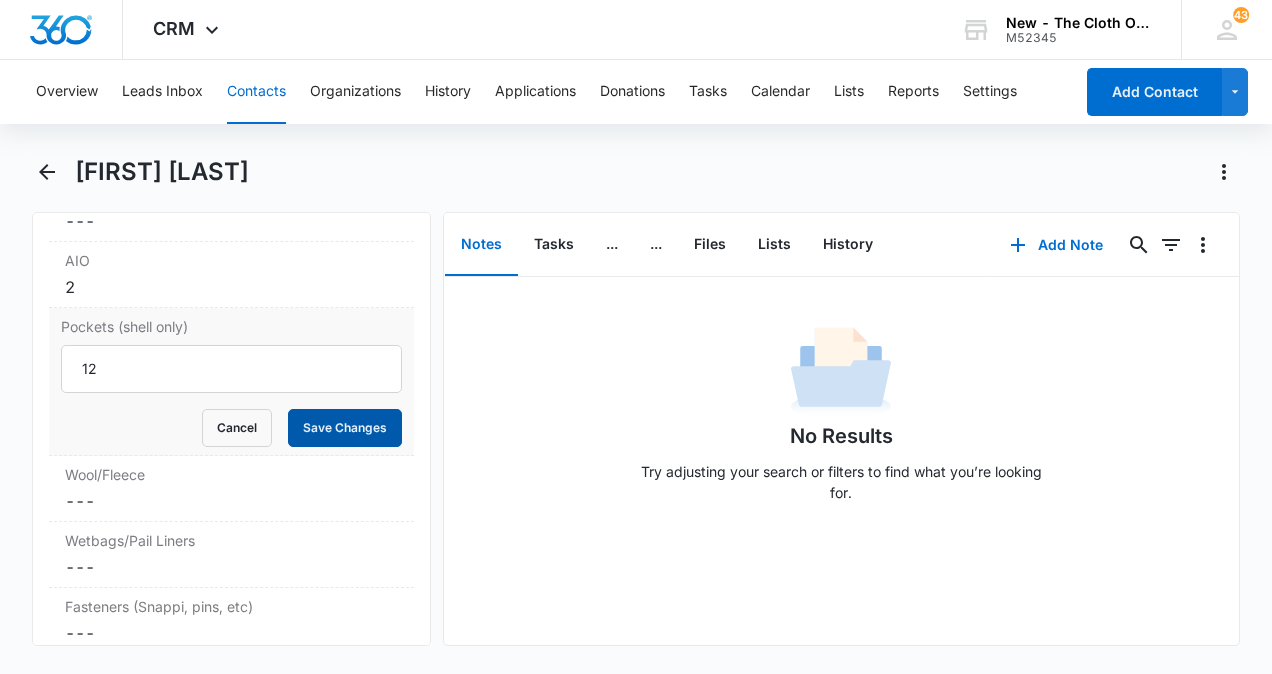 click on "Save Changes" at bounding box center [345, 428] 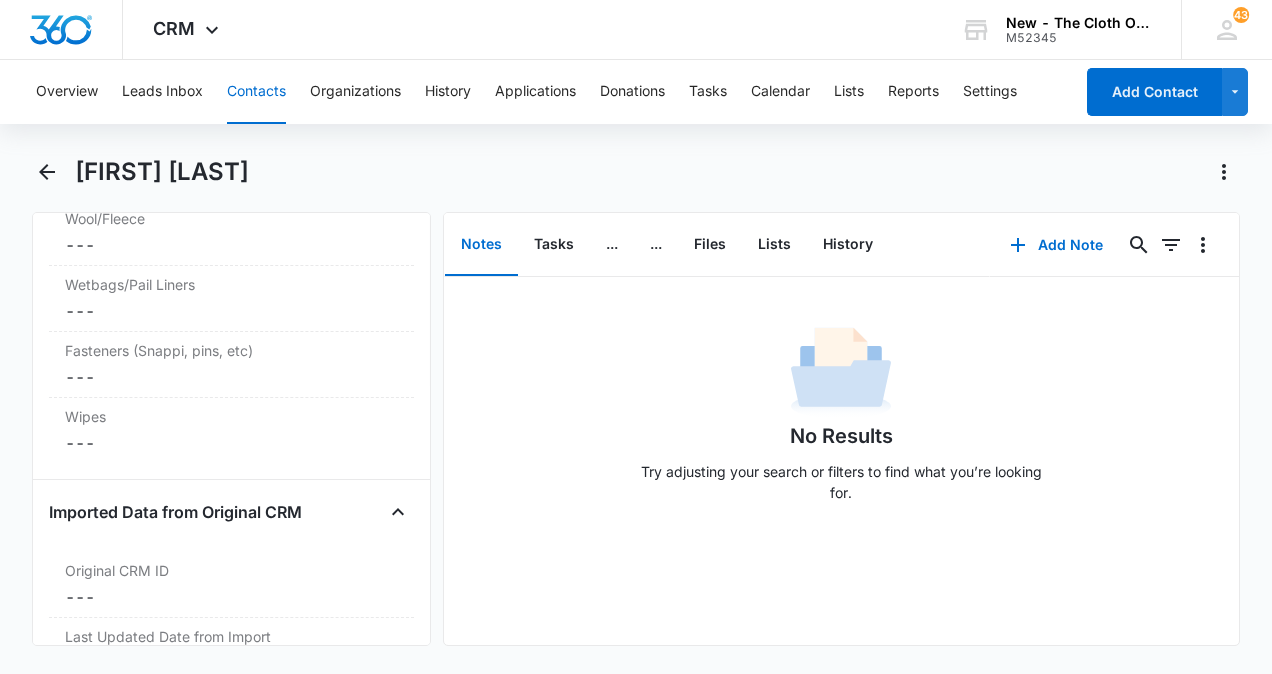 scroll, scrollTop: 5933, scrollLeft: 0, axis: vertical 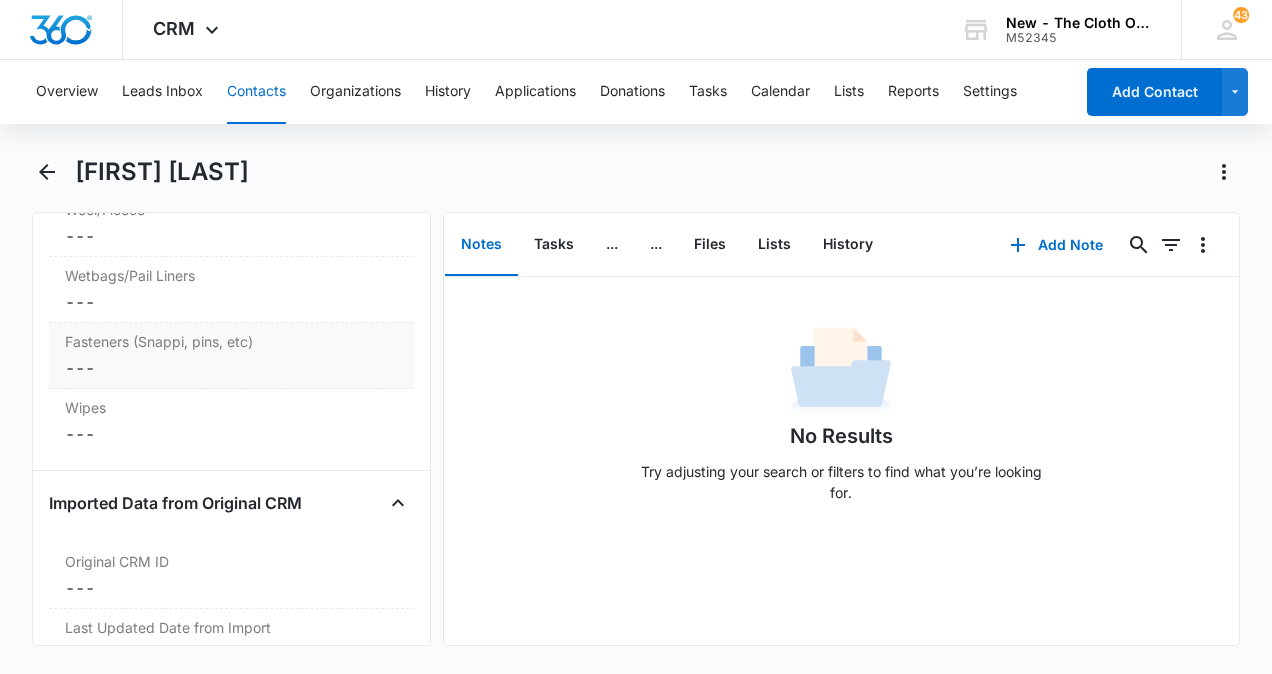 click on "Cancel Save Changes ---" at bounding box center [231, 368] 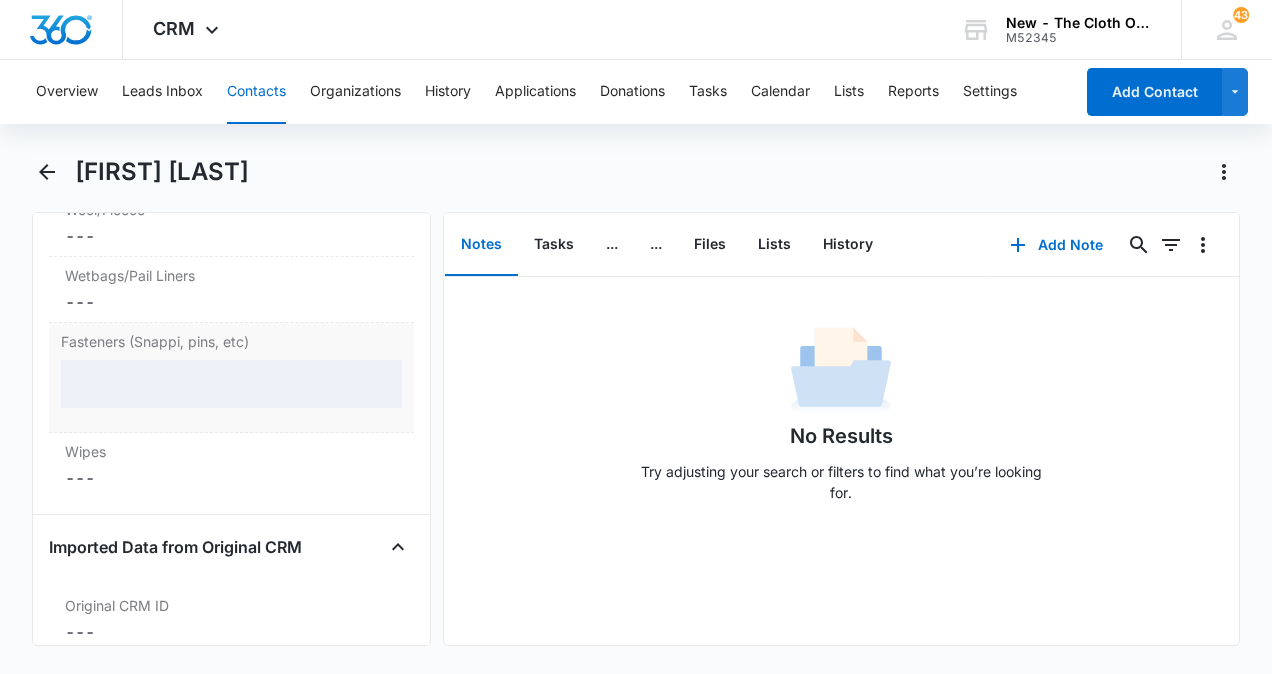 click at bounding box center (231, 384) 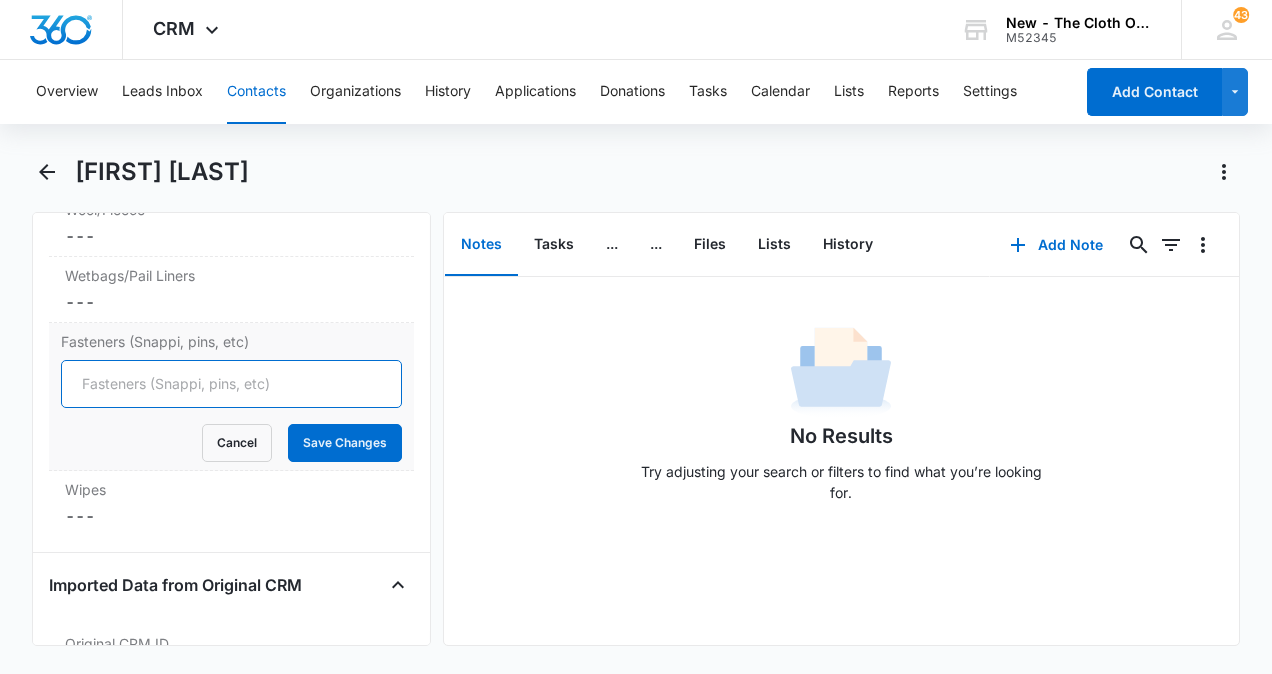 click on "Fasteners (Snappi, pins, etc)" at bounding box center (231, 384) 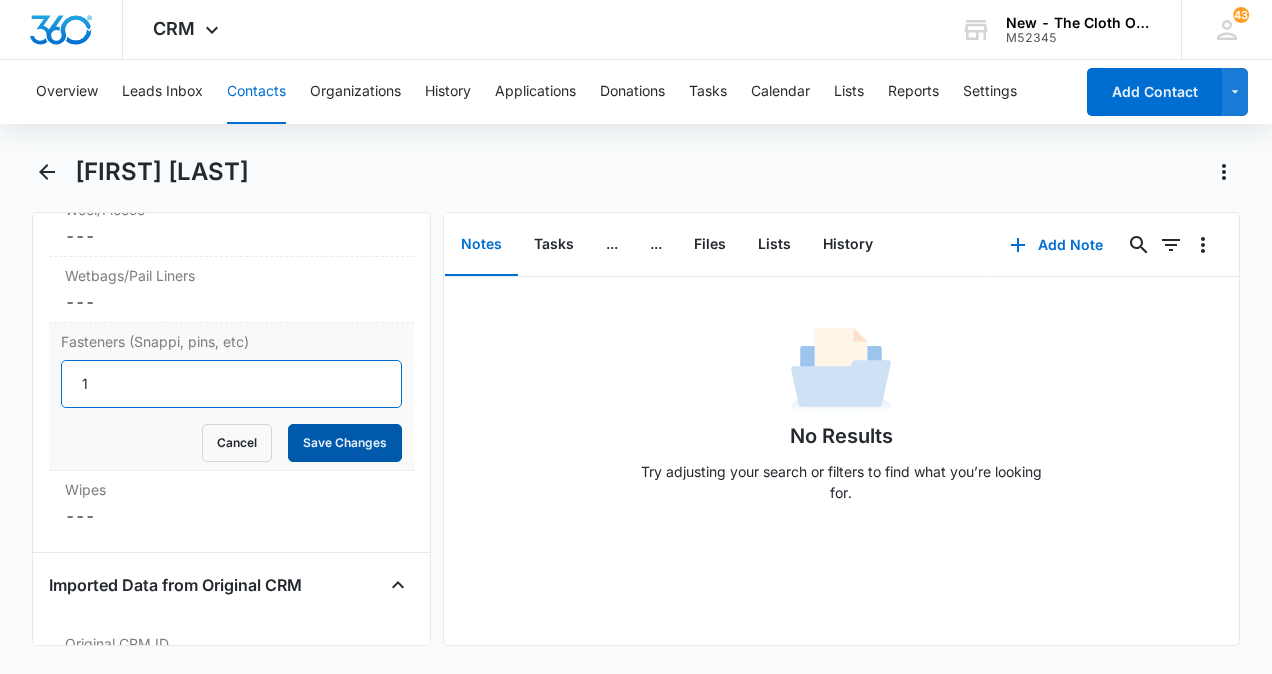type on "1" 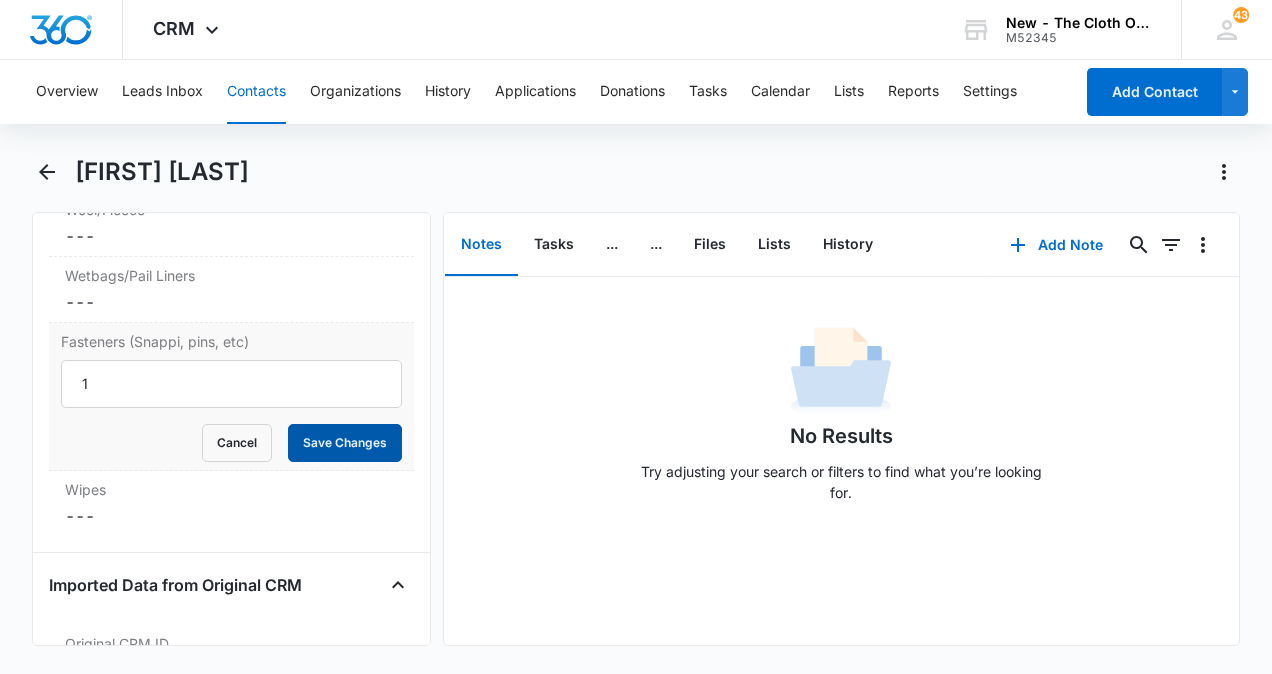 click on "Save Changes" at bounding box center (345, 443) 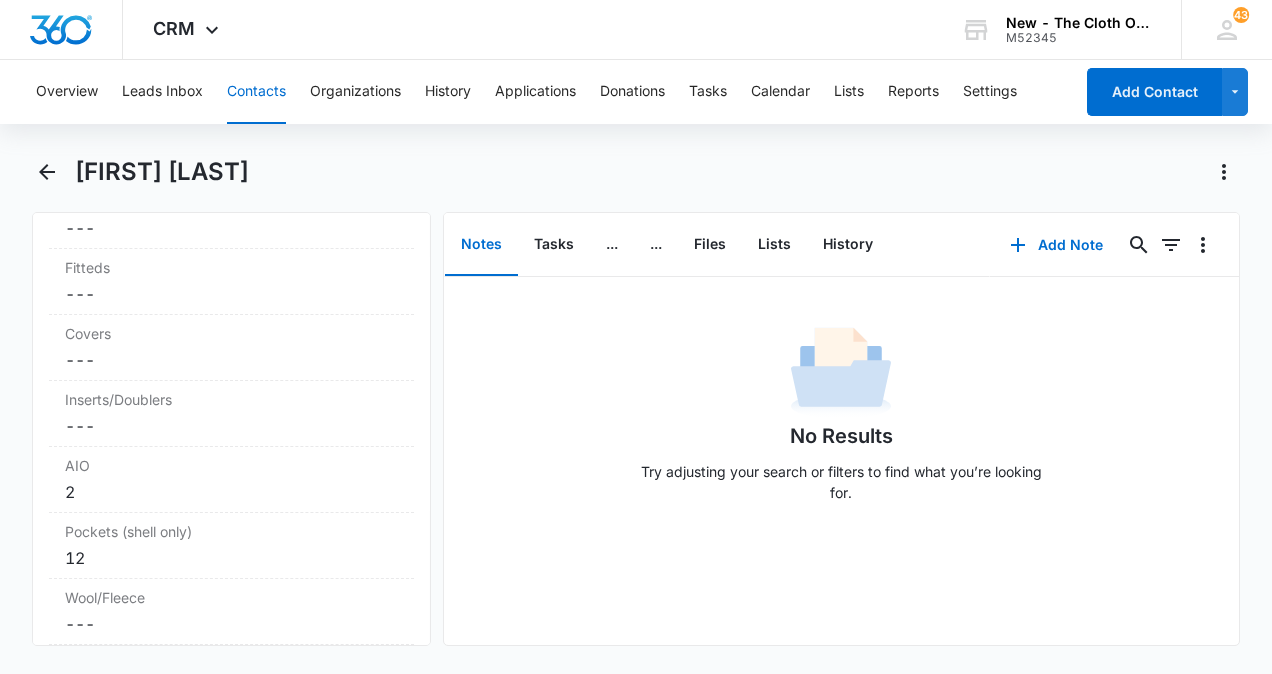 scroll, scrollTop: 5544, scrollLeft: 0, axis: vertical 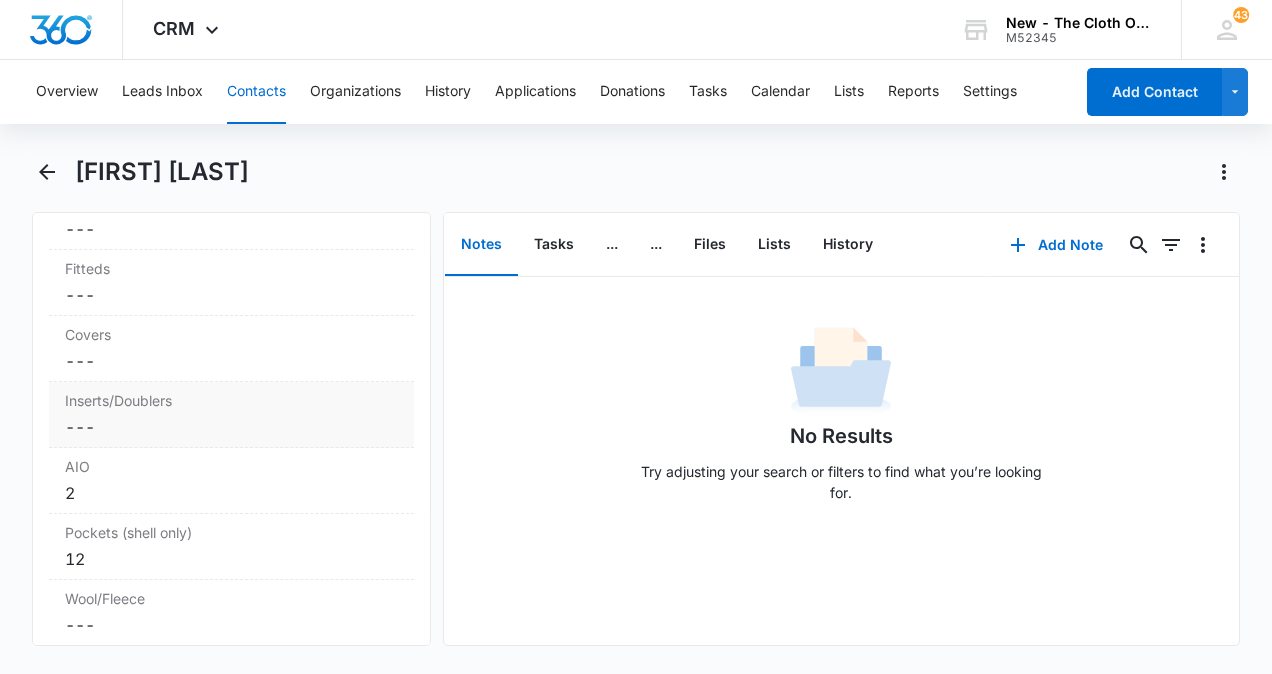 click on "Cancel Save Changes ---" at bounding box center (231, 427) 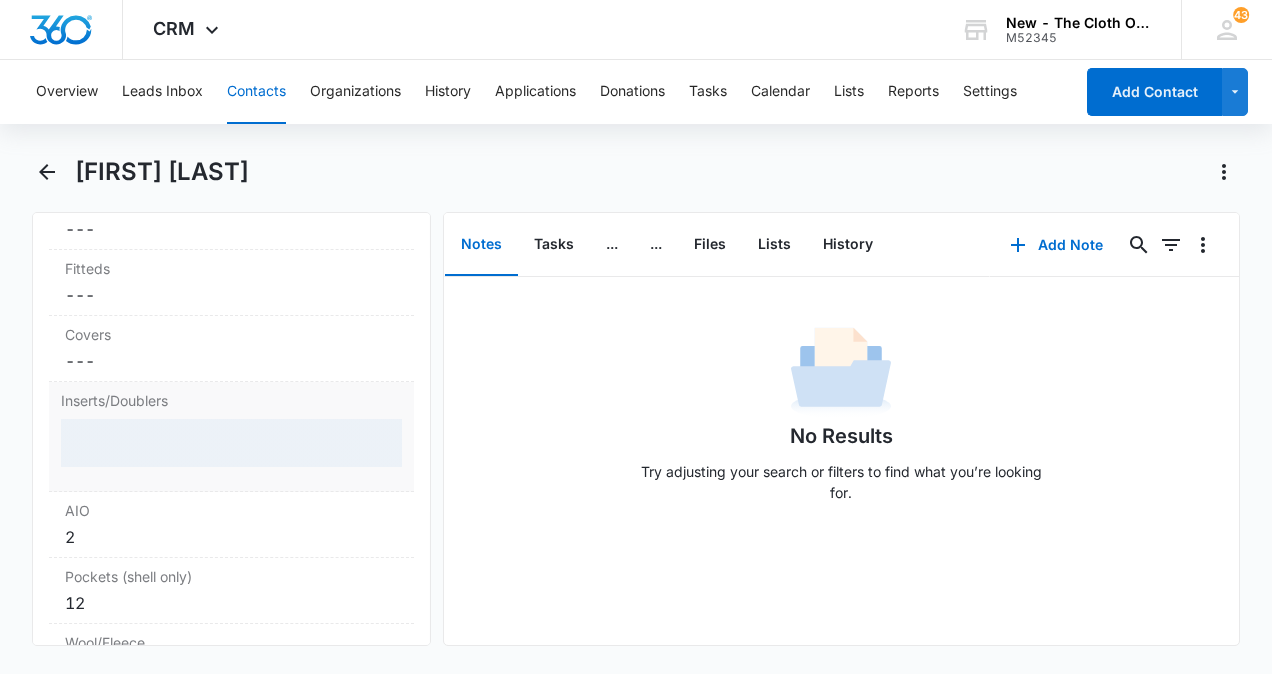 click at bounding box center (231, 443) 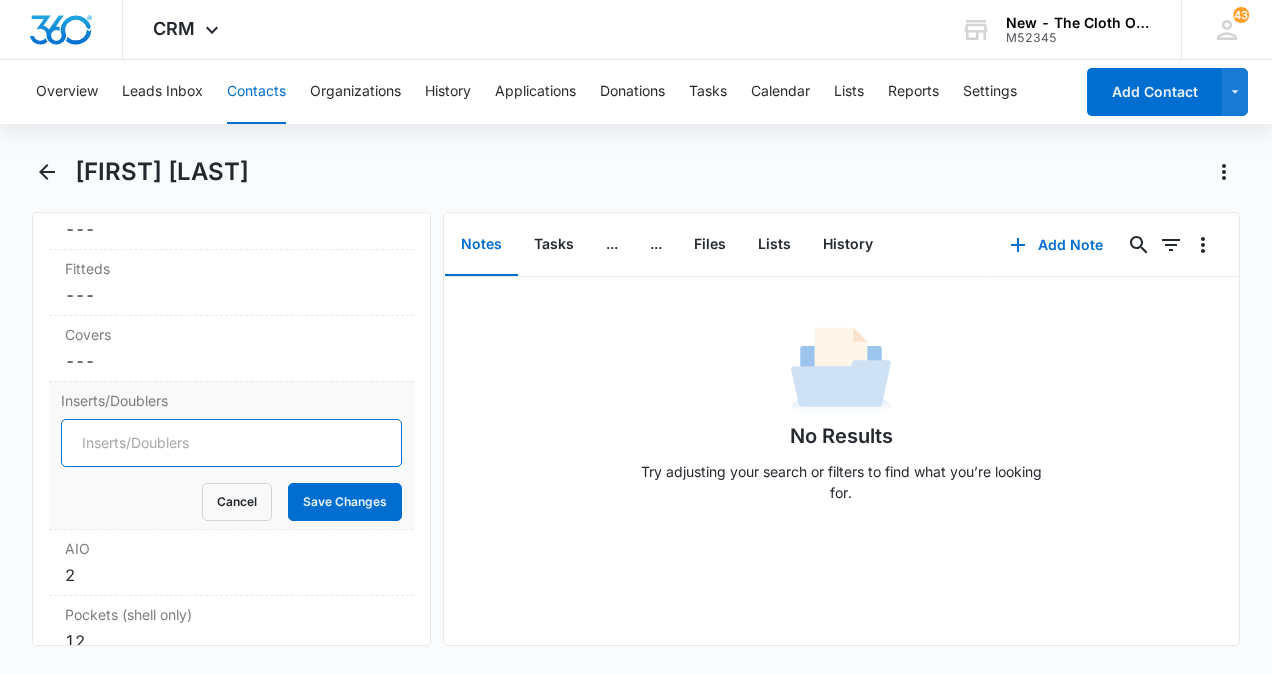 click on "Inserts/Doublers" at bounding box center [231, 443] 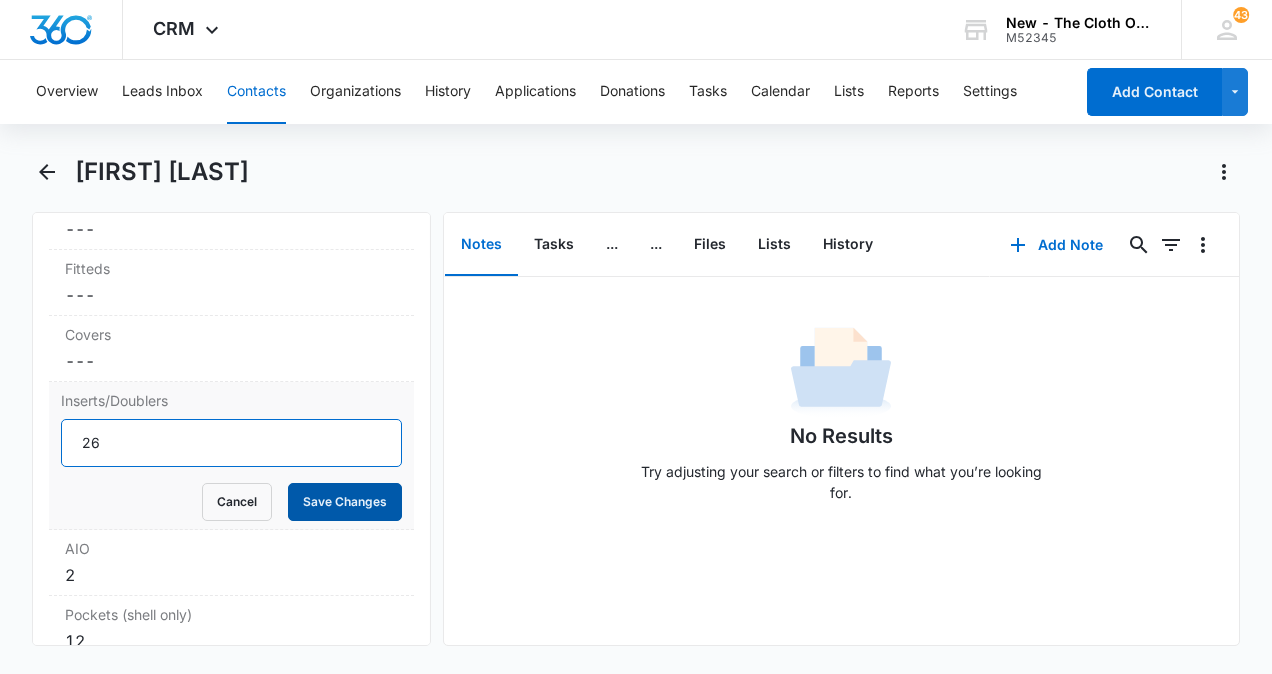 type on "26" 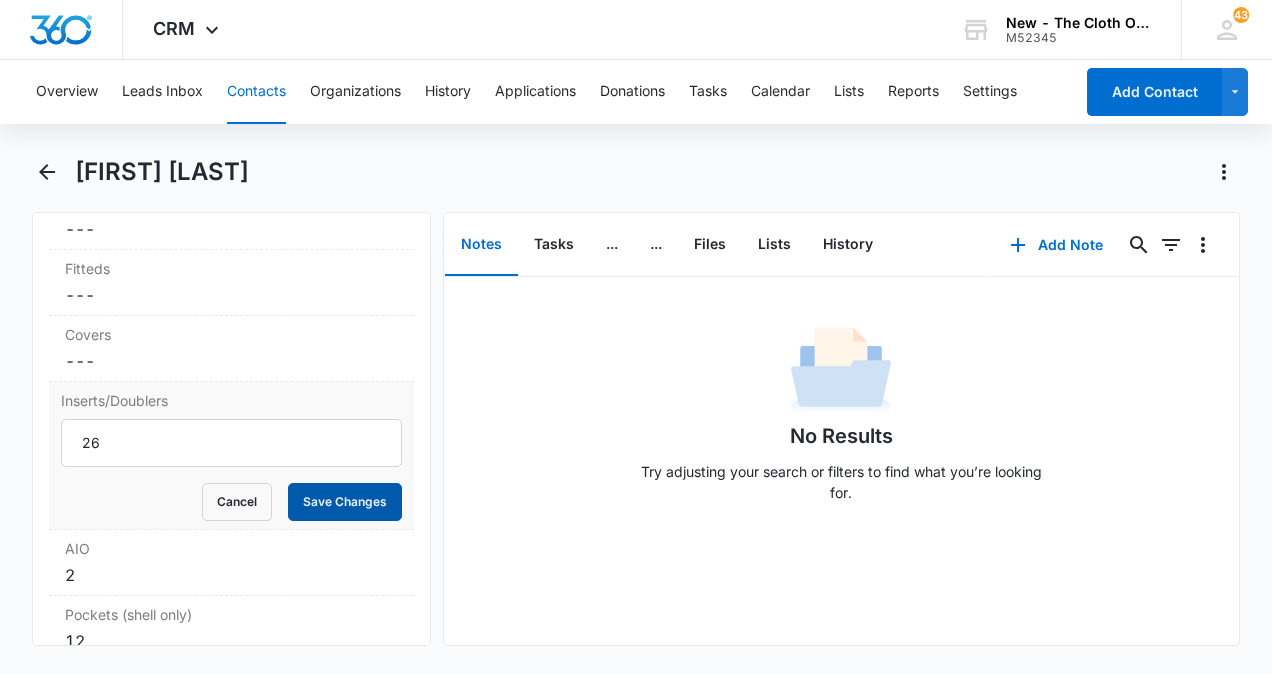 click on "Save Changes" at bounding box center (345, 502) 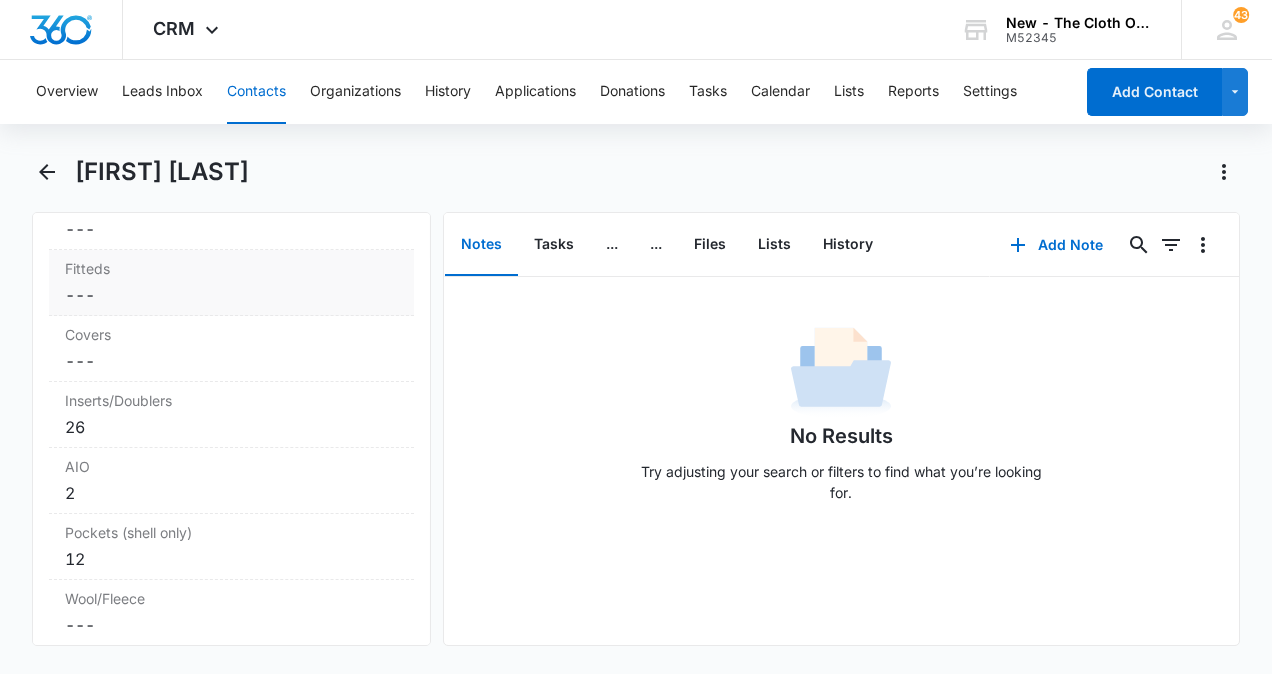 click on "Cancel Save Changes ---" at bounding box center [231, 295] 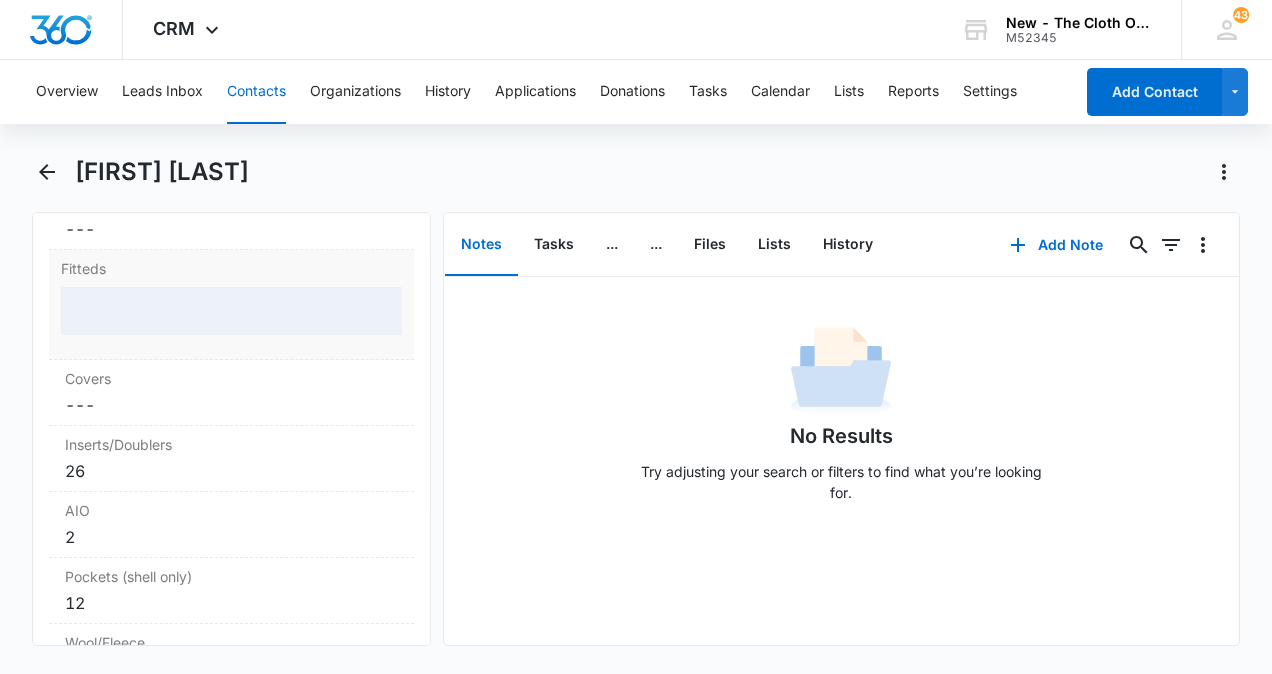 click at bounding box center [231, 311] 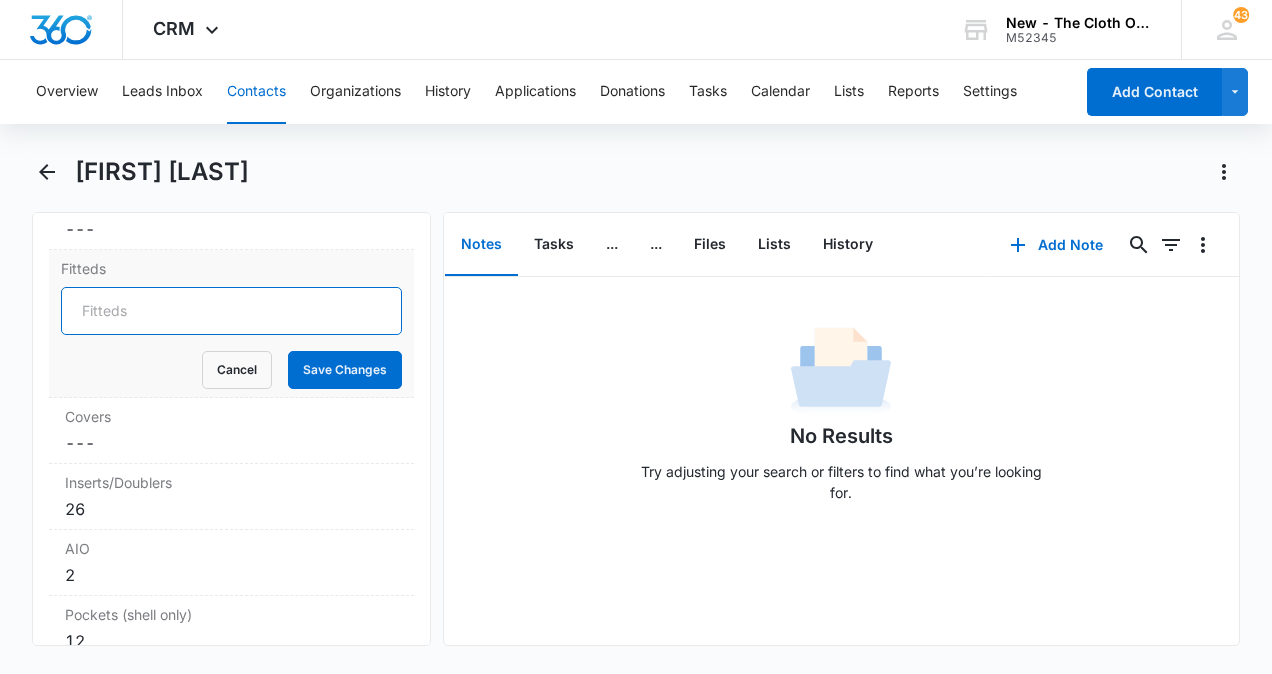 click on "Fitteds" at bounding box center [231, 311] 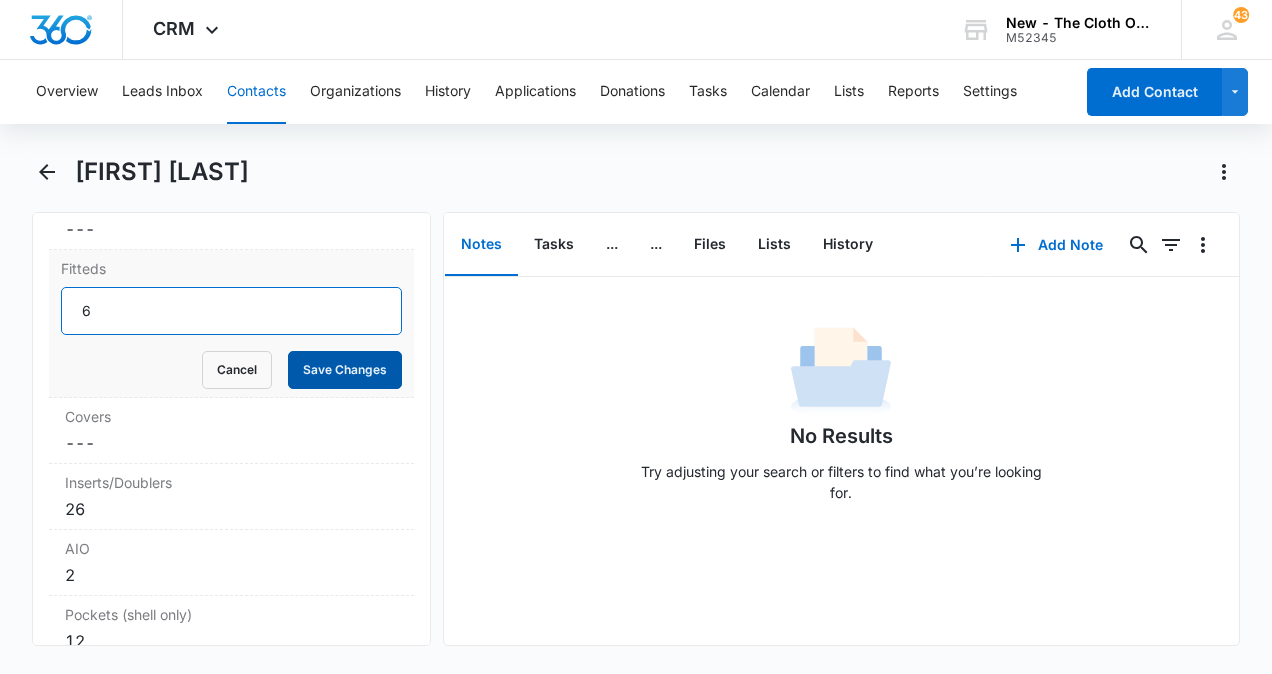 type on "6" 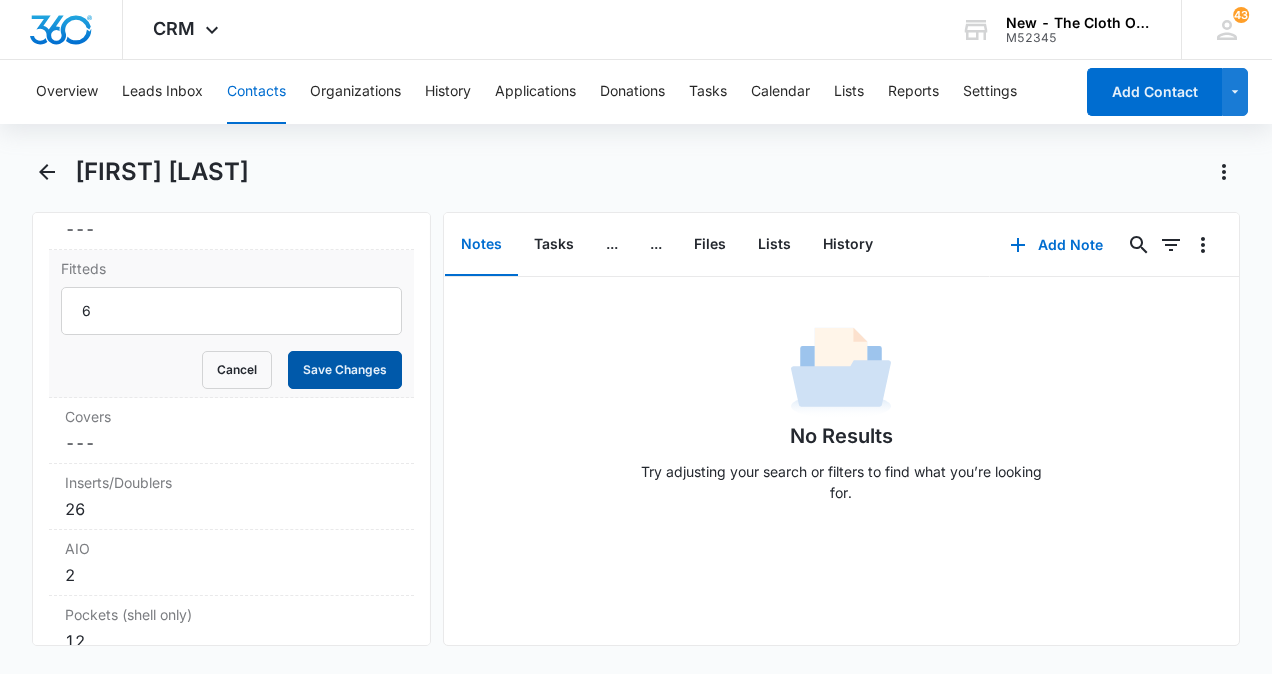 click on "Save Changes" at bounding box center [345, 370] 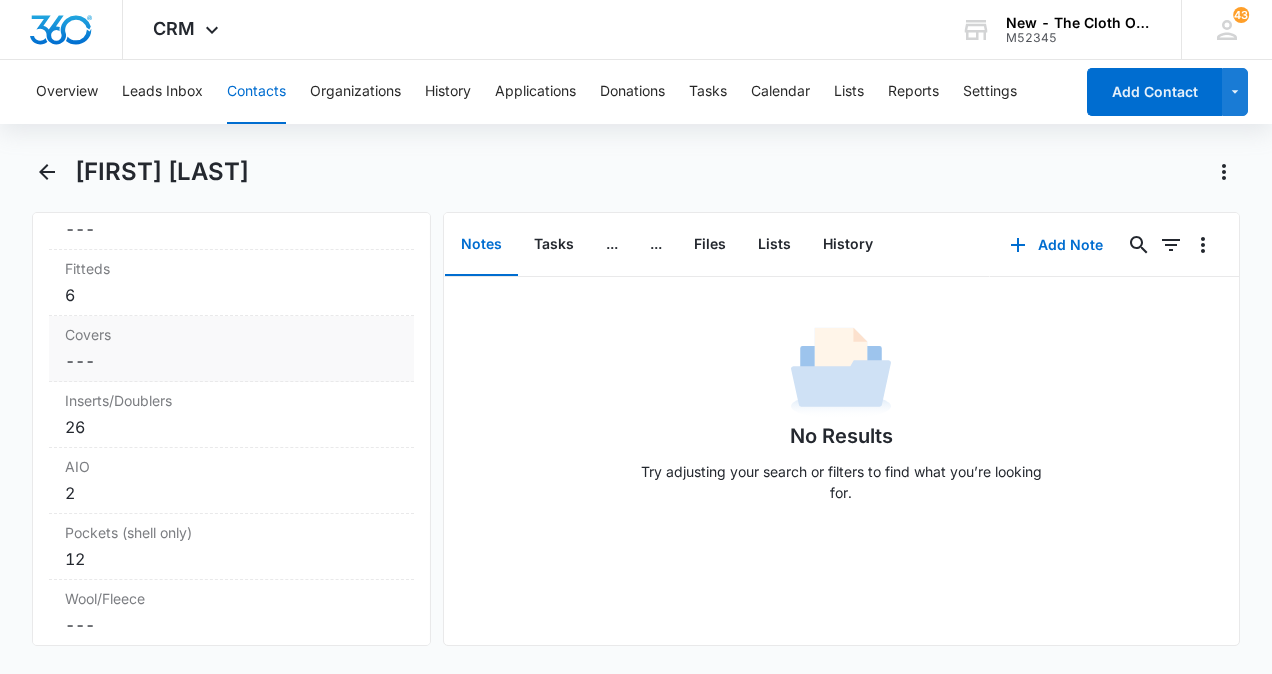 click on "Cancel Save Changes ---" at bounding box center [231, 361] 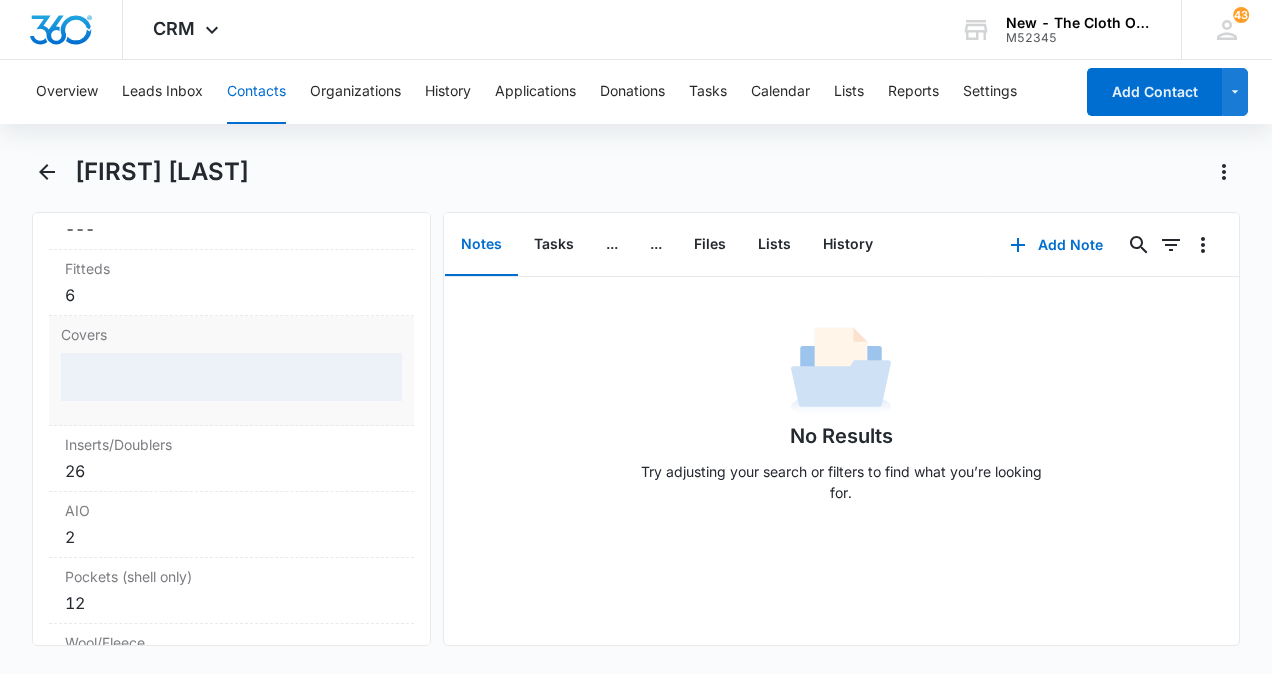 click at bounding box center [231, 377] 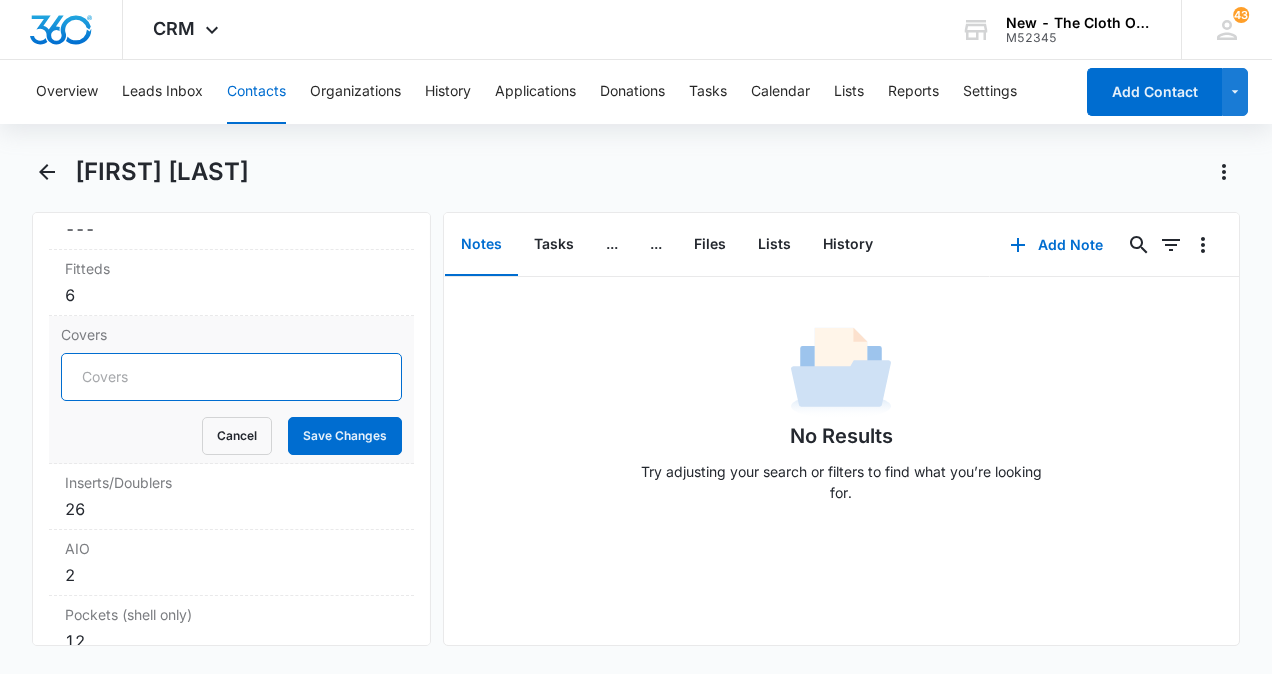 click on "Covers" at bounding box center (231, 377) 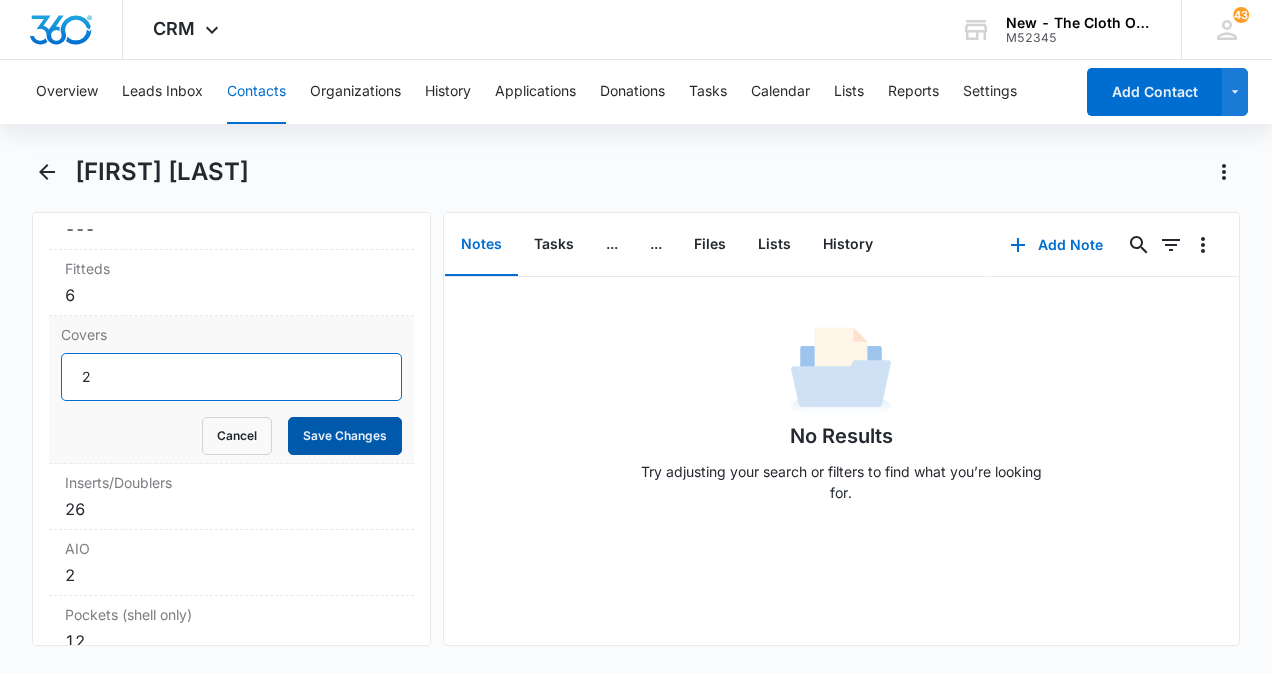 type on "2" 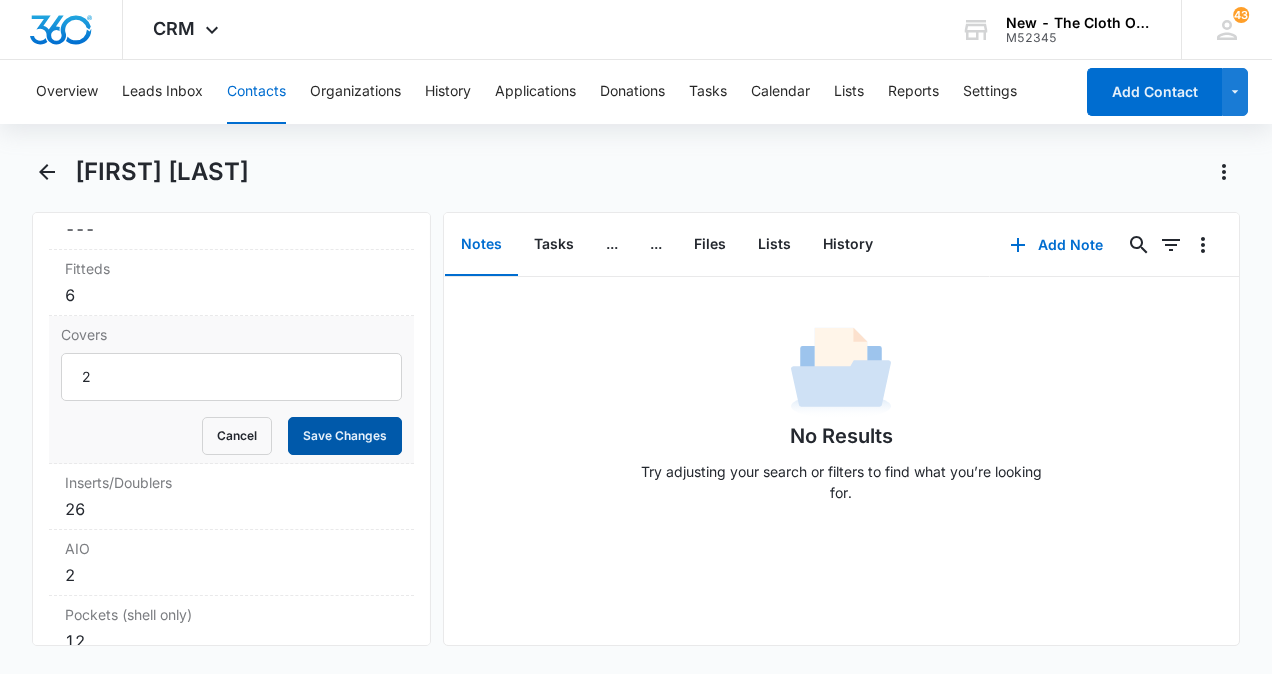 click on "Save Changes" at bounding box center (345, 436) 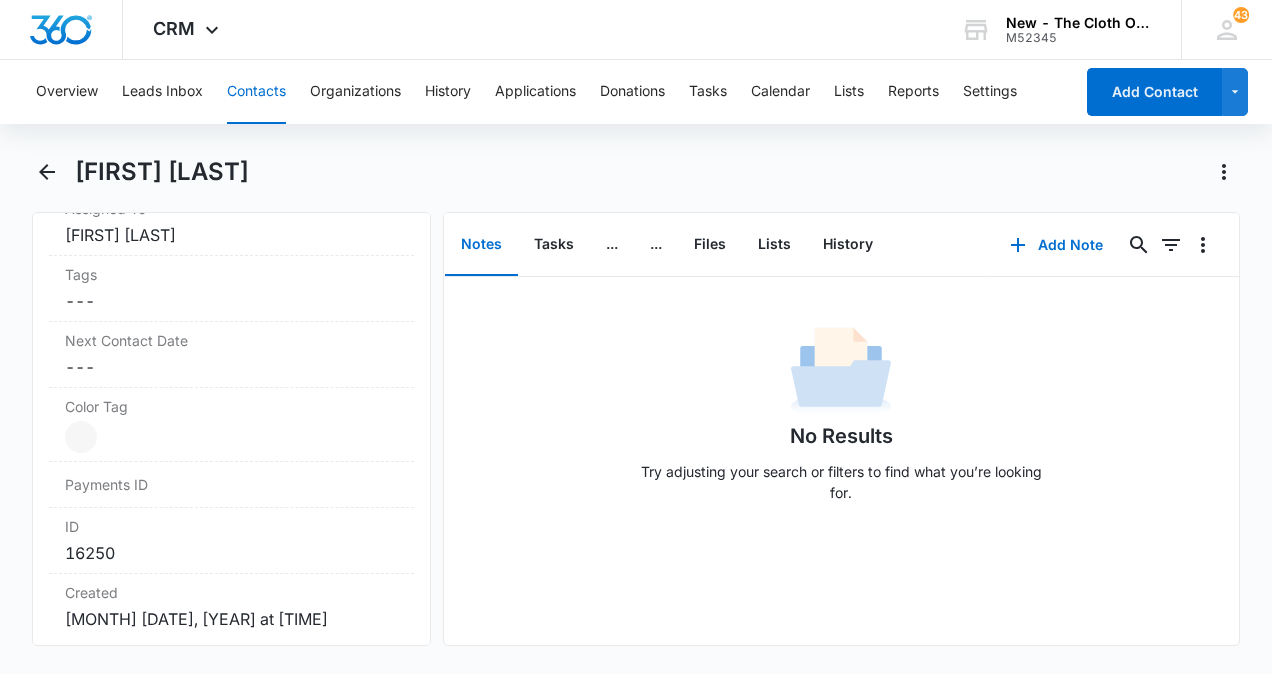 scroll, scrollTop: 1052, scrollLeft: 0, axis: vertical 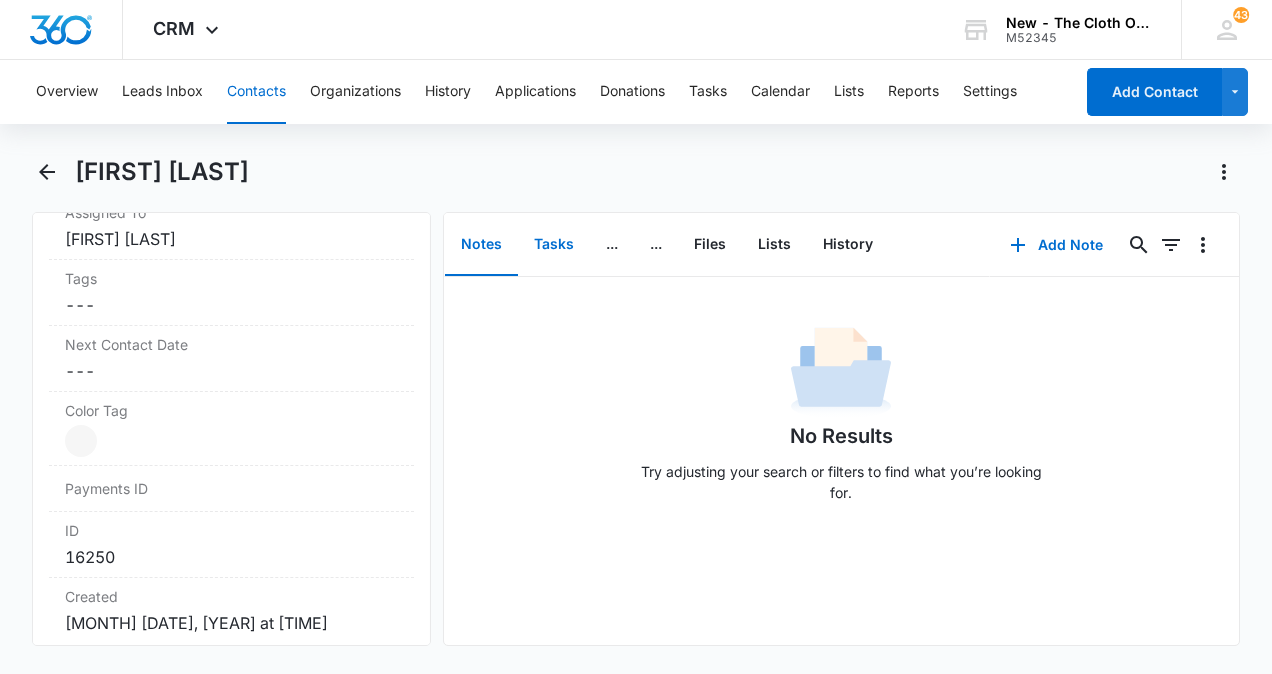 click on "Tasks" at bounding box center (554, 245) 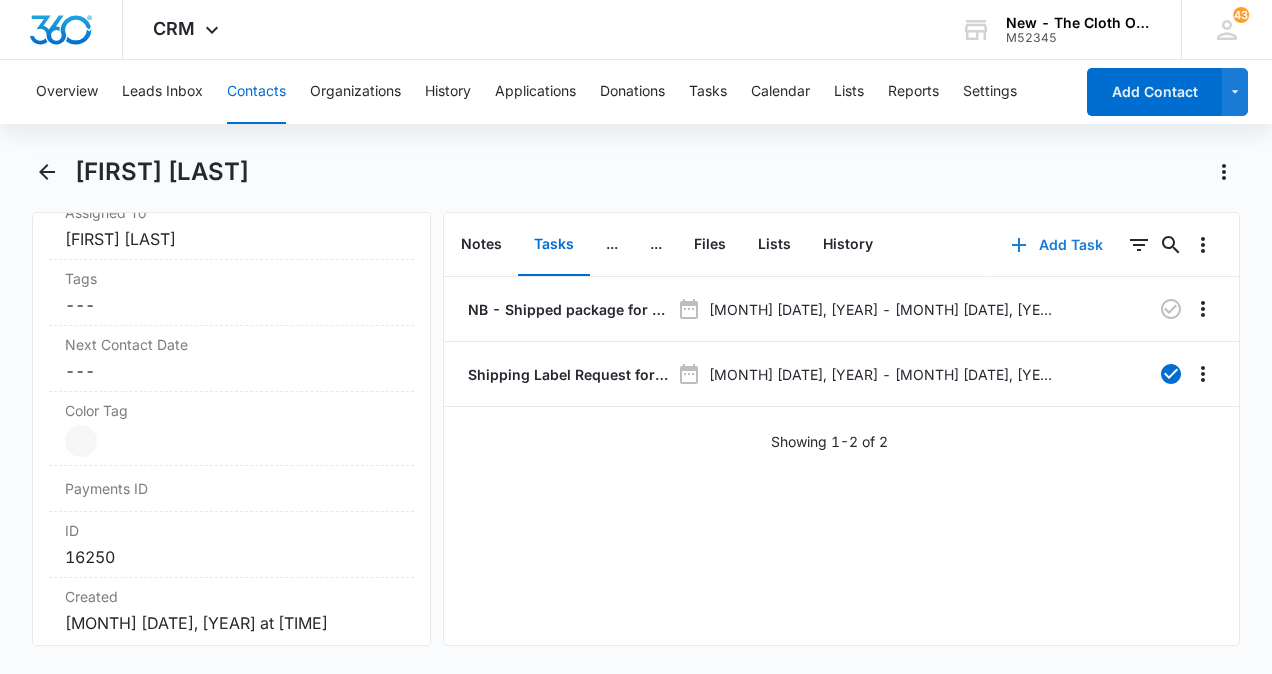 click on "Add Task" at bounding box center [1057, 245] 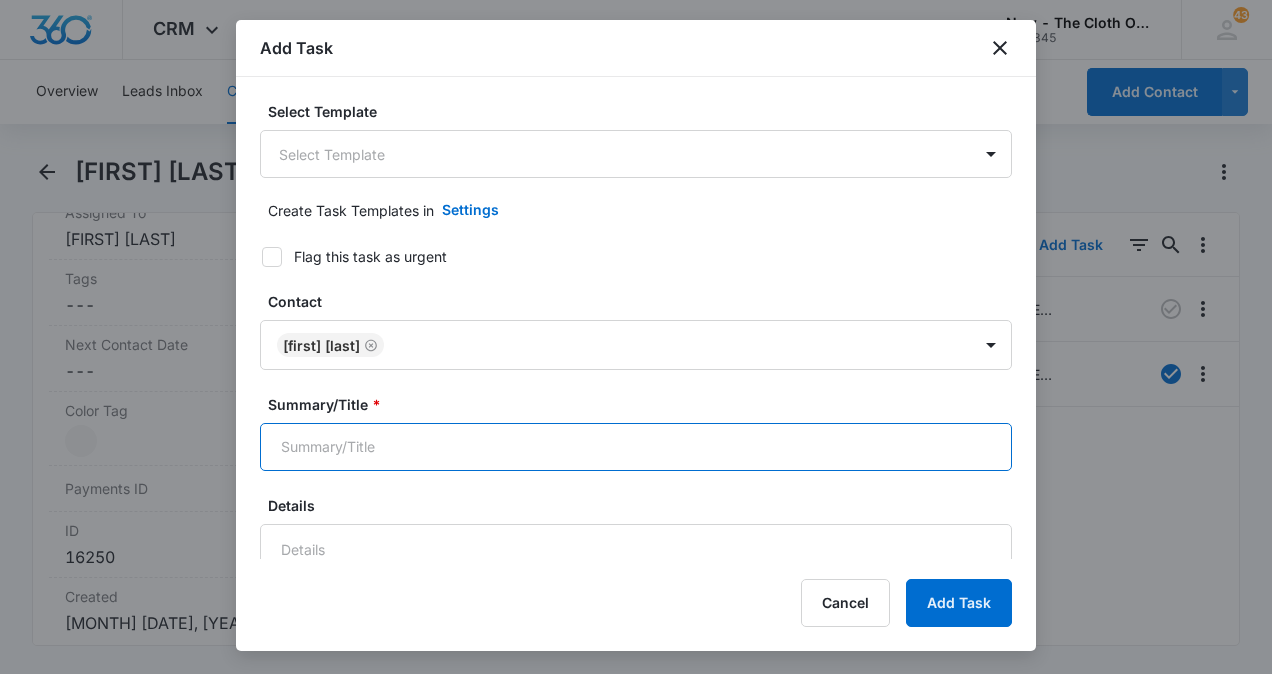 click on "Summary/Title *" at bounding box center [636, 447] 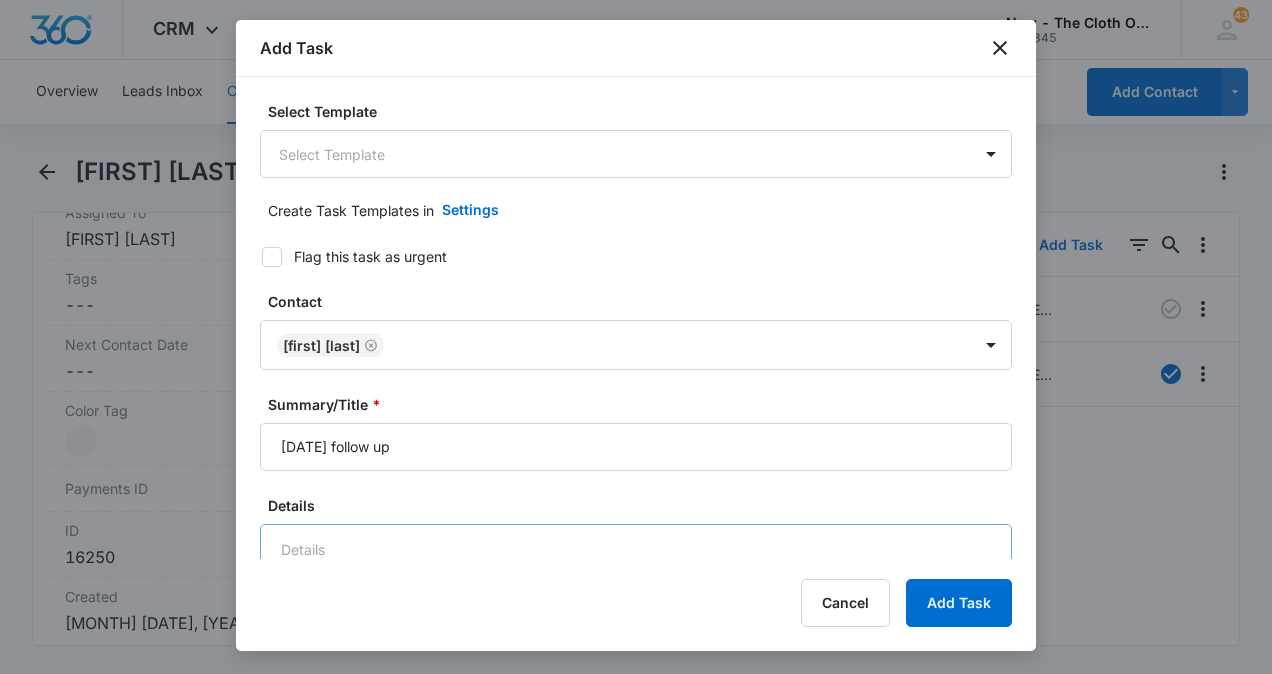 click on "Add Task Select Template Select Template Create Task Templates in  Settings Flag this task as urgent Contact [FIRST] [LAST] Summary/Title * 1 week follow up Details URL/Link Link to Donations Link to Donations Begin typing to search for projects to link to this task (optional). Link to Applications Link to Applications Begin typing to search for deals to link to this task (optional). Assign a specific color to this task for the Calendar view Color Tag Current Color: Attachments Click or drag files to this area to upload Max upload size: 30.0  MB; Must be a file with the extension: .txt, .csv, .png, .jpg, .jpeg, .pdf, .svg.   Assigned to * Assigned to Time span * [DATE] [DATE] This is an all day event Repeat every Frequency Day Repeating Ends On Day of the Week Day of the Week Repeat by   Day of the month   Day of the week Keep Task Private (no other team member will be able to see this task) Remind me 1 Days Before Task Starts Cancel Add Task" at bounding box center (636, 335) 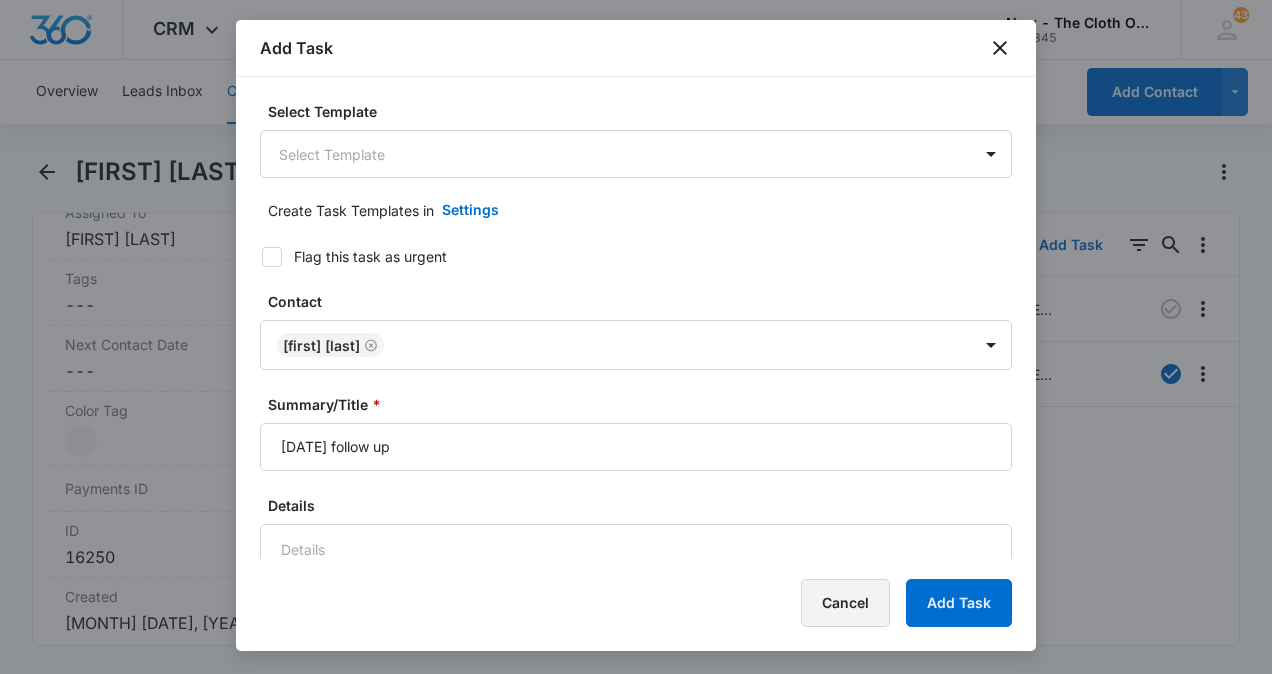 click on "Cancel" at bounding box center [845, 603] 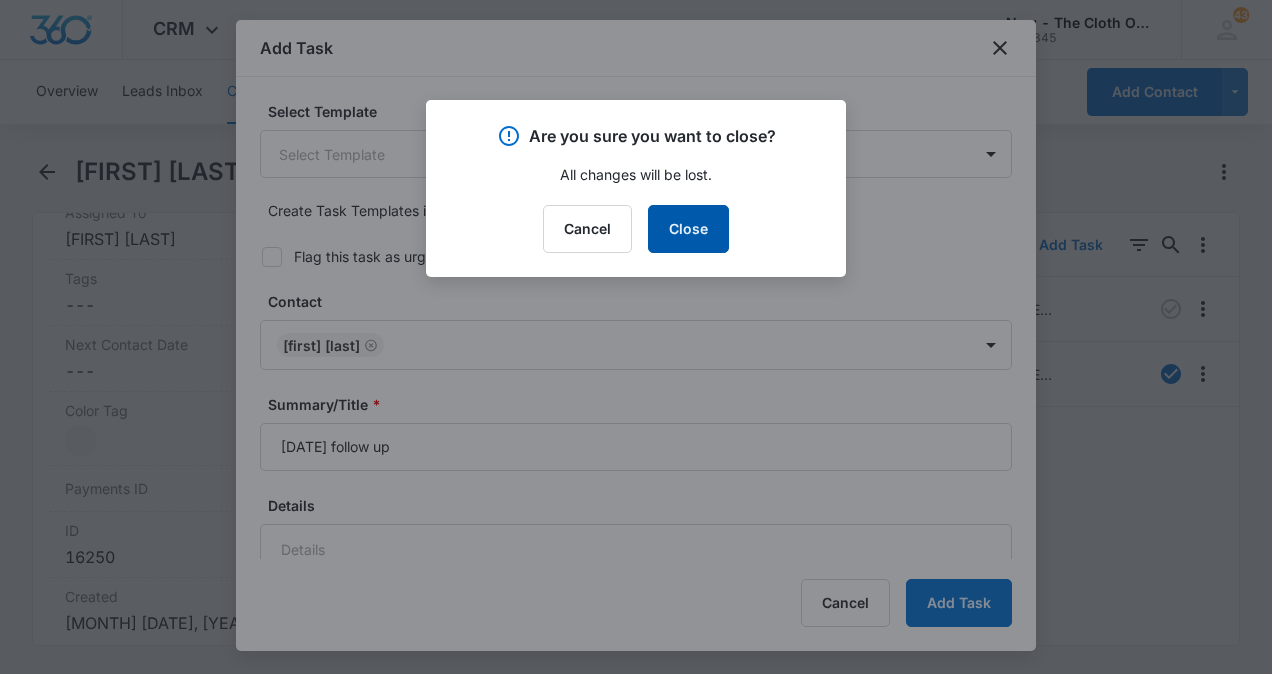 click on "Close" at bounding box center (688, 229) 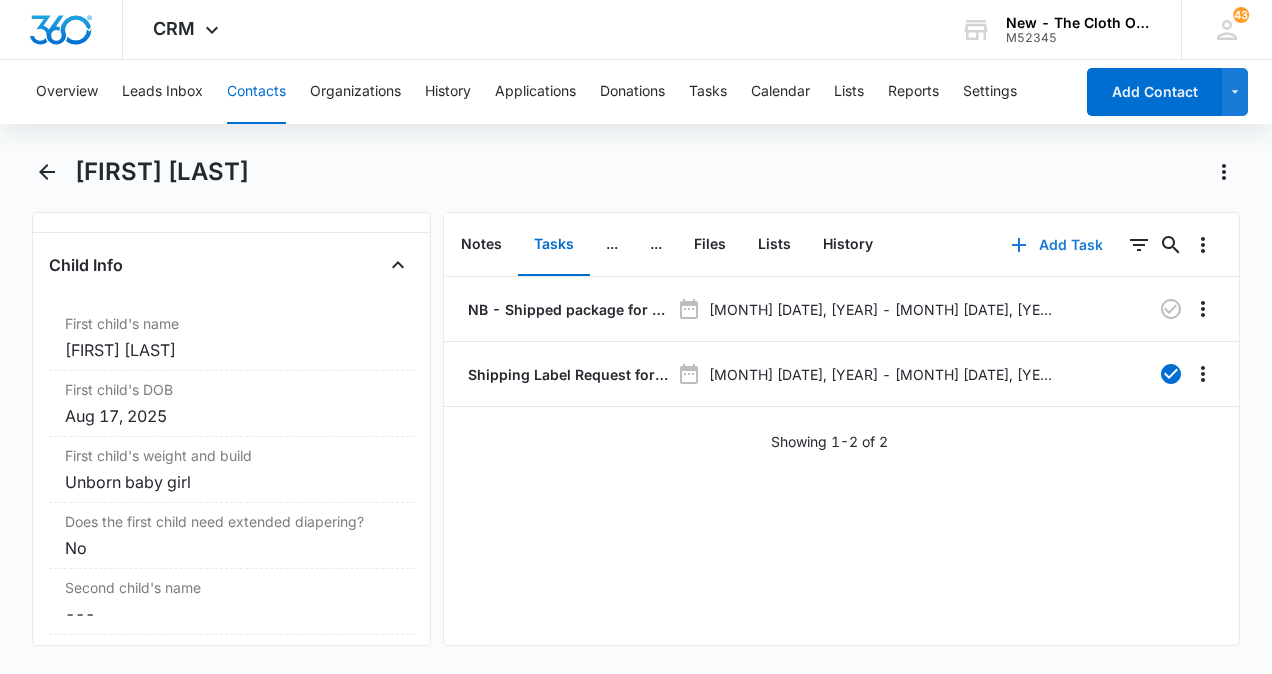 scroll, scrollTop: 0, scrollLeft: 0, axis: both 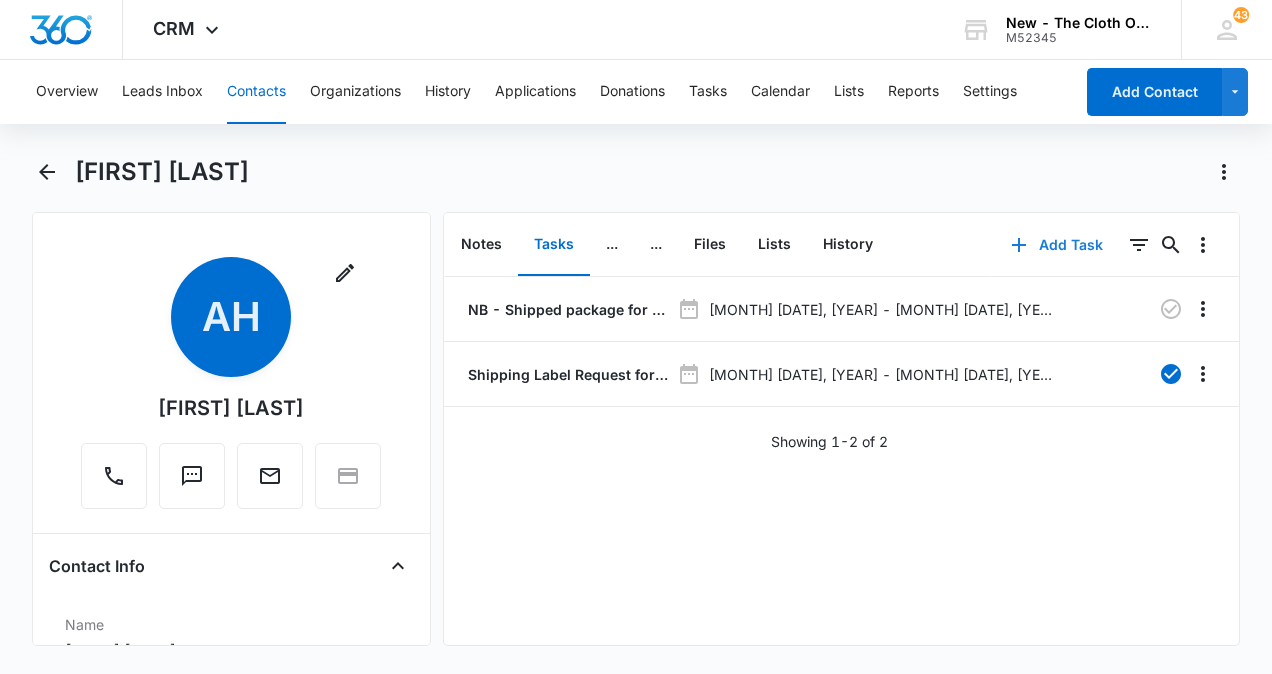 click on "Add Task" at bounding box center [1057, 245] 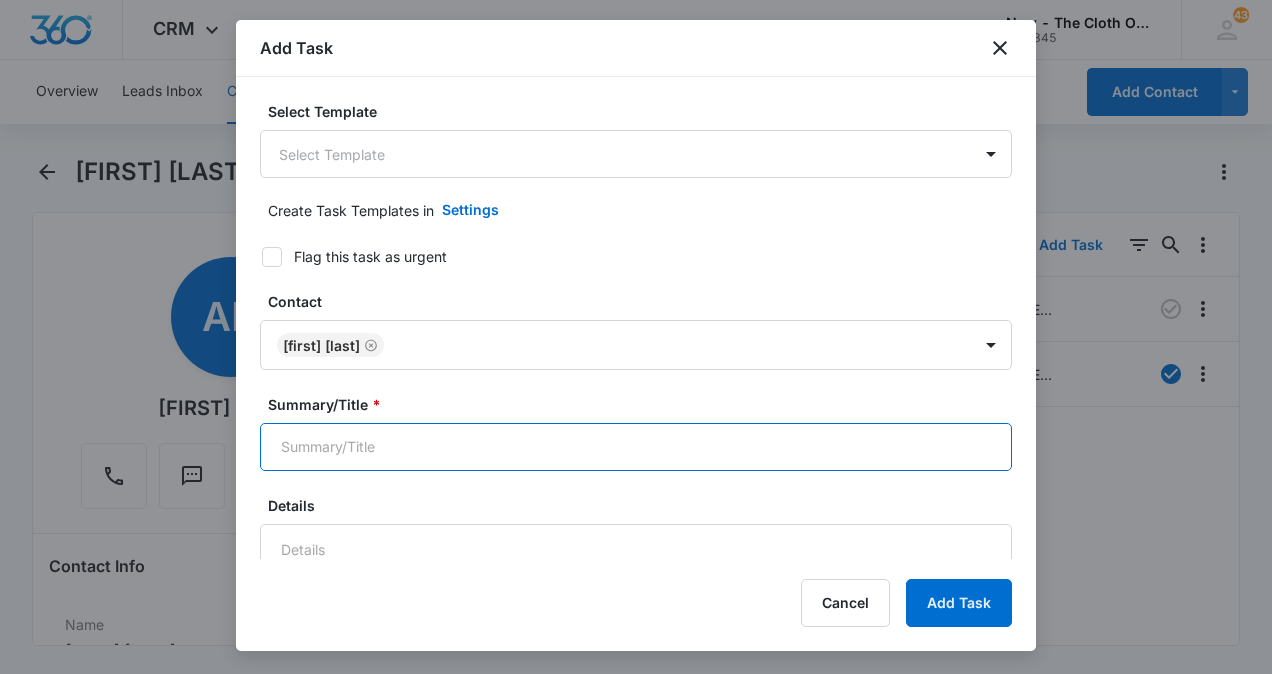 click on "Summary/Title *" at bounding box center (636, 447) 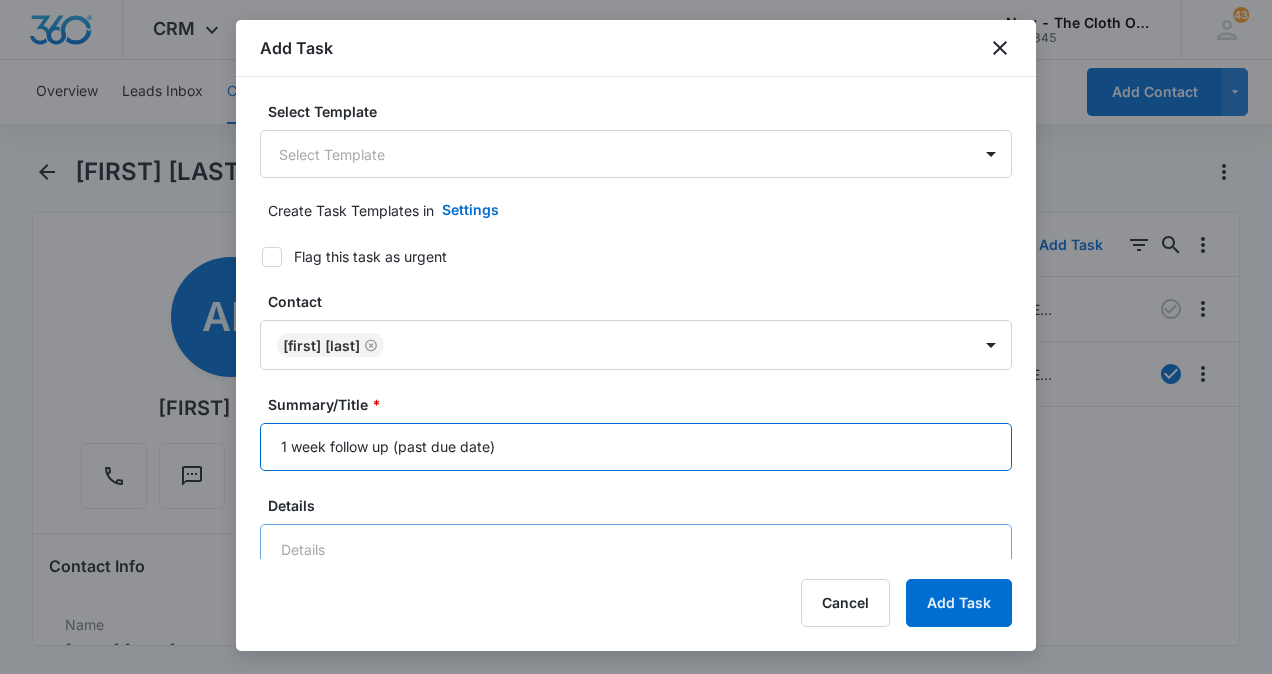 type on "1 week follow up (past due date)" 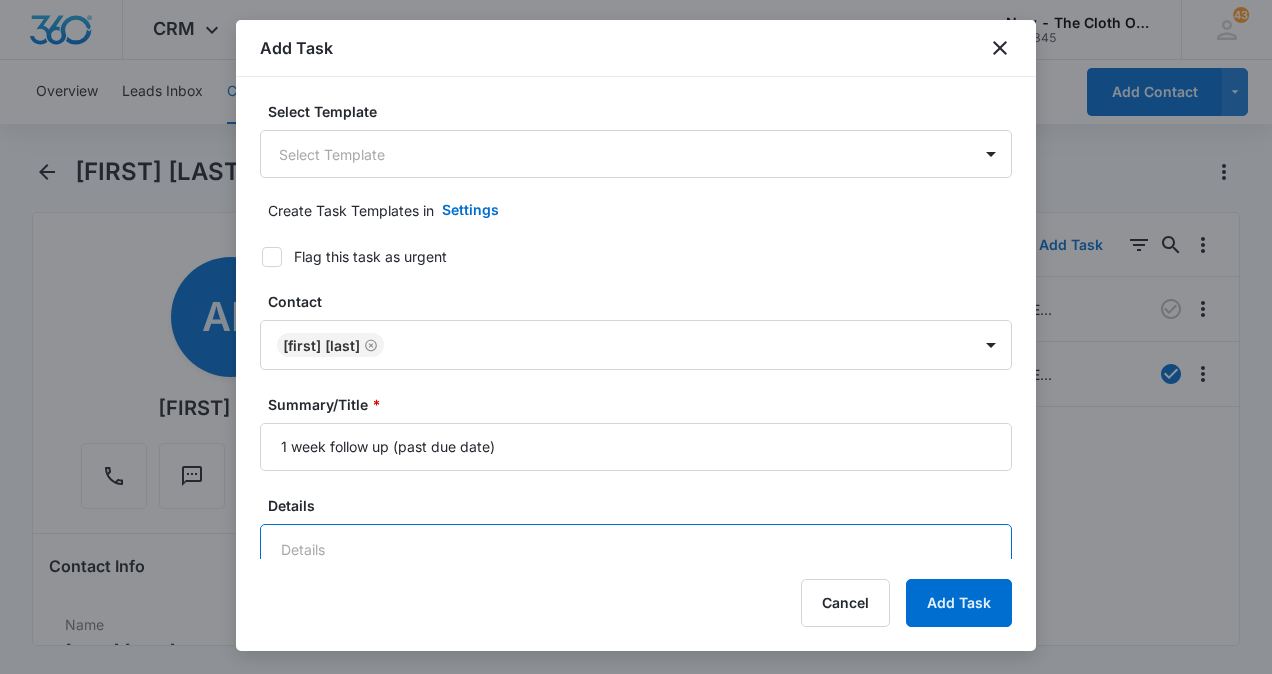 click on "Details" at bounding box center [636, 581] 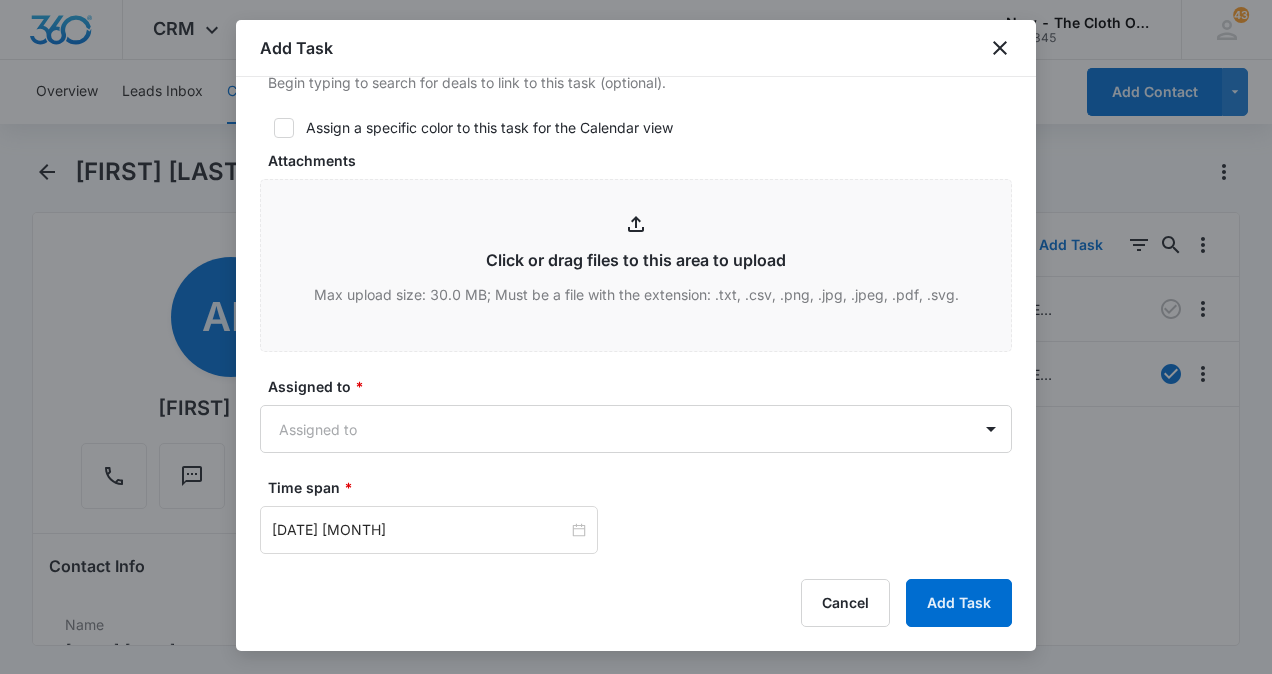 scroll, scrollTop: 921, scrollLeft: 0, axis: vertical 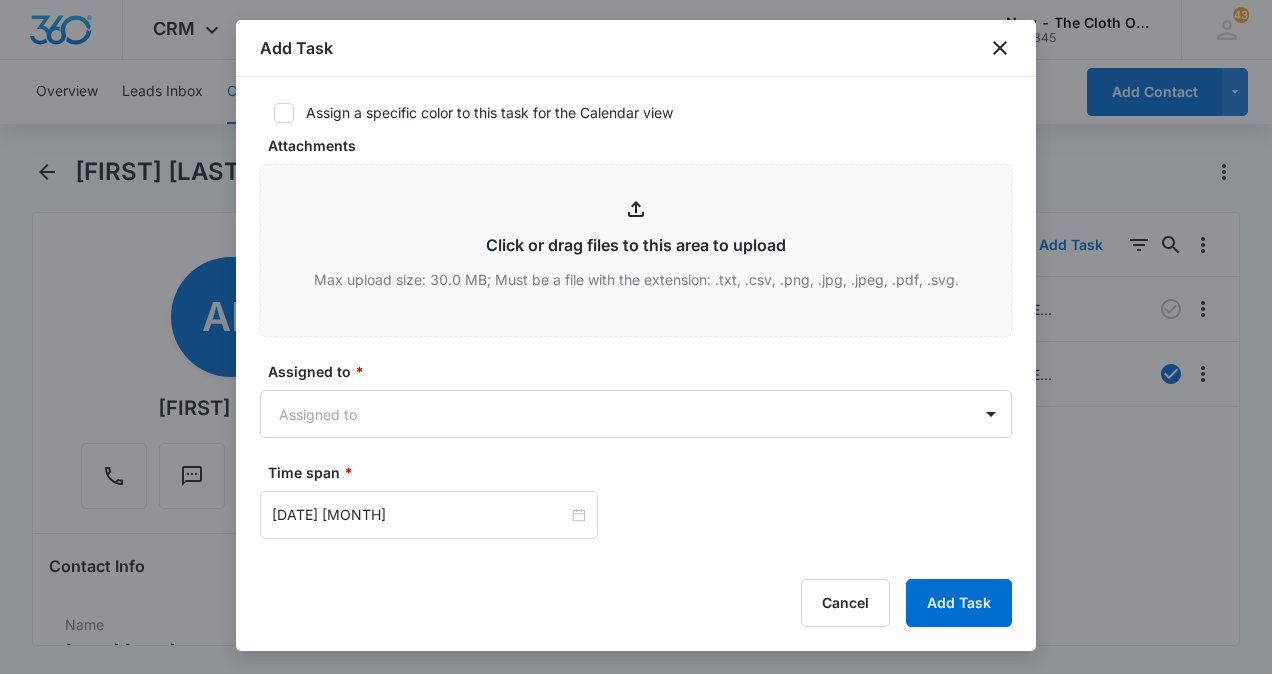 type on "Ship [DATE]
Due [DATE]
Did not talk before shipping" 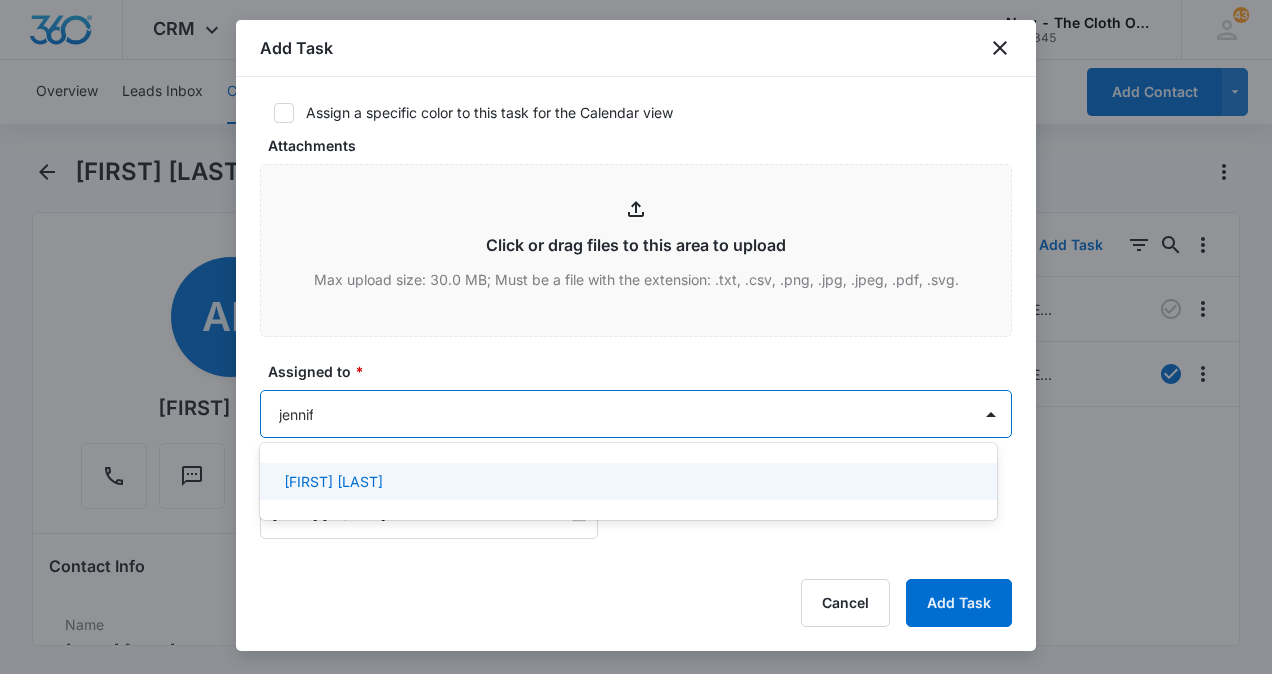 type on "[FIRST]" 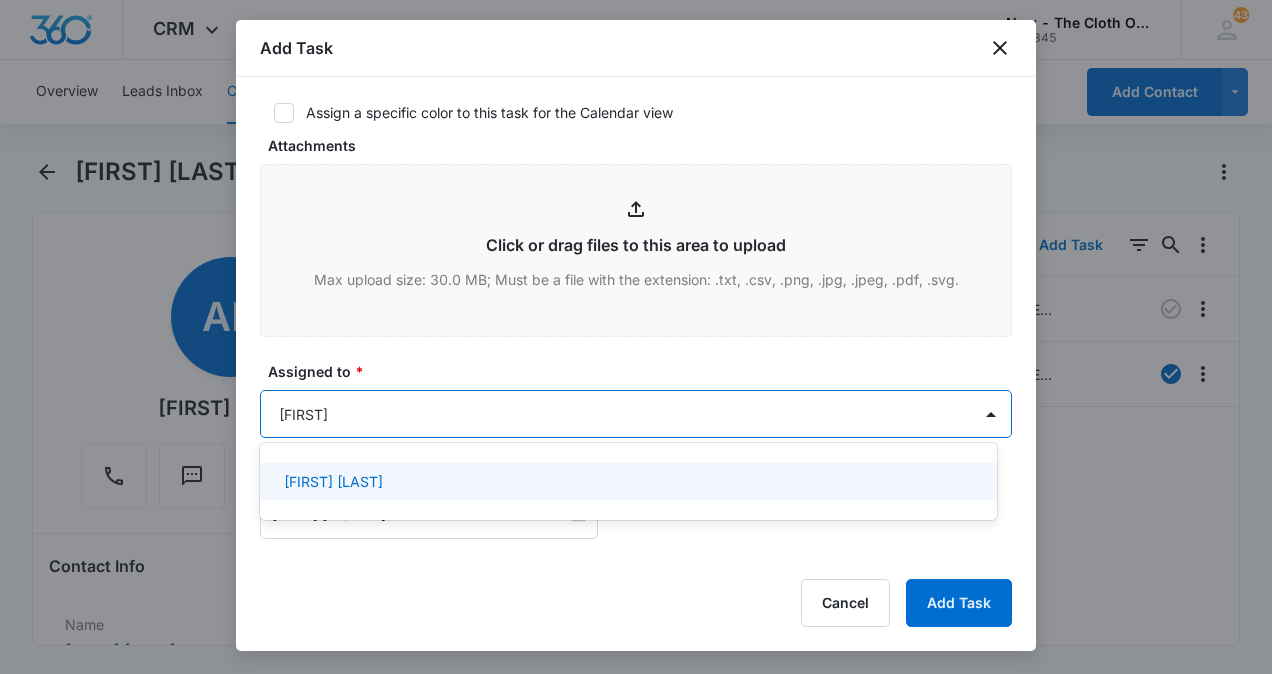 click on "[FIRST] [LAST]" at bounding box center [333, 481] 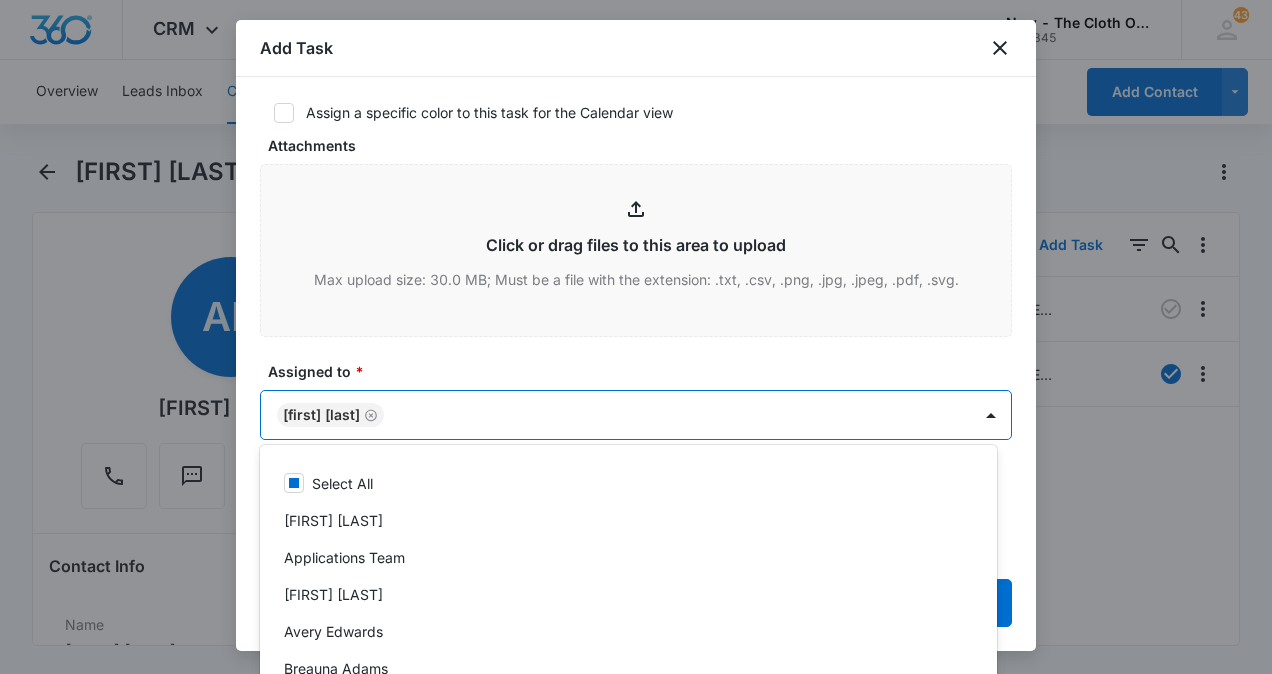 click on "Assigned to *" at bounding box center (644, 371) 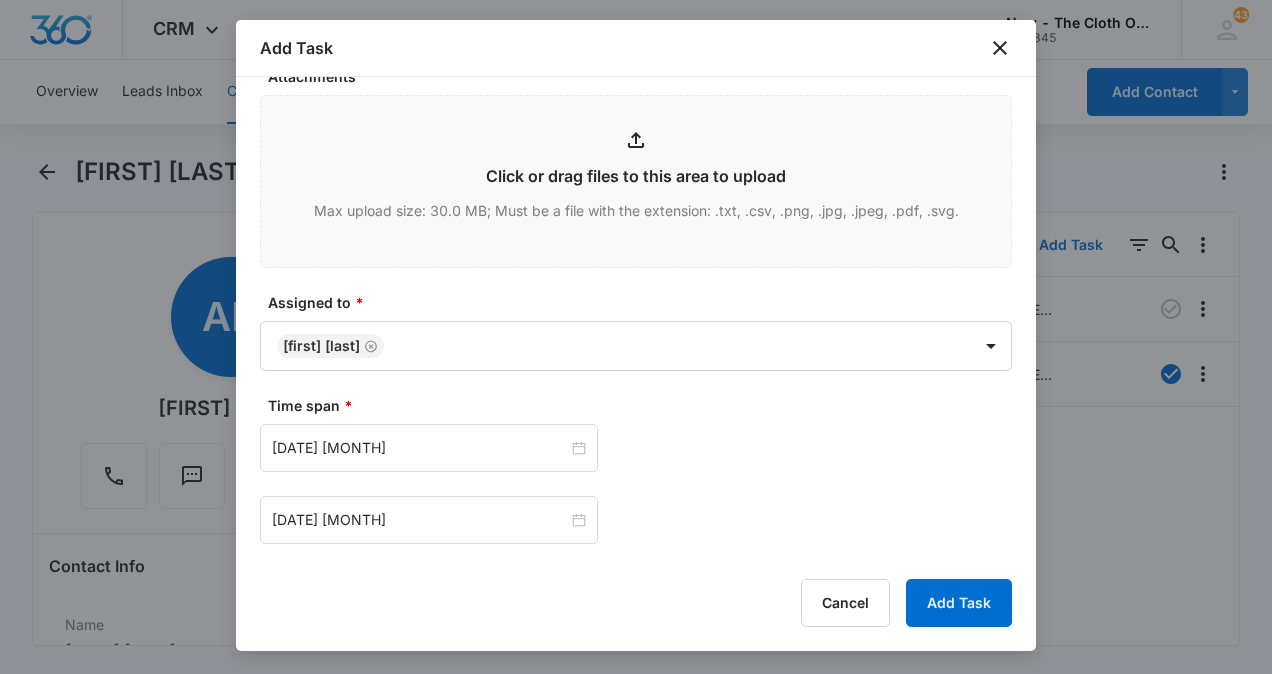 scroll, scrollTop: 1065, scrollLeft: 0, axis: vertical 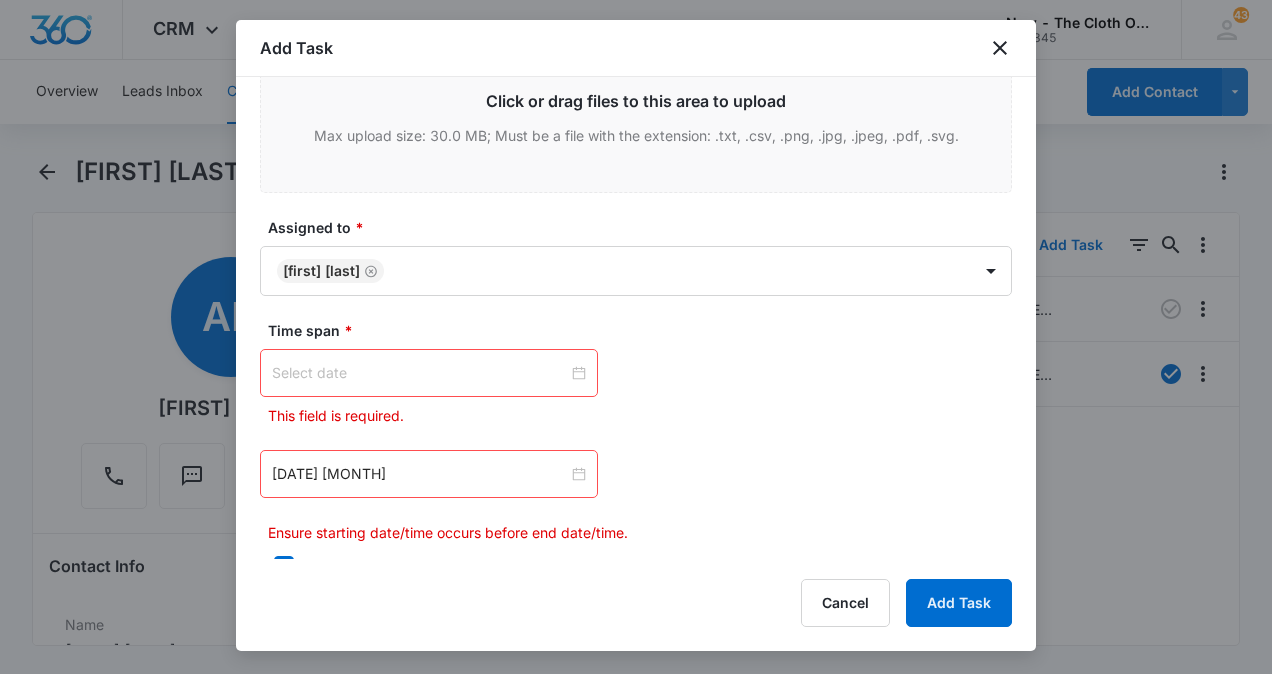click at bounding box center [420, 373] 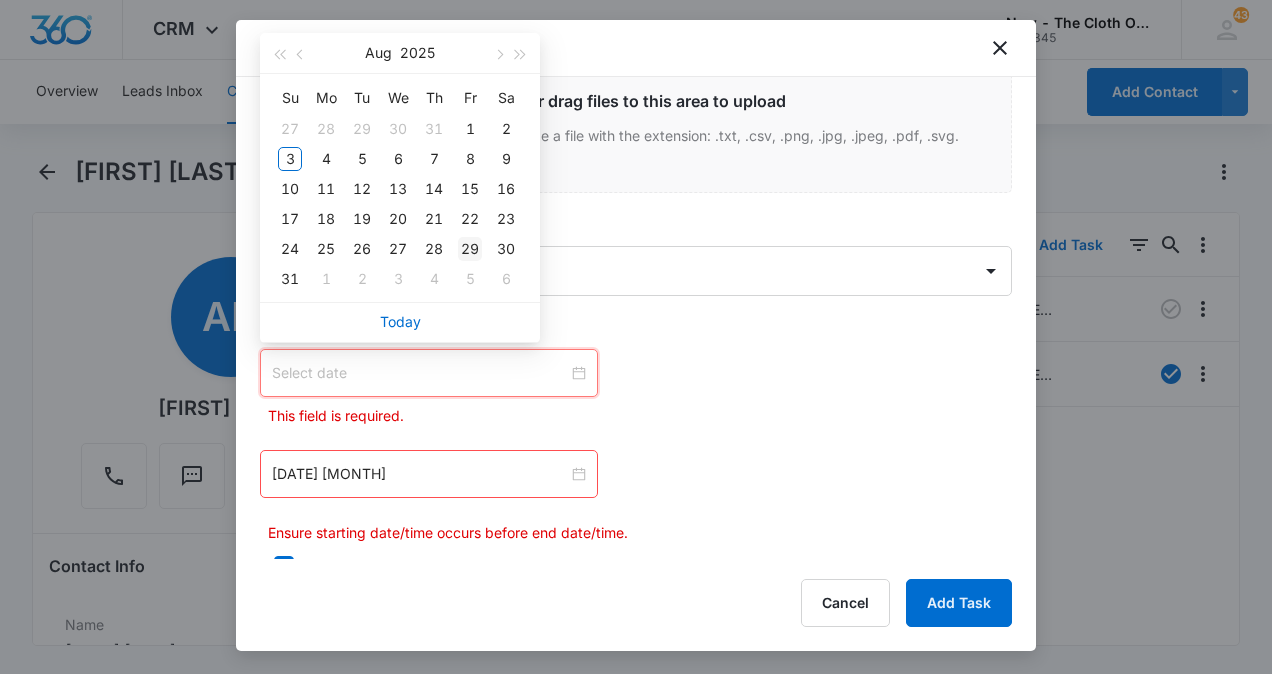click on "29" at bounding box center [470, 249] 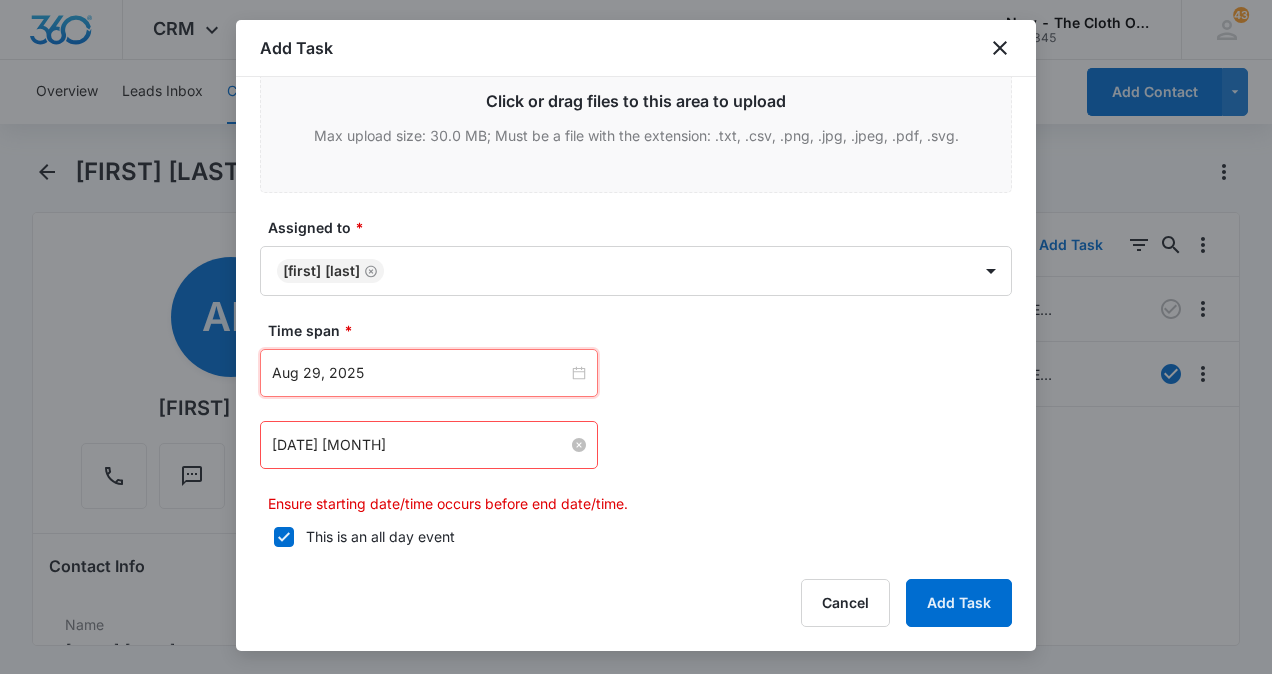 click on "[DATE] [MONTH]" at bounding box center [420, 445] 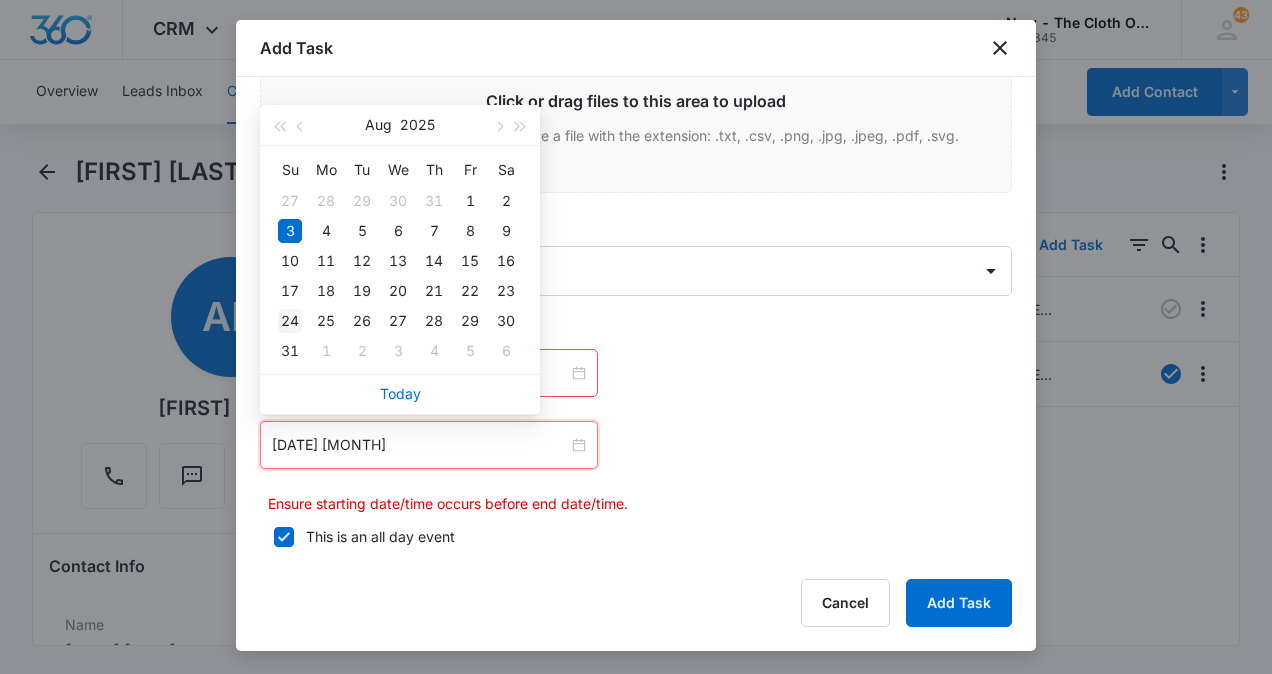 click on "24" at bounding box center [290, 321] 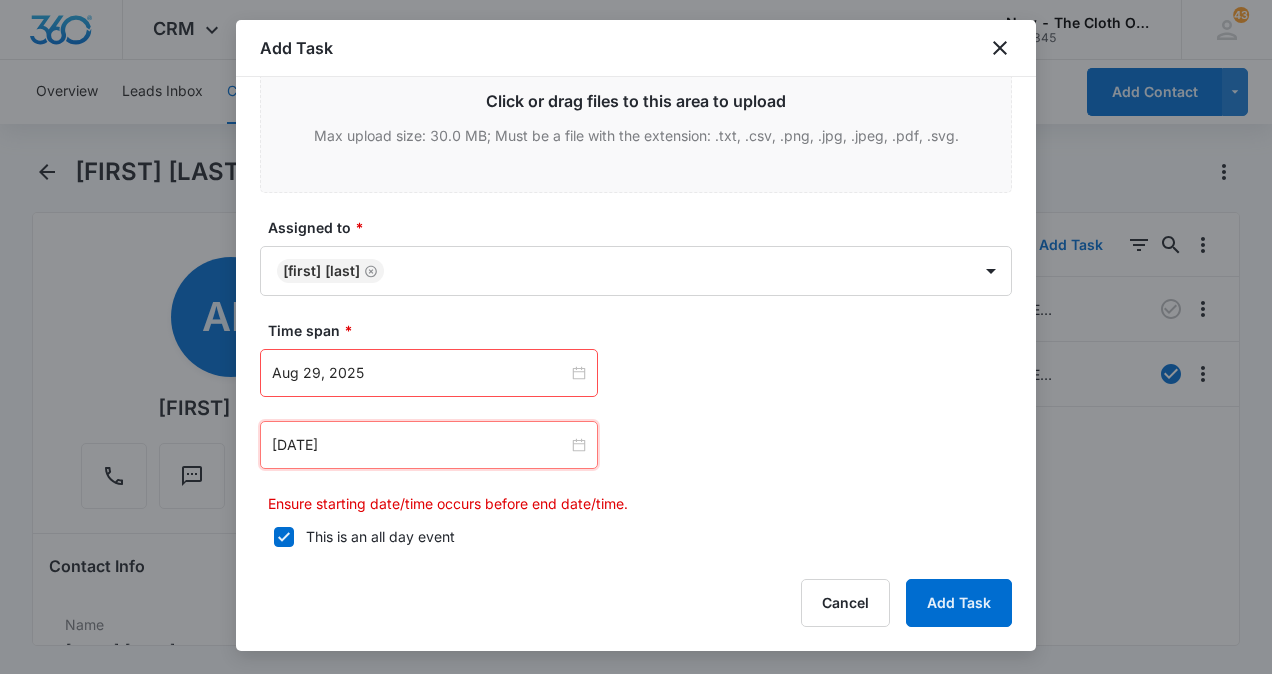 click on "[DATE] [MONTH] Su Mo Tu We Th Fr Sa 27 28 29 30 31 1 2 3 4 5 6 7 8 9 10 11 12 13 14 15 16 17 18 19 20 21 22 23 24 25 26 27 28 29 30 31 1 2 3 4 5 6 Today [DATE] [MONTH] Su Mo Tu We Th Fr Sa 27 28 29 30 31 1 2 3 4 5 6 7 8 9 10 11 12 13 14 15 16 17 18 19 20 21 22 23 24 25 26 27 28 29 30 31 1 2 3 4 5 6 Today Ensure starting date/time occurs before end date/time." at bounding box center (636, 431) 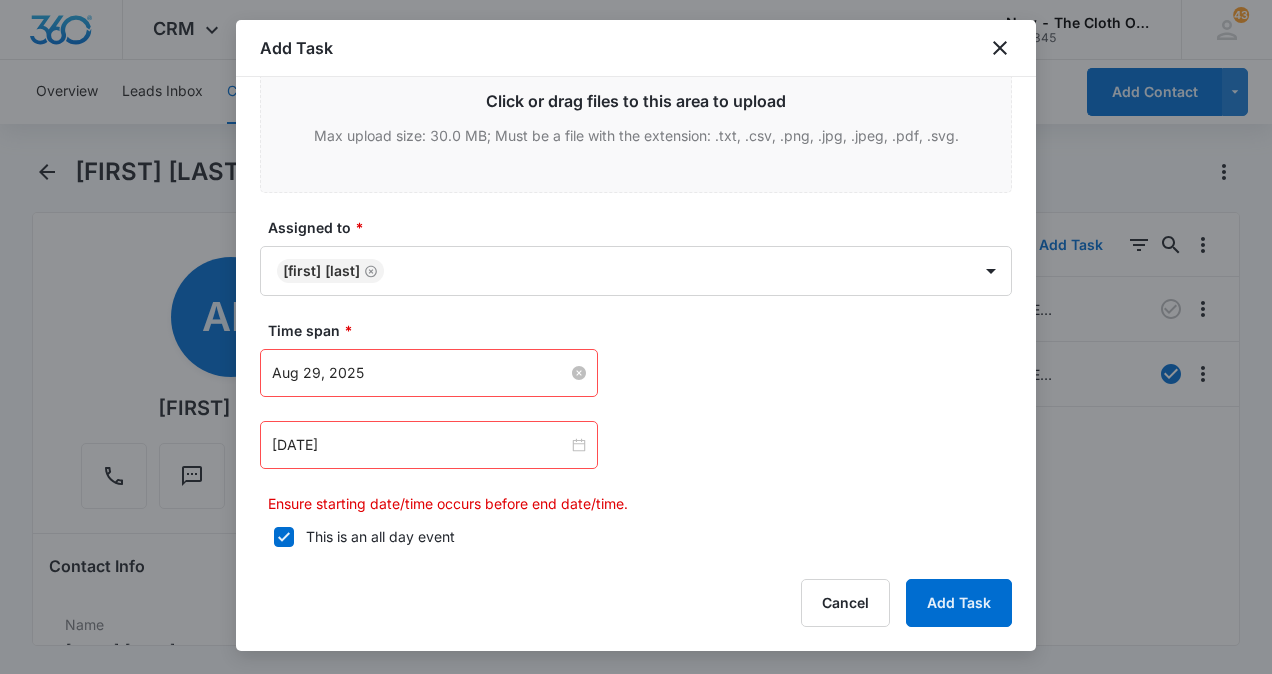 click on "Aug 29, 2025" at bounding box center [420, 373] 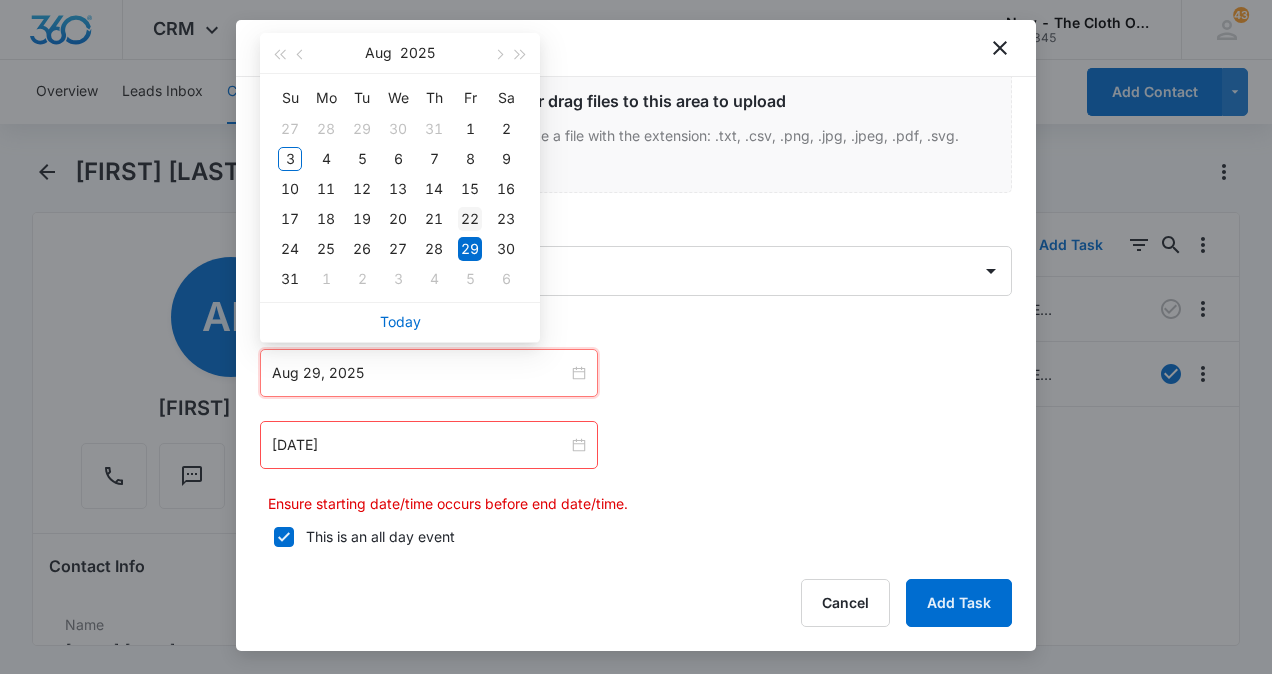 click on "22" at bounding box center [470, 219] 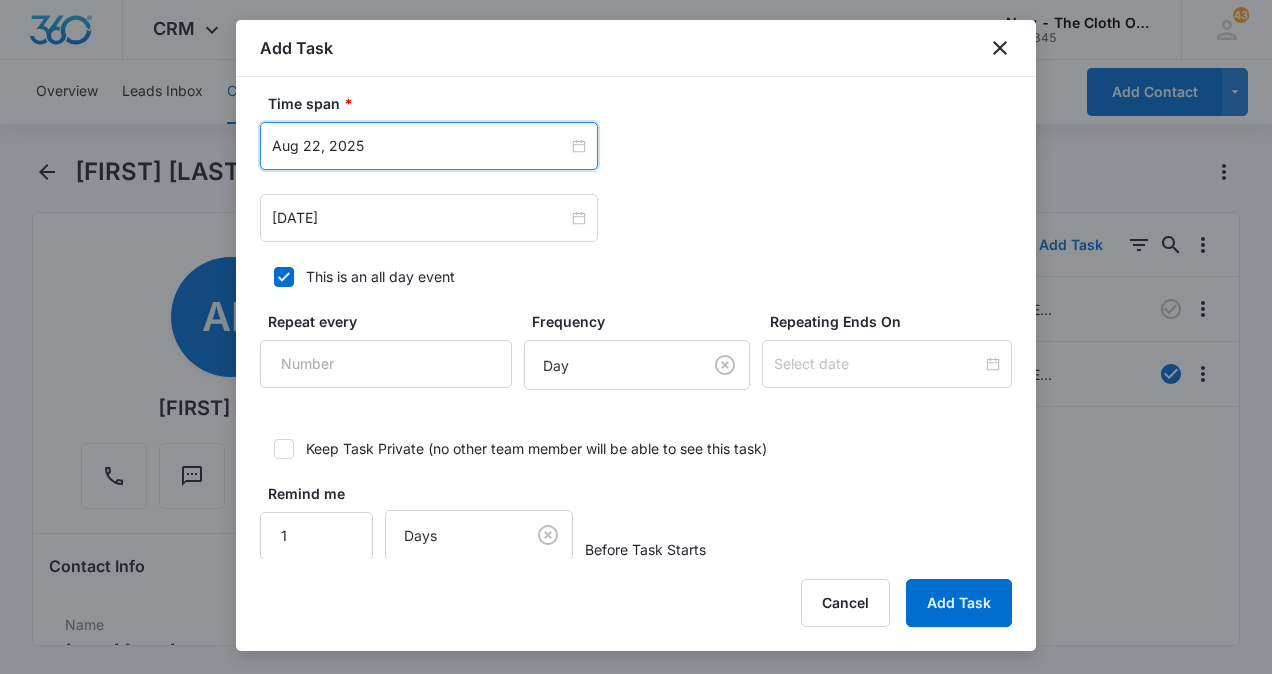 scroll, scrollTop: 1314, scrollLeft: 0, axis: vertical 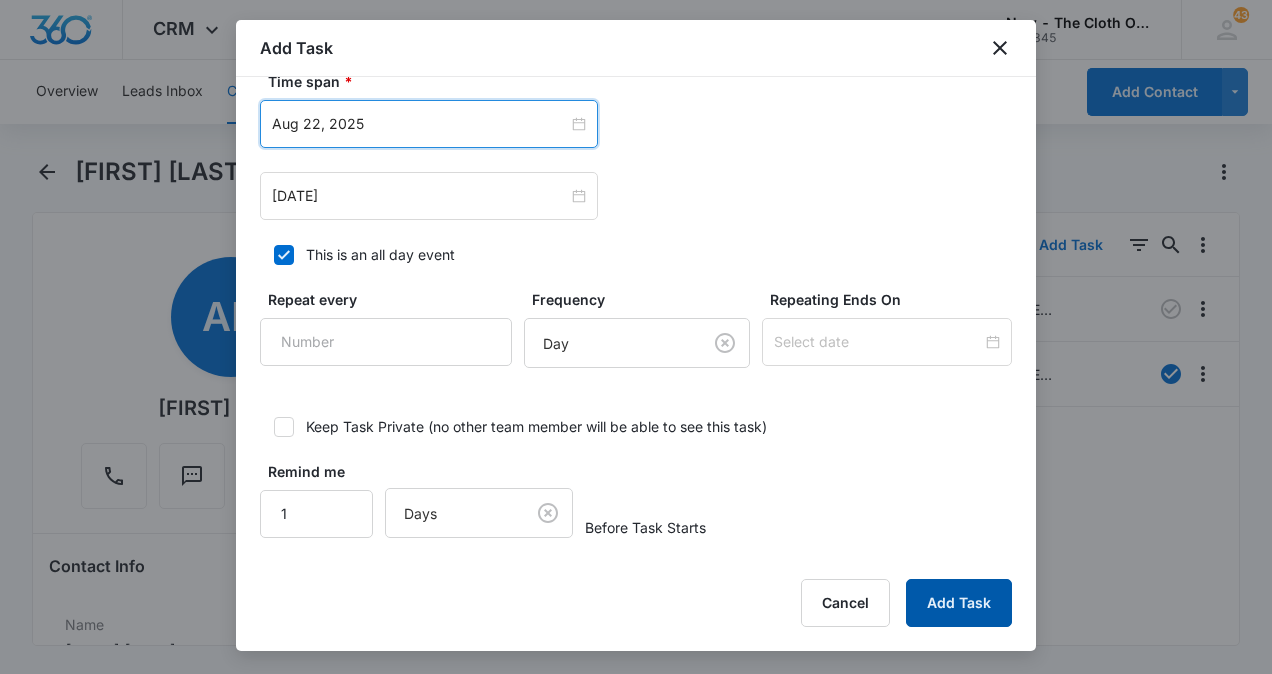 click on "Add Task" at bounding box center [959, 603] 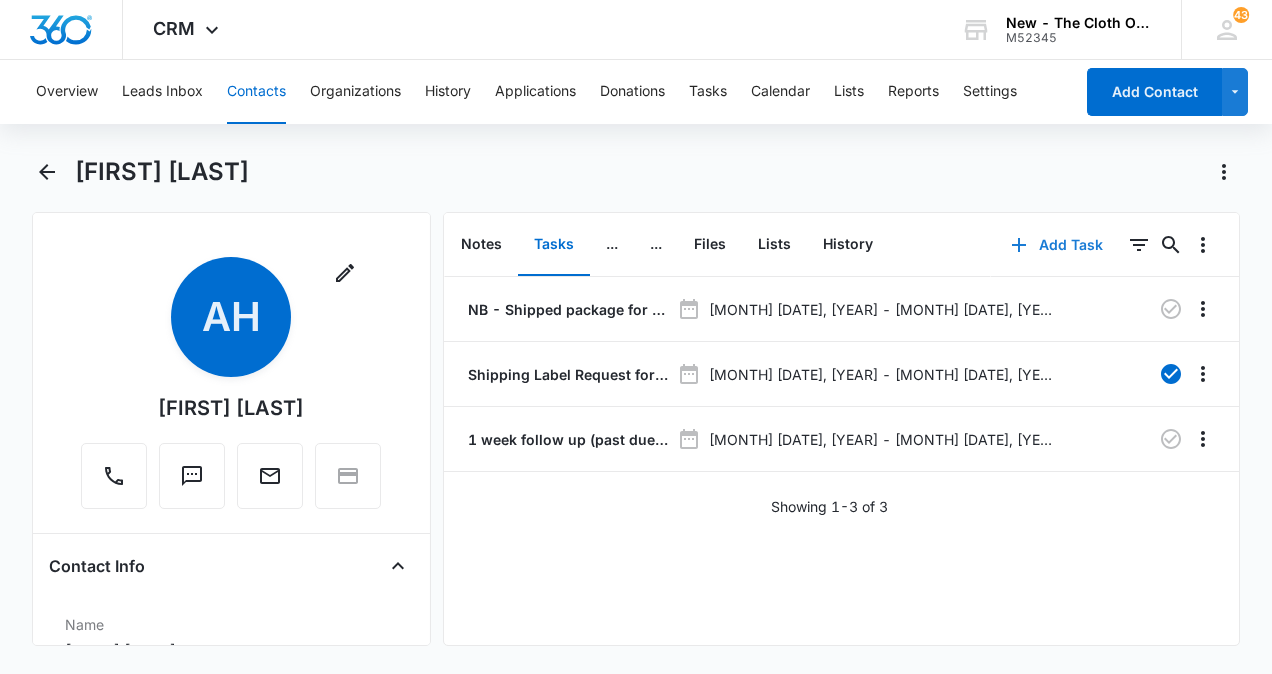click on "Add Task" at bounding box center [1057, 245] 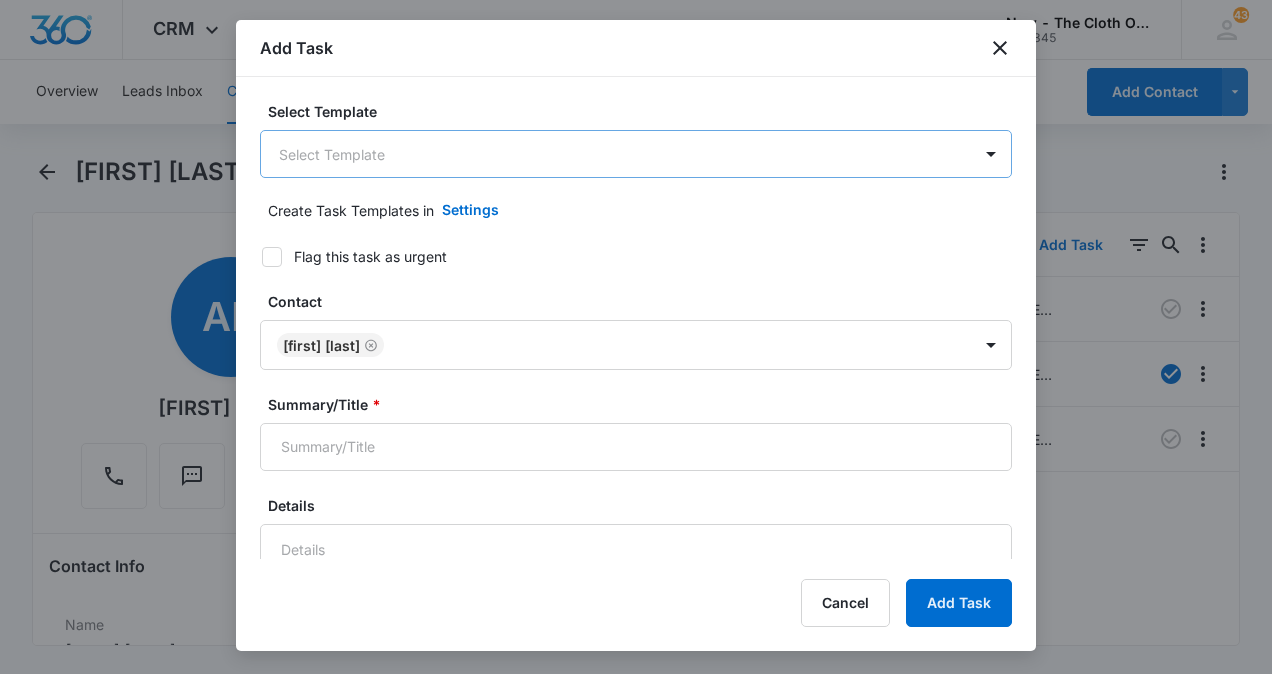 click on "CRM Apps Reputation CRM Email Social Ads Intelligence Brand Settings New - The Cloth Option M52345 Your Accounts View All 43 [FIRST] [LAST] [EMAIL] My Profile 43 Notifications Support Logout Terms & Conditions • Privacy Policy Overview Leads Inbox Contacts Organizations History Applications Donations Tasks Calendar Lists Reports Settings Add Contact [FIRST] [LAST] Remove AH [FIRST] [LAST] Contact Info Name Cancel Save Changes [FIRST] [LAST] Phone Cancel Save Changes [PHONE] Email Cancel Save Changes [EMAIL] Organization Cancel Save Changes --- Address Cancel Save Changes [NUMBER] [STREET] Apt. [APT_NUM] [CITY] [STATE] [POSTAL_CODE] Details Lead Source Cancel Save Changes Application - Updated Contact Type Cancel Save Changes Recipient Contact Status Cancel Save Changes Received NB loan Assigned To Cancel Save Changes [FIRST] [LAST] Tags Cancel Save Changes --- Next Contact Date Cancel Save Changes --- Color Tag Current Color: Cancel Save Changes ID ---" at bounding box center (636, 337) 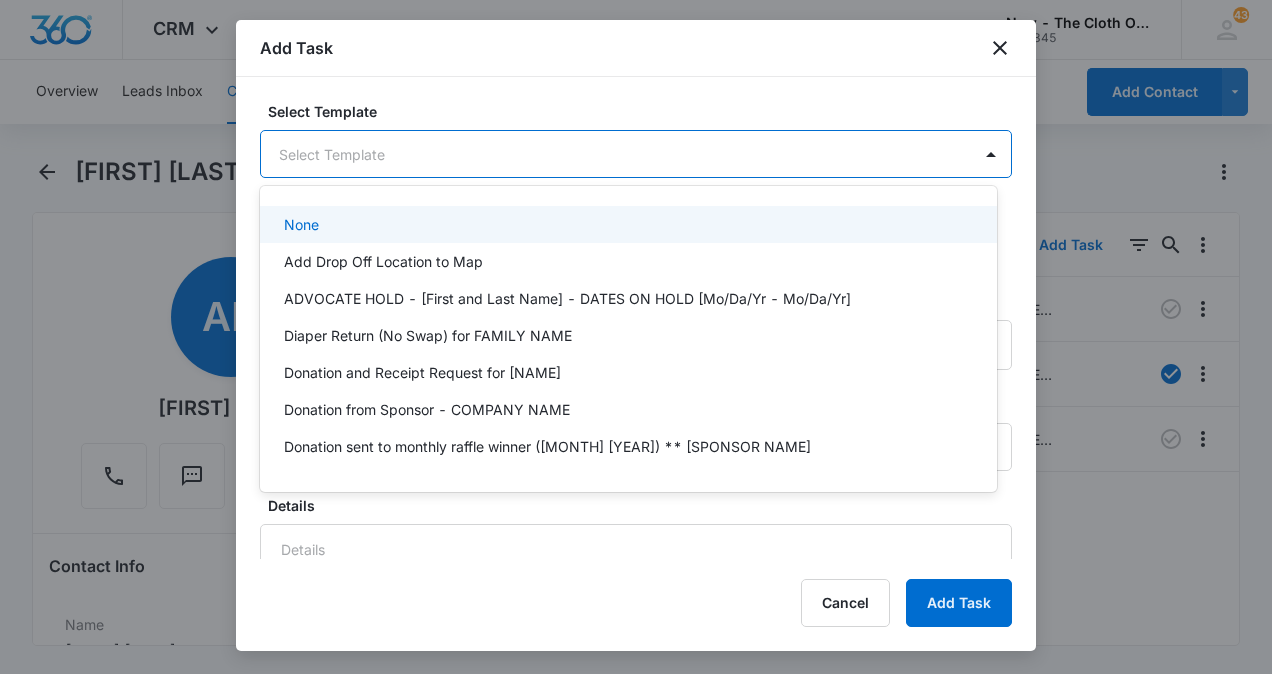 type on "3" 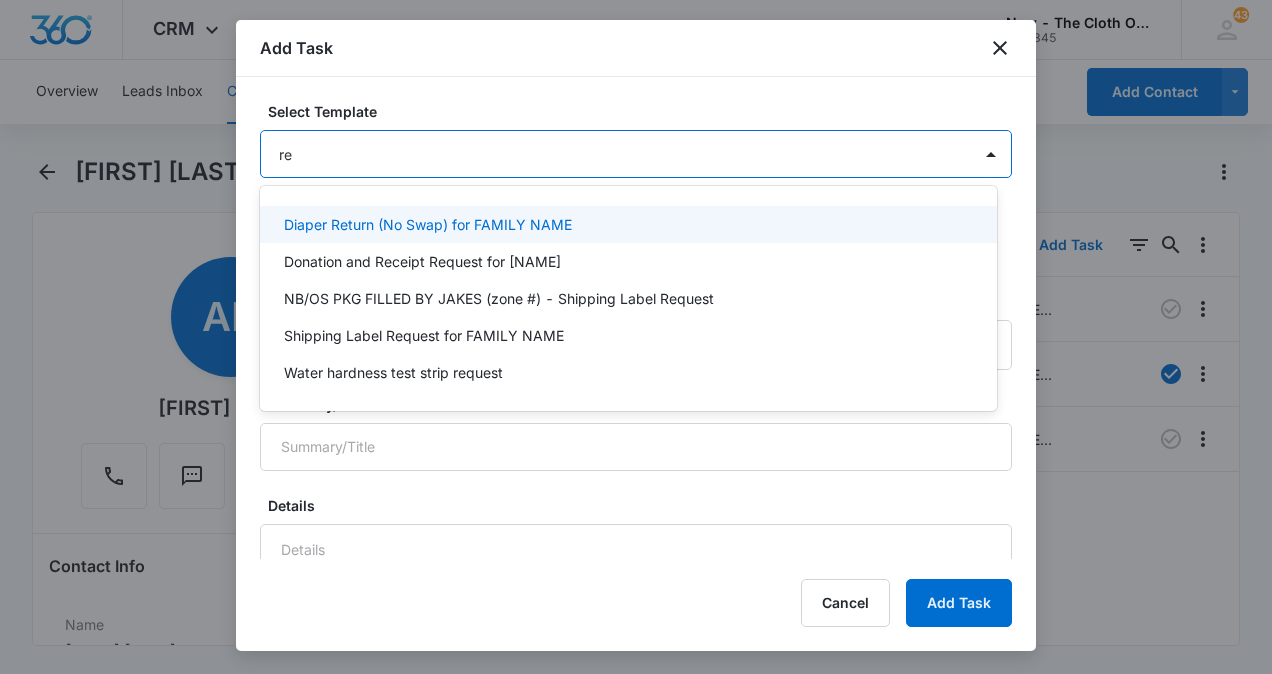 type on "r" 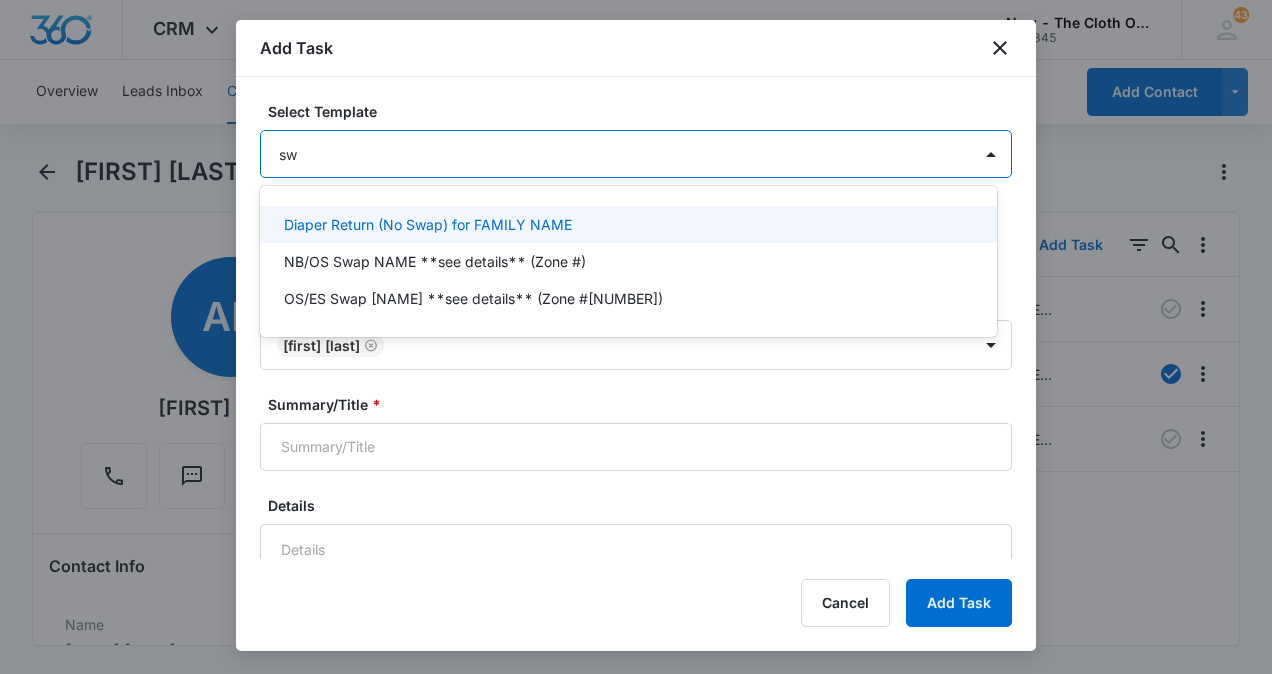 type on "s" 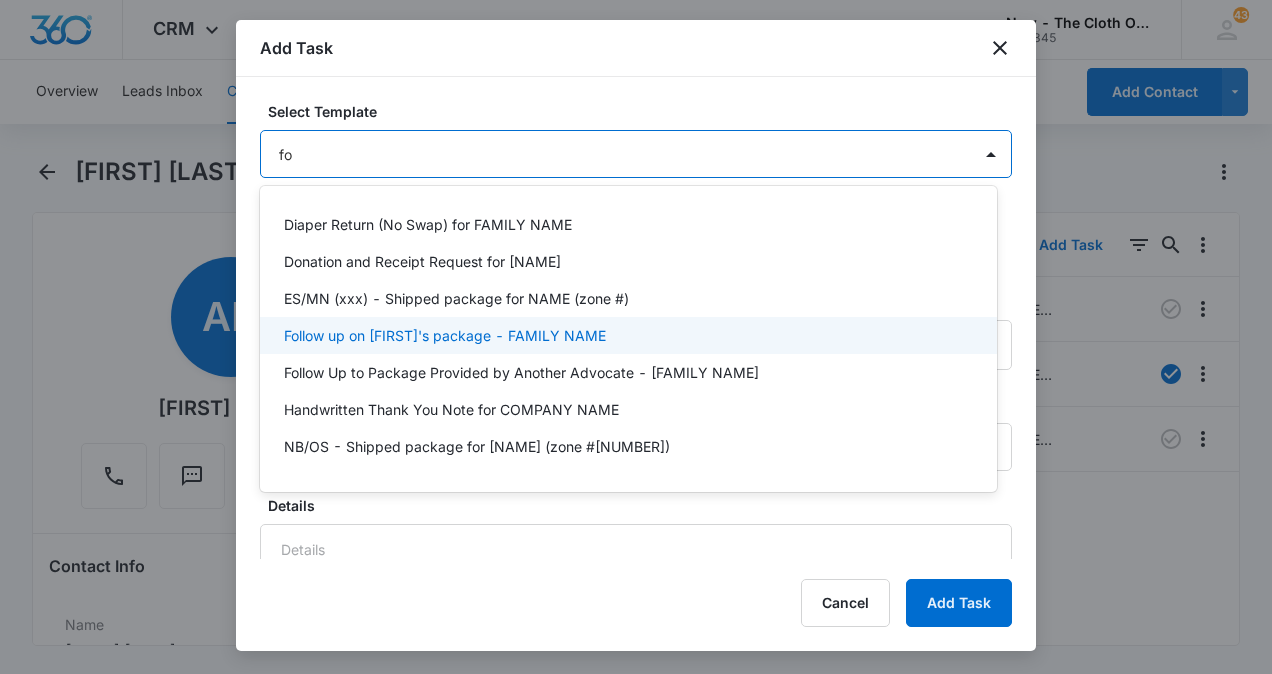 type on "f" 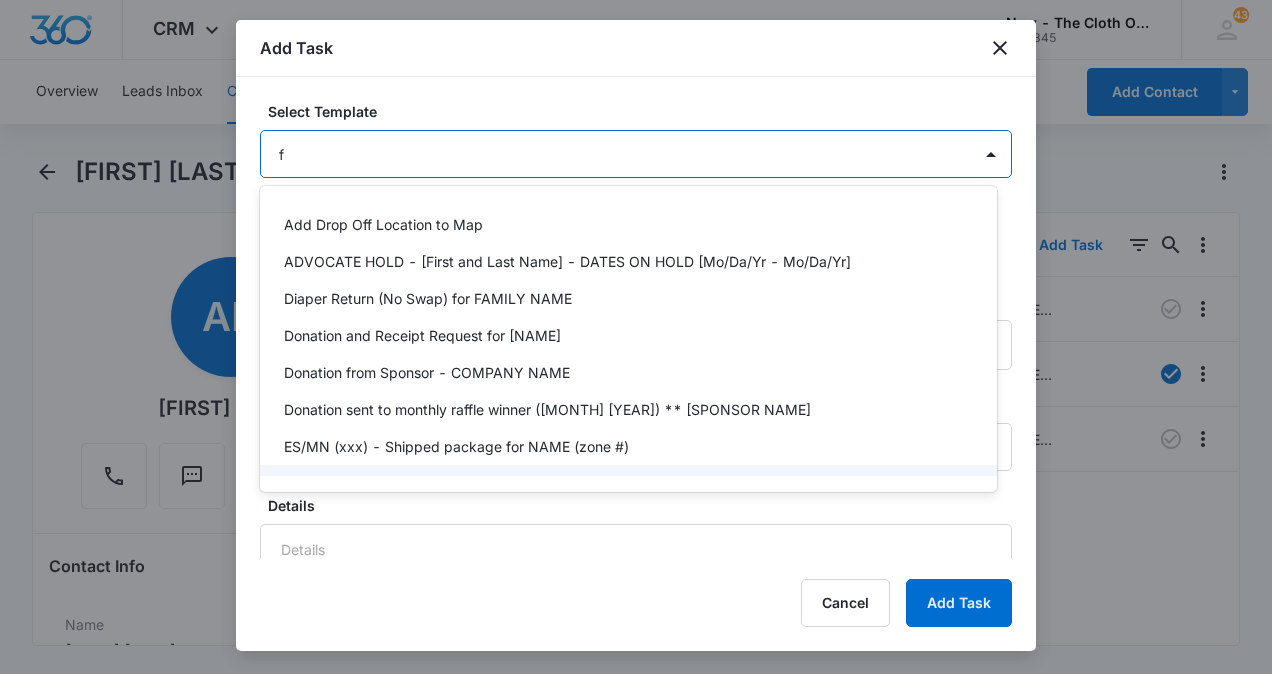 type 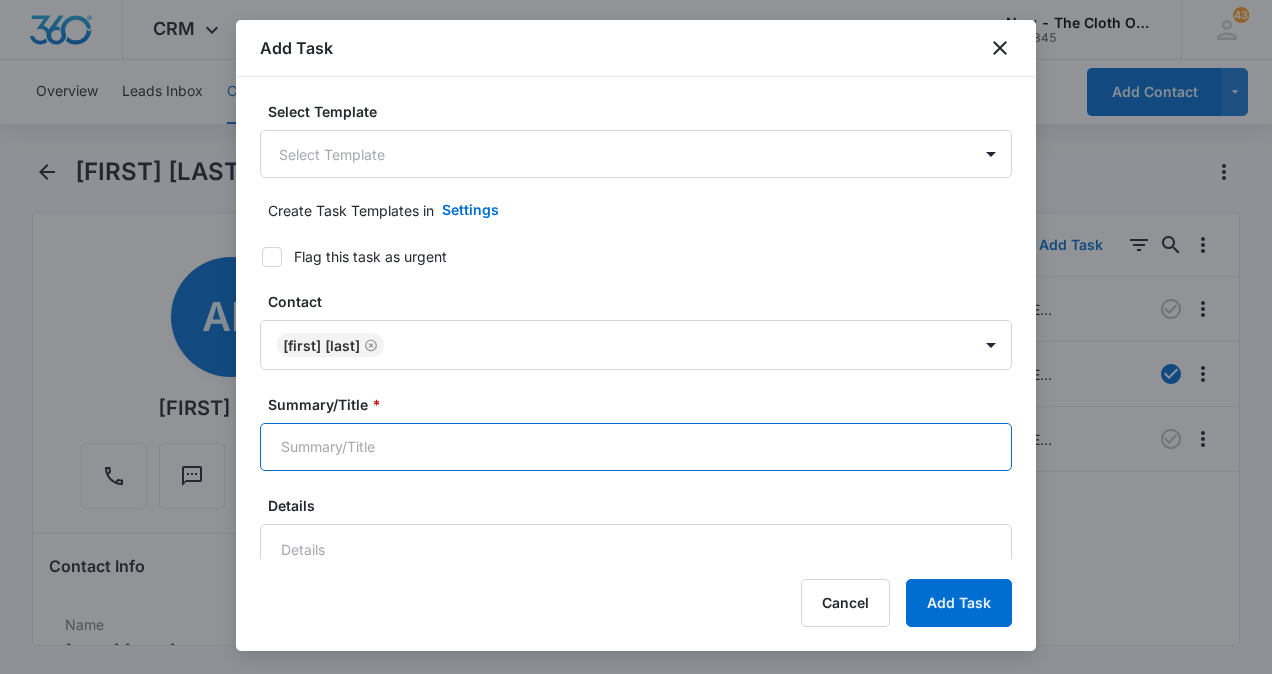 click on "Summary/Title *" at bounding box center [636, 447] 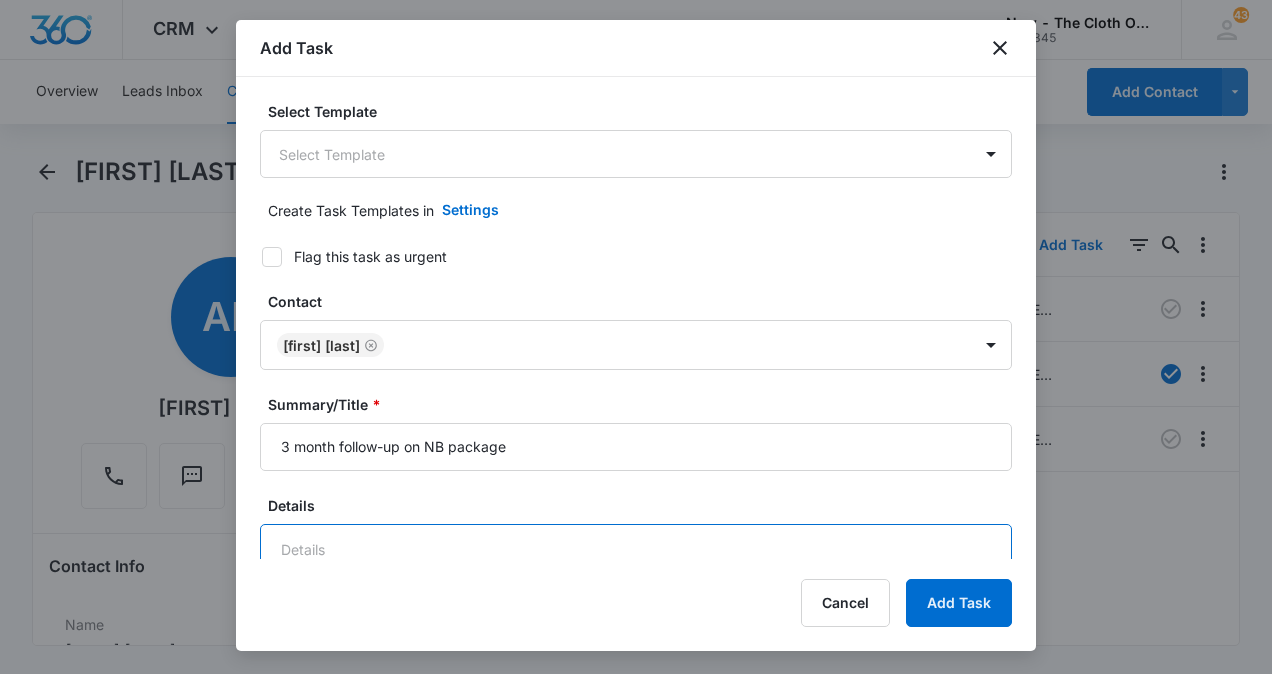 click on "Details" at bounding box center [636, 581] 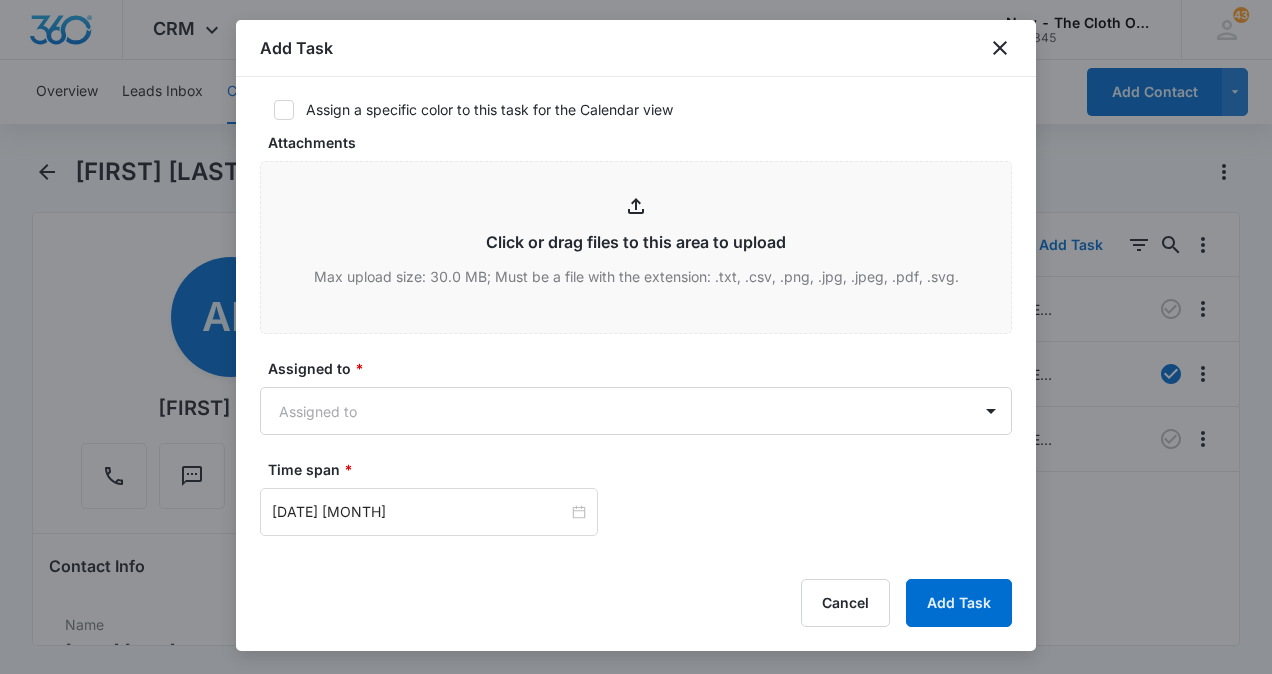scroll, scrollTop: 1000, scrollLeft: 0, axis: vertical 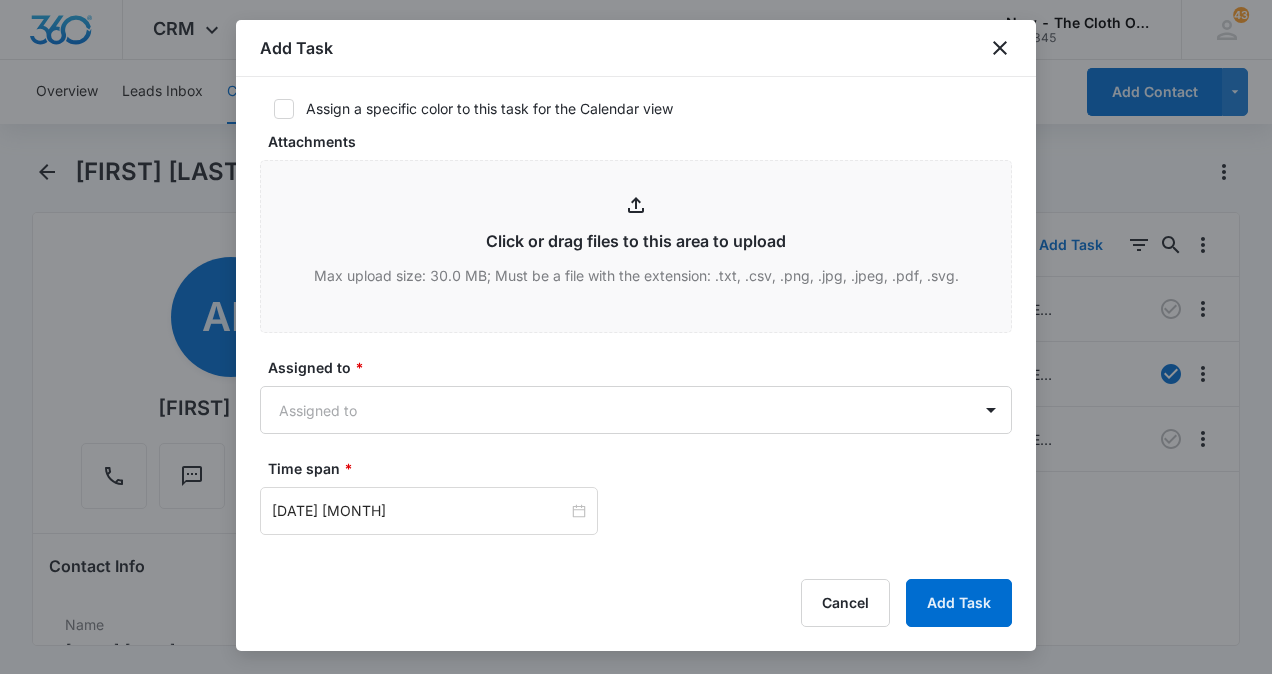 type on "Ship [DATE]
Due [DATE]
Ready for OS?" 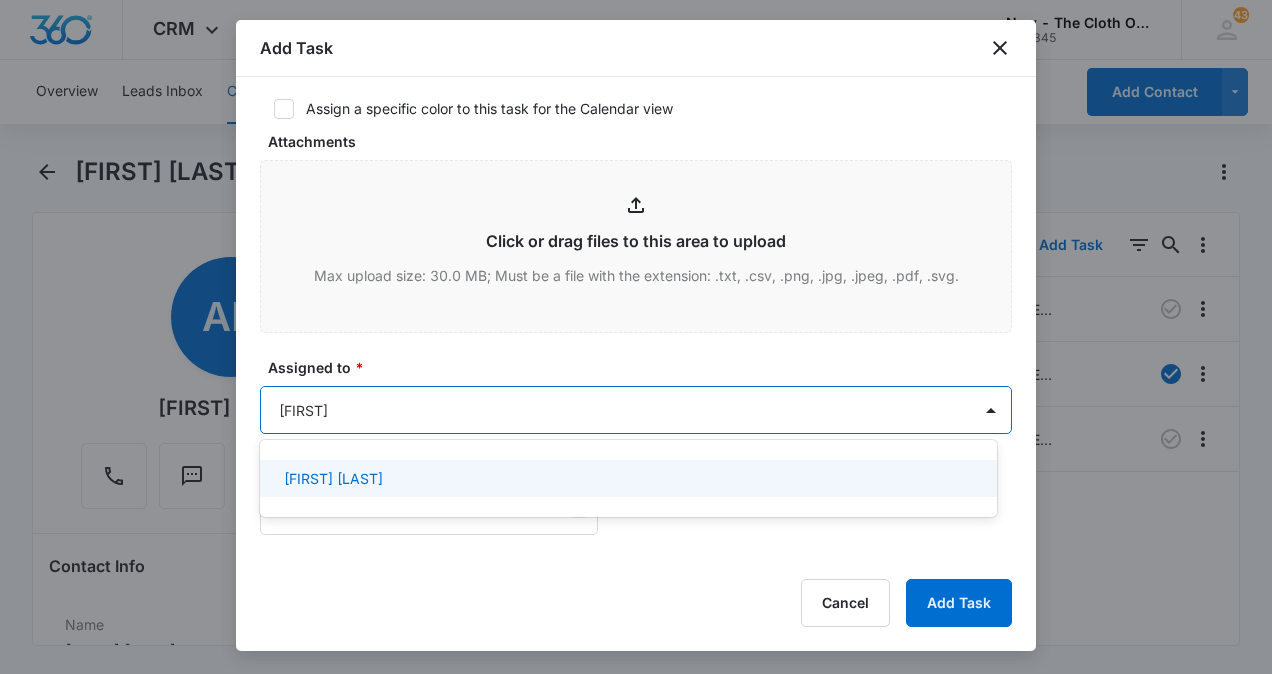 type on "[FIRST]" 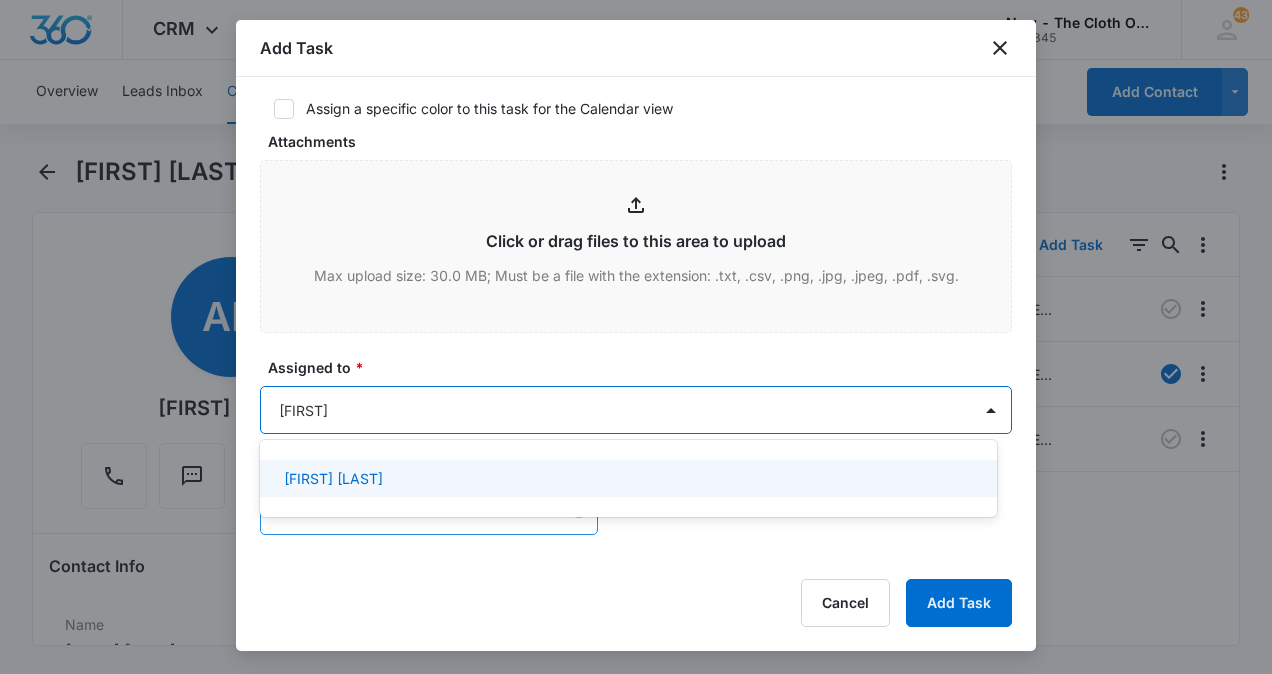 click on "[DATE] [MONTH]" at bounding box center (420, 511) 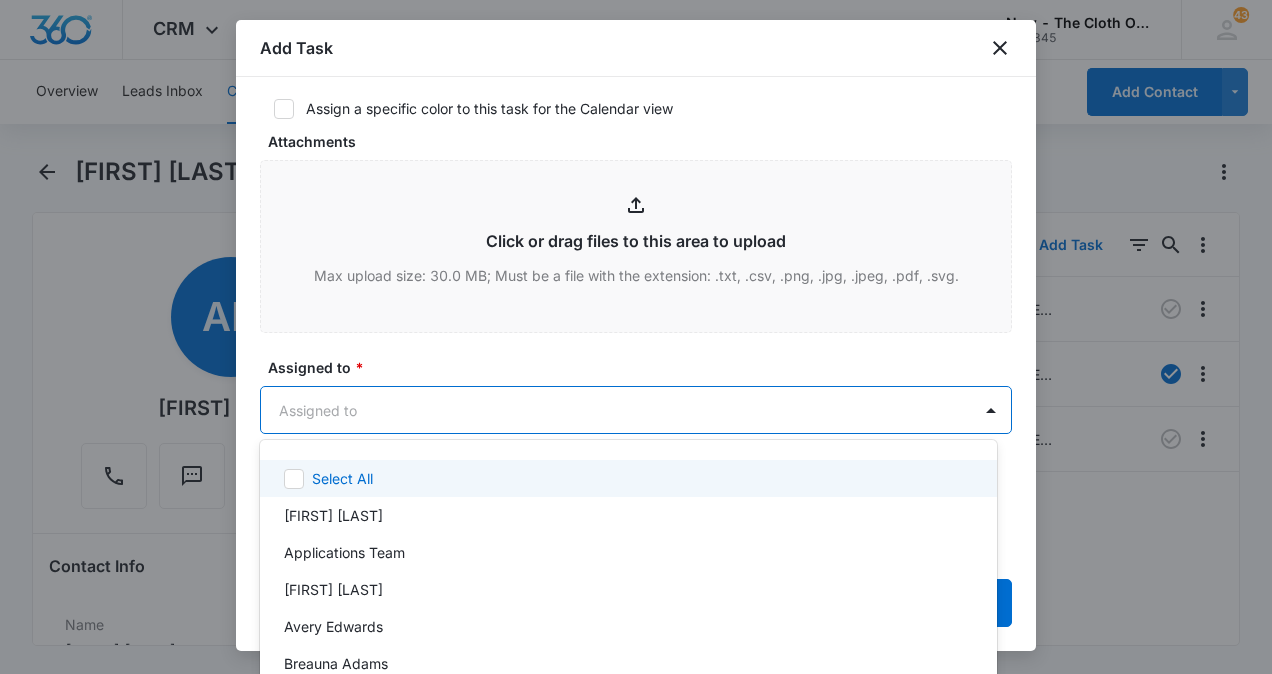 click on "Assigned to *" at bounding box center (644, 367) 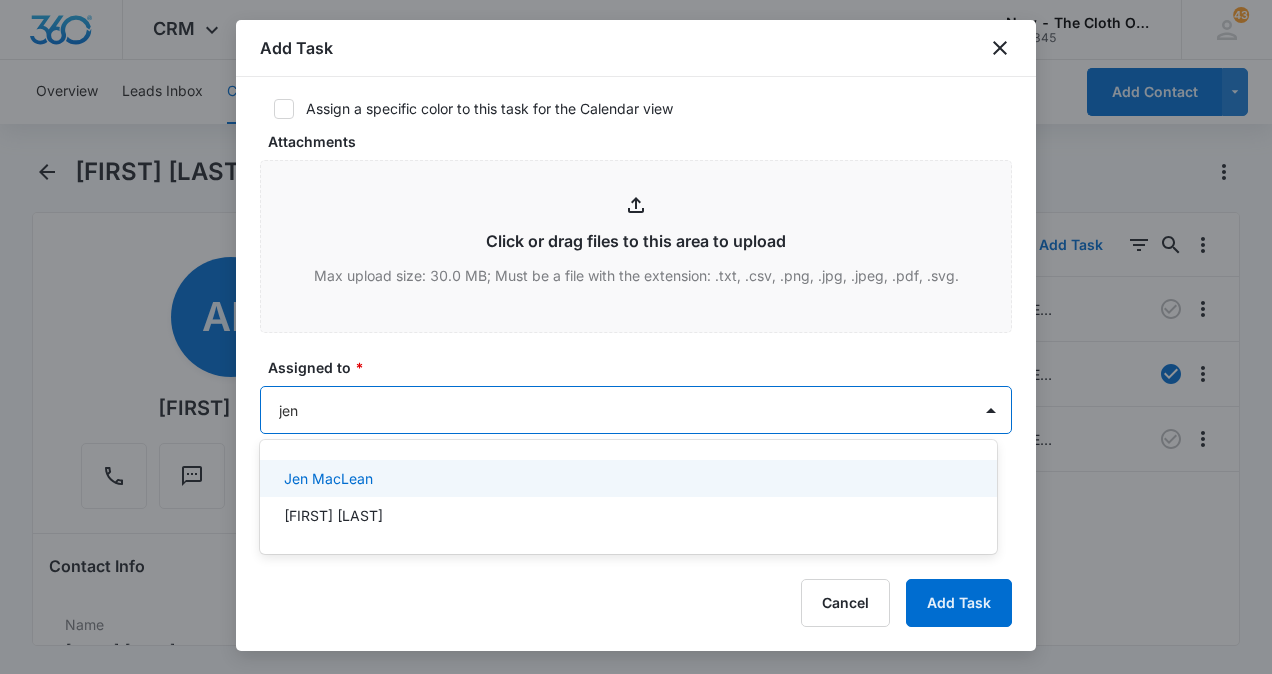 type on "[FIRST]" 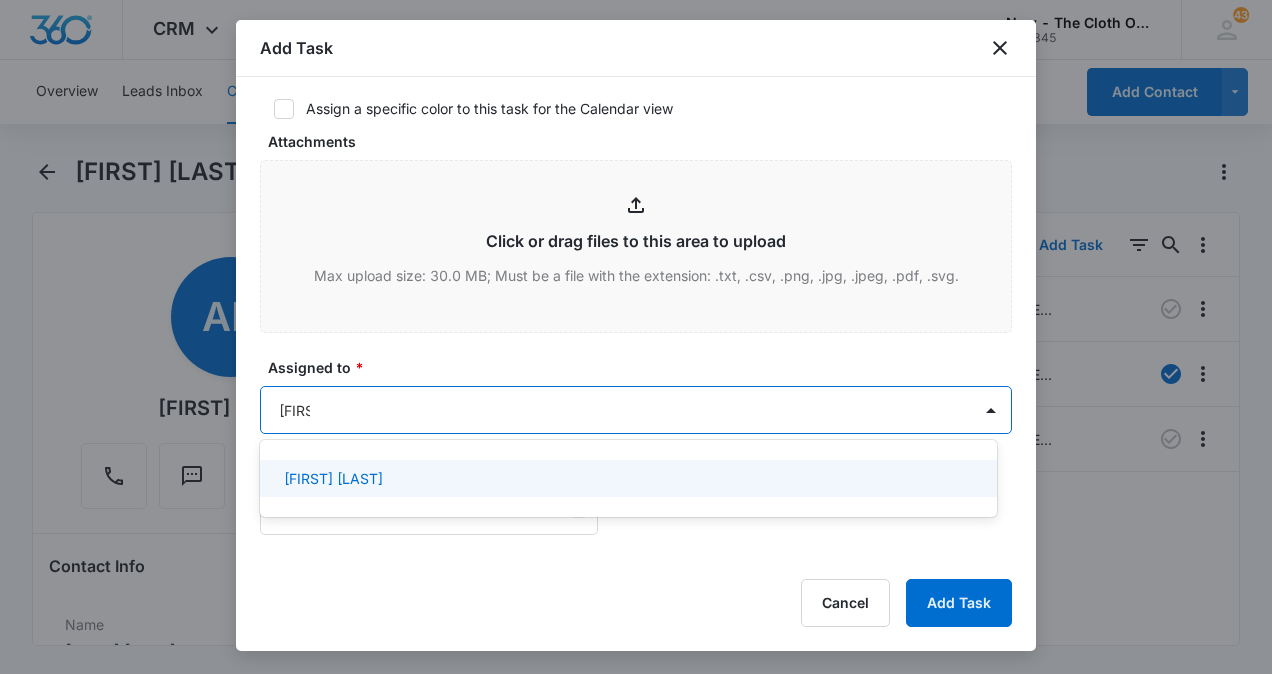 click on "[FIRST] [LAST]" at bounding box center (333, 478) 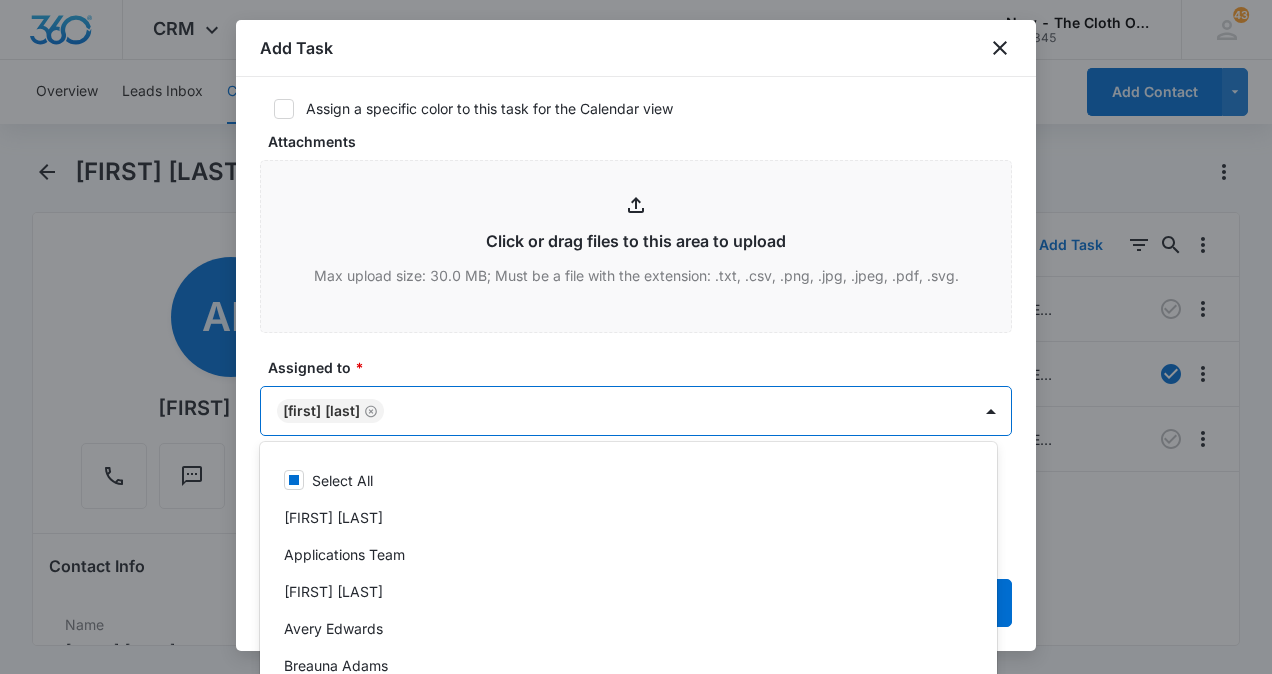 click on "Select Template Select Template Create Task Templates in  Settings Flag this task as urgent Contact [FIRST] [LAST] Summary/Title * 3 month follow-up on NB package Details Ship [DATE]
Due [DATE]
Ready for OS?
URL/Link Link to Donations Link to Donations Begin typing to search for projects to link to this task (optional). Link to Applications Link to Applications Begin typing to search for deals to link to this task (optional). Assign a specific color to this task for the Calendar view Color Tag Current Color: Attachments Click or drag files to this area to upload Max upload size: 30.0  MB; Must be a file with the extension: .txt, .csv, .png, .jpg, .jpeg, .pdf, .svg.   Assigned to * option [FIRST] [LAST], selected. 47 results available. Use Up and Down to choose options, press Enter to select the currently focused option, press Escape to exit the menu, press Tab to select the option and exit the menu. [FIRST] [LAST] Time span * [DATE] [MONTH] Su Mo Tu We Th Fr Sa 27 28 29 30 31 1 2 3 4 5 6 7 8 9 10" at bounding box center (636, 14) 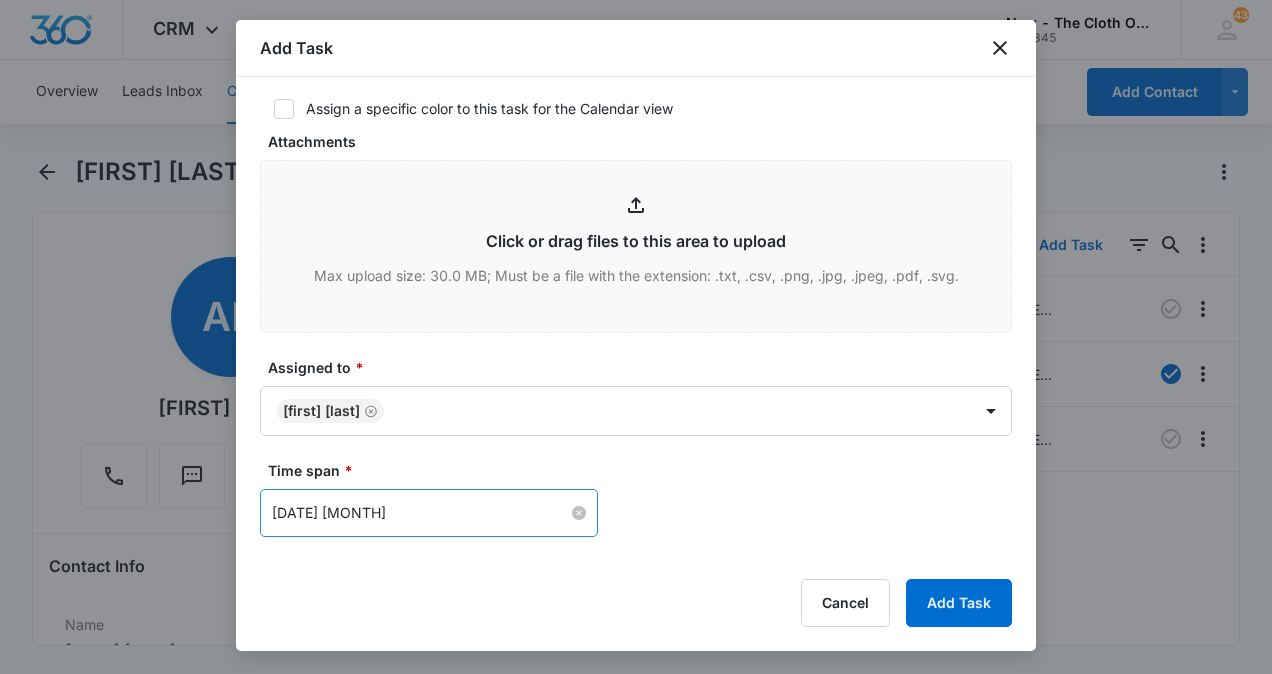 click on "[DATE] [MONTH]" at bounding box center [420, 513] 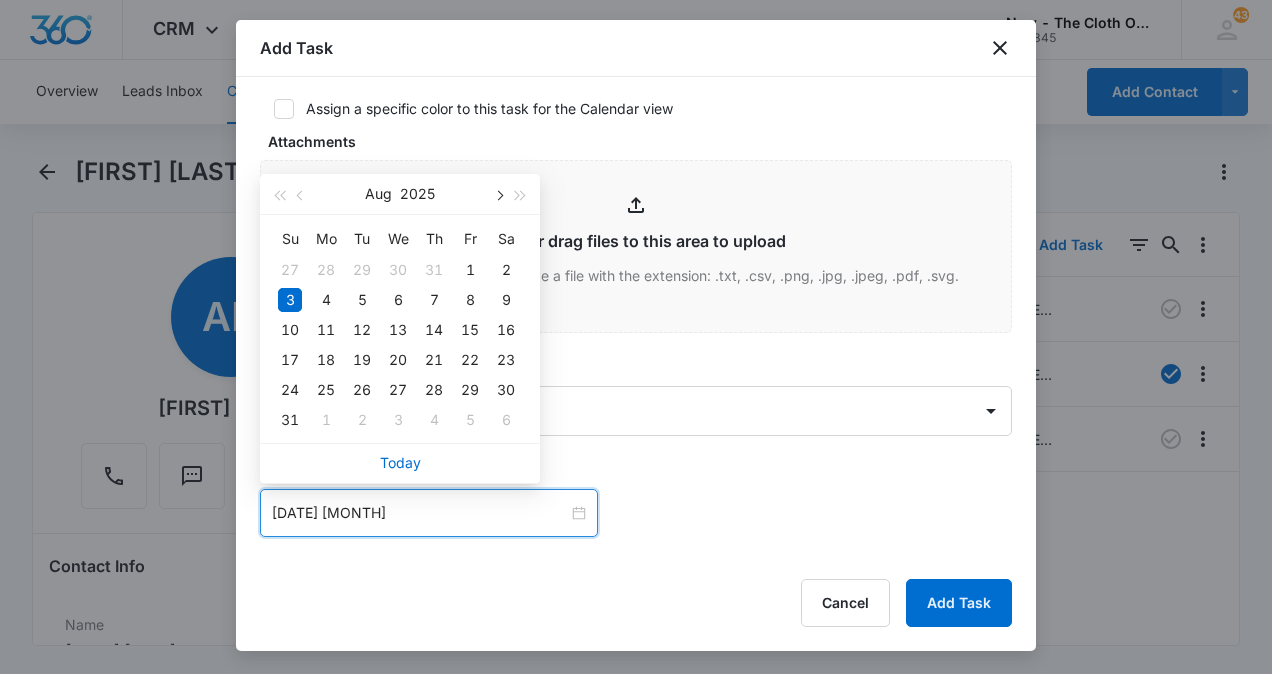 click at bounding box center (498, 196) 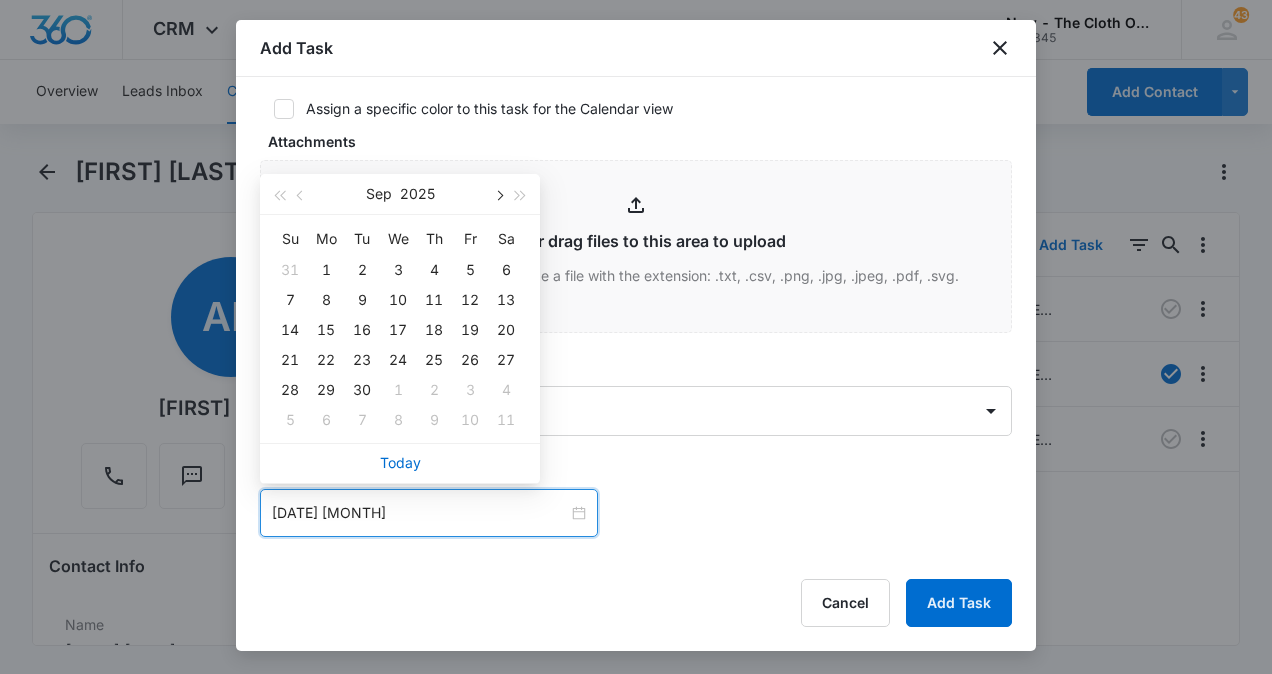 click at bounding box center (498, 196) 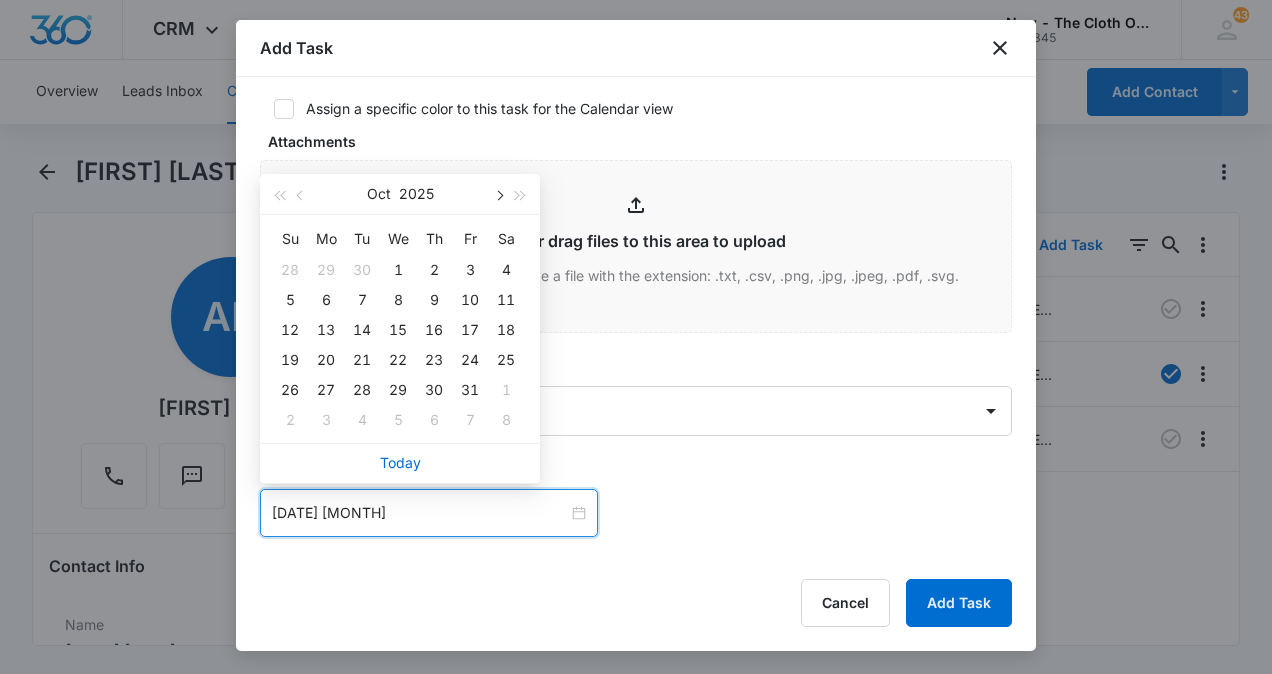 click at bounding box center [498, 196] 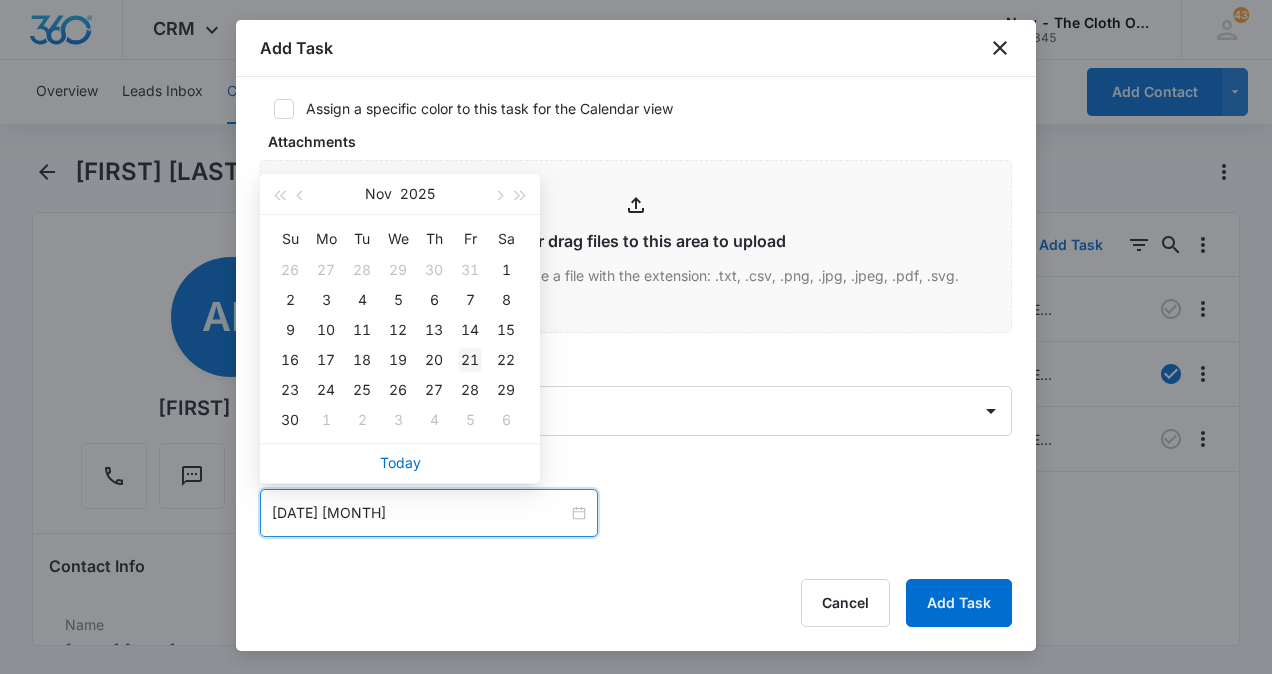 click on "21" at bounding box center [470, 360] 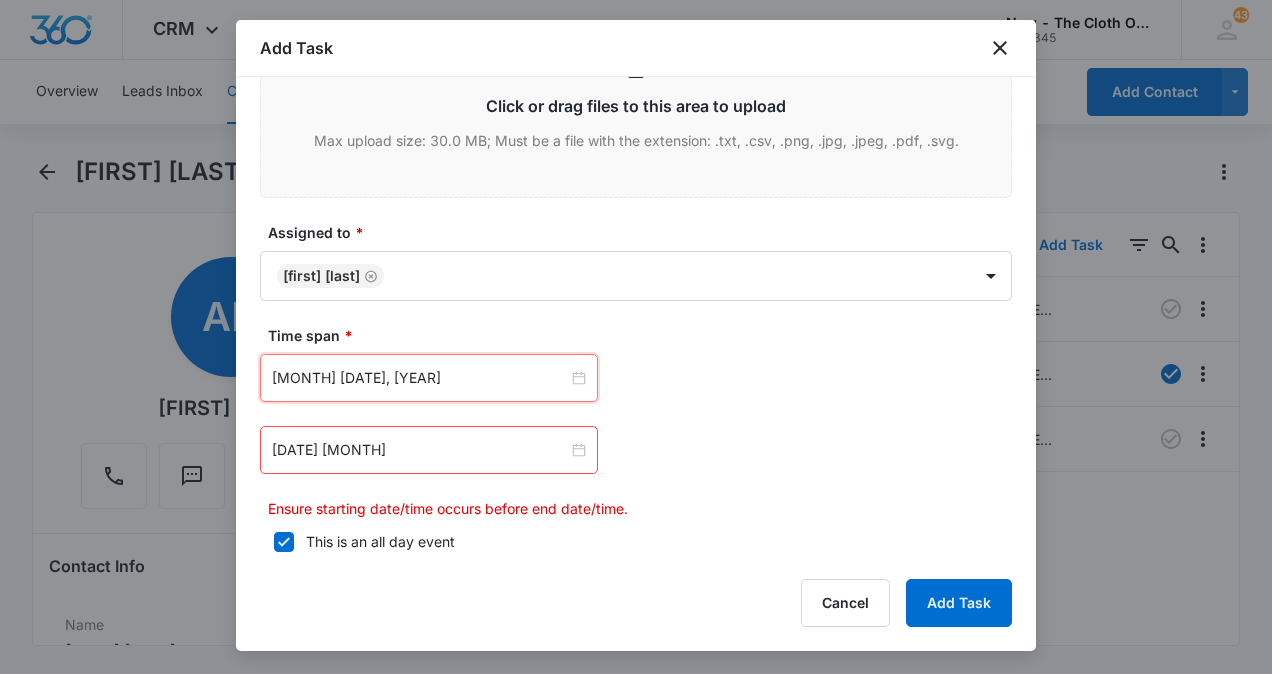 scroll, scrollTop: 1145, scrollLeft: 0, axis: vertical 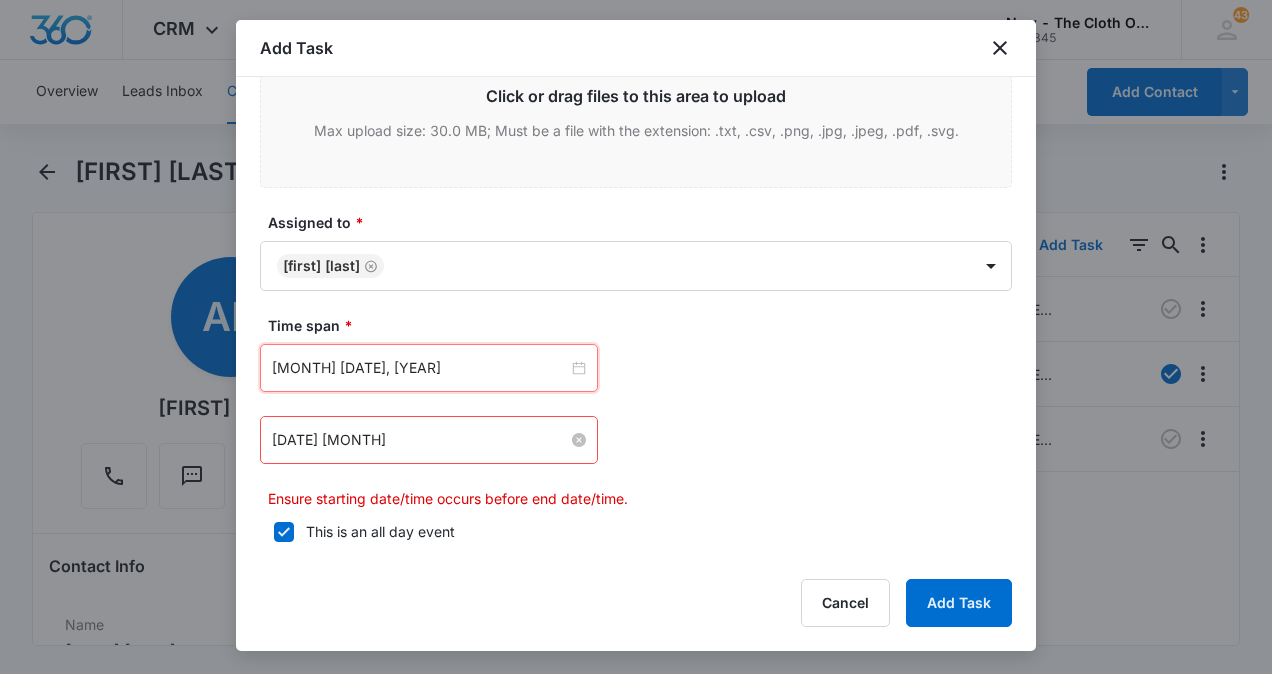 click on "[DATE] [MONTH]" at bounding box center (420, 440) 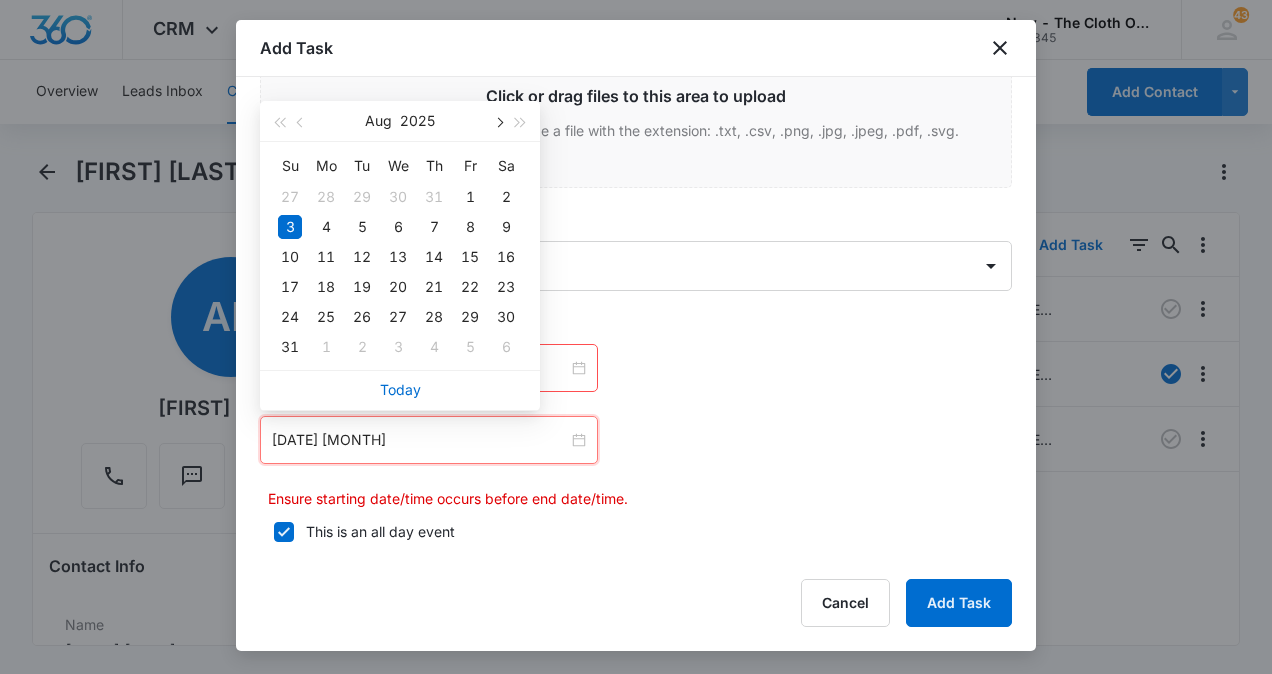 click at bounding box center (498, 123) 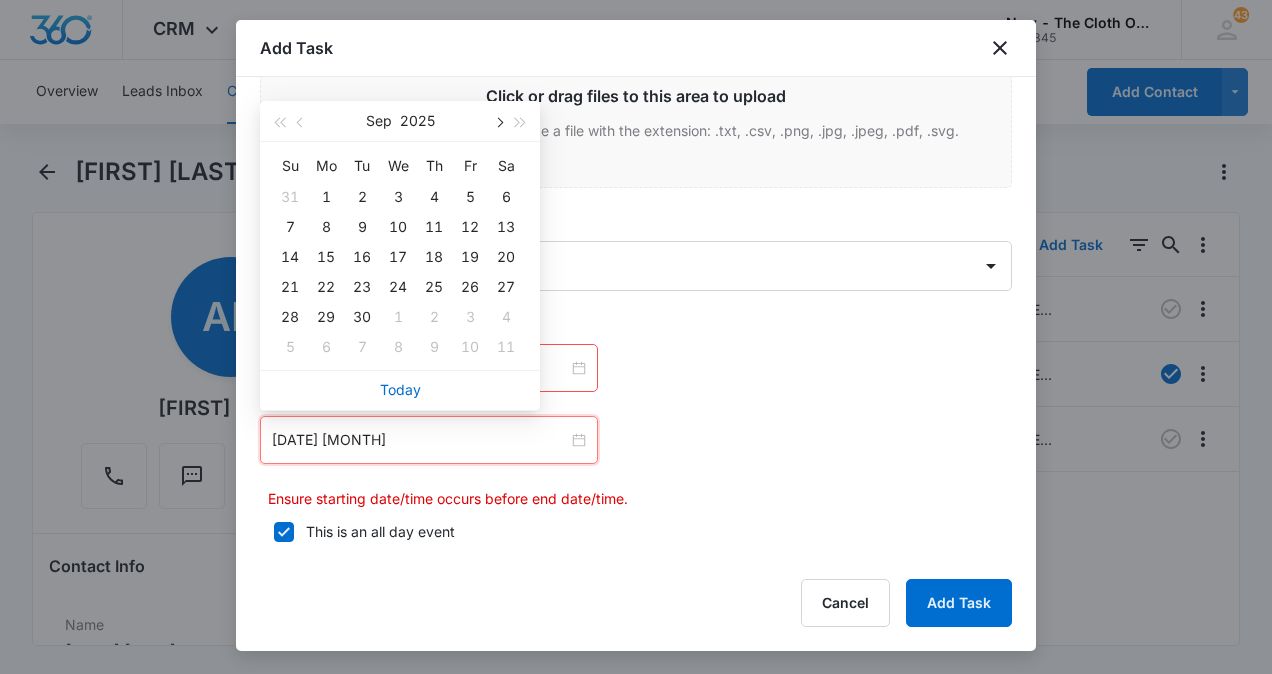 click at bounding box center [498, 123] 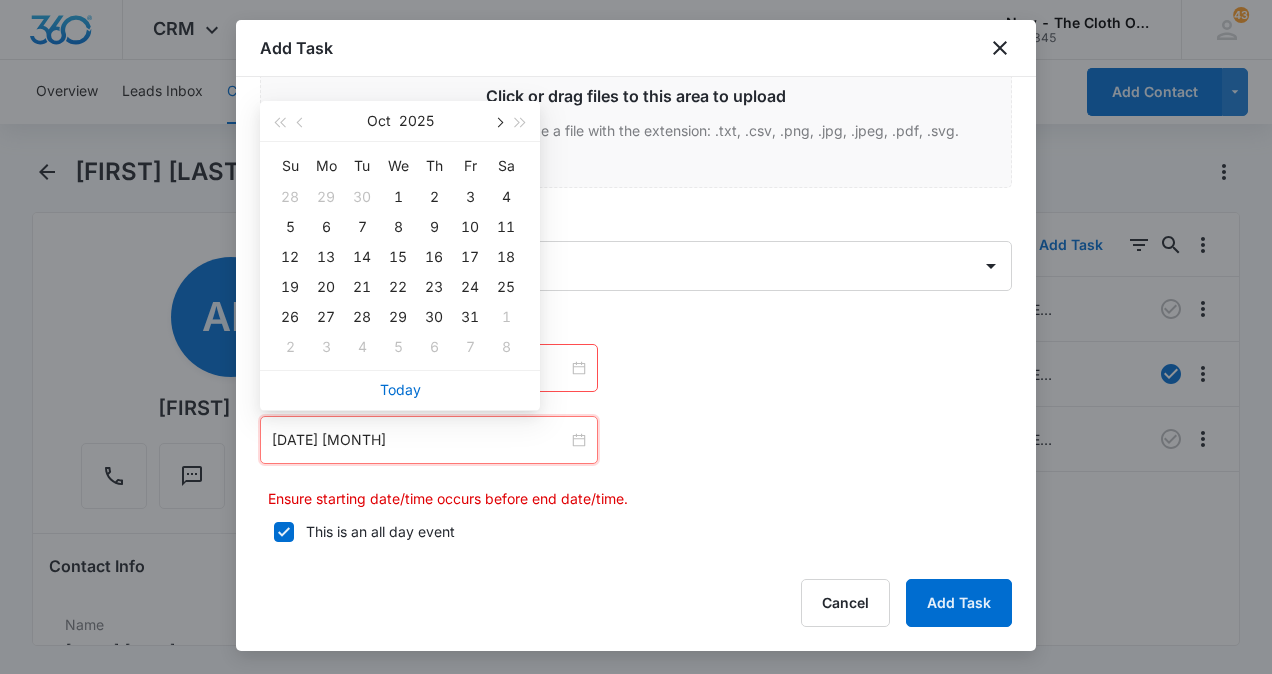 click at bounding box center [498, 123] 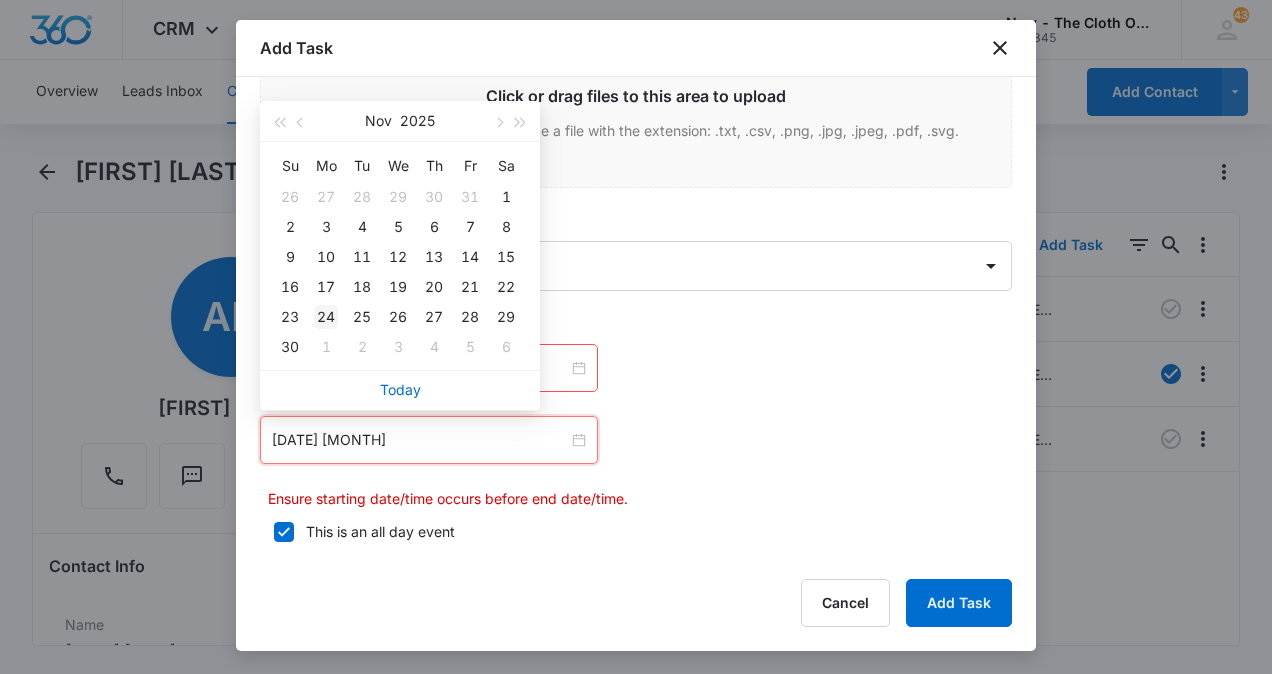 click on "24" at bounding box center (326, 317) 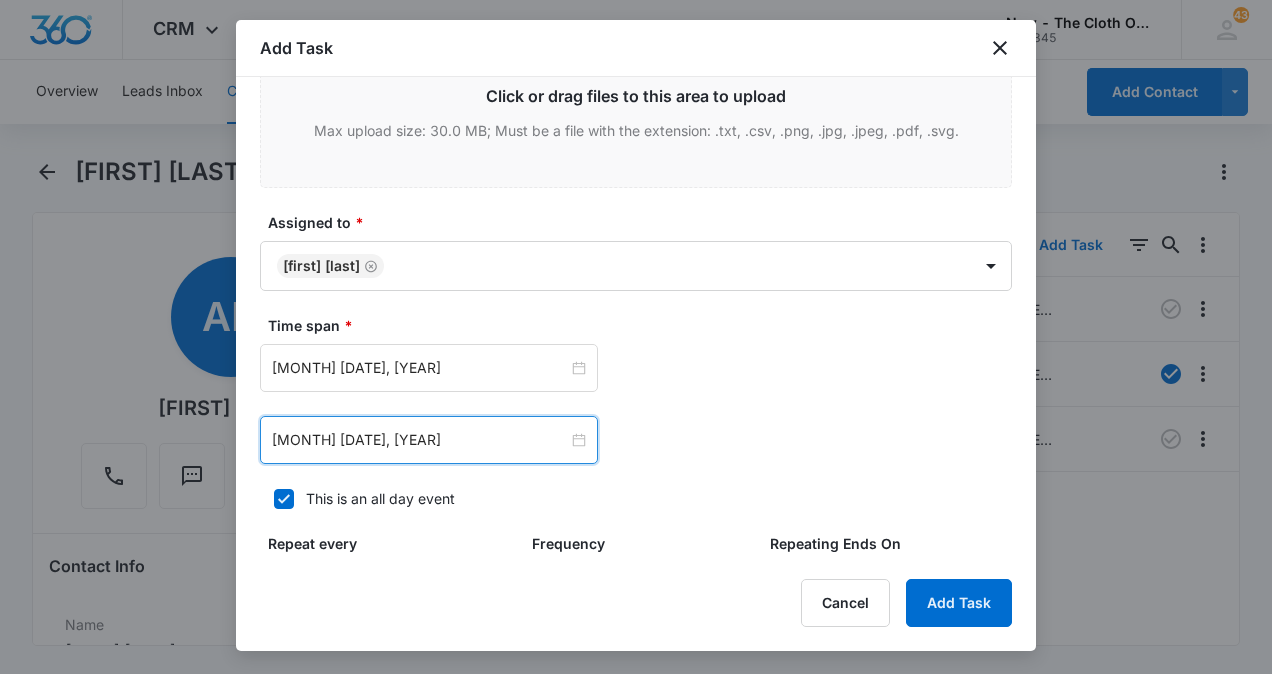 click on "[DATE] [MONTH] Su Mo Tu We Th Fr Sa 26 27 28 29 30 31 1 2 3 4 5 6 7 8 9 10 11 12 13 14 15 16 17 18 19 20 21 22 23 24 25 26 27 28 29 30 1 2 3 4 5 6 Today" at bounding box center [636, 440] 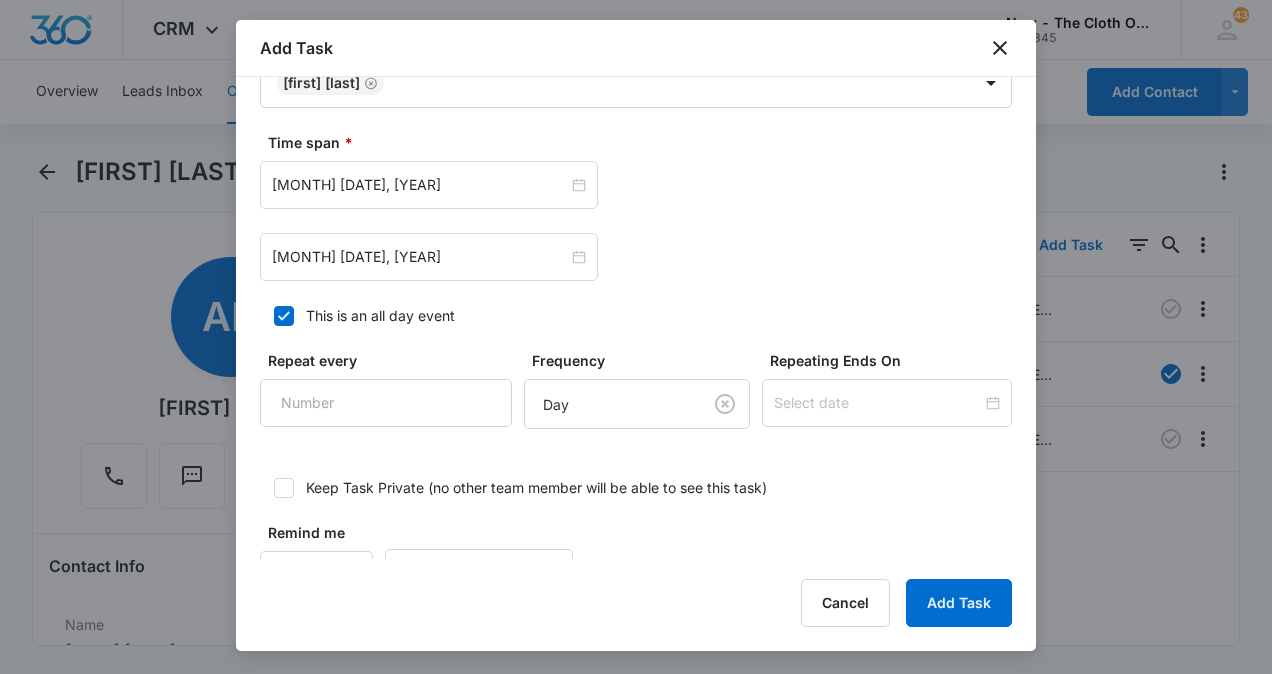 scroll, scrollTop: 1329, scrollLeft: 0, axis: vertical 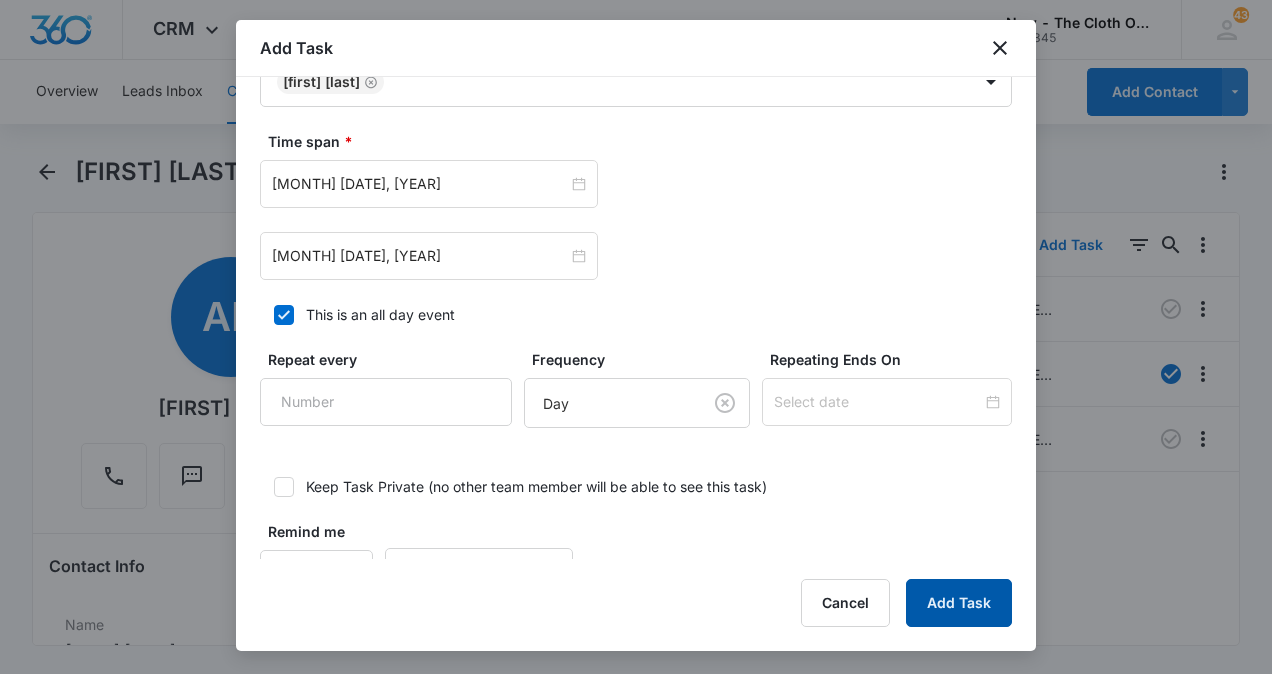 click on "Add Task" at bounding box center (959, 603) 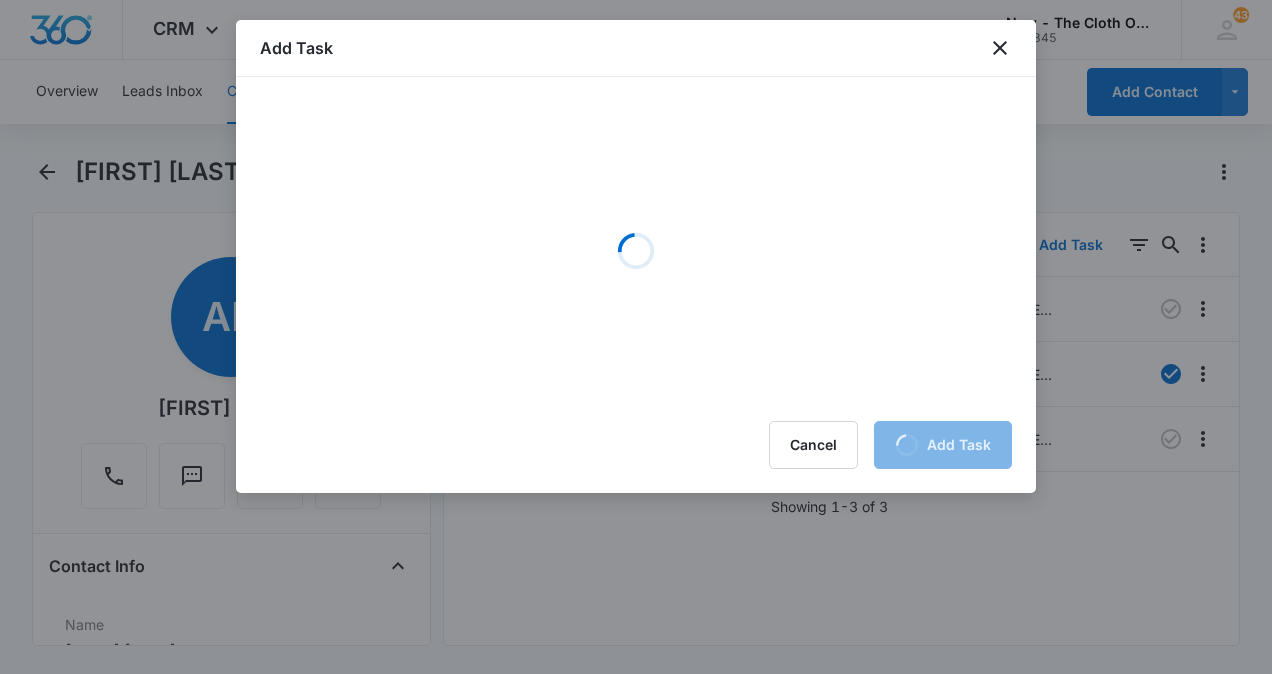 scroll, scrollTop: 0, scrollLeft: 0, axis: both 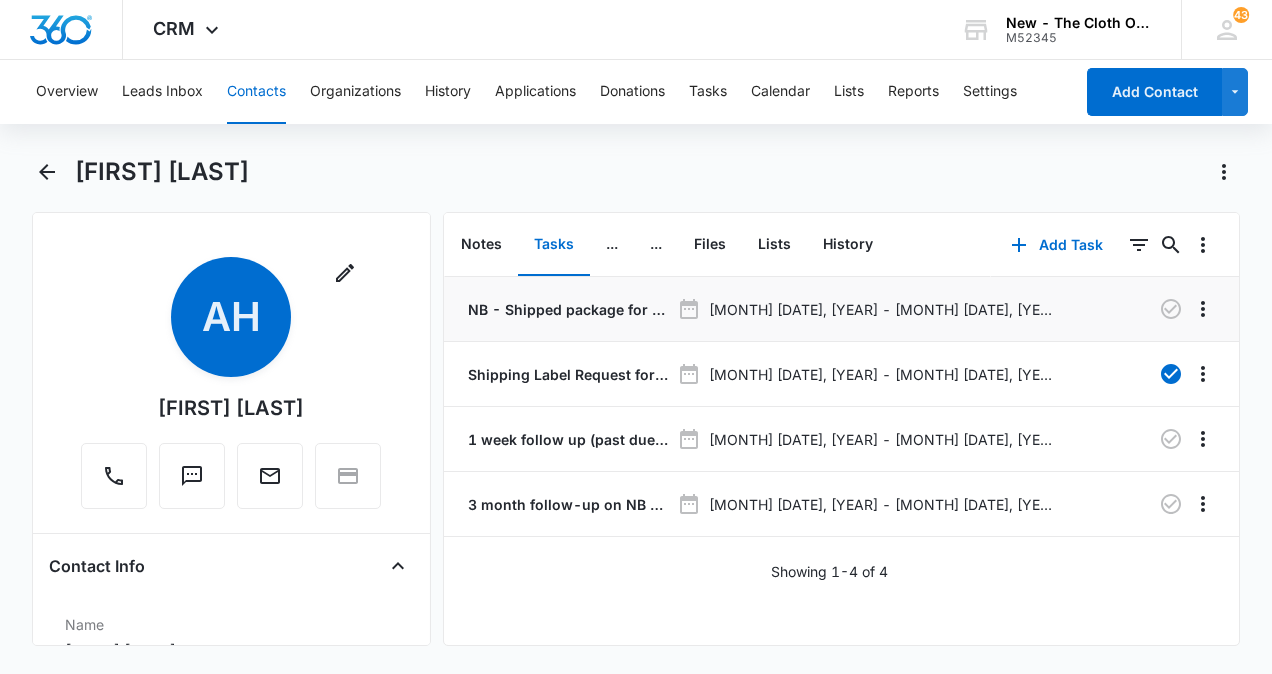 click on "NB - Shipped package for [FIRST] [LAST] (zone #5)" at bounding box center [567, 309] 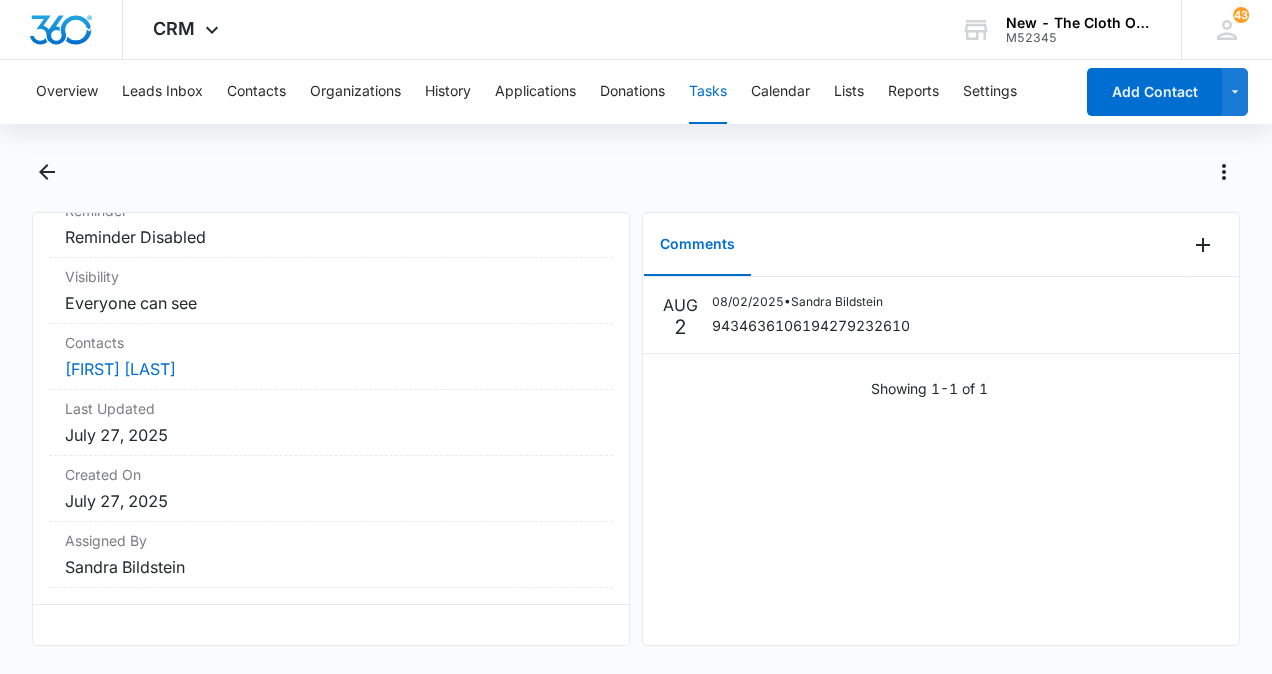 scroll, scrollTop: 0, scrollLeft: 0, axis: both 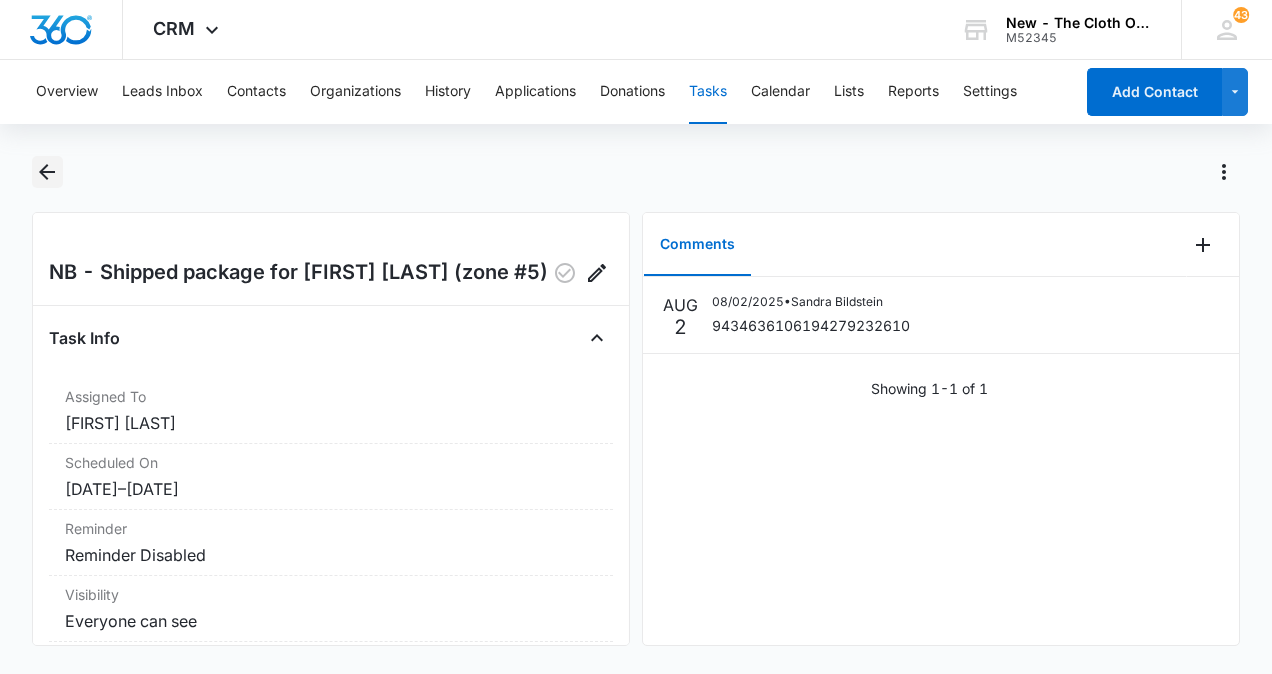click 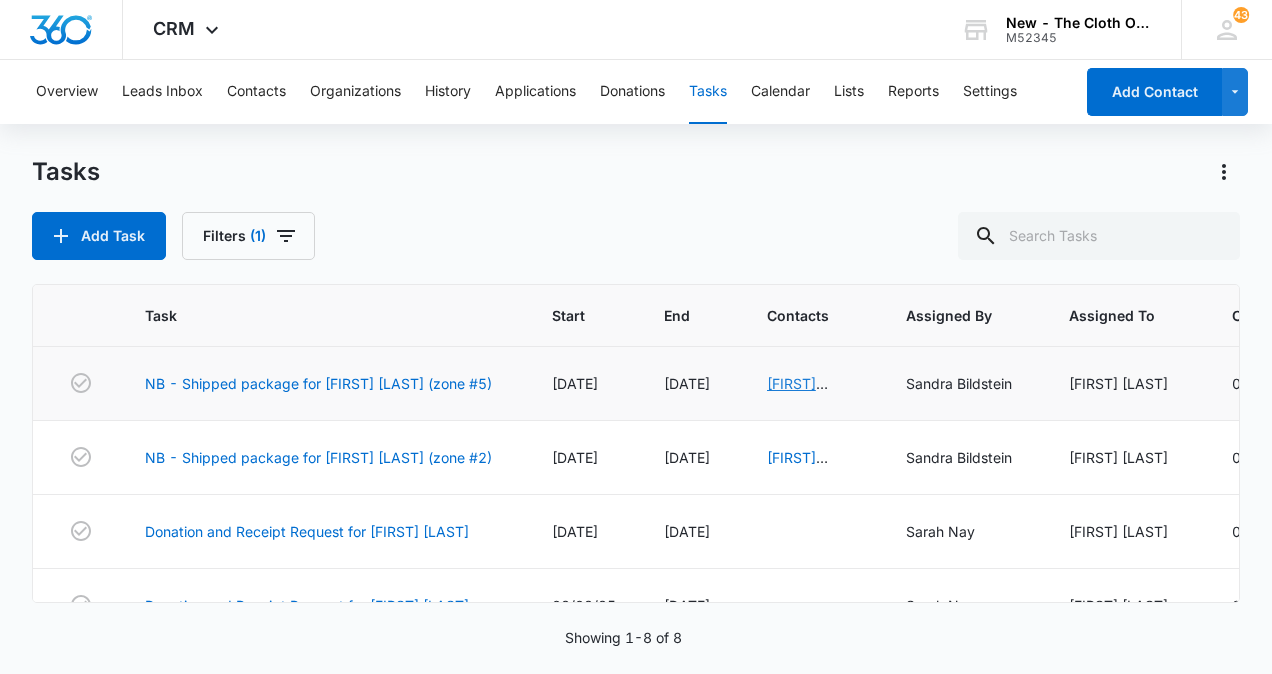 click on "[FIRST] [LAST]" at bounding box center [797, 394] 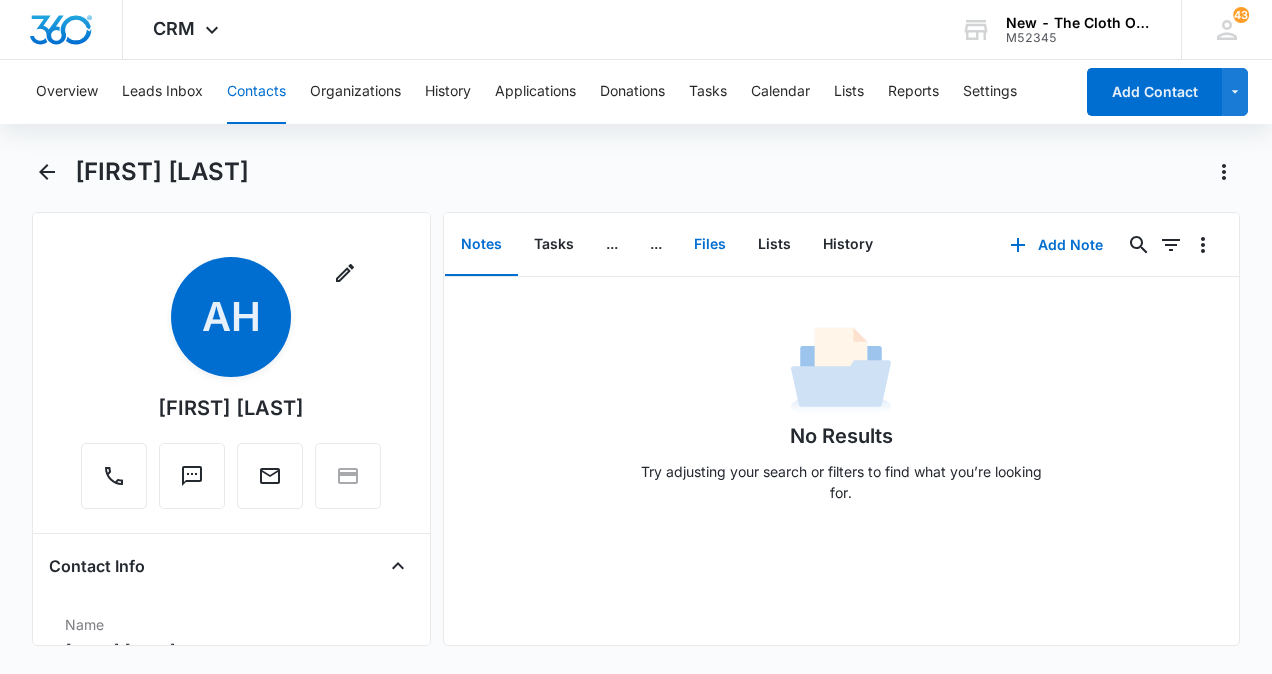 click on "Files" at bounding box center (710, 245) 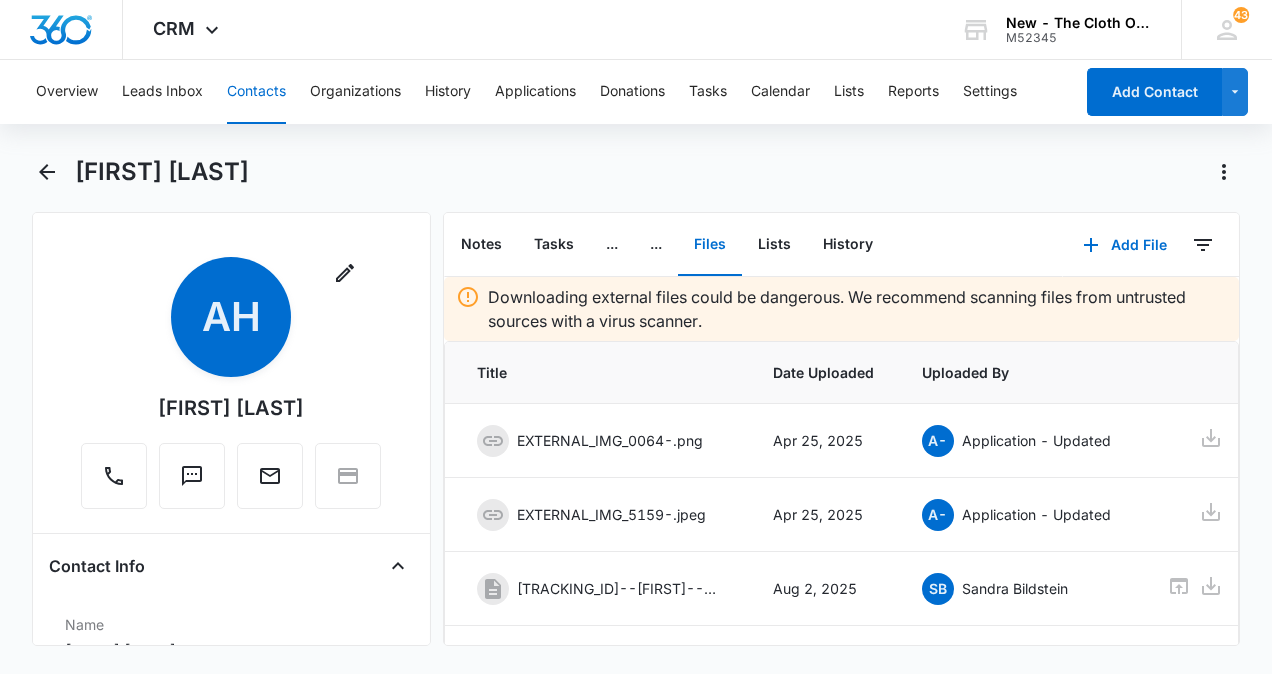 drag, startPoint x: 1248, startPoint y: 314, endPoint x: 1248, endPoint y: 392, distance: 78 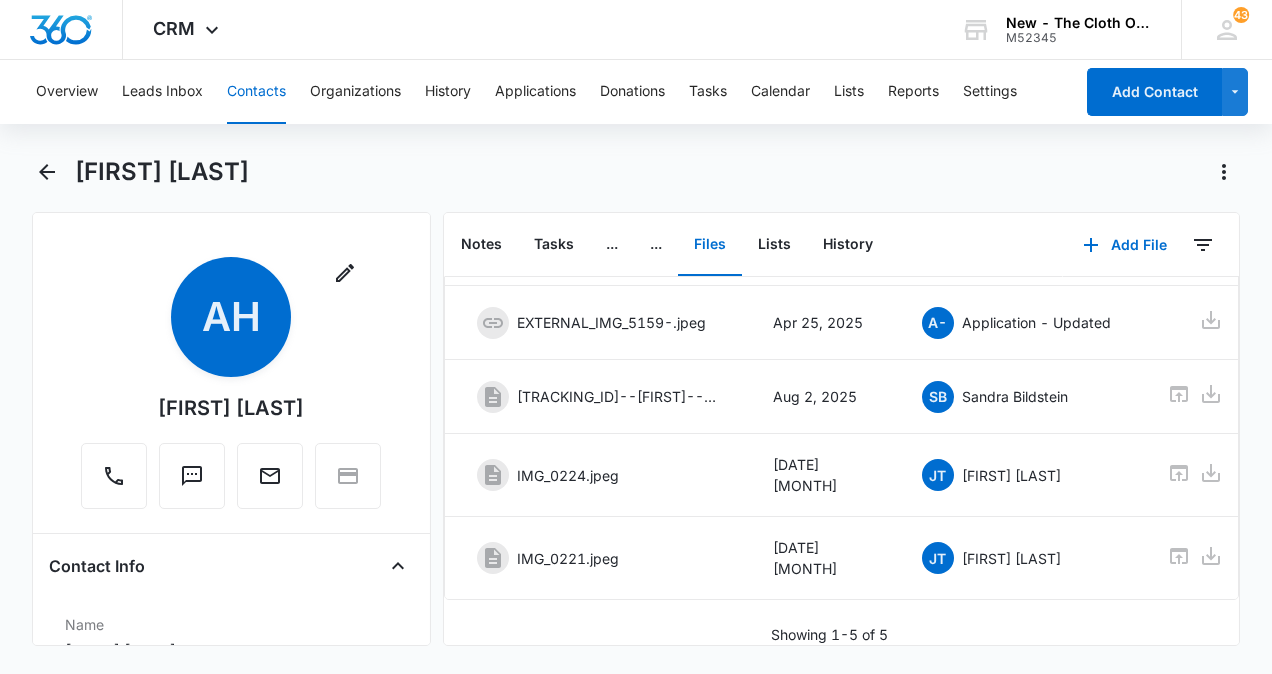 scroll, scrollTop: 205, scrollLeft: 0, axis: vertical 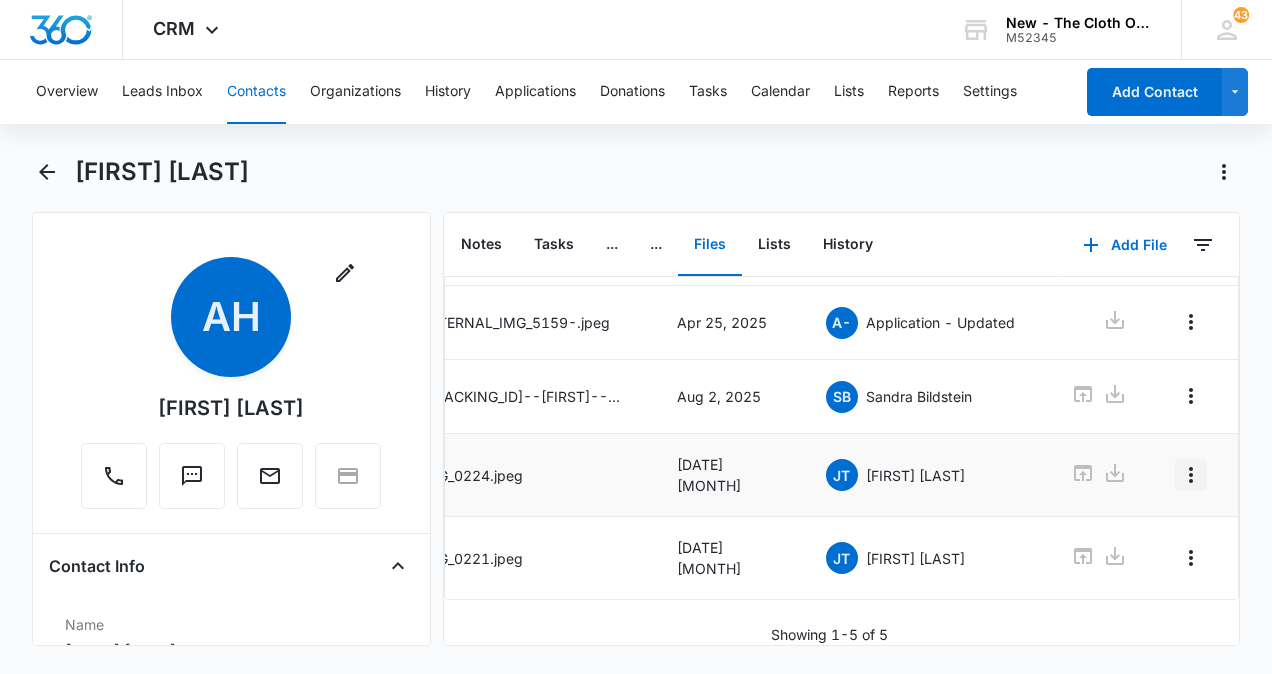 click 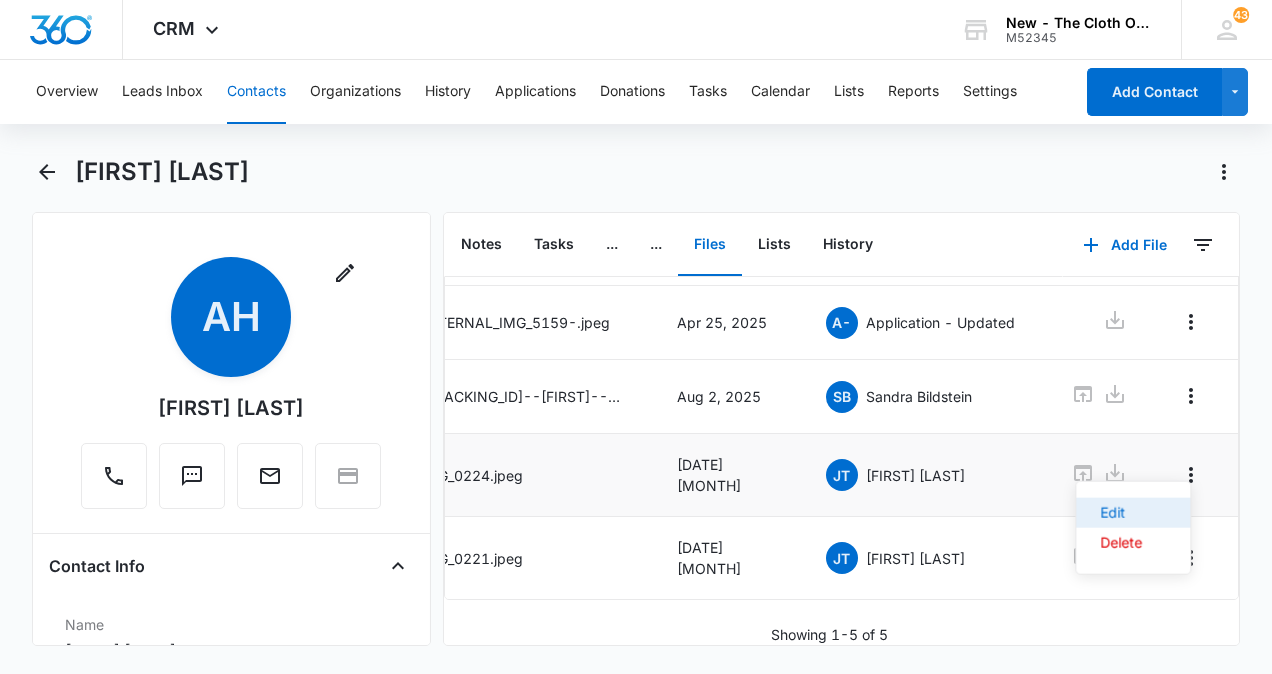 click on "Edit" at bounding box center (1121, 513) 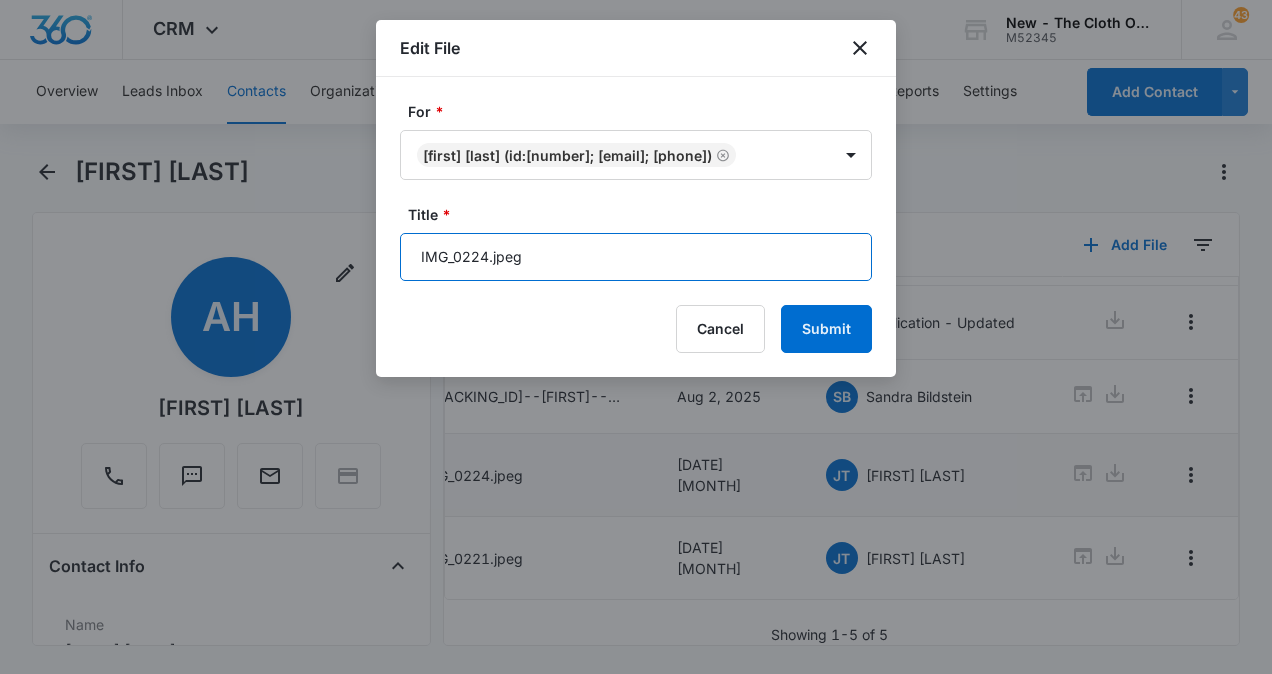drag, startPoint x: 545, startPoint y: 269, endPoint x: 354, endPoint y: 284, distance: 191.5881 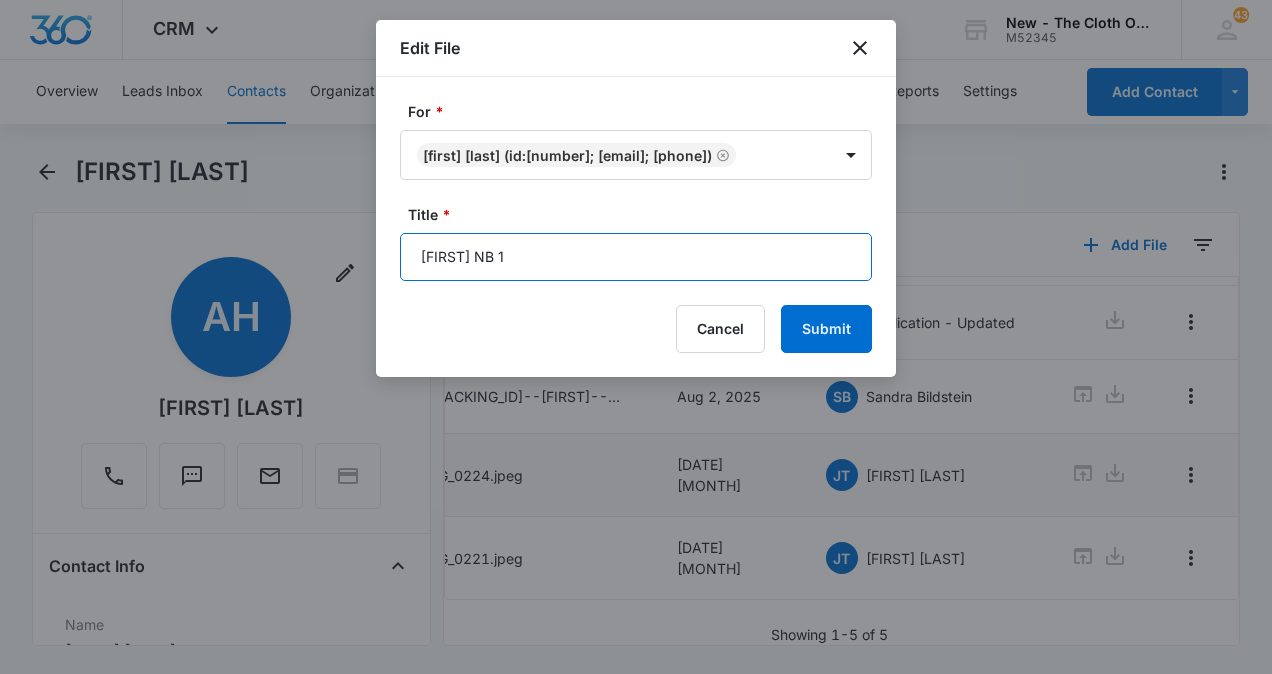 click on "Submit" at bounding box center [826, 329] 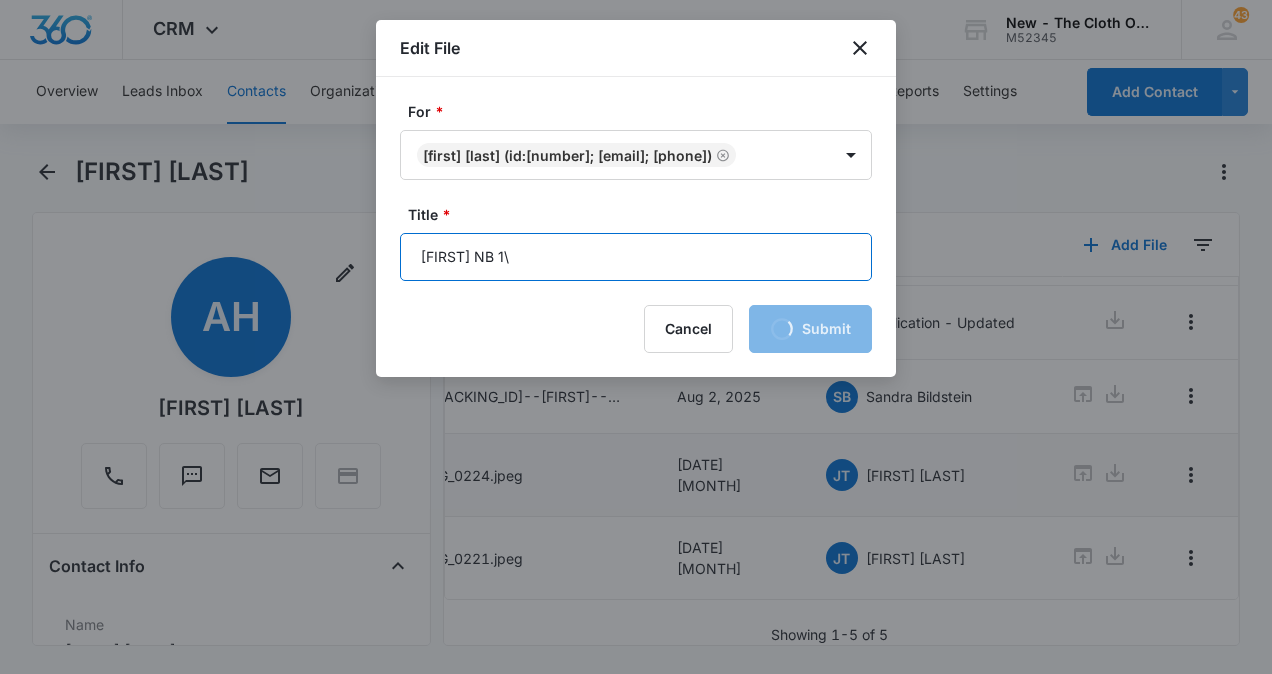 type on "[FIRST] NB 1" 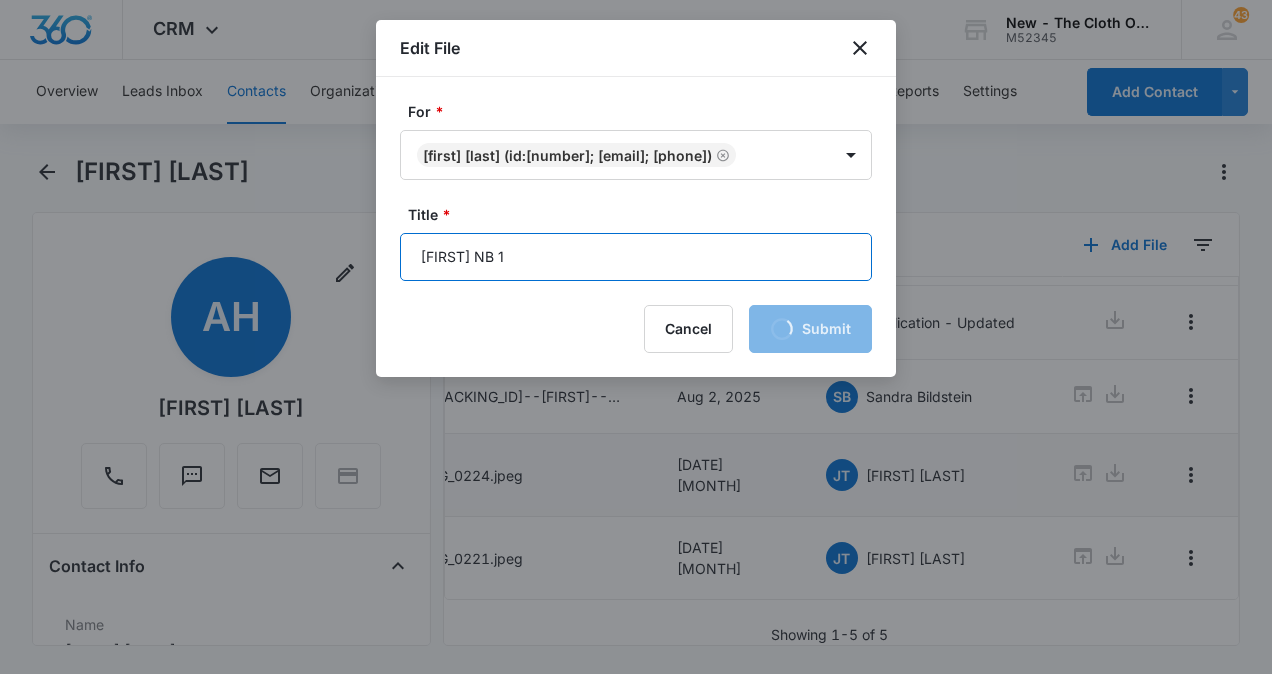 click on "Loading Submit" at bounding box center [810, 329] 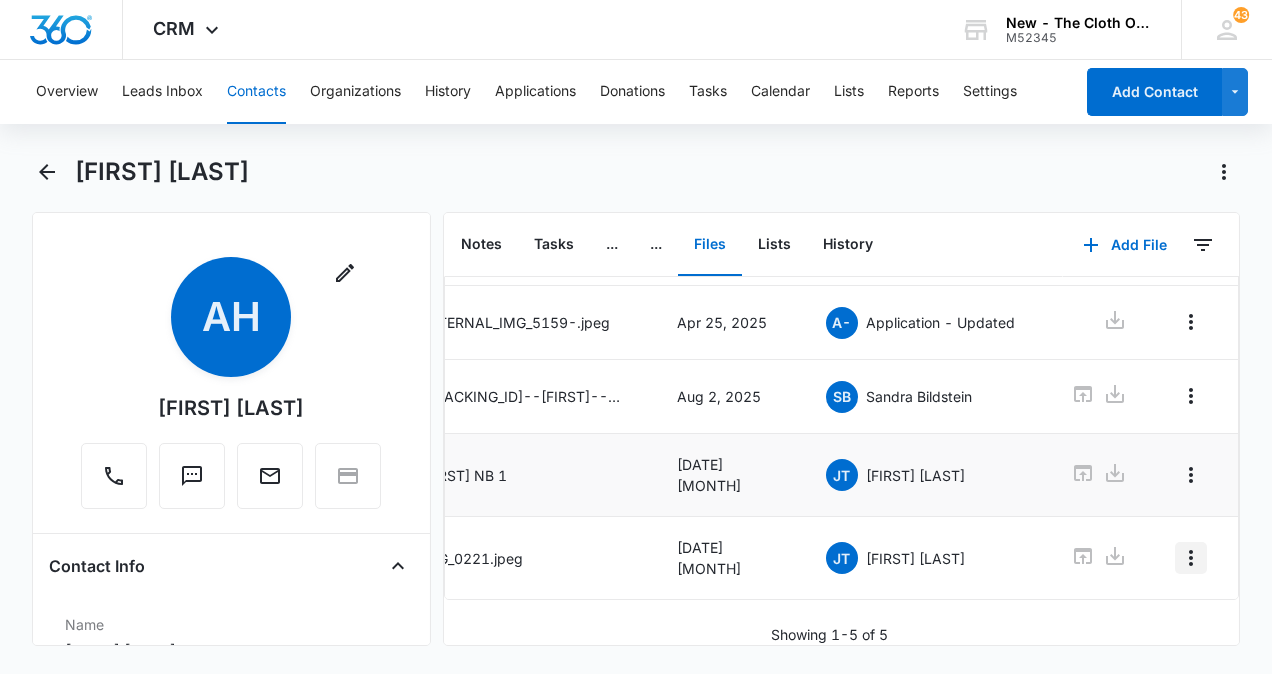click 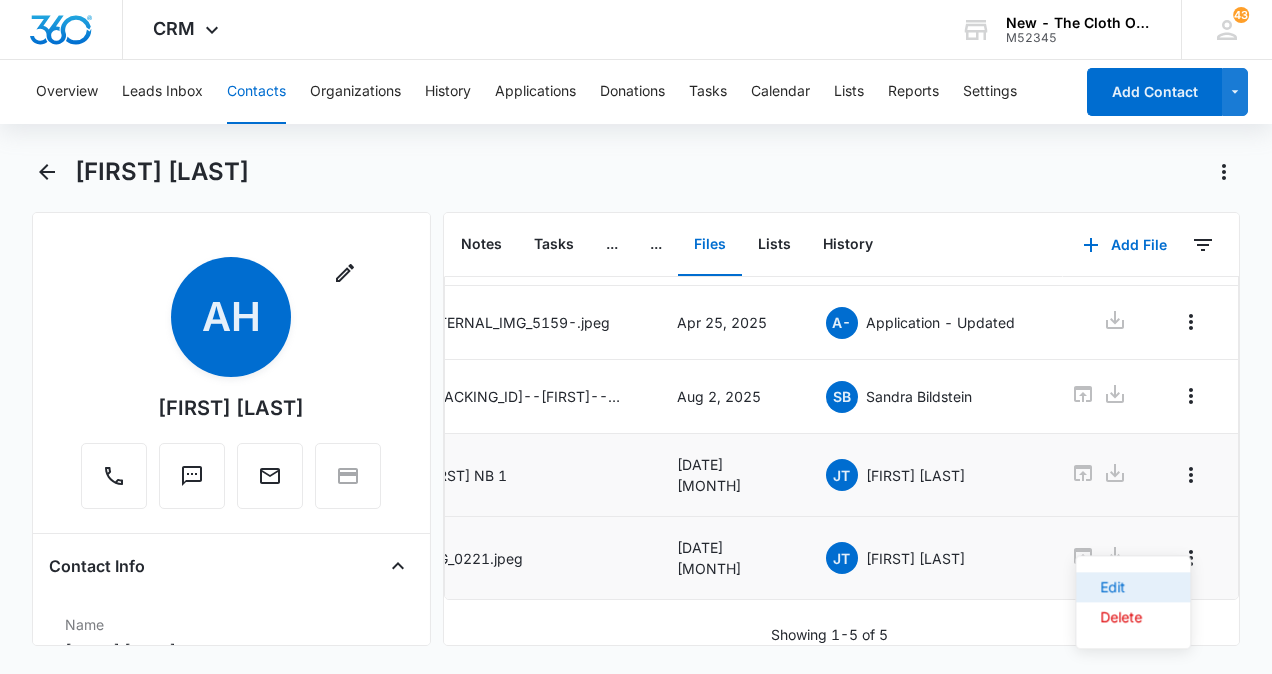 click on "Edit" at bounding box center (1121, 587) 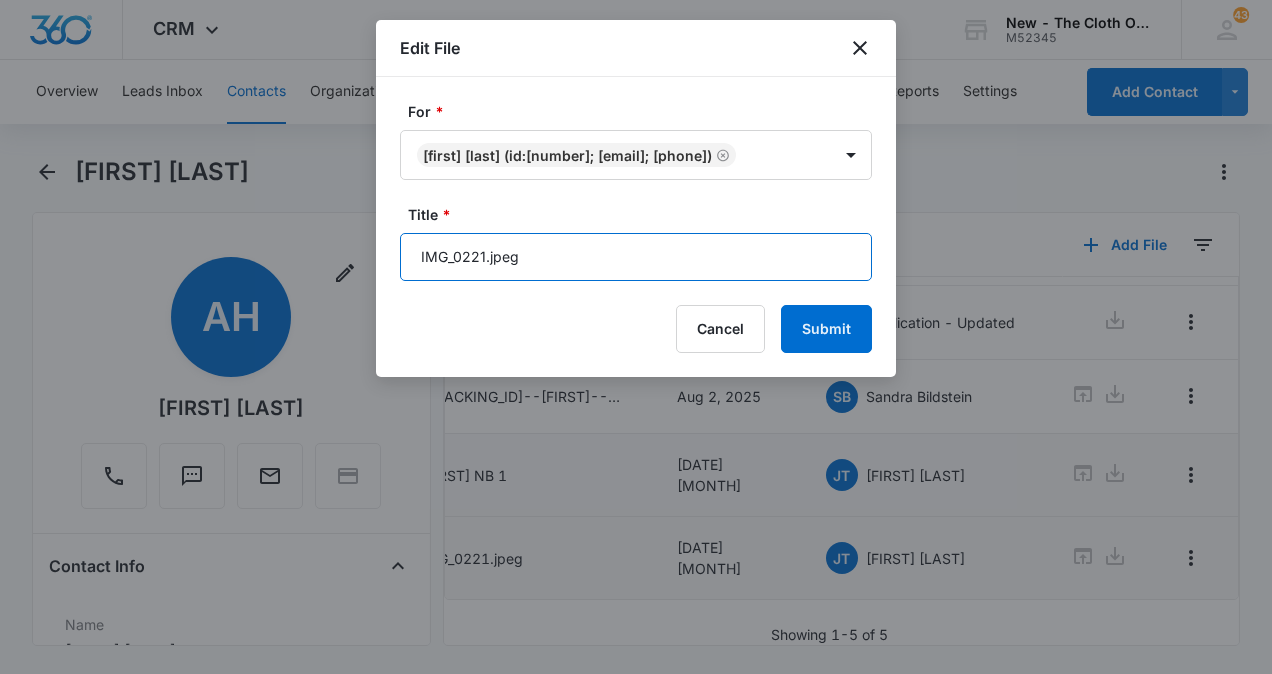 drag, startPoint x: 530, startPoint y: 289, endPoint x: 125, endPoint y: 265, distance: 405.71048 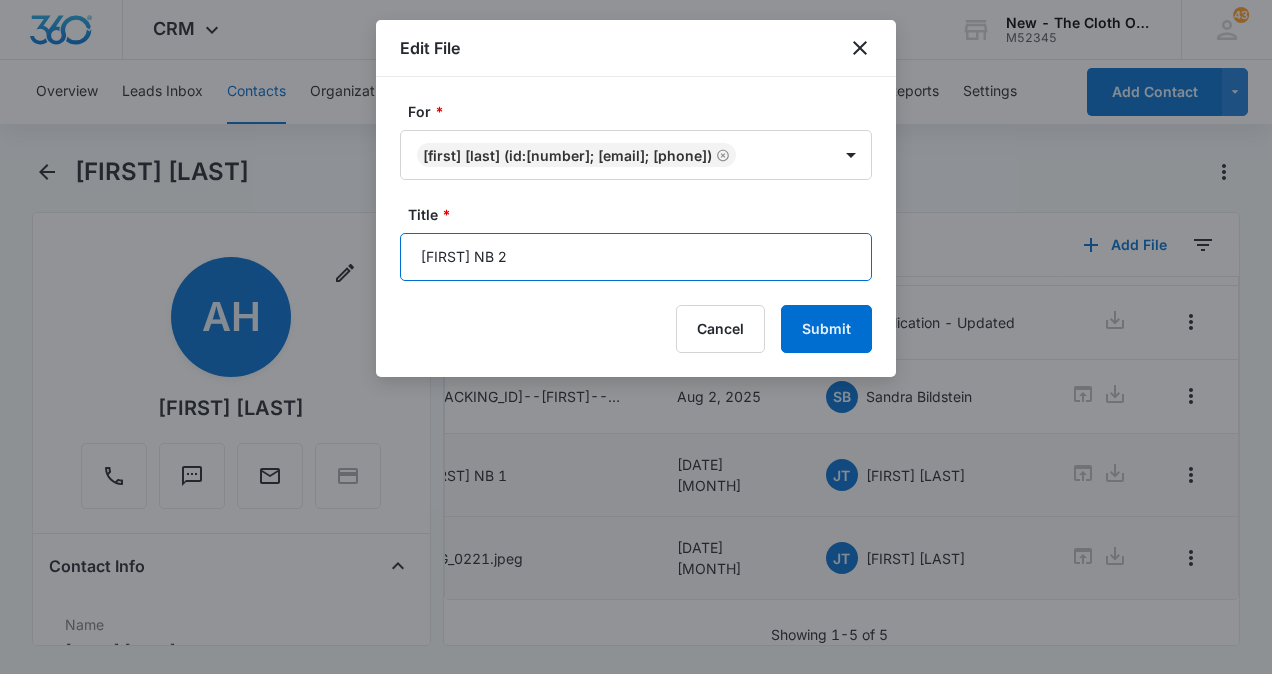 type on "[FIRST] NB 2" 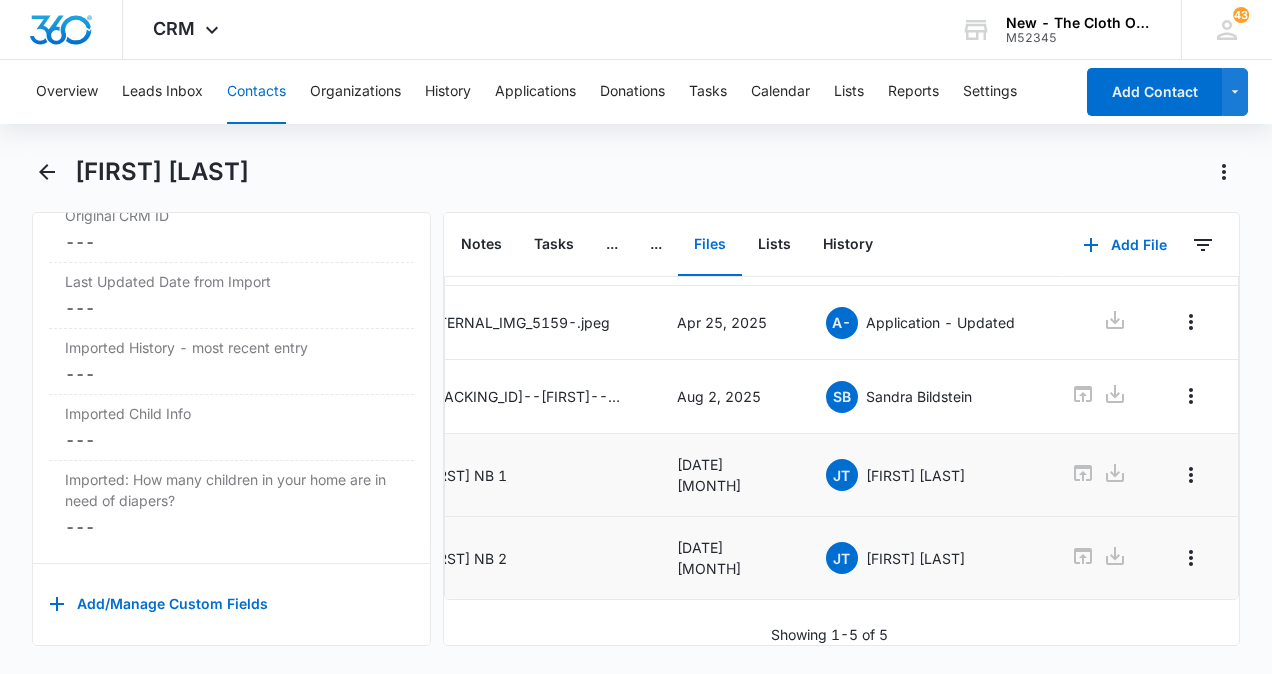 scroll, scrollTop: 6364, scrollLeft: 0, axis: vertical 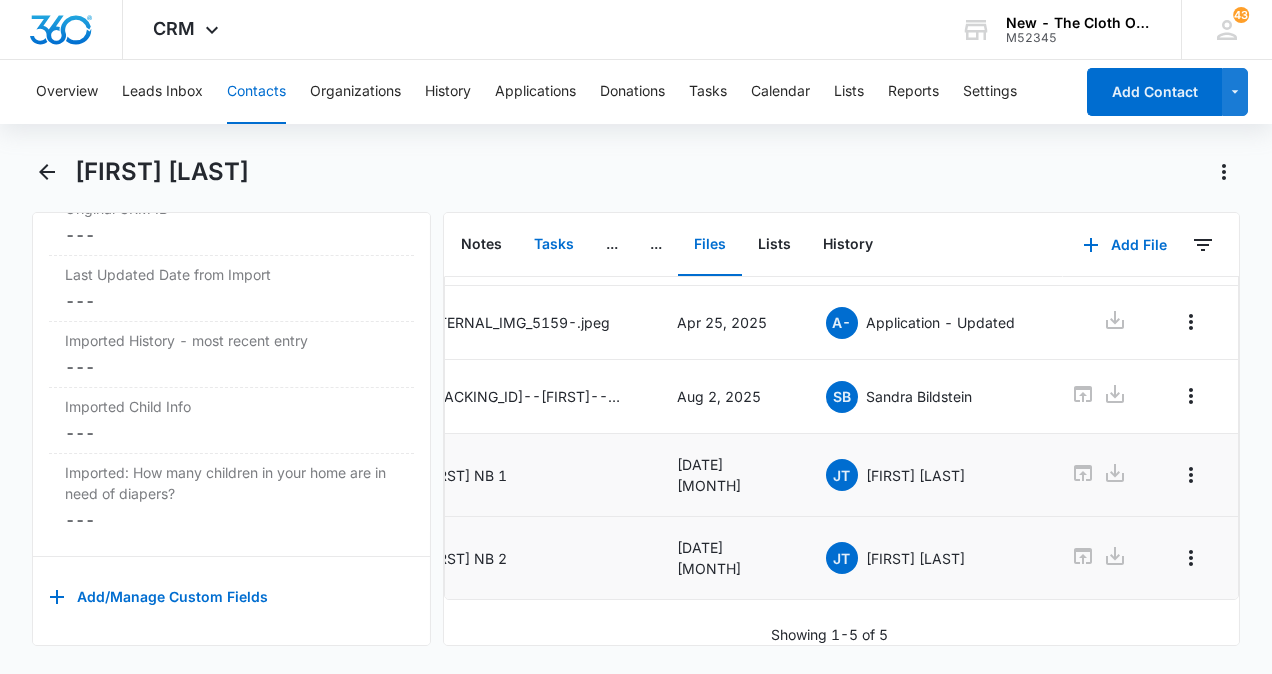 click on "Tasks" at bounding box center (554, 245) 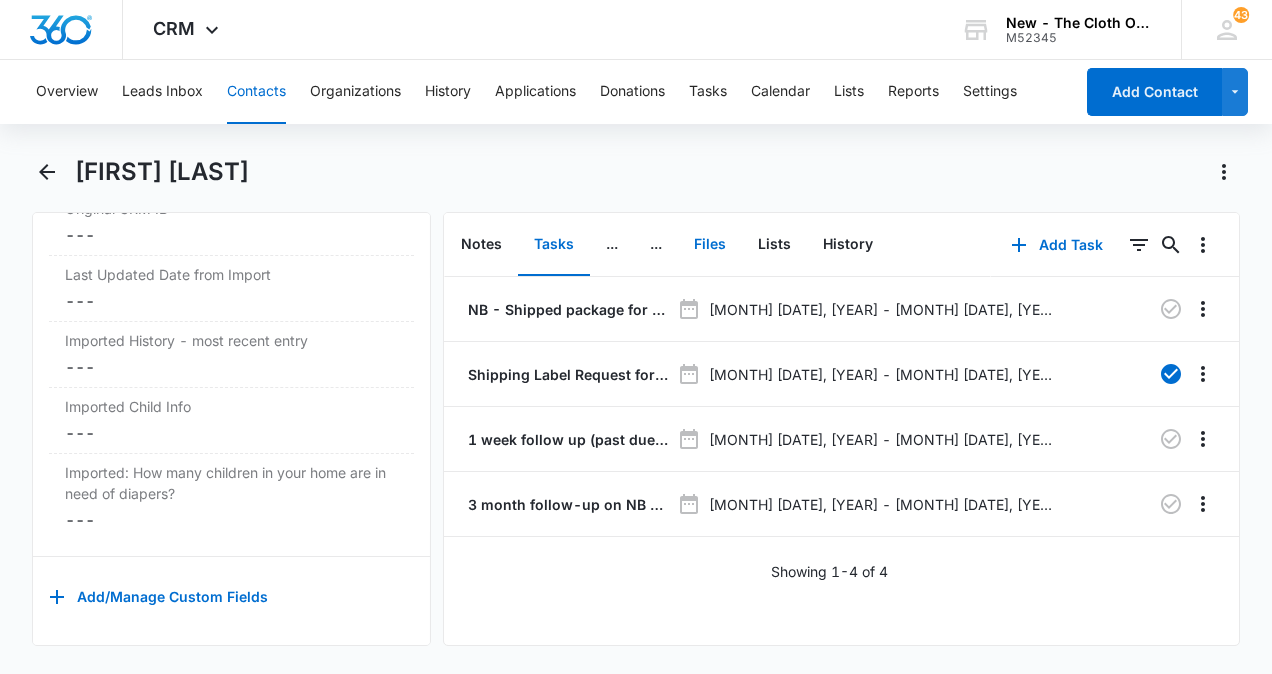 click on "Files" at bounding box center (710, 245) 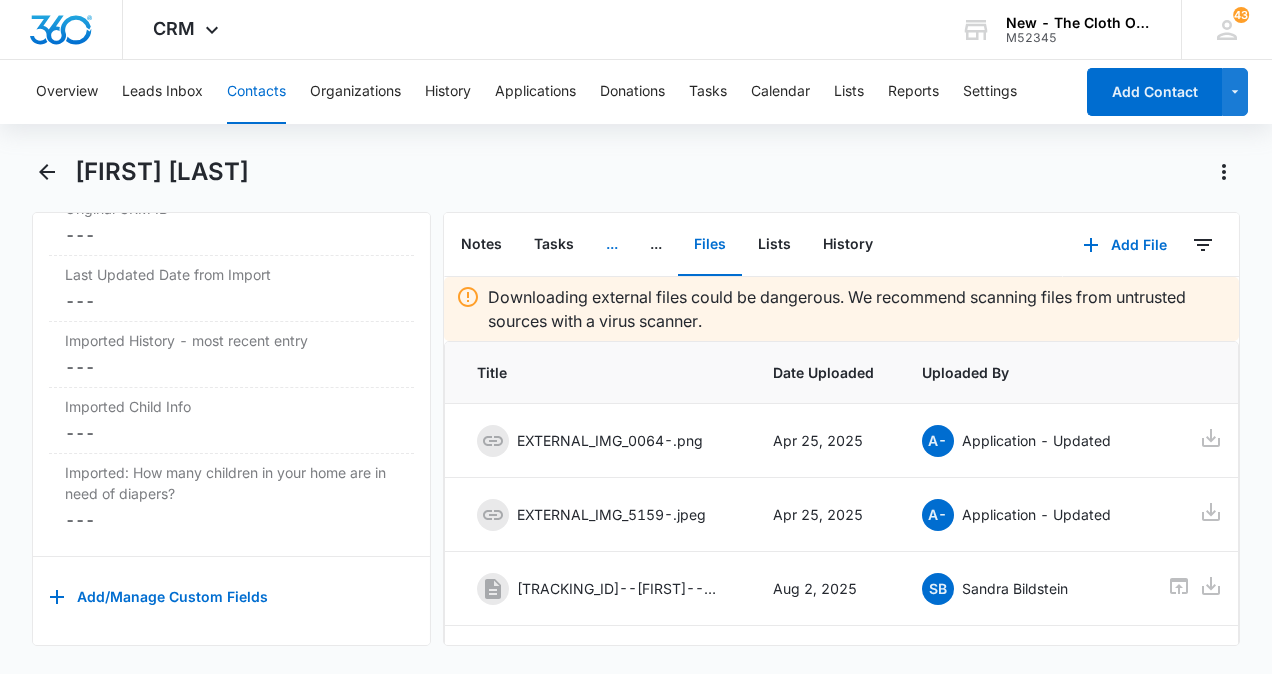 click on "..." at bounding box center (612, 245) 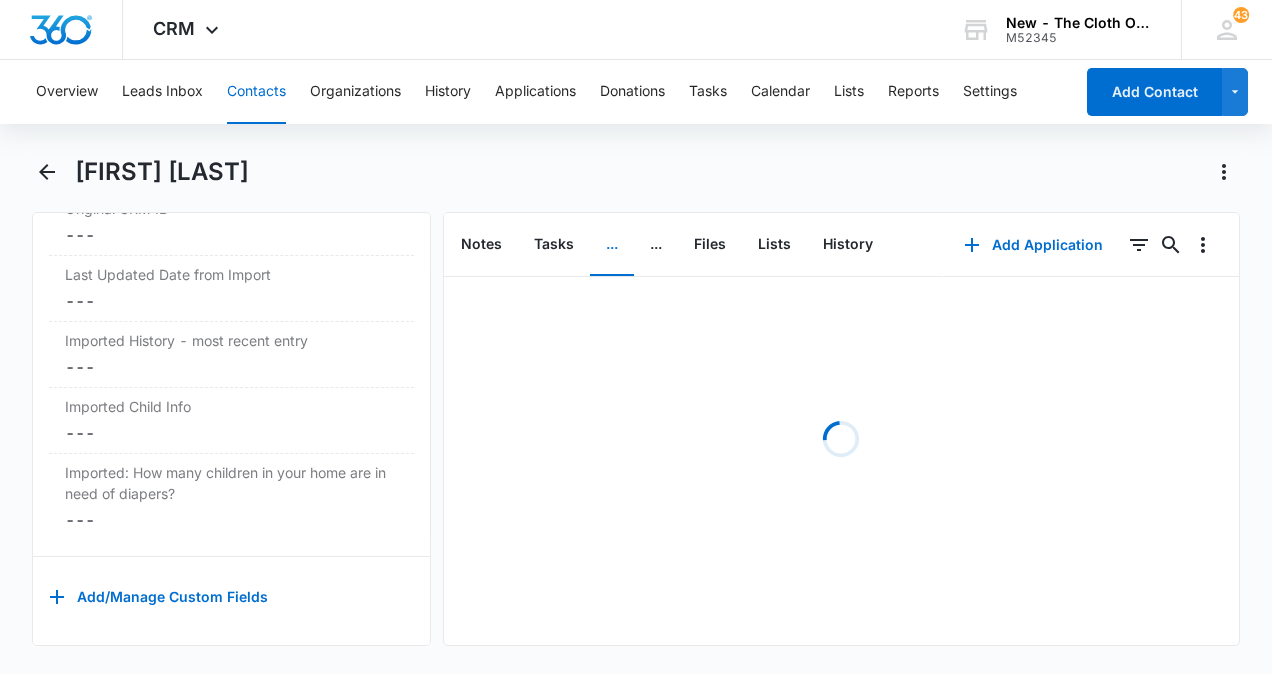 click on "..." at bounding box center (612, 245) 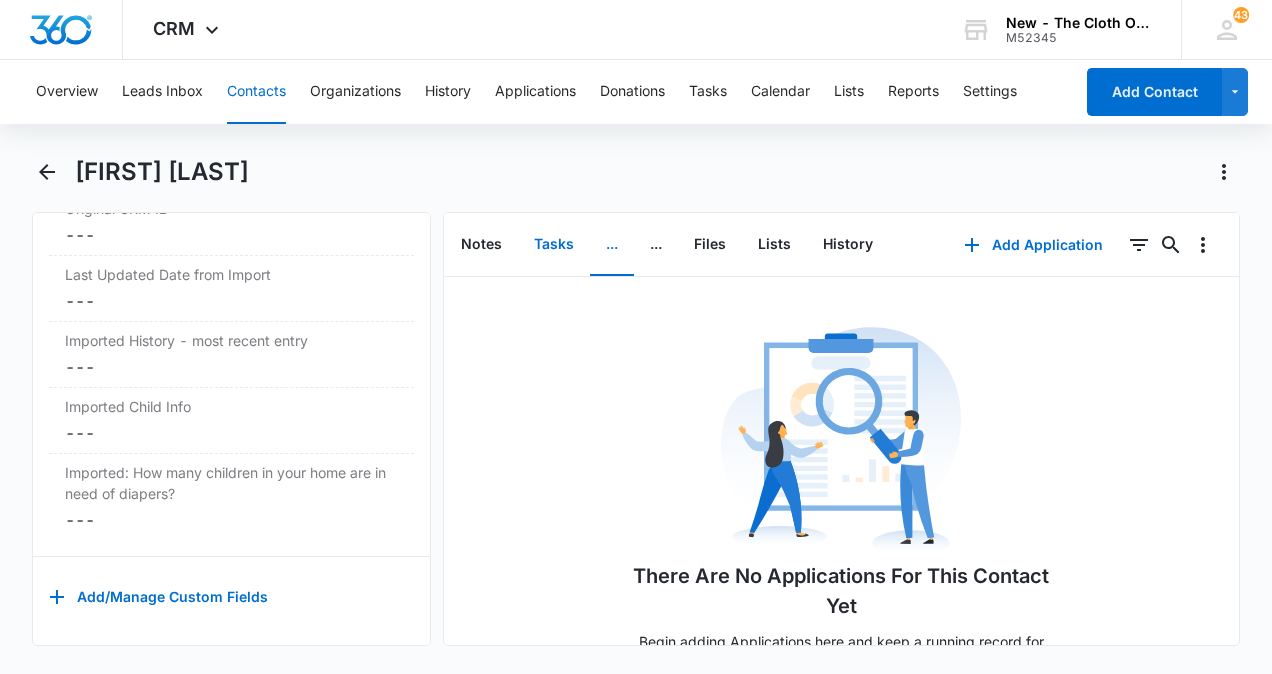 click on "Tasks" at bounding box center [554, 245] 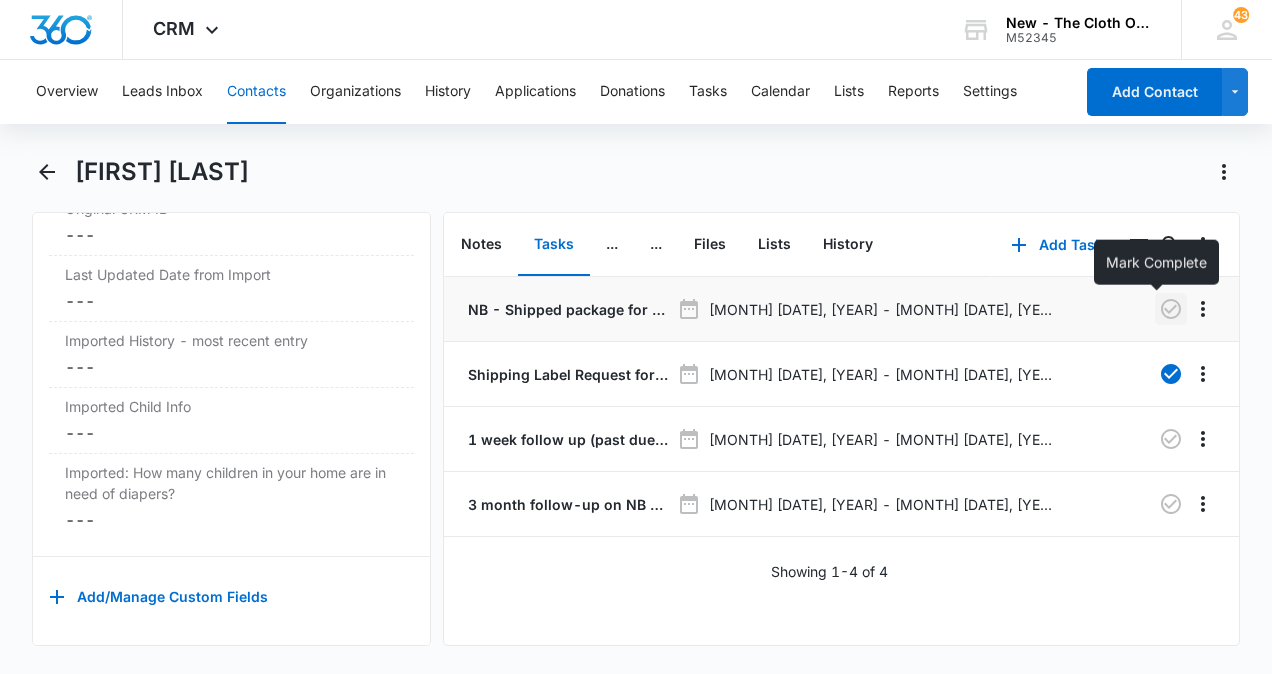 click 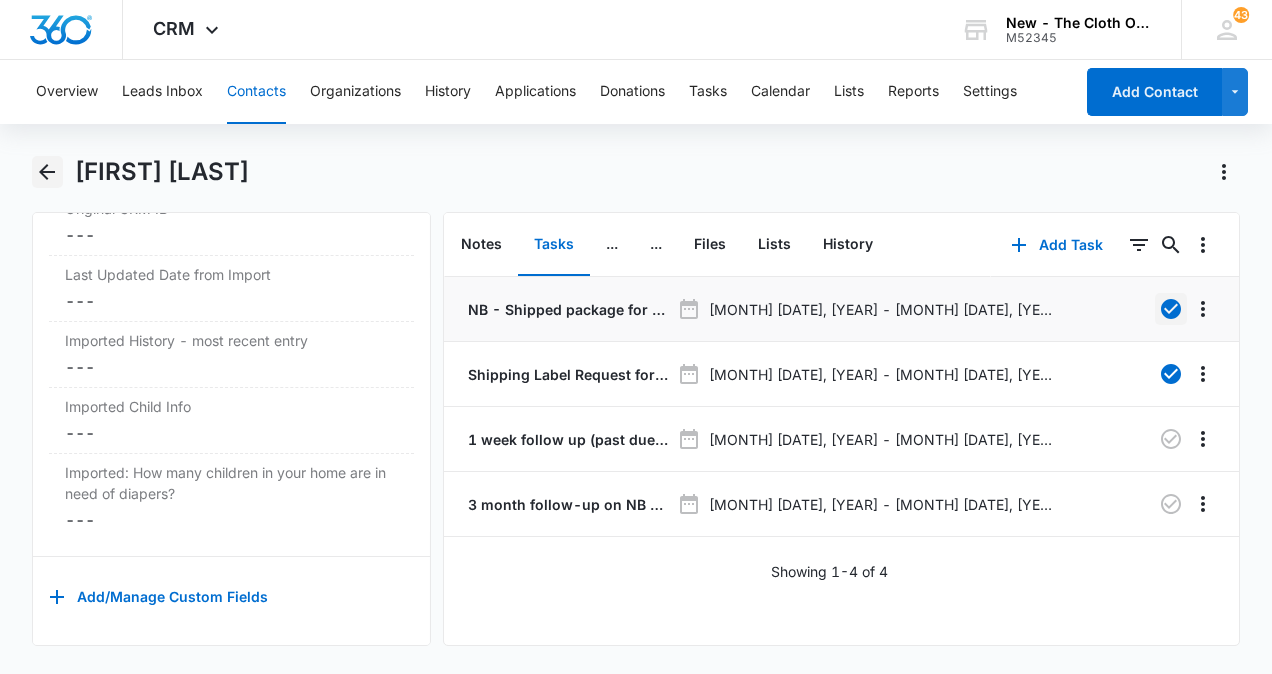 click at bounding box center [47, 172] 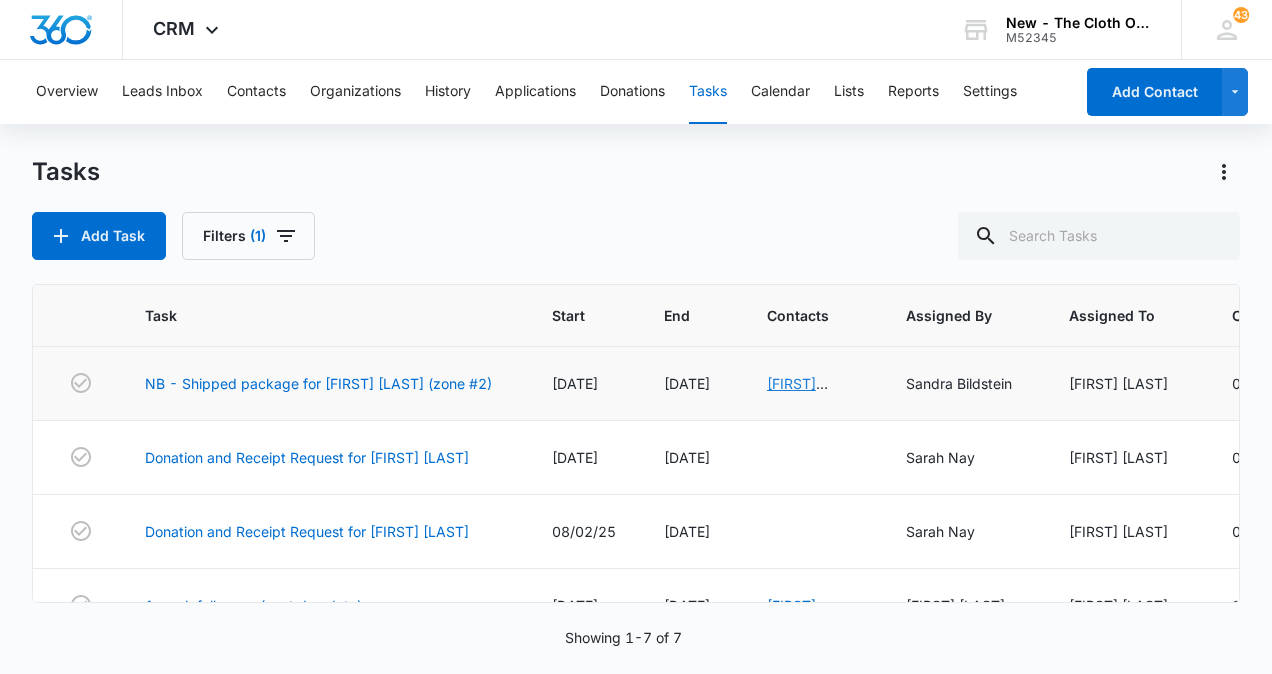 click on "[FIRST] [LAST]" at bounding box center [797, 394] 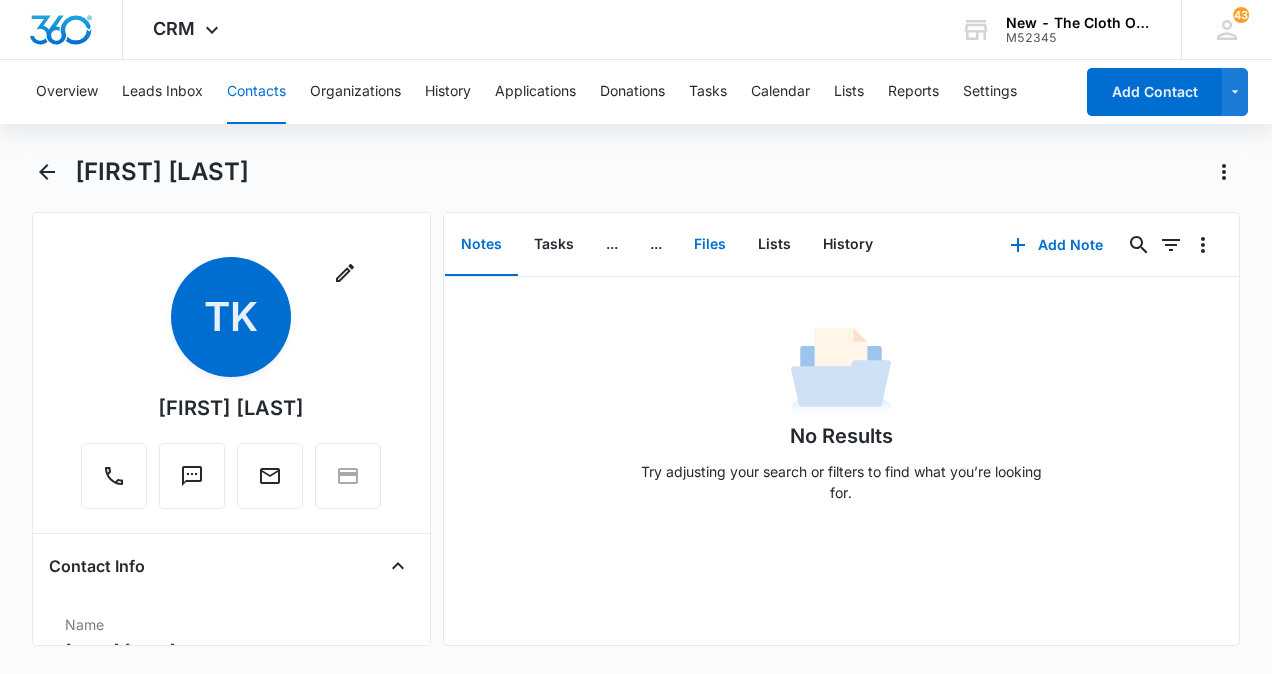 click on "Files" at bounding box center [710, 245] 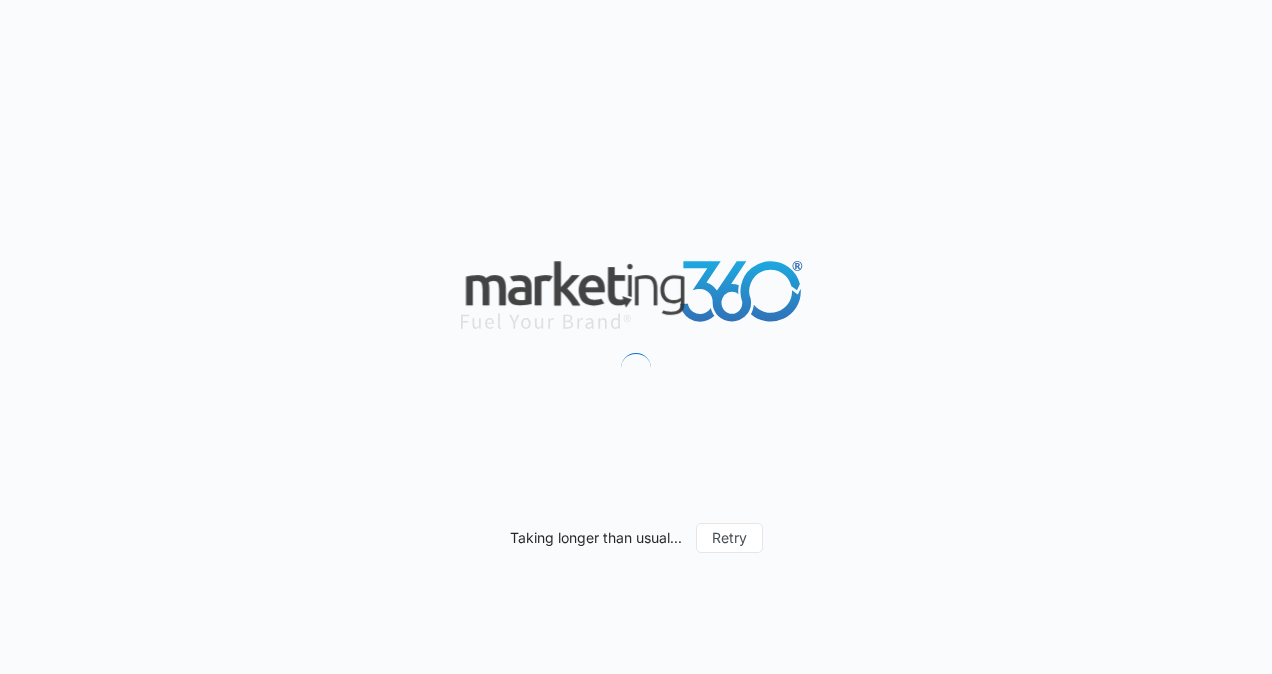 scroll, scrollTop: 0, scrollLeft: 0, axis: both 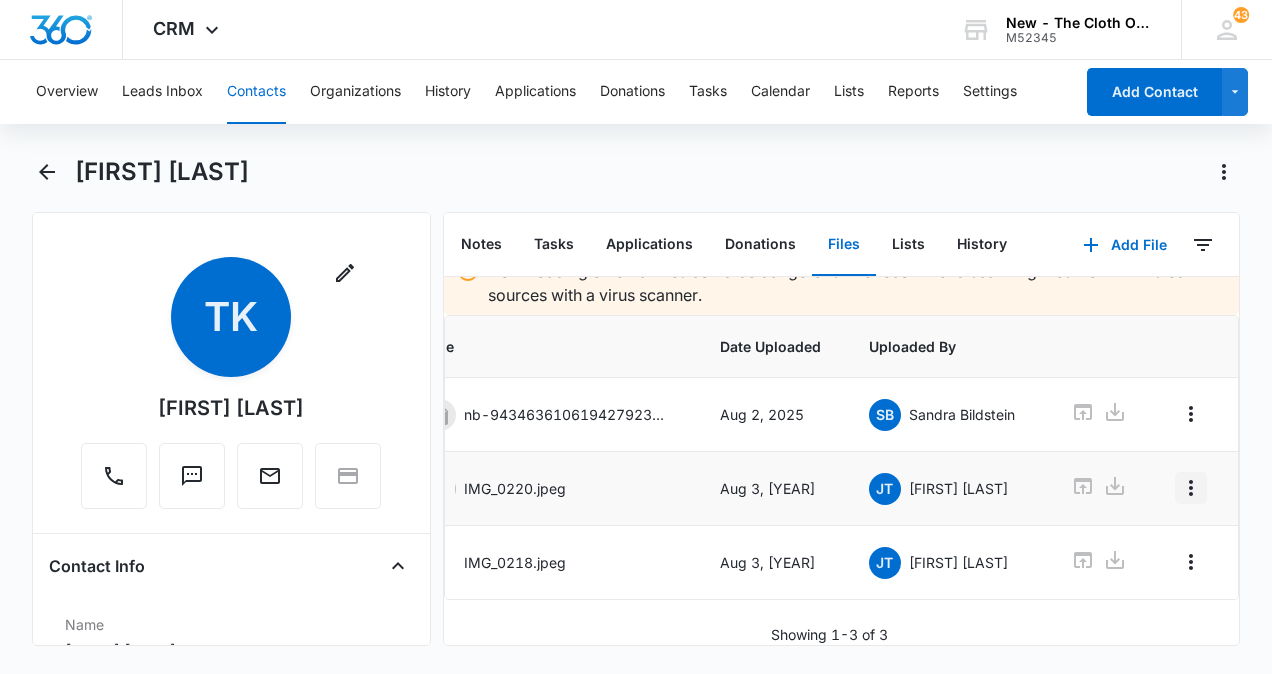 click 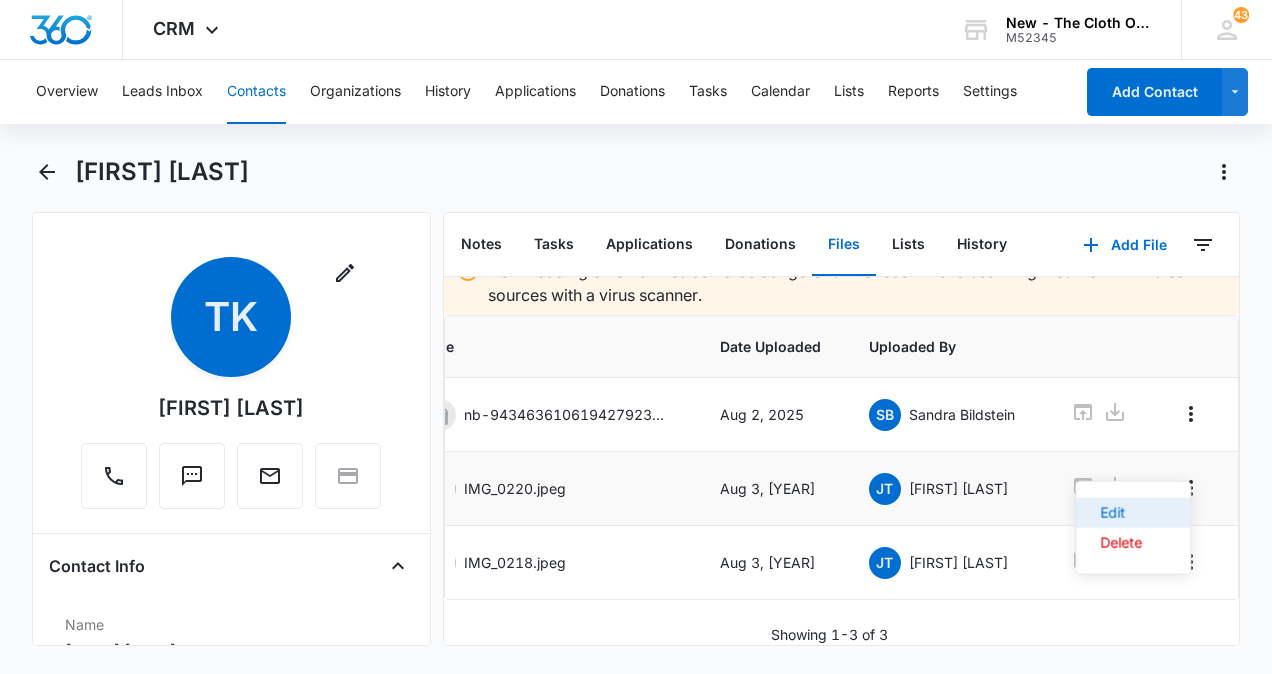 click on "Edit" at bounding box center (1121, 513) 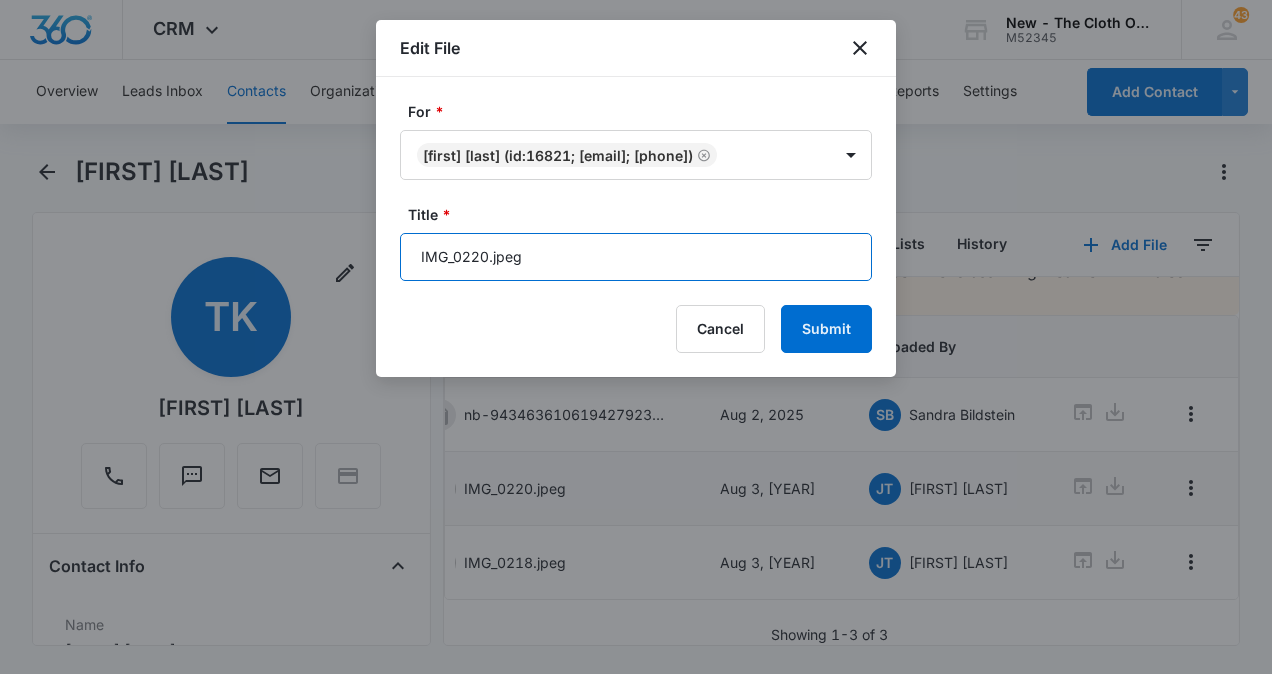 drag, startPoint x: 544, startPoint y: 281, endPoint x: 274, endPoint y: 266, distance: 270.41635 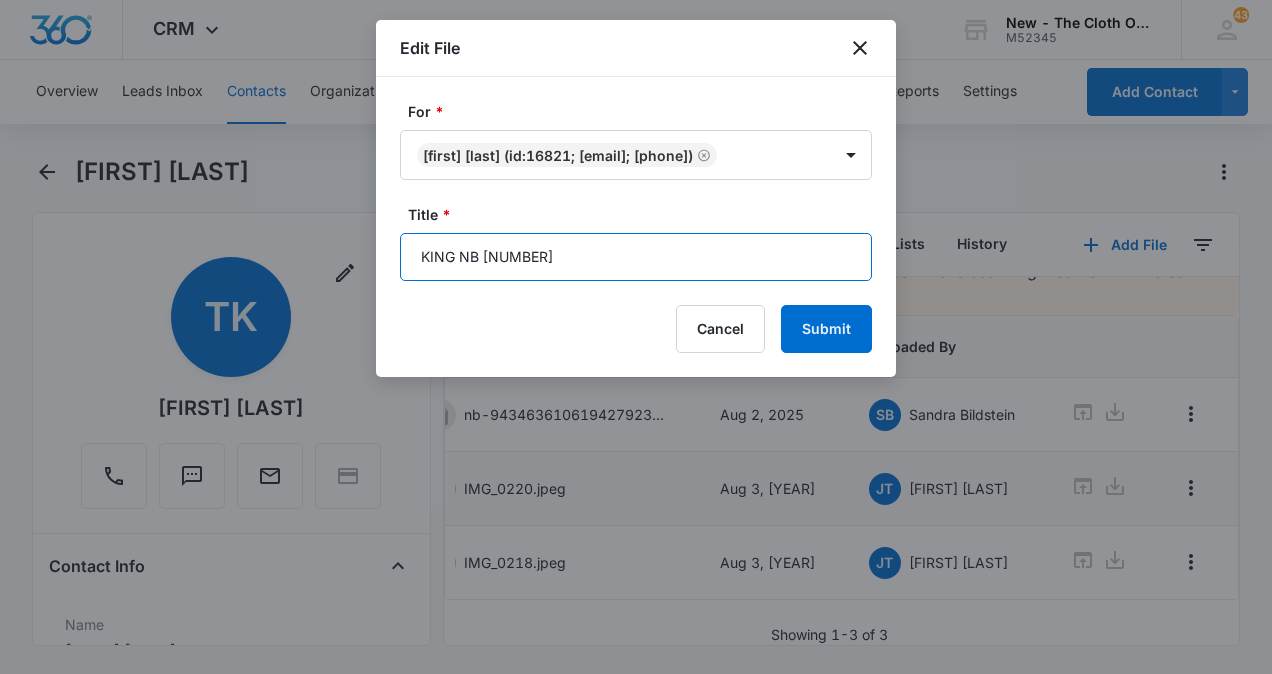 type on "KING NB 1" 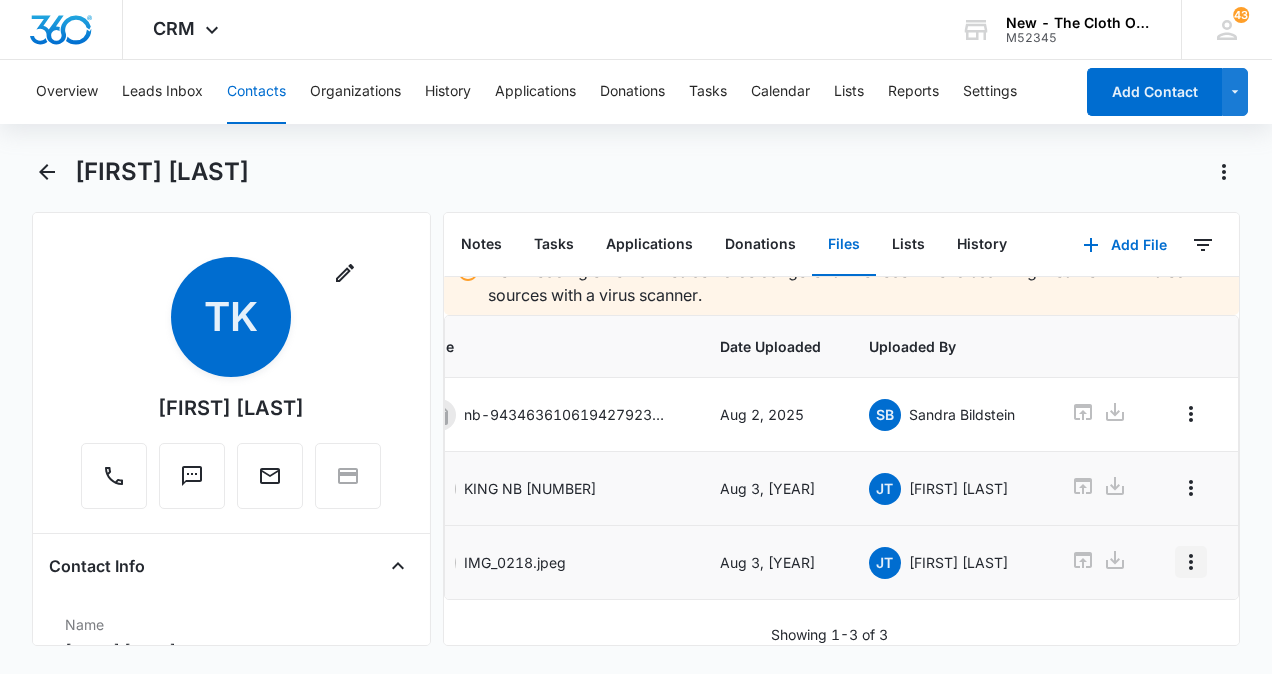 click 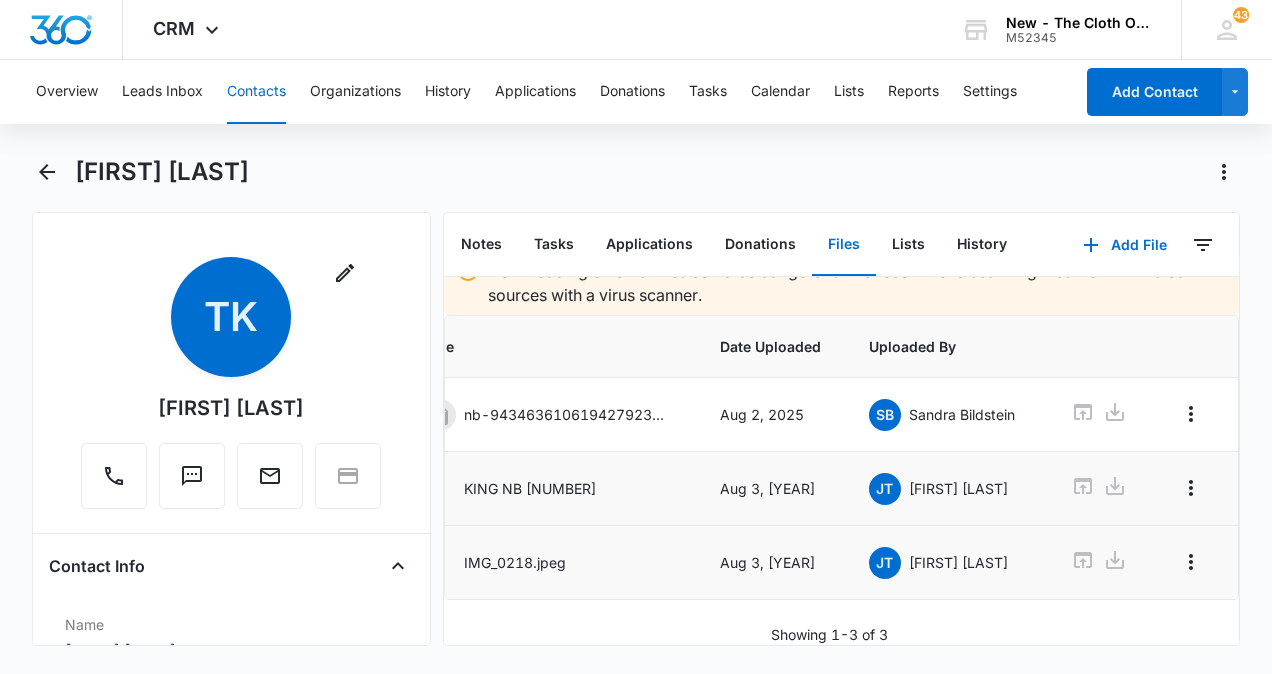 click on "Downloading external files could be dangerous. We recommend scanning files from untrusted sources with a virus scanner. Title Date Uploaded Uploaded By nb-9434636106194279232382--Tatianna-King----2025-08-02.pdf Aug 2, 2025 SB Sandra Bildstein KING NB 1 Aug 3, 2025 JT Jennifer Taylor IMG_0218.jpeg Aug 3, 2025 JT Jennifer Taylor Showing   1-3   of   3" at bounding box center (842, 448) 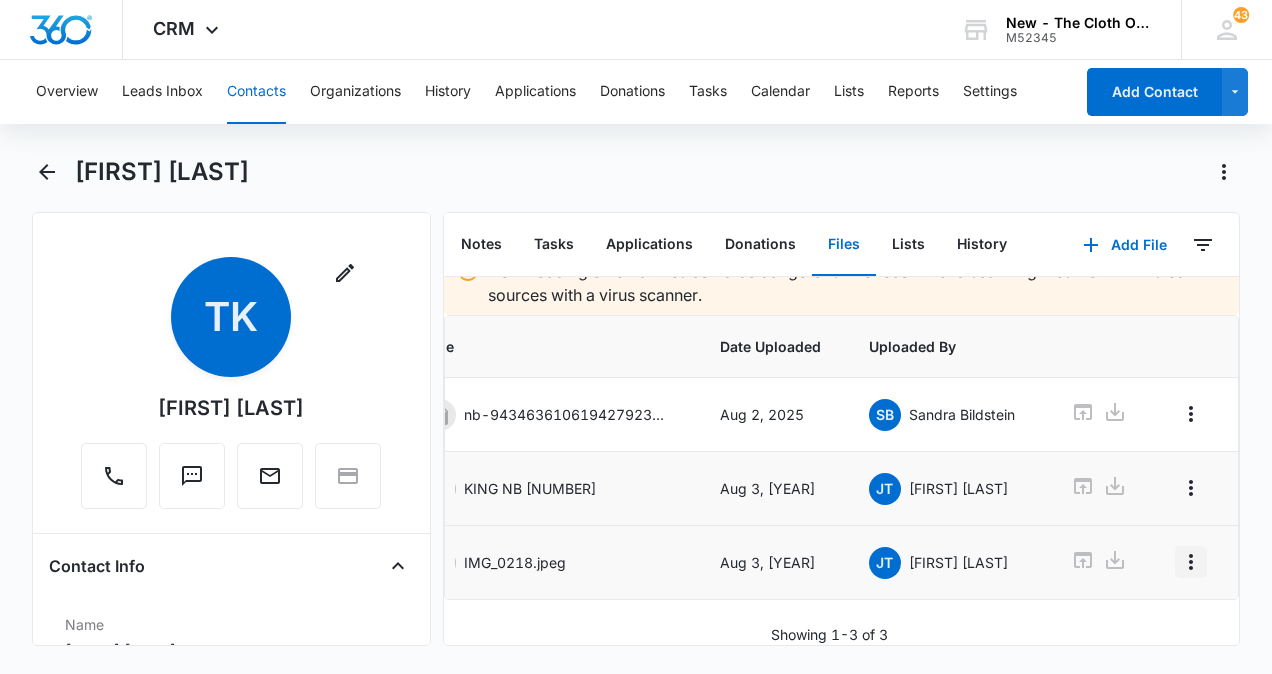 click 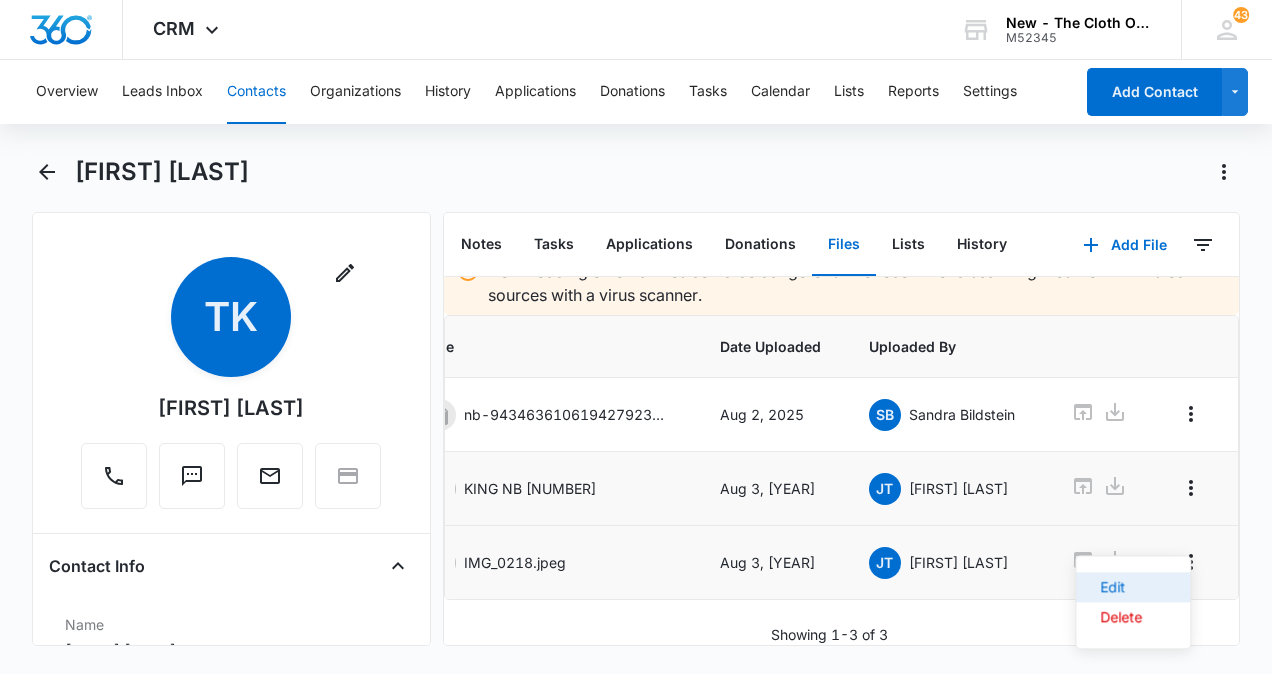 click on "Edit" at bounding box center [1133, 587] 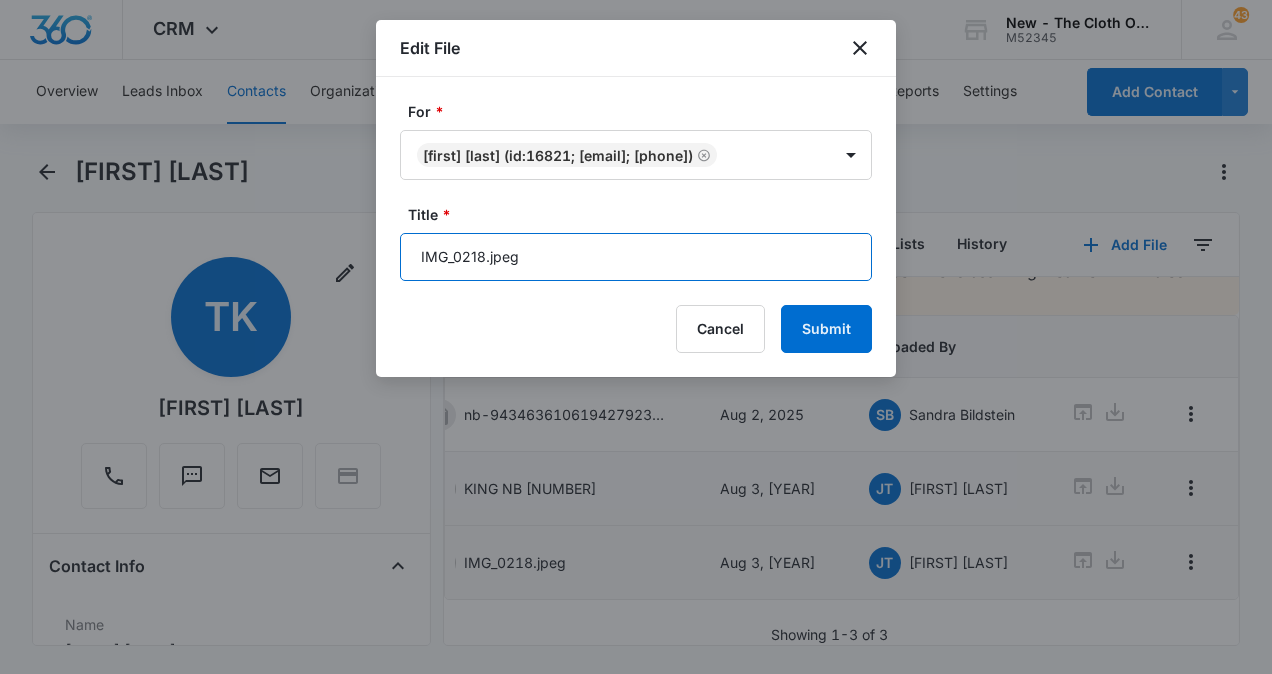 drag, startPoint x: 546, startPoint y: 272, endPoint x: 404, endPoint y: 274, distance: 142.01408 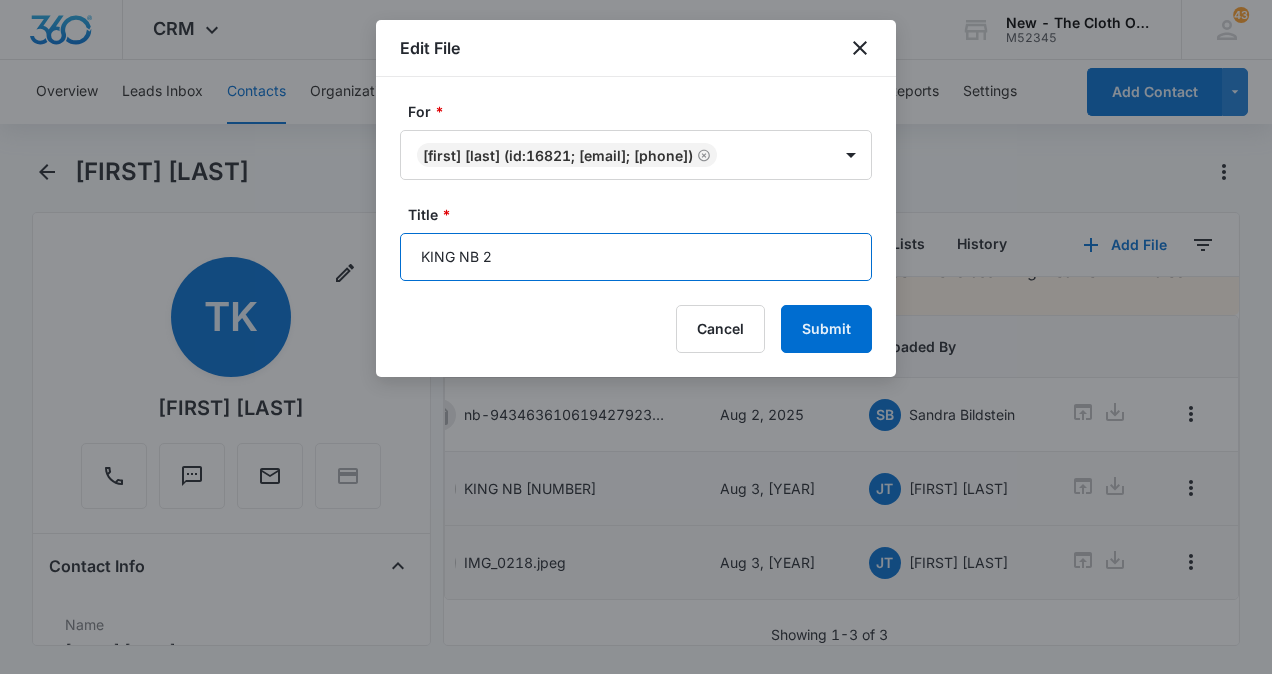 type on "KING NB 2" 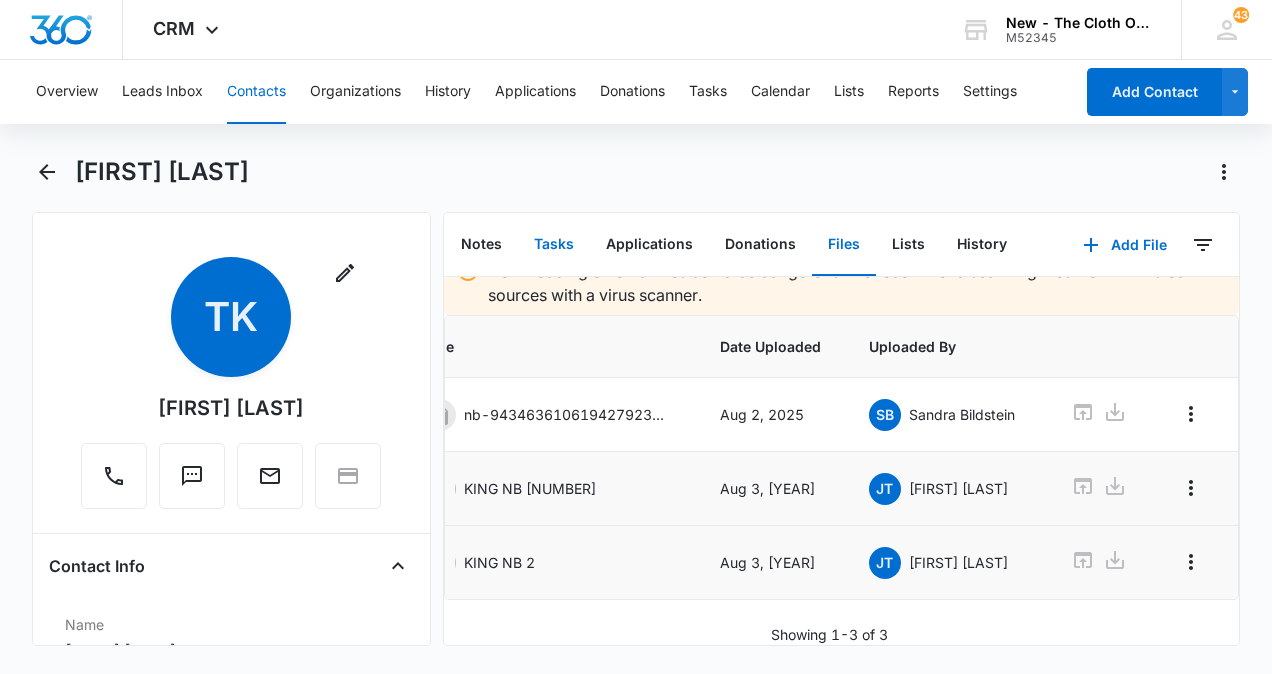 click on "Tasks" at bounding box center [554, 245] 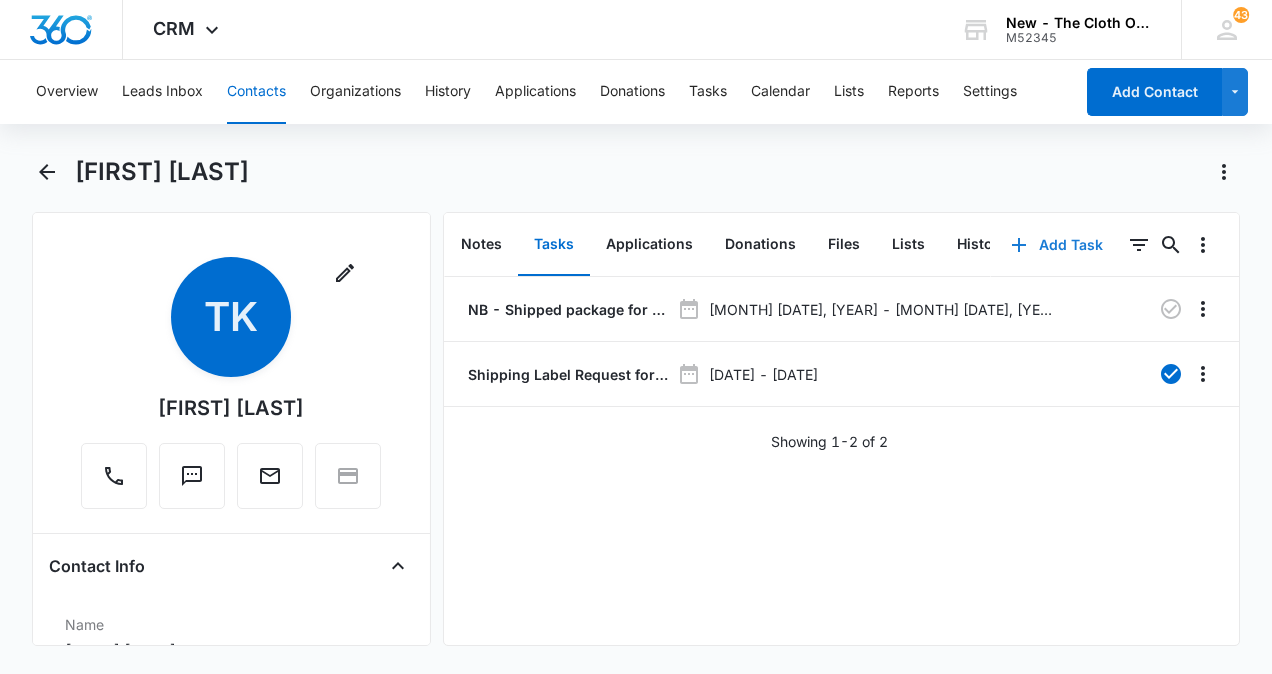 click on "Add Task" at bounding box center [1057, 245] 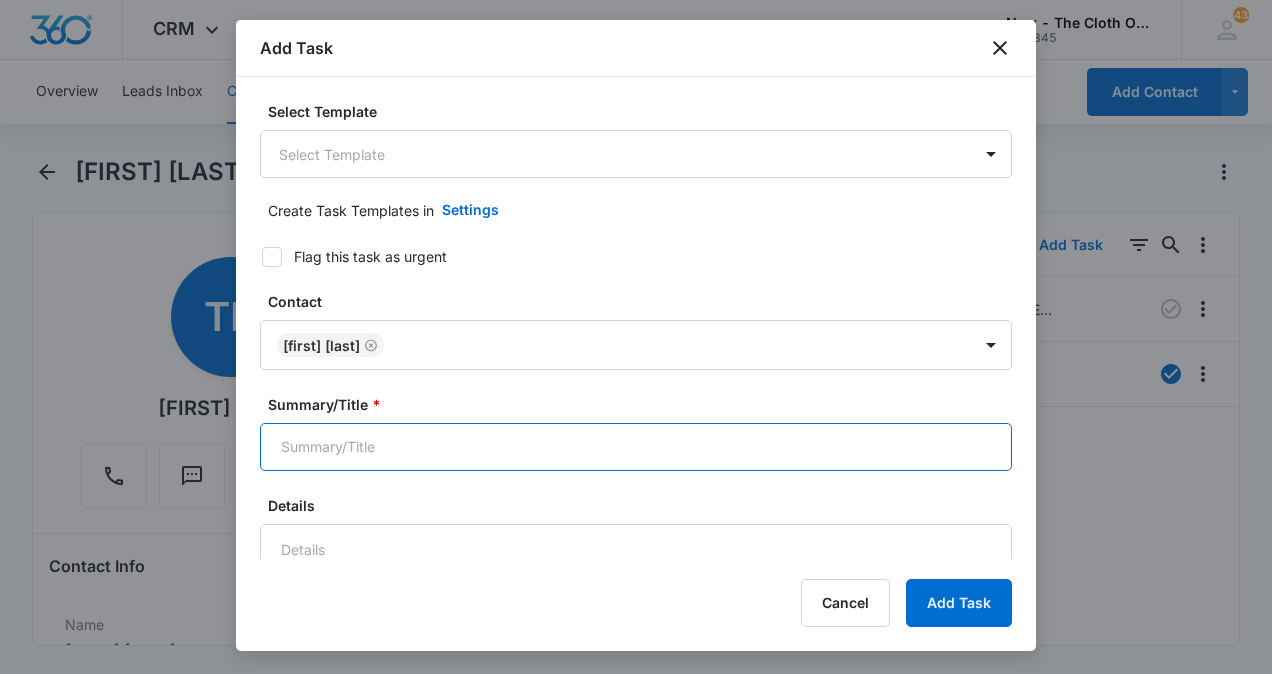 click on "Summary/Title *" at bounding box center [636, 447] 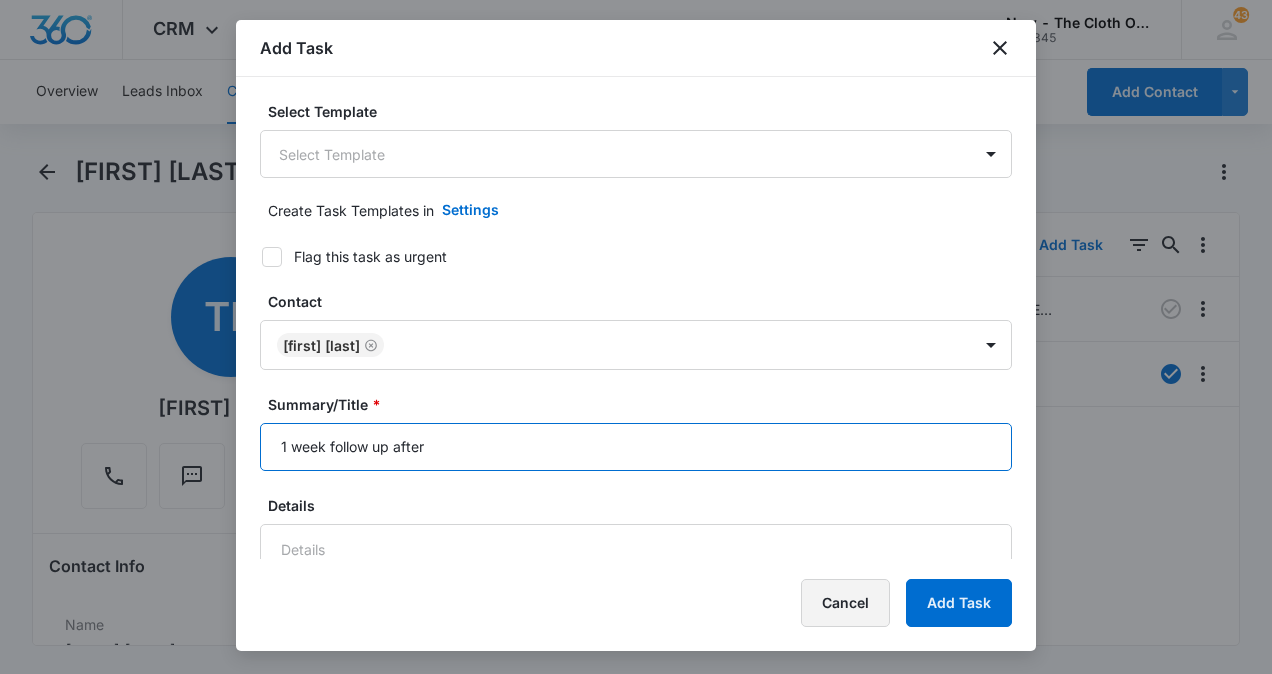 type on "1 week follow up after" 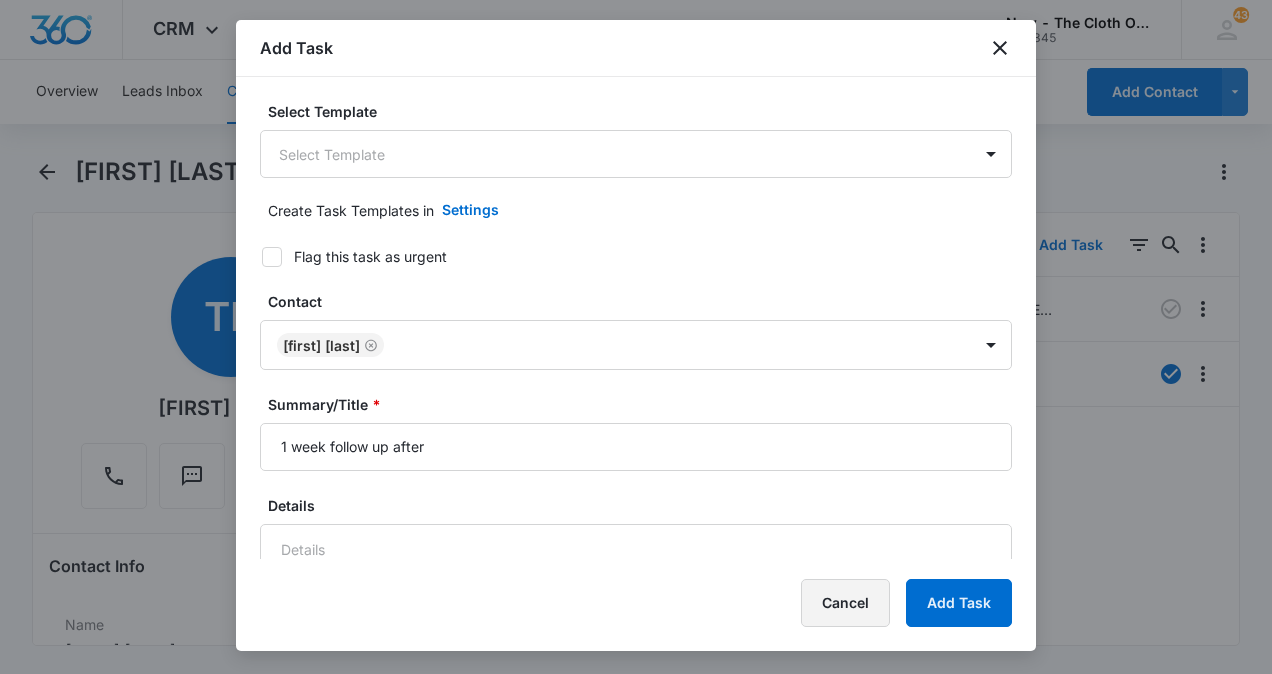 click on "Cancel" at bounding box center [845, 603] 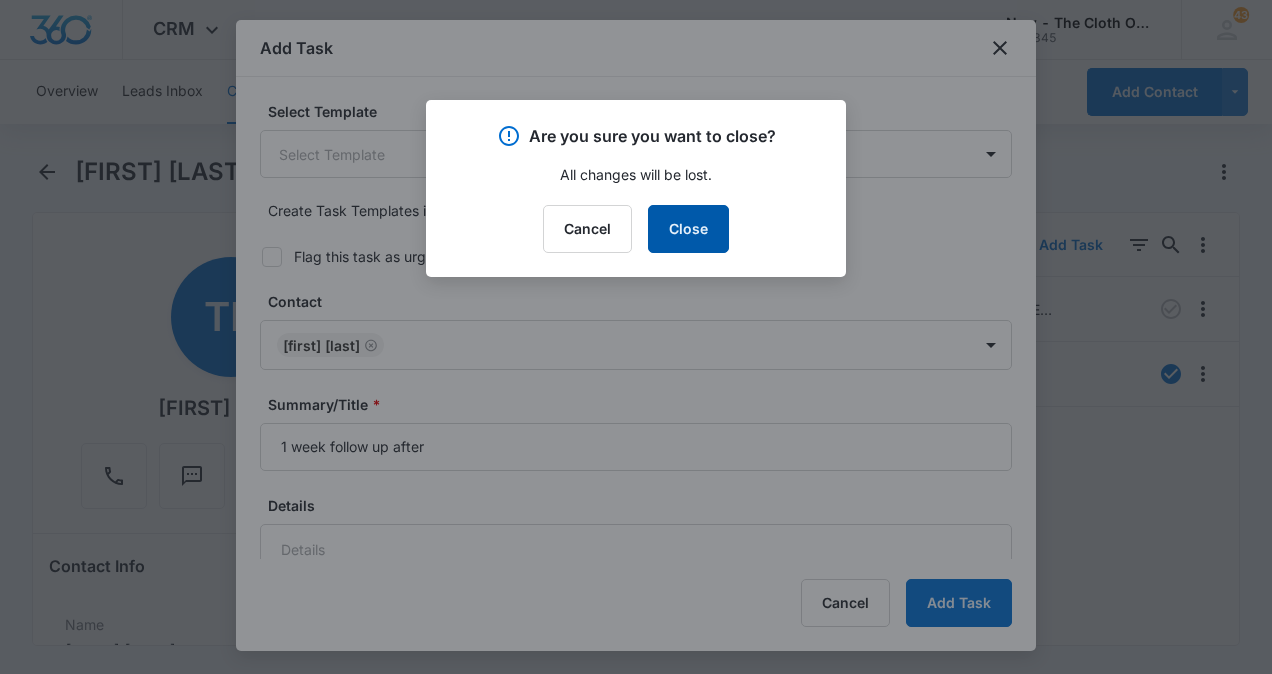 click on "Close" at bounding box center [688, 229] 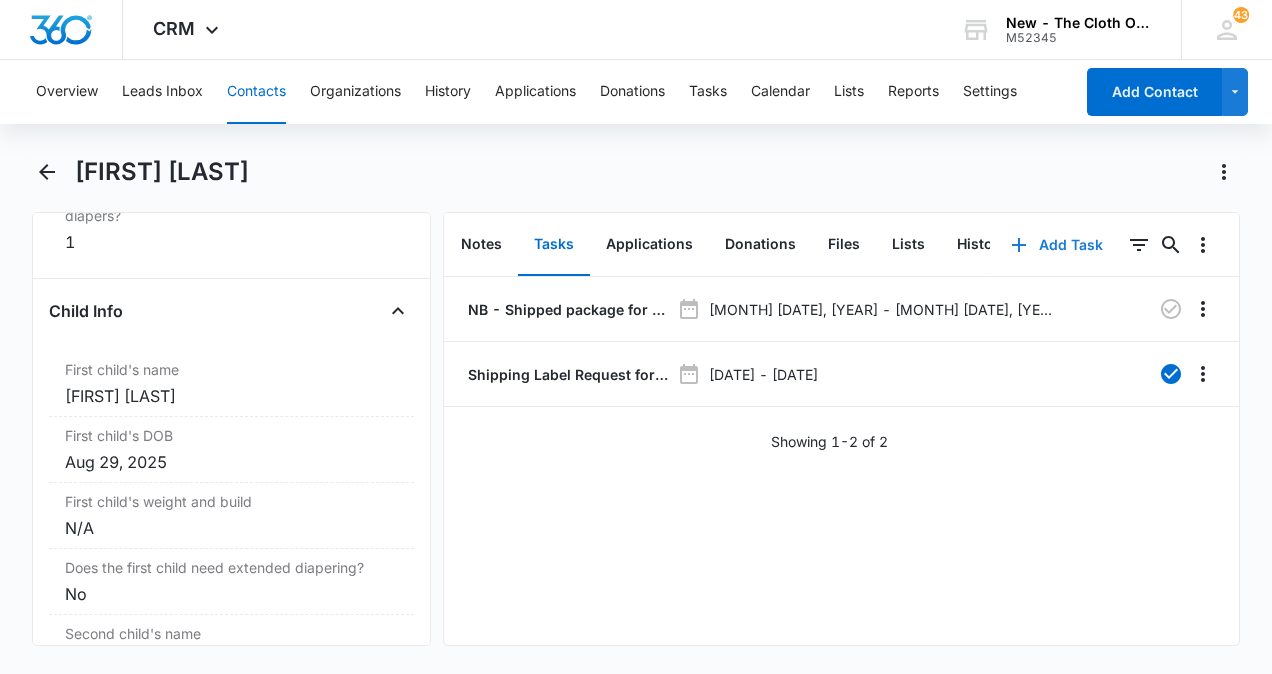 scroll, scrollTop: 2344, scrollLeft: 0, axis: vertical 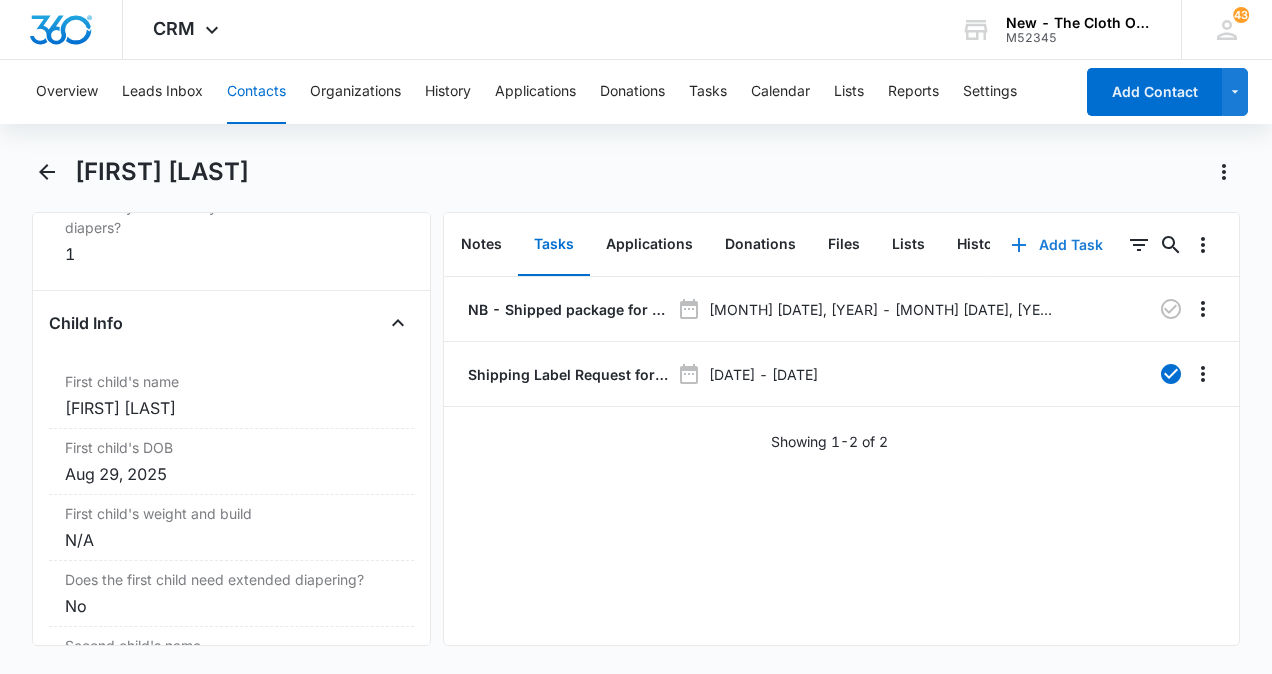 click on "Add Task" at bounding box center (1057, 245) 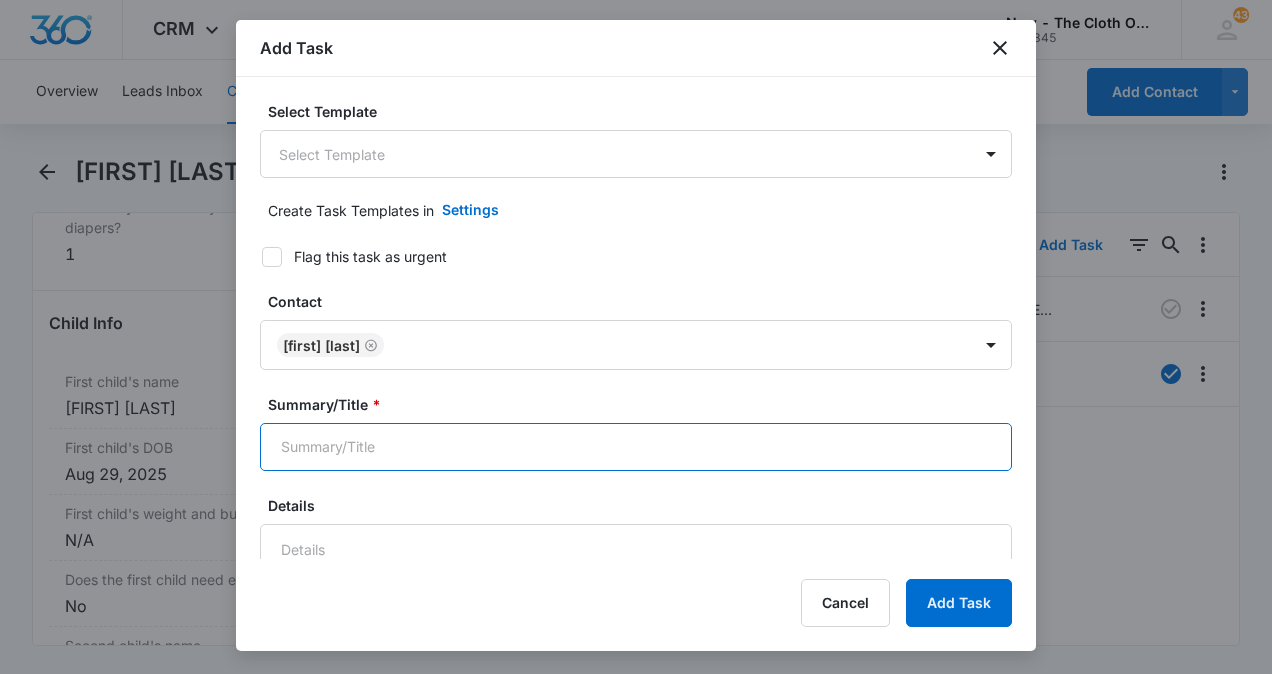 click on "Summary/Title *" at bounding box center [636, 447] 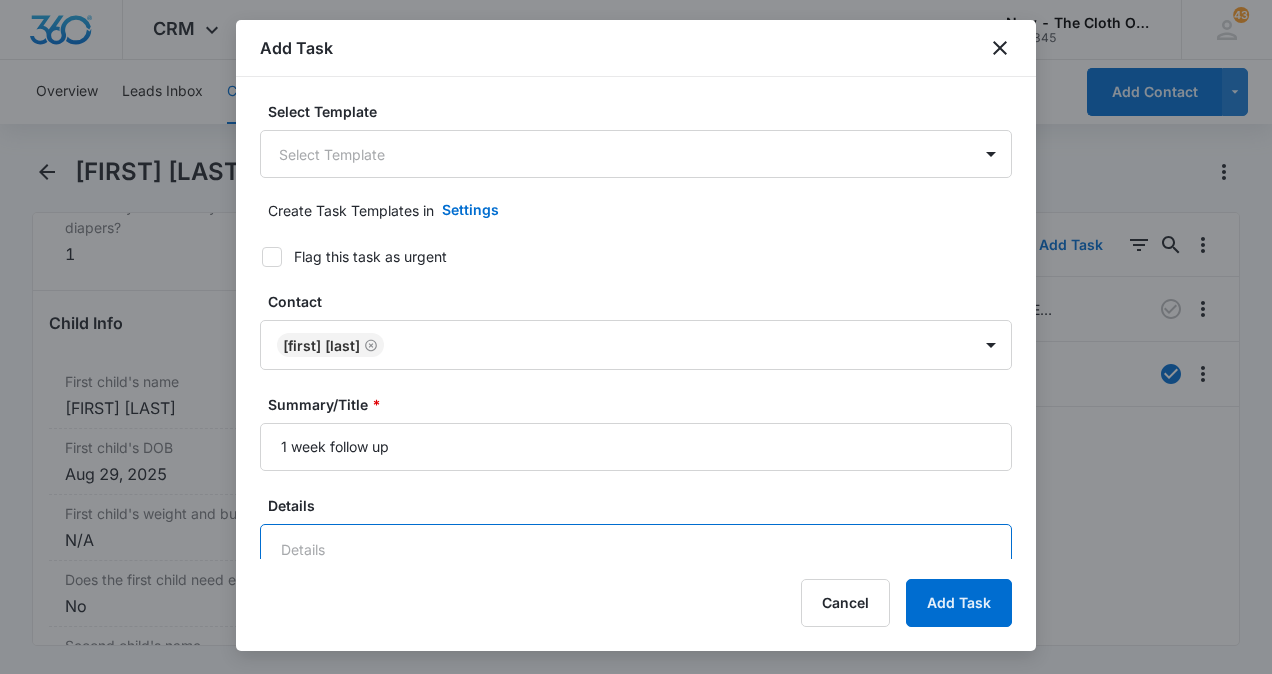 click on "Details" at bounding box center (636, 581) 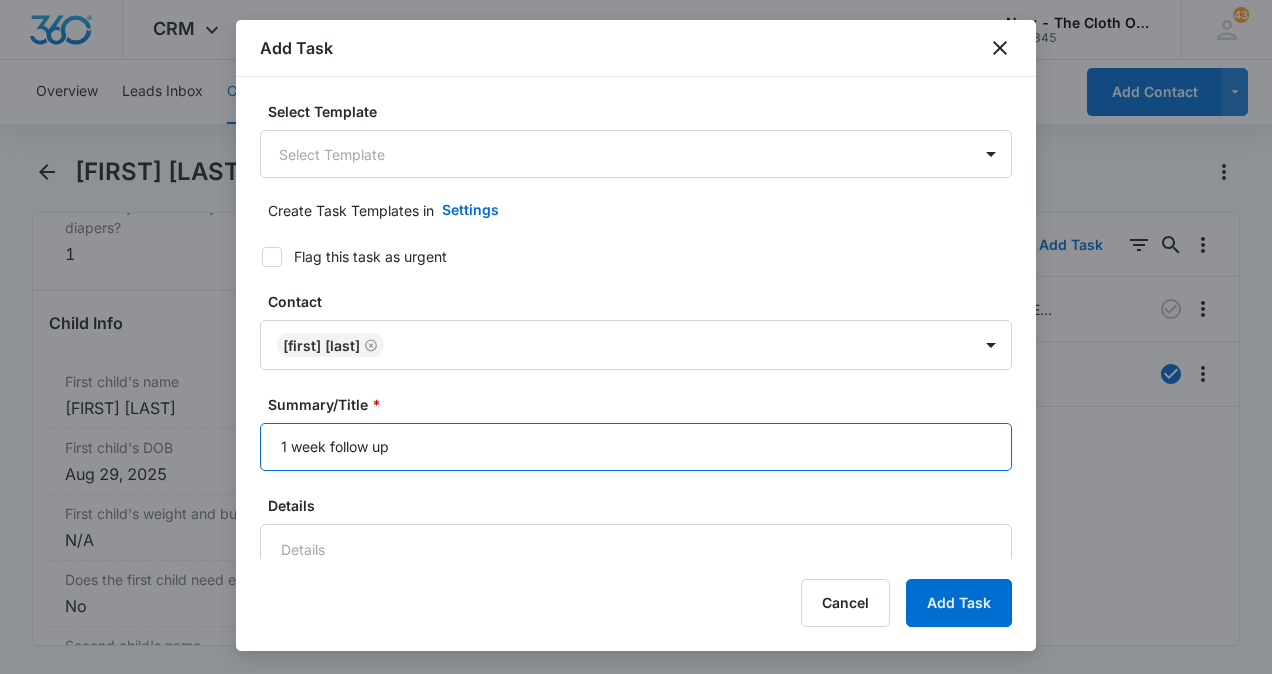 click on "[DATE] follow up" at bounding box center [636, 447] 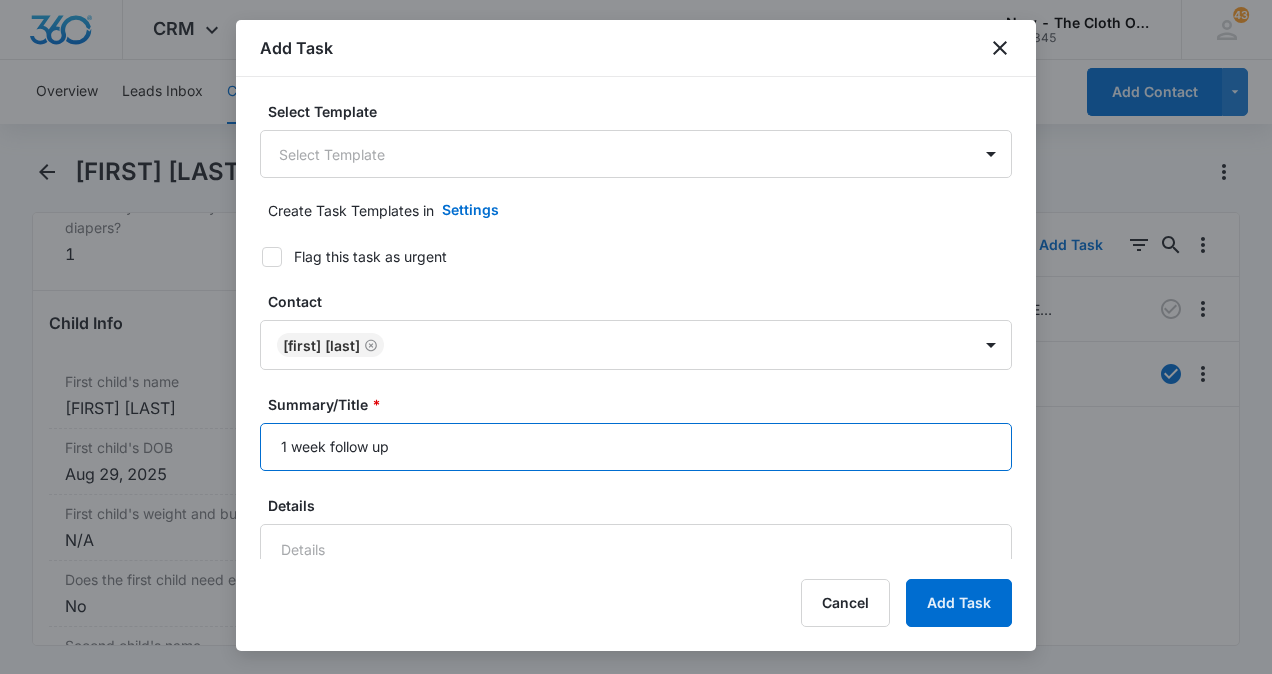 type on "1 week follow up (past due date)" 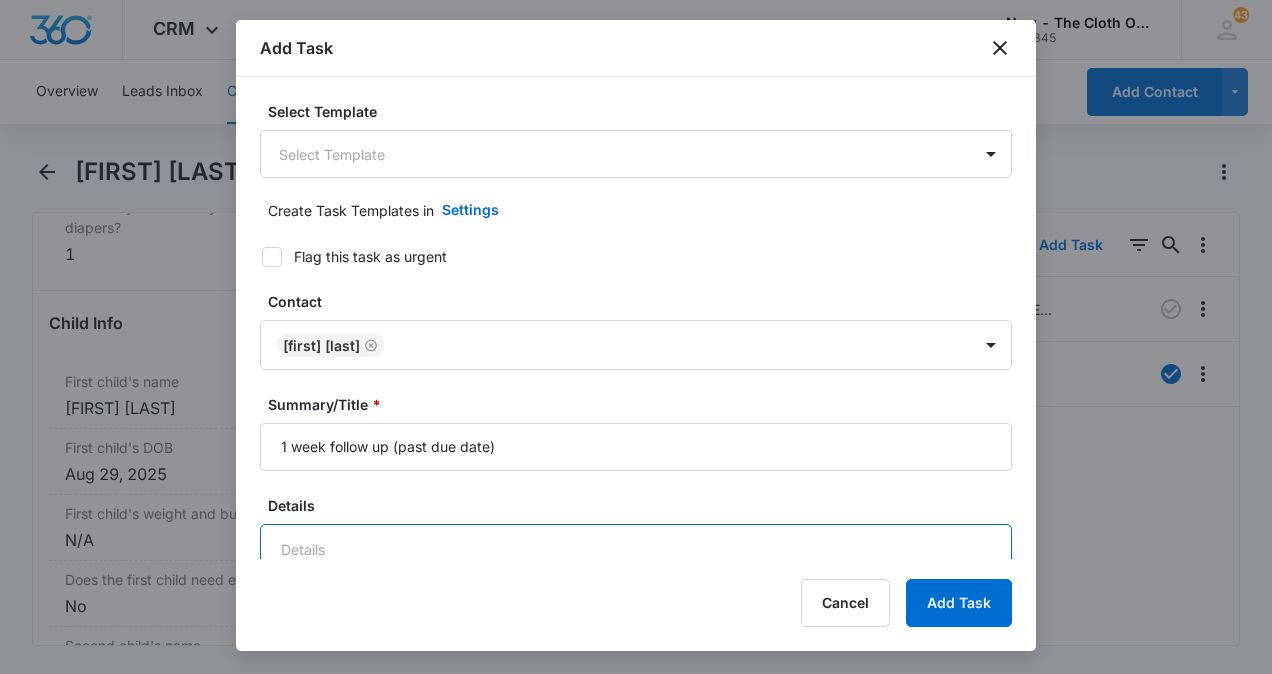 click on "Details" at bounding box center [636, 581] 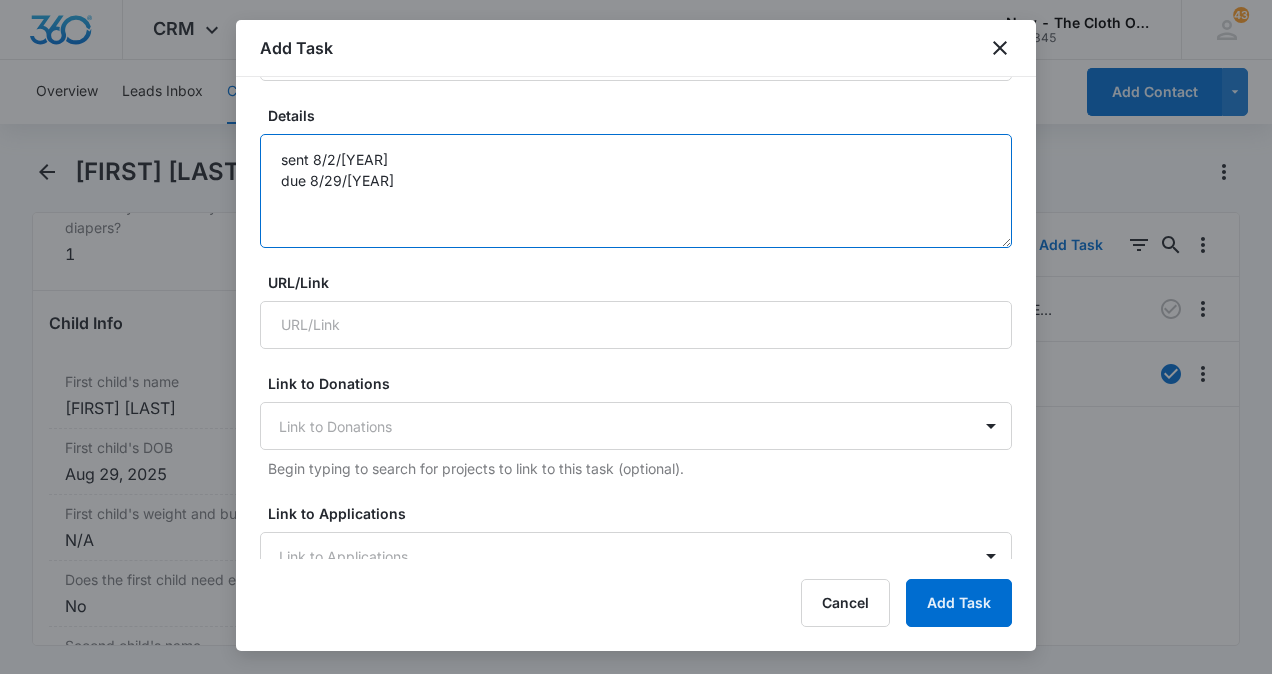 scroll, scrollTop: 402, scrollLeft: 0, axis: vertical 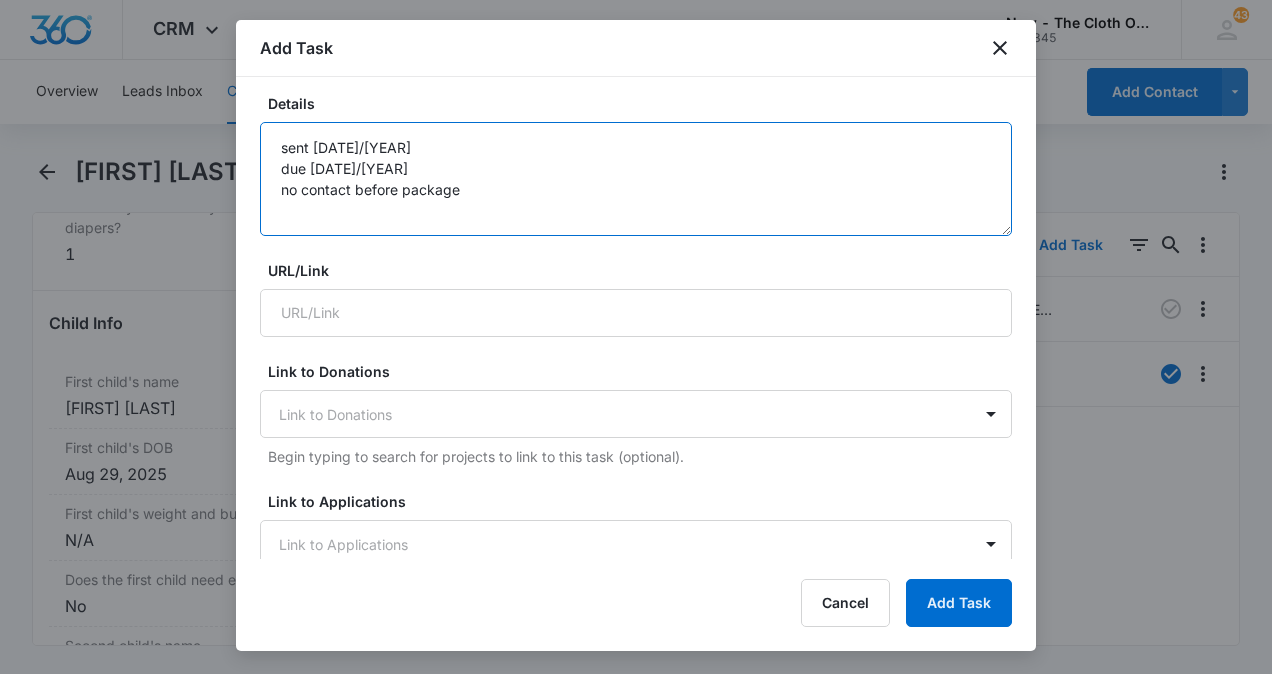 type on "sent 8/2/25
due 8/29/25
no contact before package" 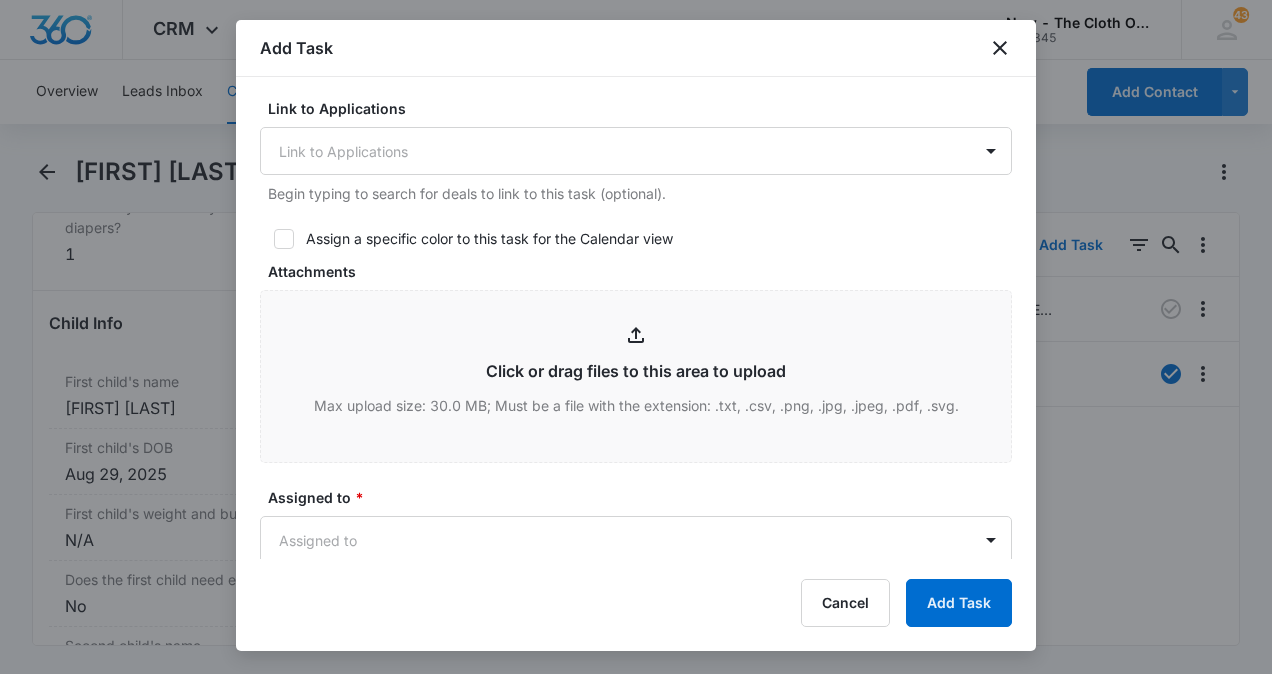 scroll, scrollTop: 960, scrollLeft: 0, axis: vertical 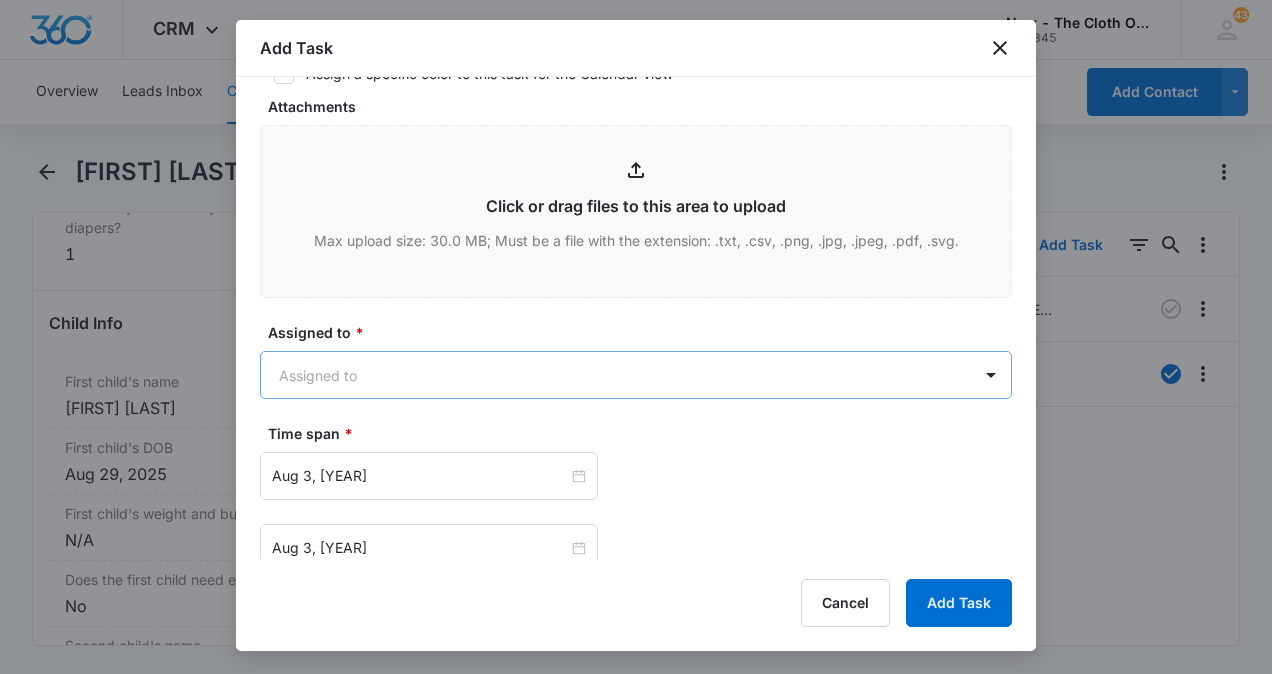 click on "CRM Apps Reputation CRM Email Social Ads Intelligence Brand Settings New - The Cloth Option M52345 Your Accounts View All 43 JT Jennifer Taylor jennifer.GA@theclothoption.org My Profile 43 Notifications Support Logout Terms & Conditions   •   Privacy Policy Overview Leads Inbox Contacts Organizations History Applications Donations Tasks Calendar Lists Reports Settings Add Contact Tatianna King Remove TK Tatianna King Contact Info Name Cancel Save Changes Tatianna King Phone Cancel Save Changes (929) 352-9529 Email Cancel Save Changes tatistroman@gmail.com Organization Cancel Save Changes --- Address Cancel Save Changes 2613 Serenity Lane Augusta Georgia 30909-0645 Details Lead Source Cancel Save Changes Application - Updated Contact Type Cancel Save Changes Applicant Contact Status Cancel Save Changes Ready for package Assigned To Cancel Save Changes Jennifer Taylor Tags Cancel Save Changes --- Next Contact Date Cancel Save Changes --- Color Tag Current Color: Cancel Save Changes Payments ID ID 16821 ---" at bounding box center (636, 337) 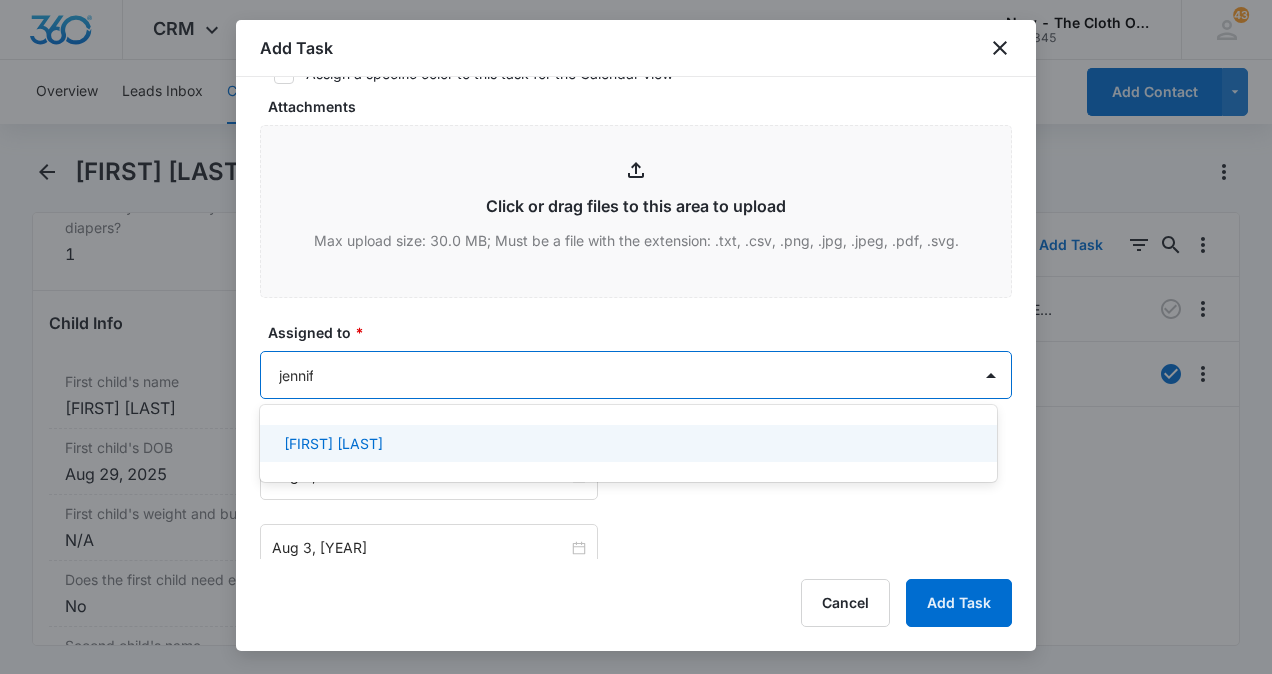 type on "[FIRST]" 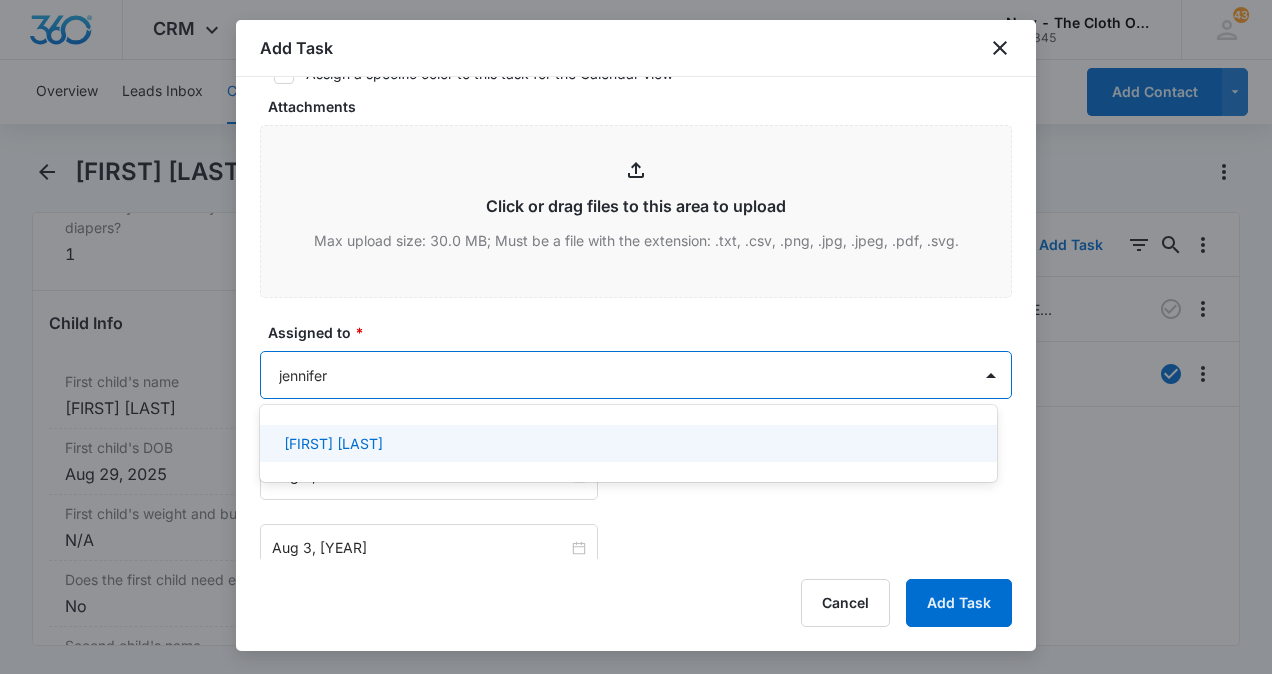 click on "[FIRST] [LAST]" at bounding box center (626, 443) 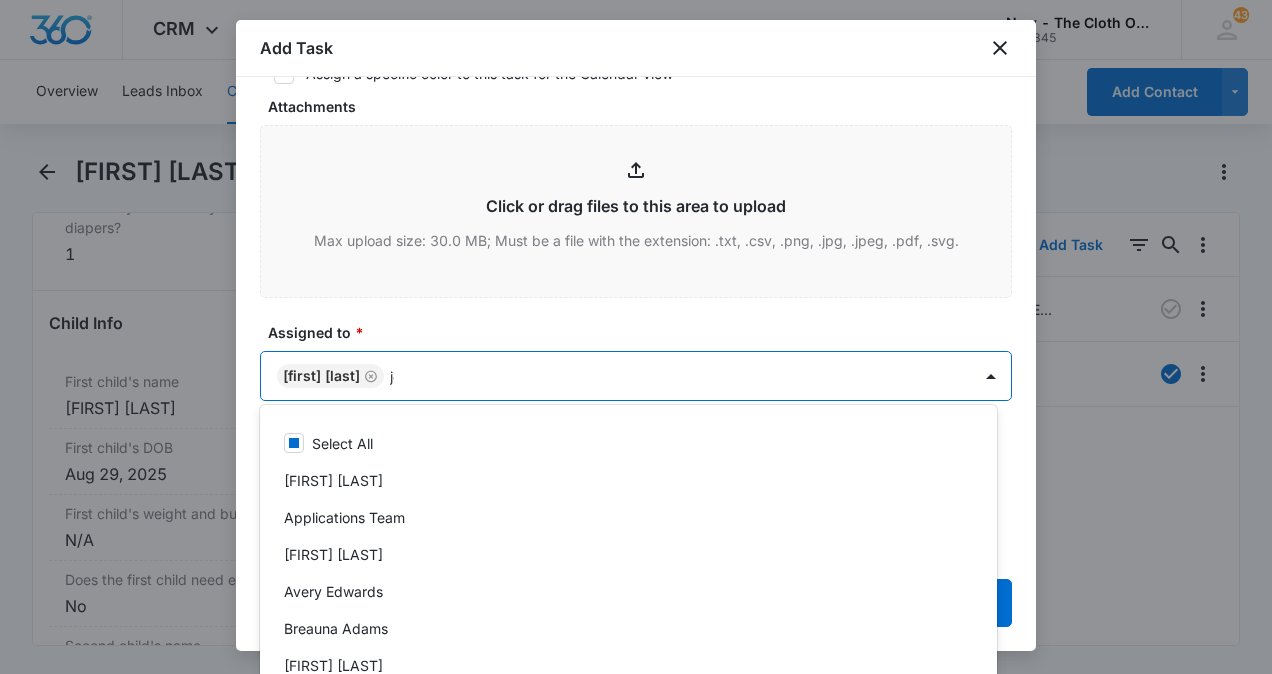 type 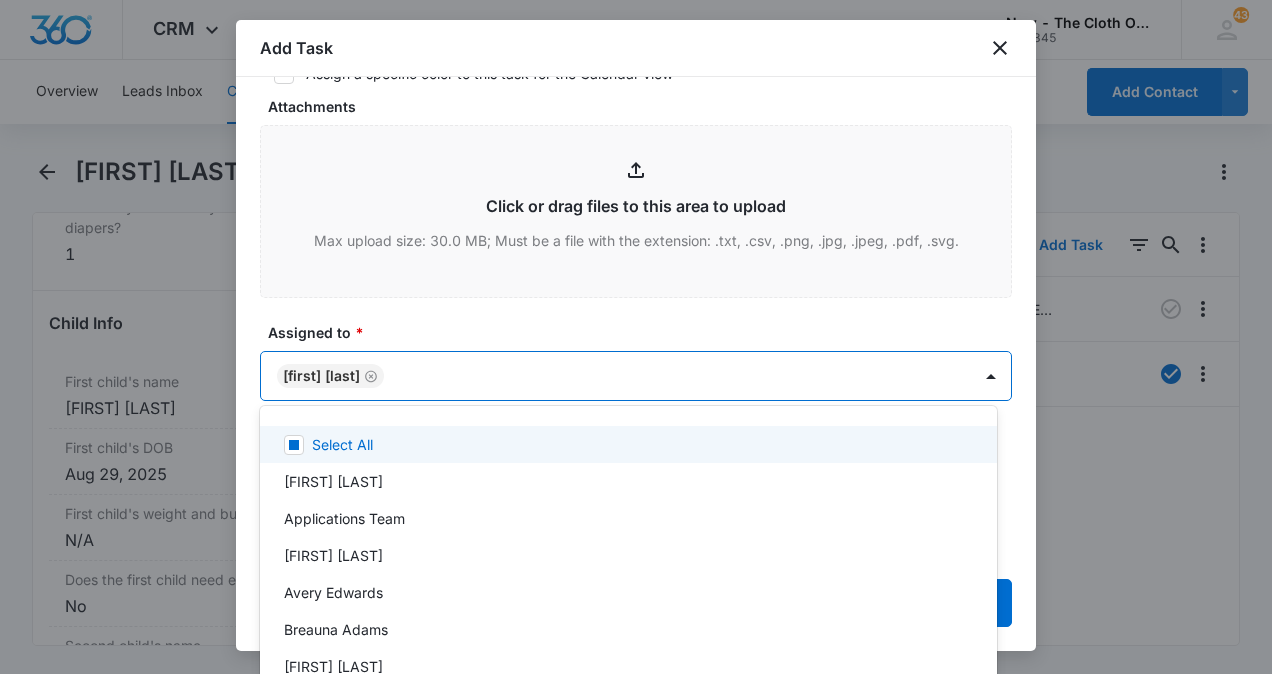 click at bounding box center (636, 337) 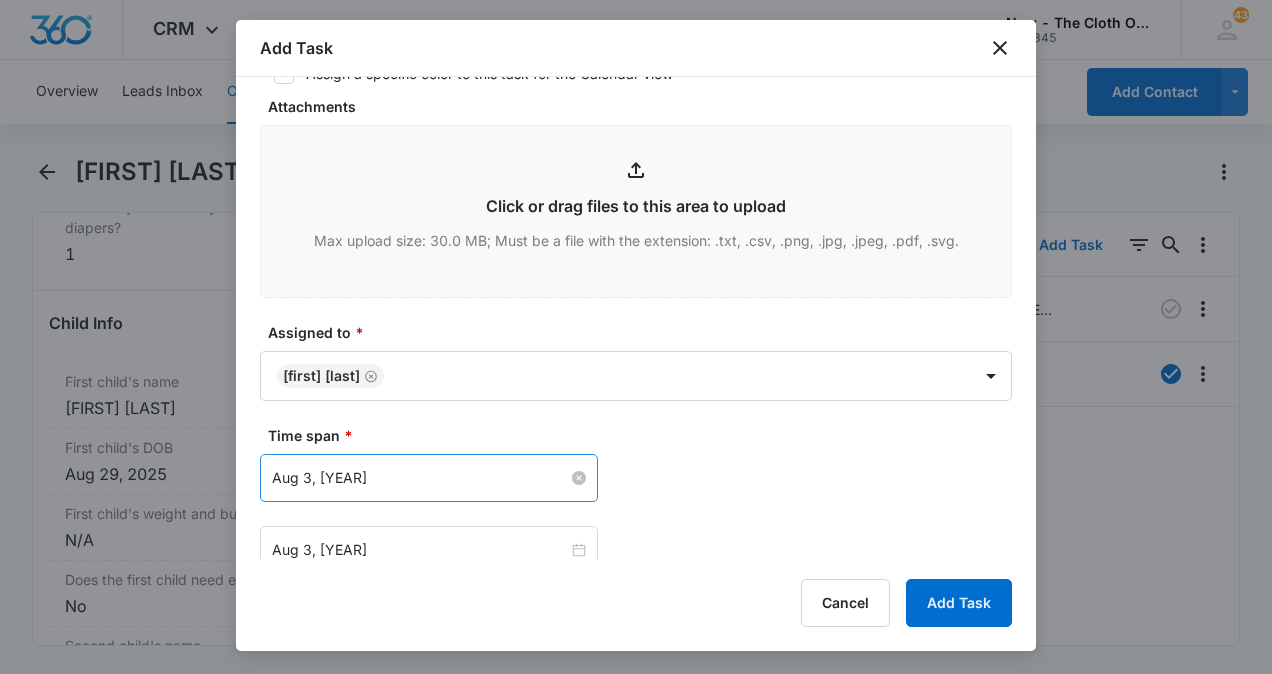 click on "[DATE] [MONTH]" at bounding box center [420, 478] 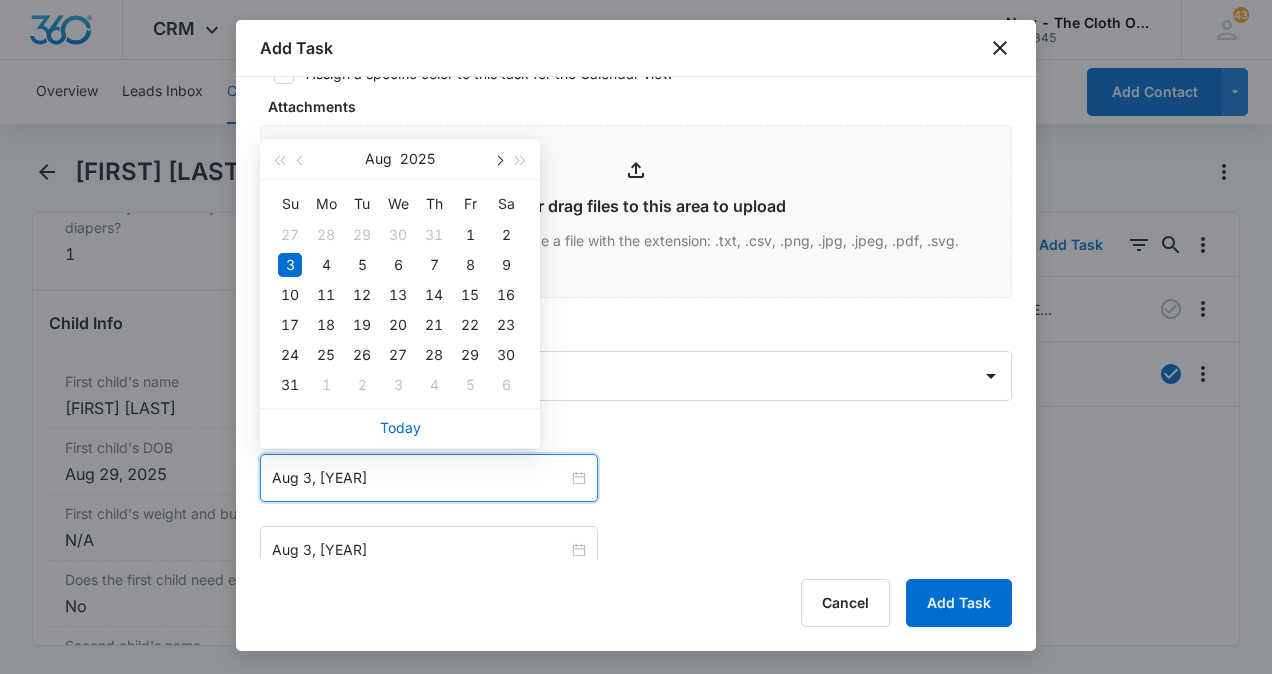 click at bounding box center (498, 159) 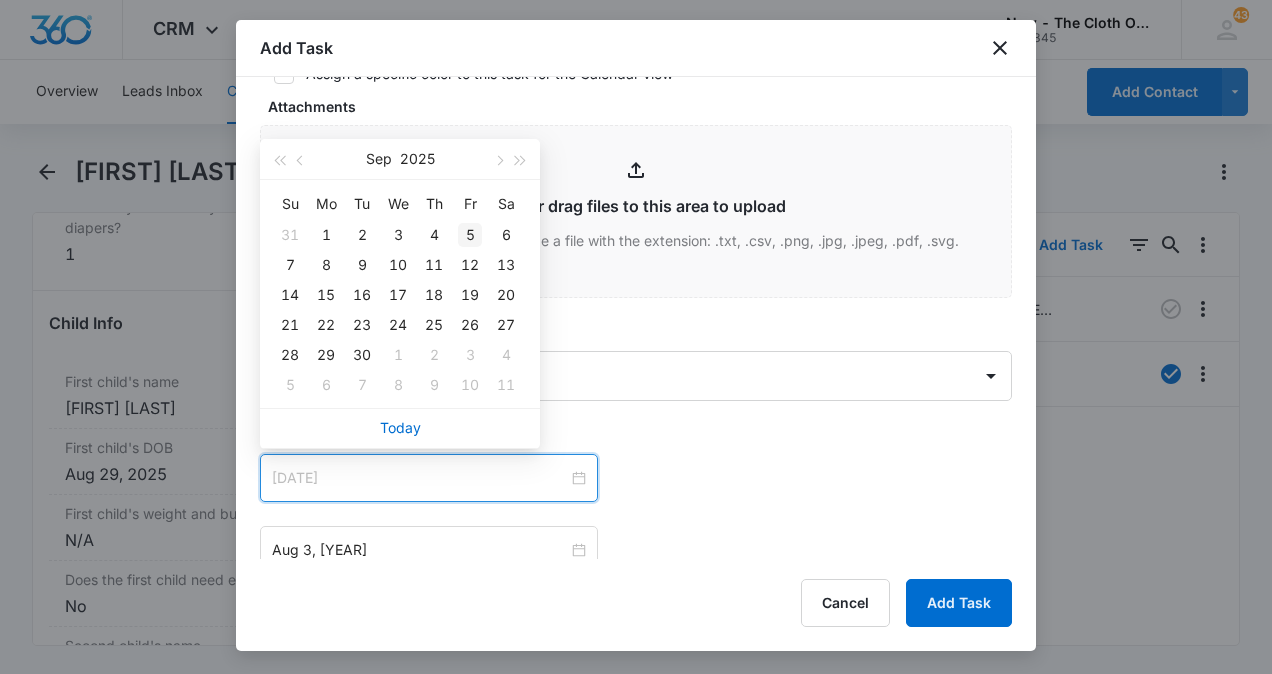 type on "Sep 5, 2025" 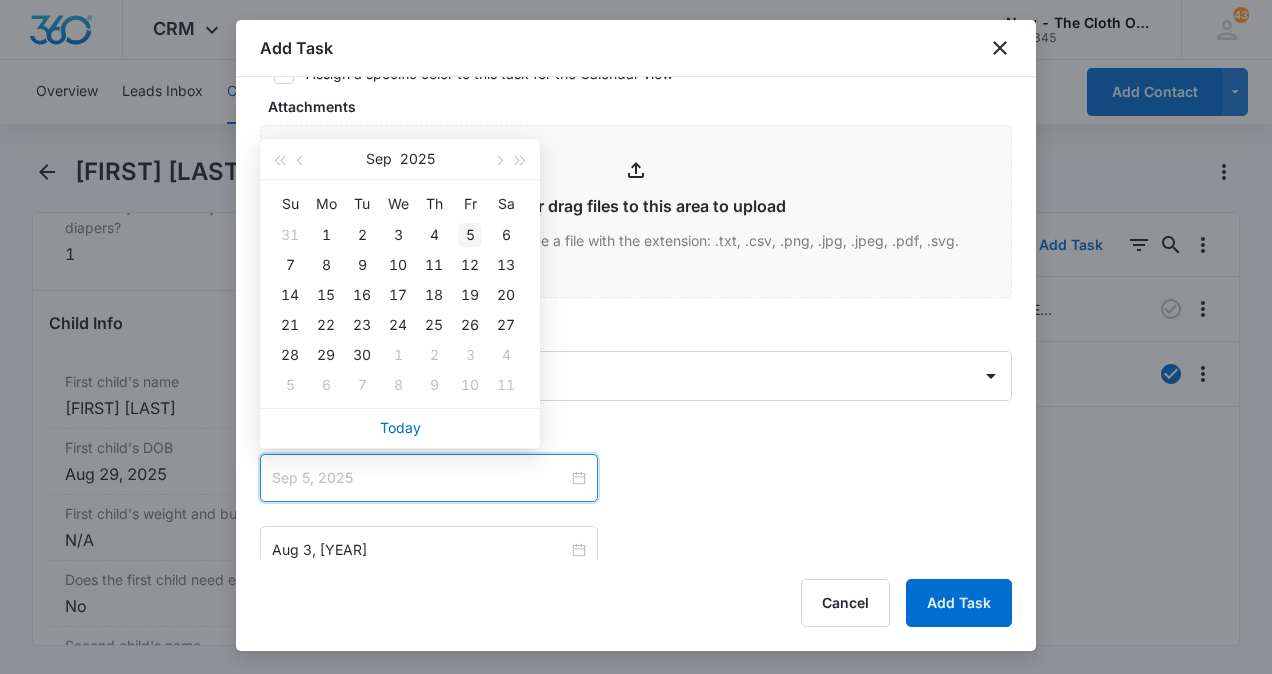 click on "5" at bounding box center (470, 235) 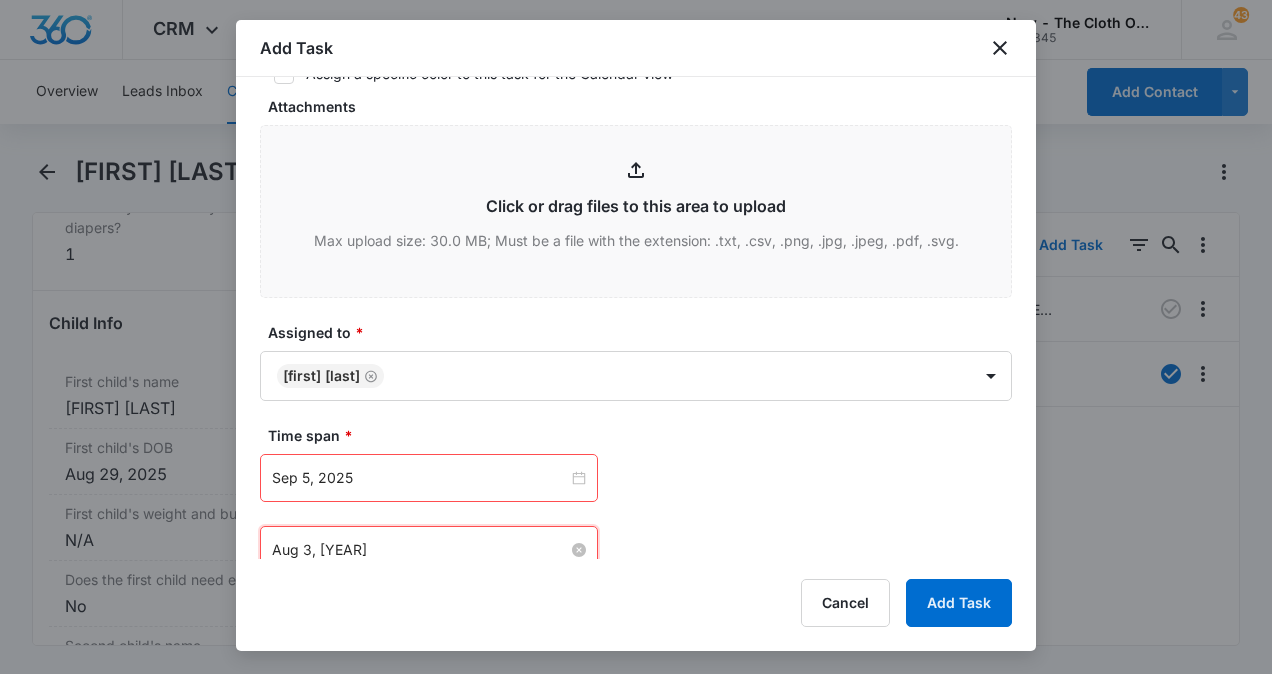 click on "[DATE] [MONTH]" at bounding box center (420, 550) 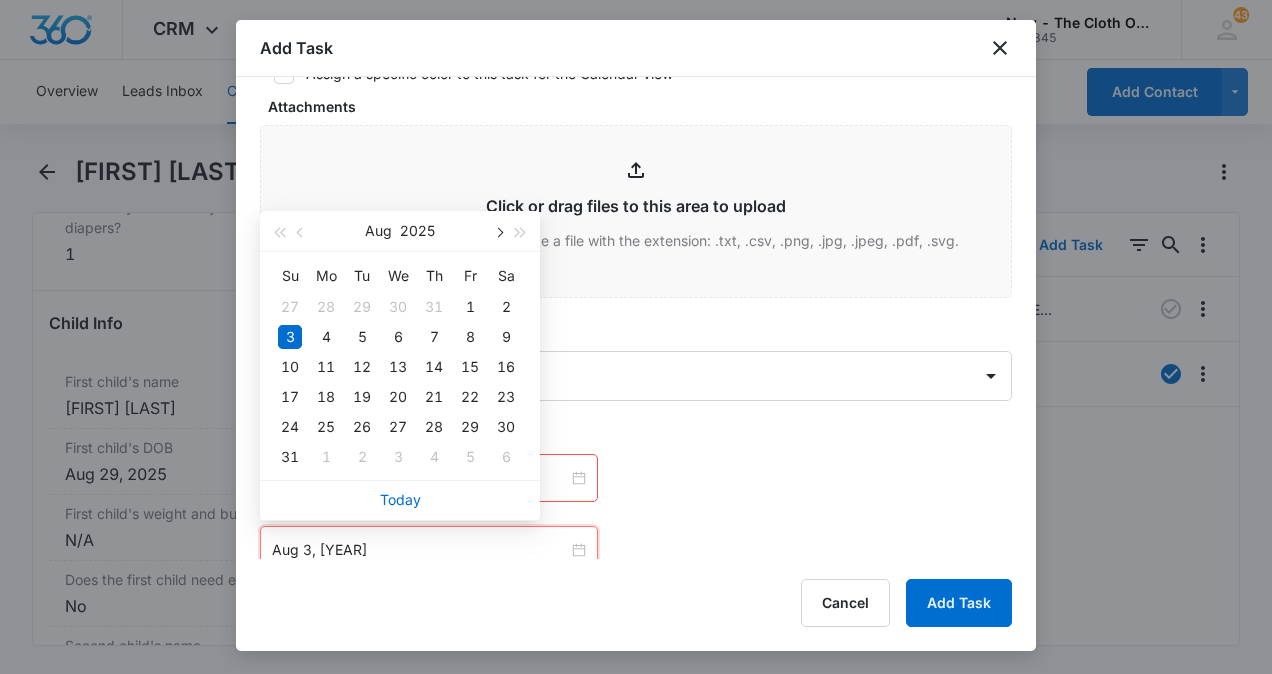 click at bounding box center [498, 231] 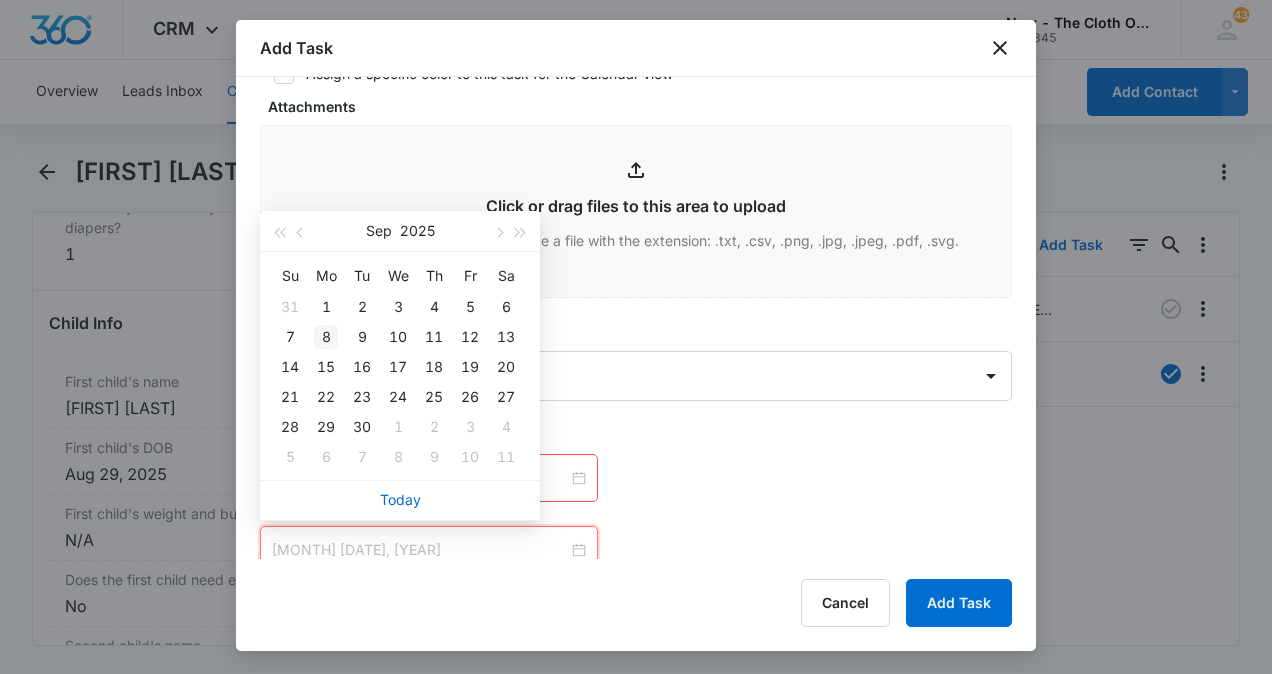 type on "Sep 8, 2025" 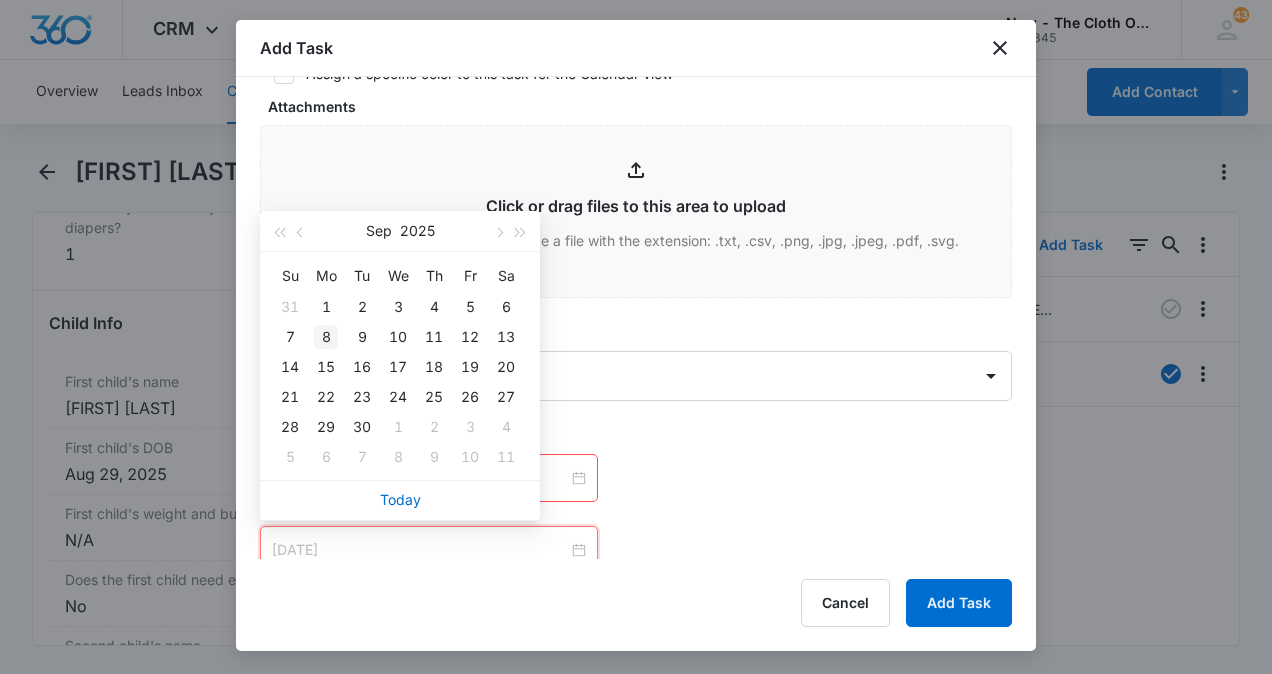click on "8" at bounding box center (326, 337) 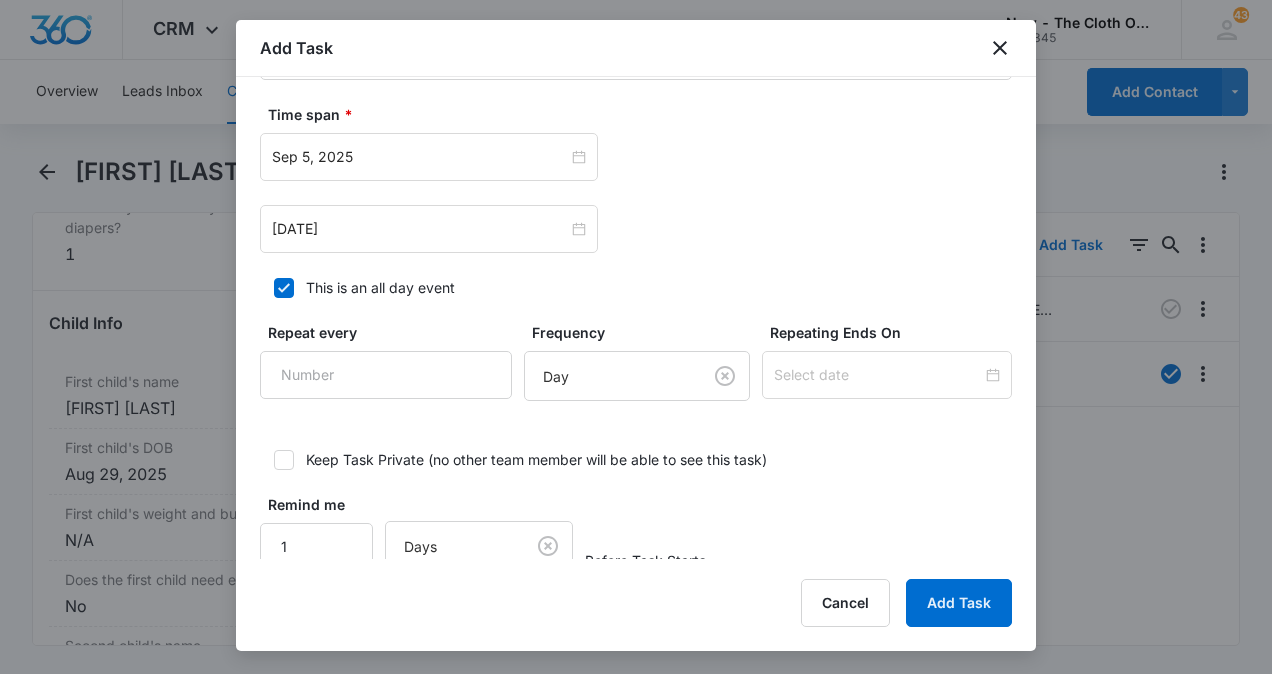 scroll, scrollTop: 1314, scrollLeft: 0, axis: vertical 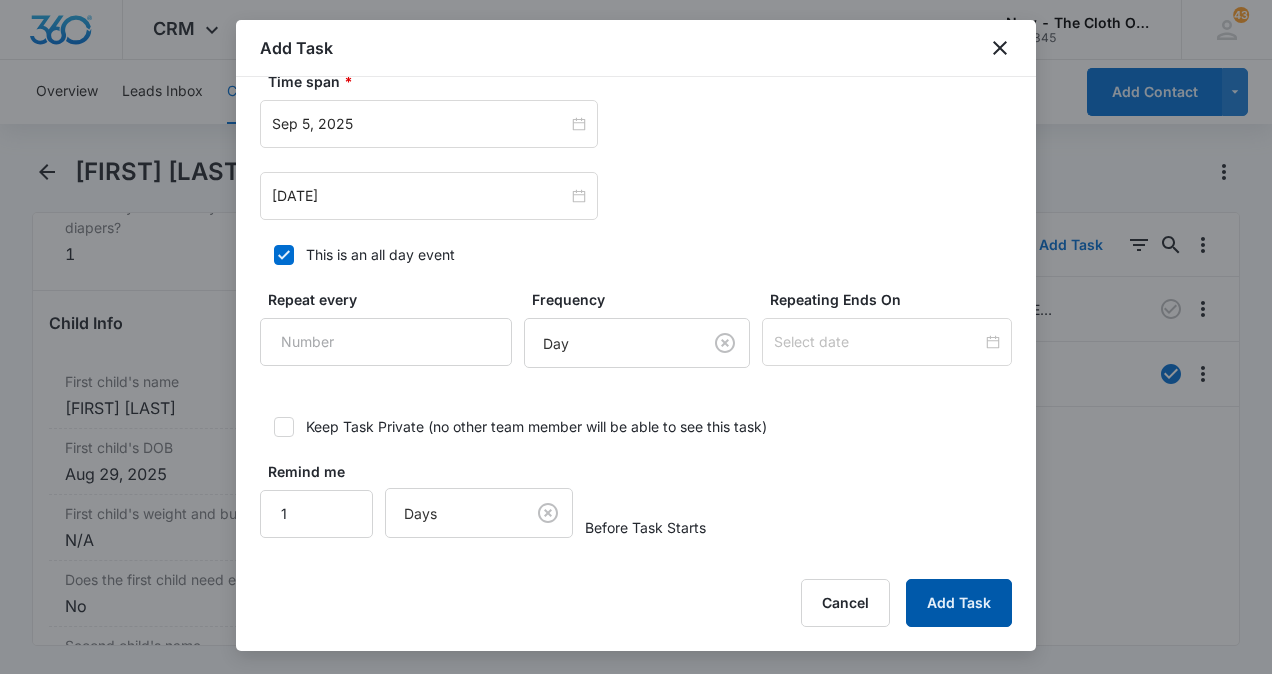 click on "Add Task" at bounding box center (959, 603) 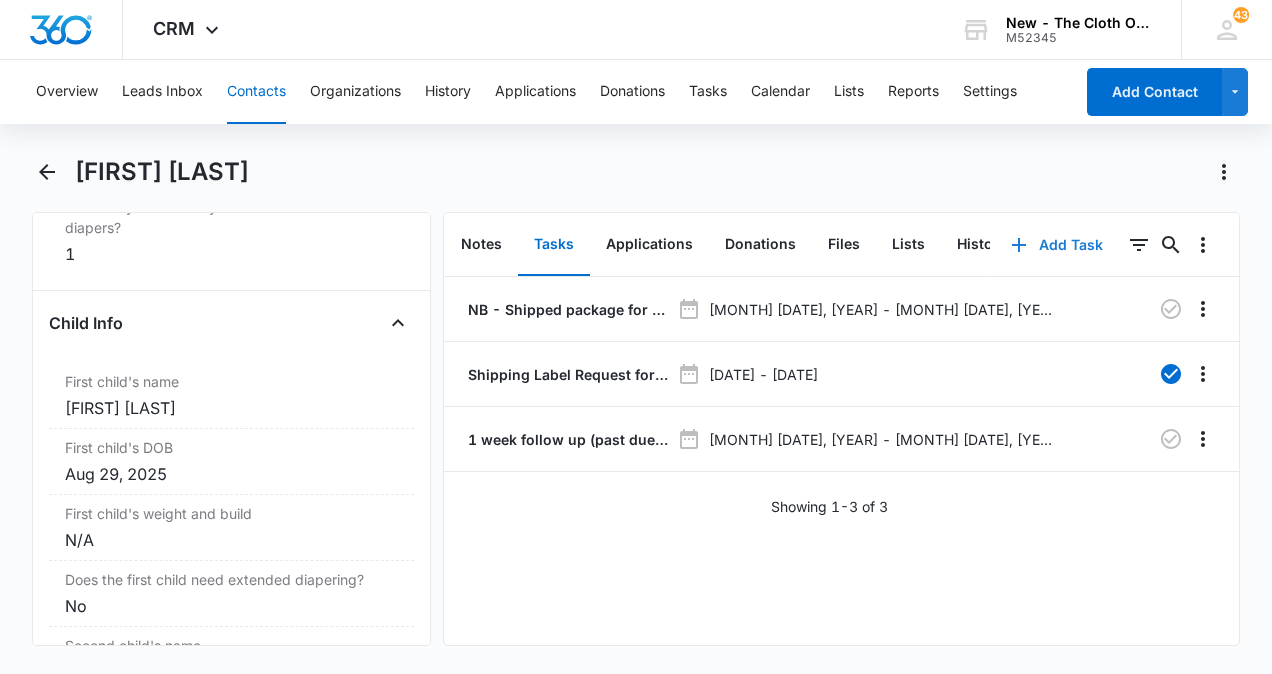 click on "Add Task" at bounding box center (1057, 245) 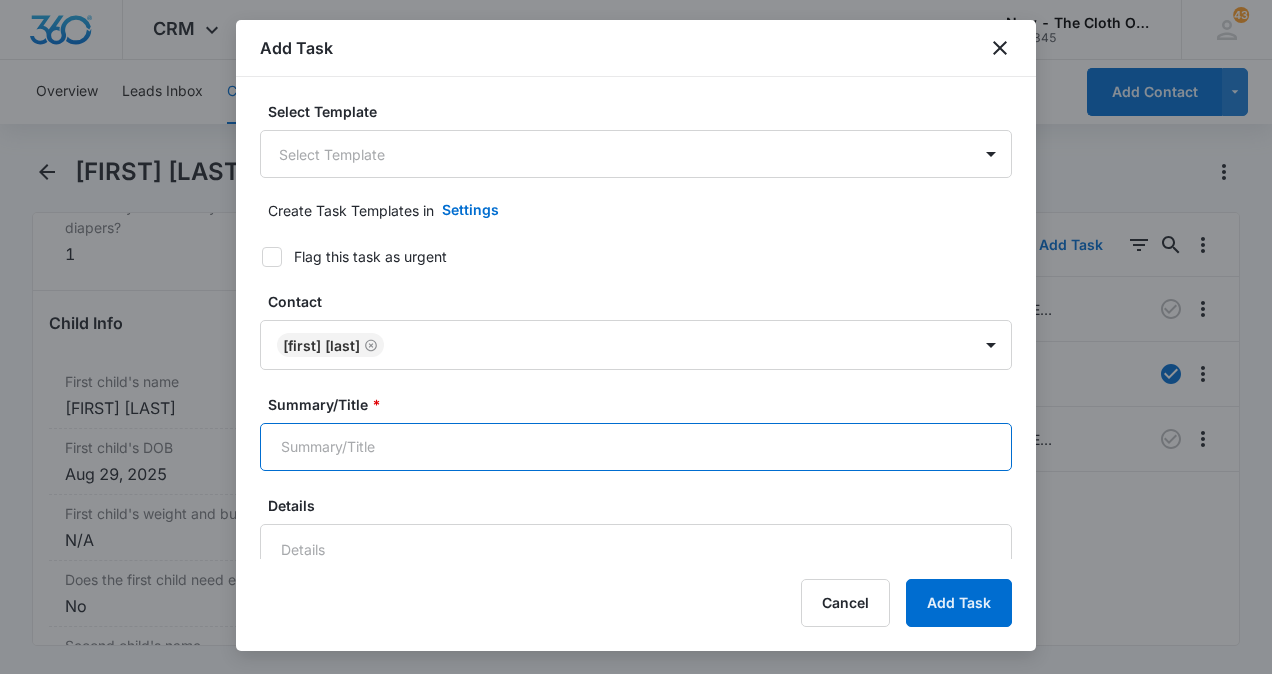 click on "Summary/Title *" at bounding box center [636, 447] 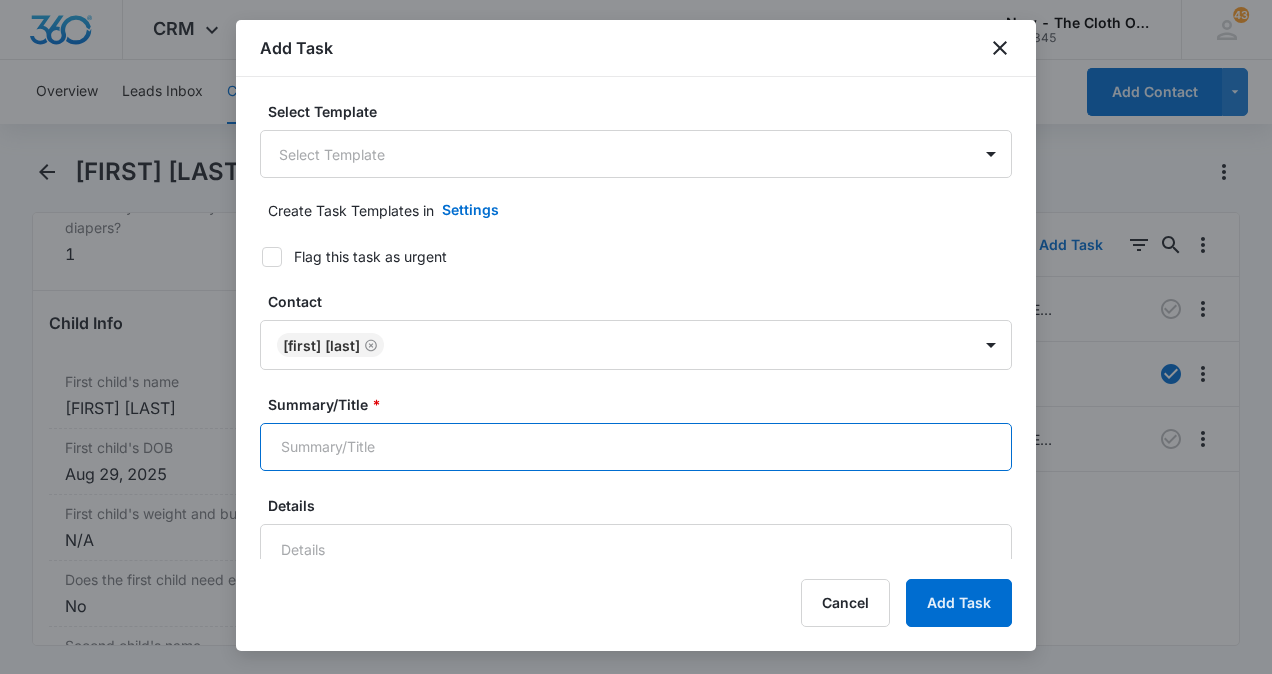 type on "3 month follow-up on NB package" 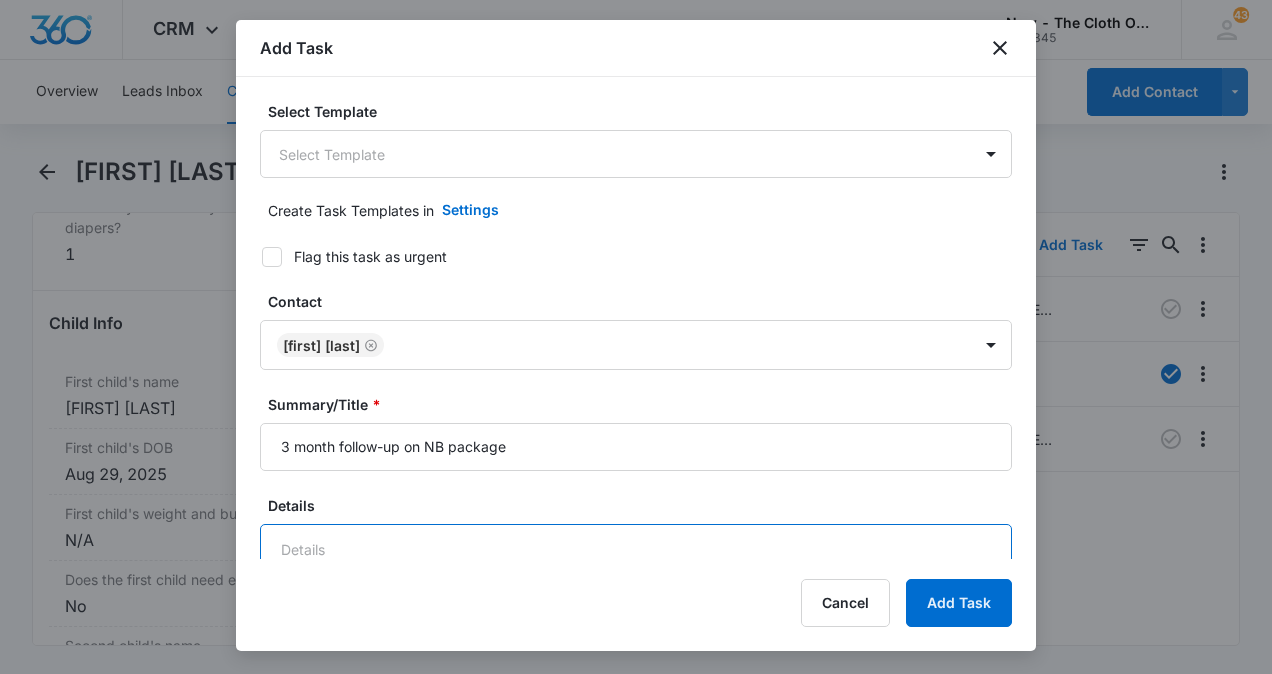 click on "Details" at bounding box center [636, 581] 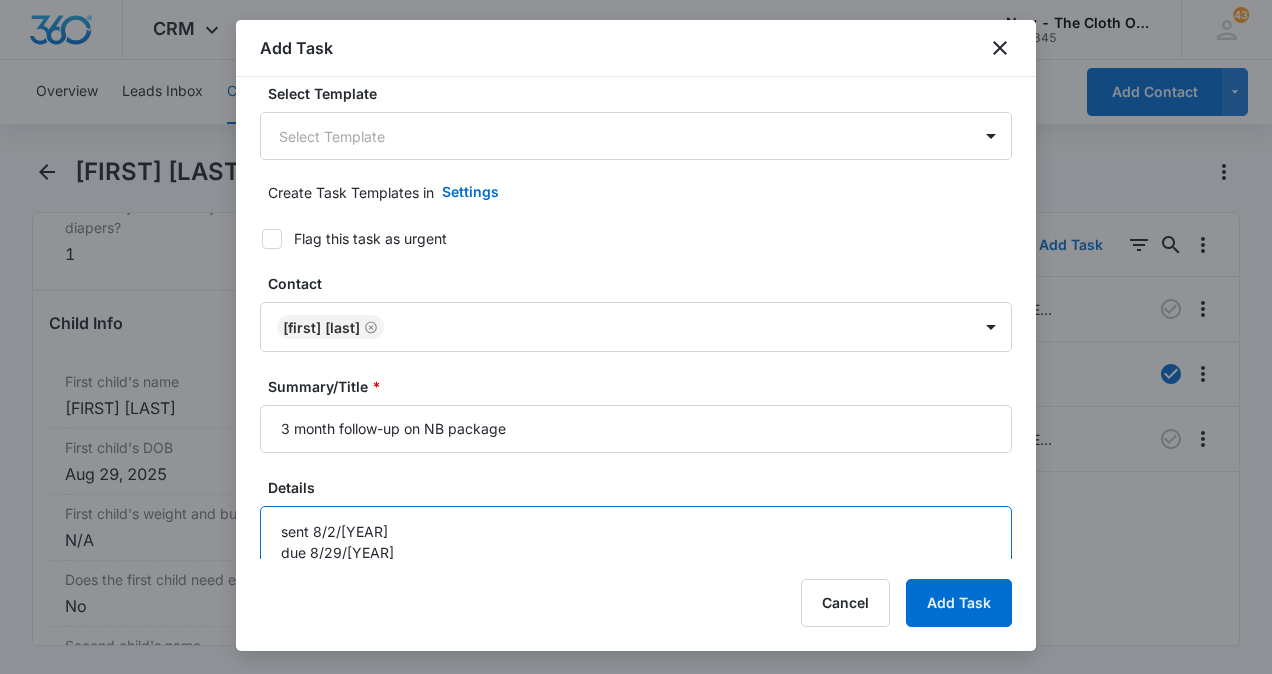 scroll, scrollTop: 40, scrollLeft: 0, axis: vertical 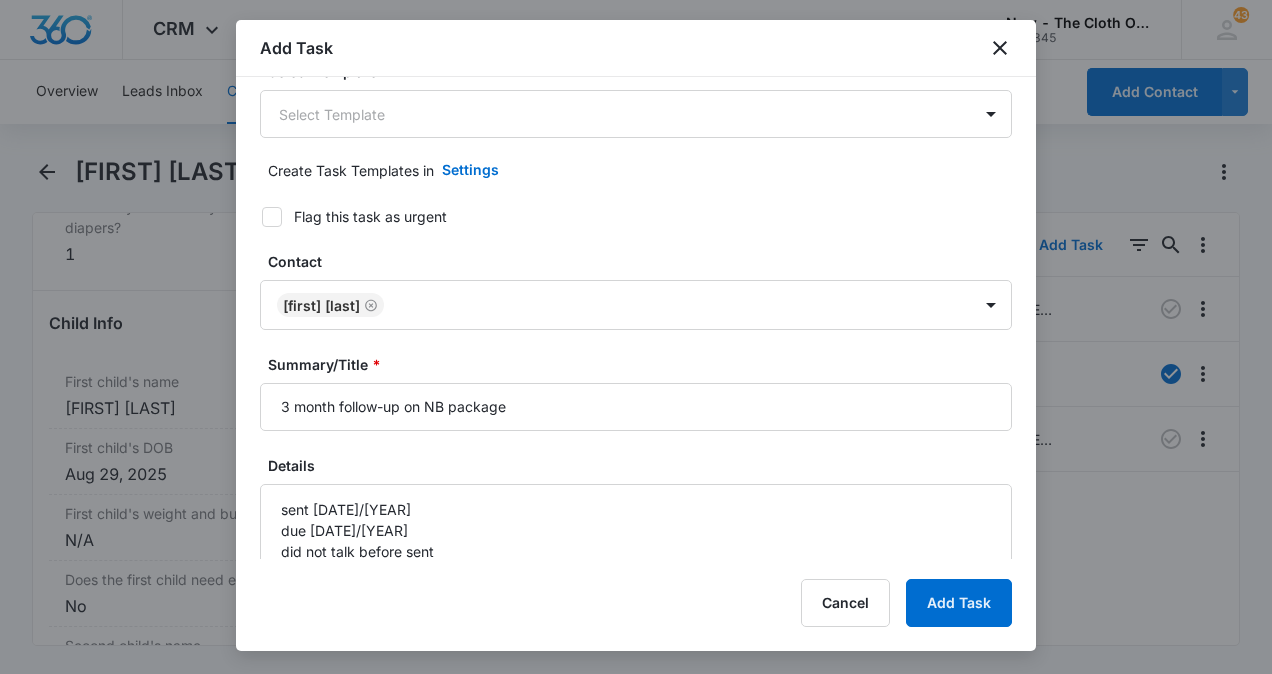 click on "Cancel Add Task" at bounding box center [636, 603] 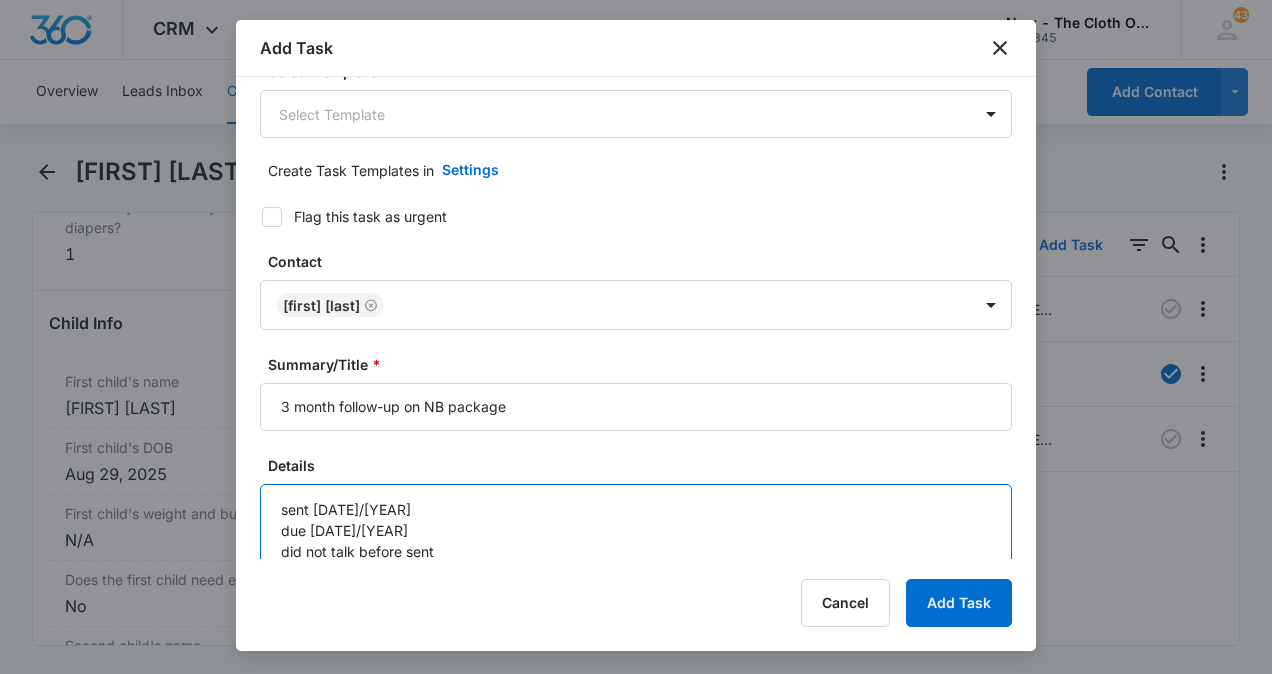 click on "sent 8/2/25
due 8/29/25
did not talk before sent" at bounding box center (636, 541) 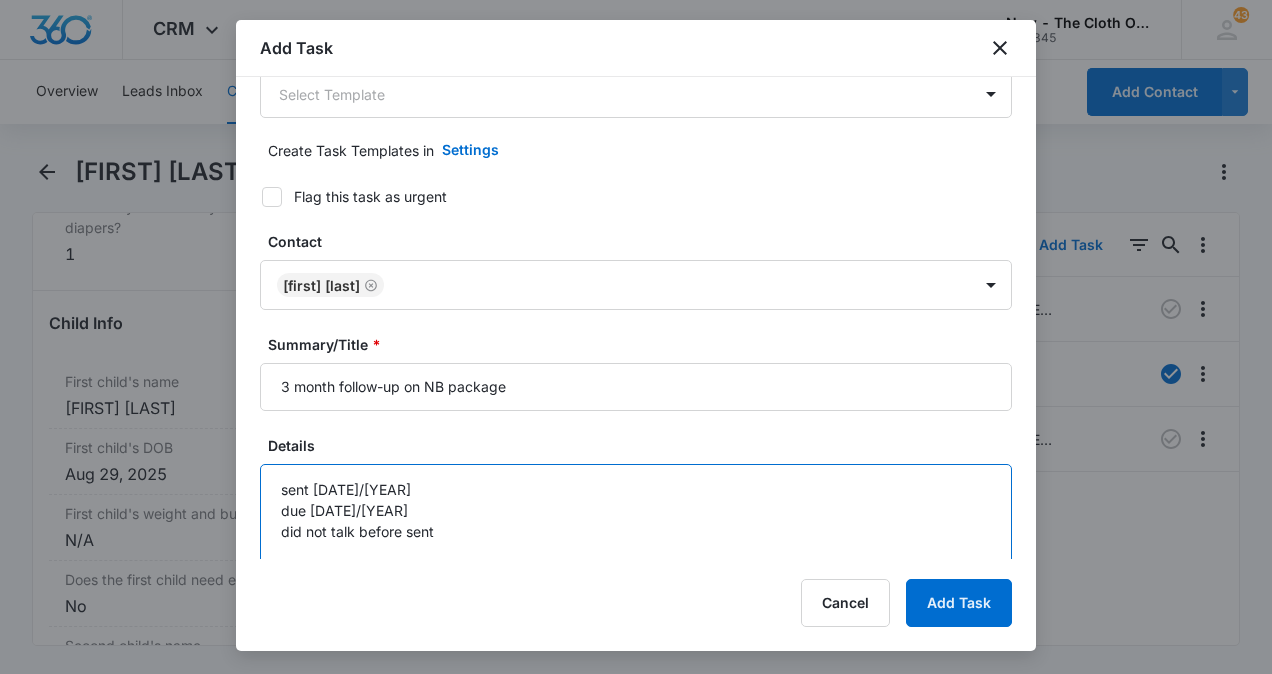 scroll, scrollTop: 5, scrollLeft: 0, axis: vertical 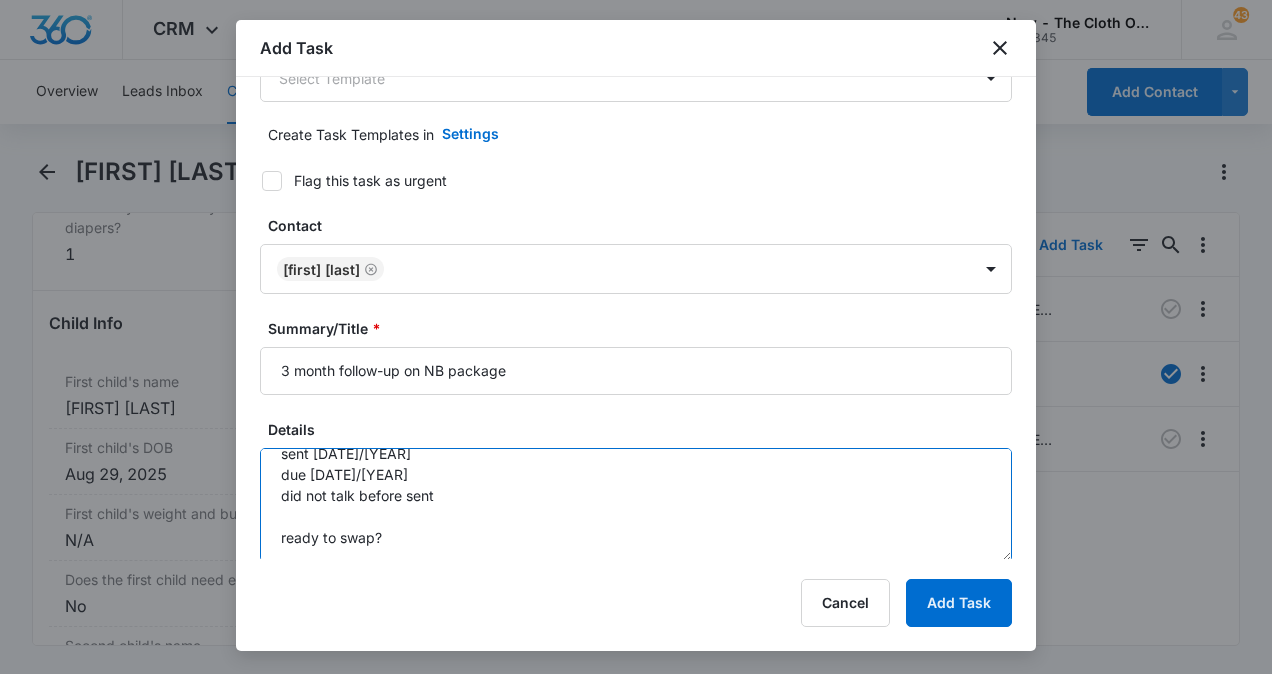 type on "sent 8/2/25
due 8/29/25
did not talk before sent
ready to swap?" 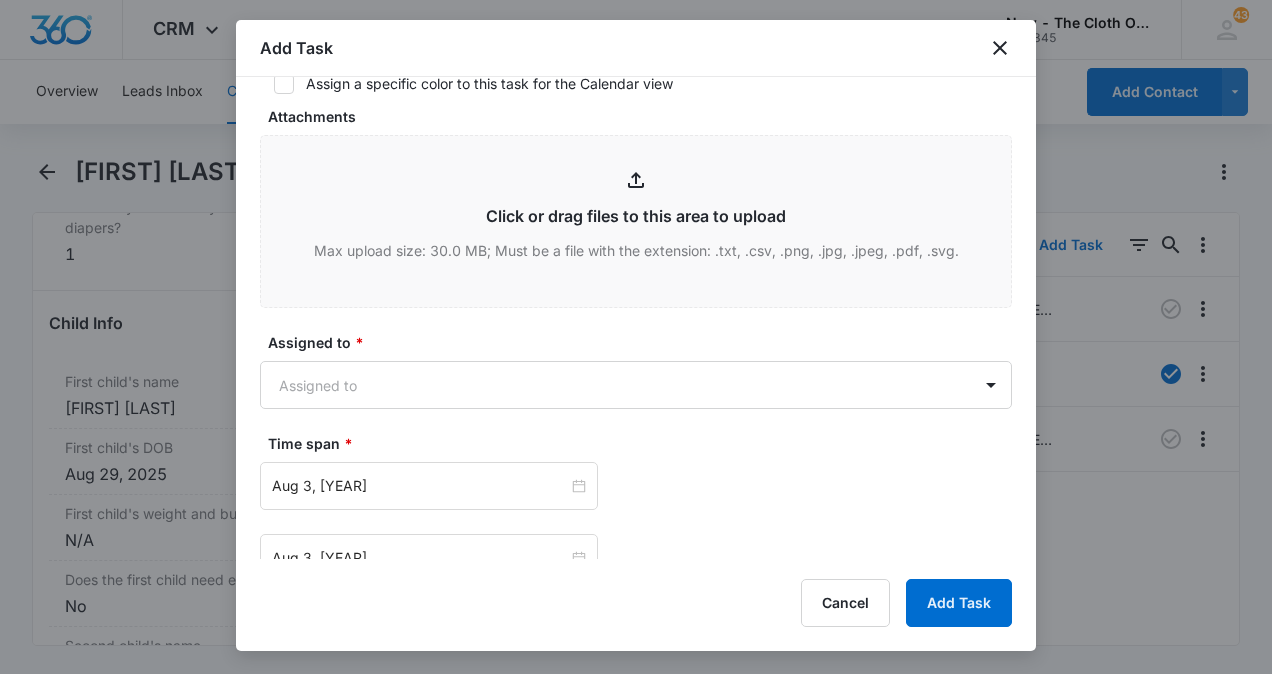 scroll, scrollTop: 944, scrollLeft: 0, axis: vertical 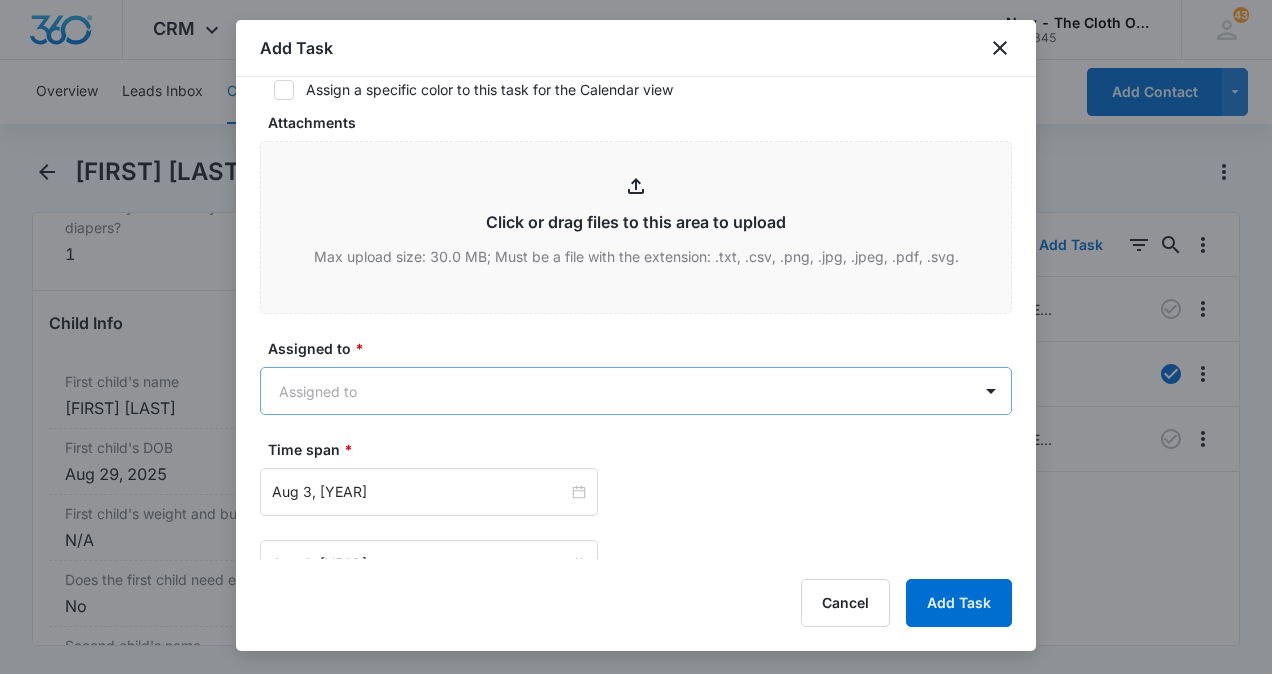 click on "CRM Apps Reputation CRM Email Social Ads Intelligence Brand Settings New - The Cloth Option M52345 Your Accounts View All 43 JT Jennifer Taylor jennifer.GA@theclothoption.org My Profile 43 Notifications Support Logout Terms & Conditions   •   Privacy Policy Overview Leads Inbox Contacts Organizations History Applications Donations Tasks Calendar Lists Reports Settings Add Contact Tatianna King Remove TK Tatianna King Contact Info Name Cancel Save Changes Tatianna King Phone Cancel Save Changes (929) 352-9529 Email Cancel Save Changes tatistroman@gmail.com Organization Cancel Save Changes --- Address Cancel Save Changes 2613 Serenity Lane Augusta Georgia 30909-0645 Details Lead Source Cancel Save Changes Application - Updated Contact Type Cancel Save Changes Applicant Contact Status Cancel Save Changes Ready for package Assigned To Cancel Save Changes Jennifer Taylor Tags Cancel Save Changes --- Next Contact Date Cancel Save Changes --- Color Tag Current Color: Cancel Save Changes Payments ID ID 16821 ---" at bounding box center (636, 337) 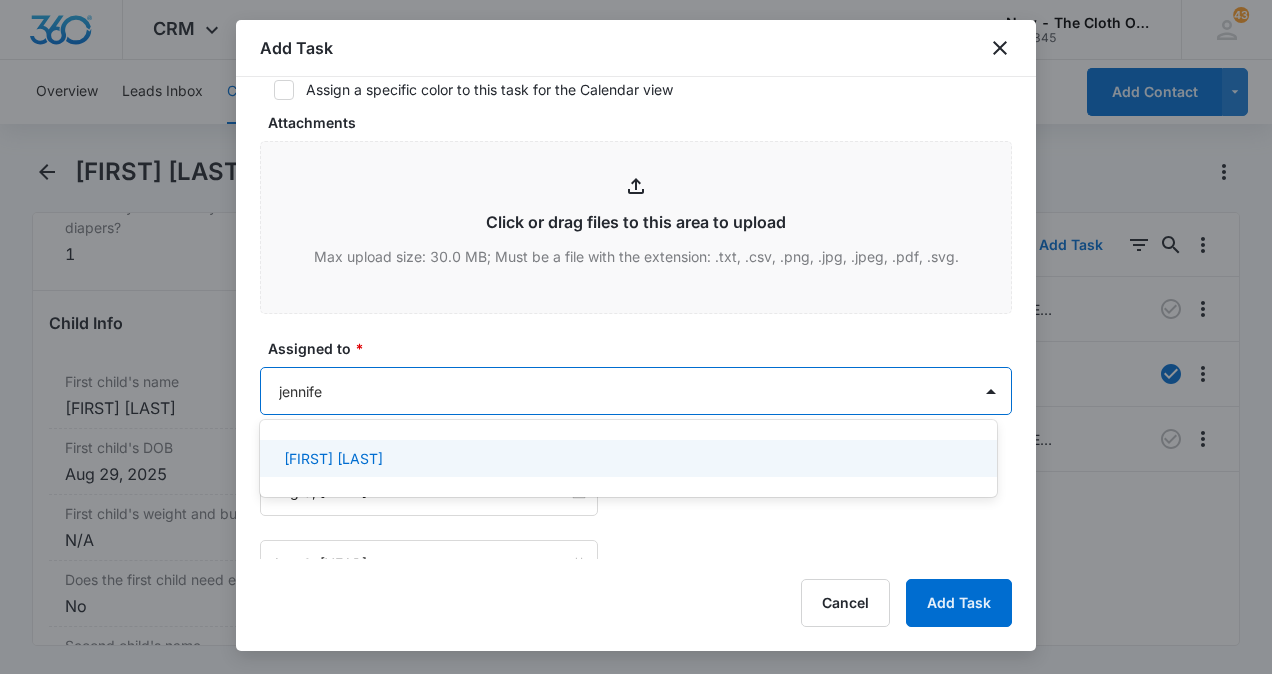 type on "[FIRST]" 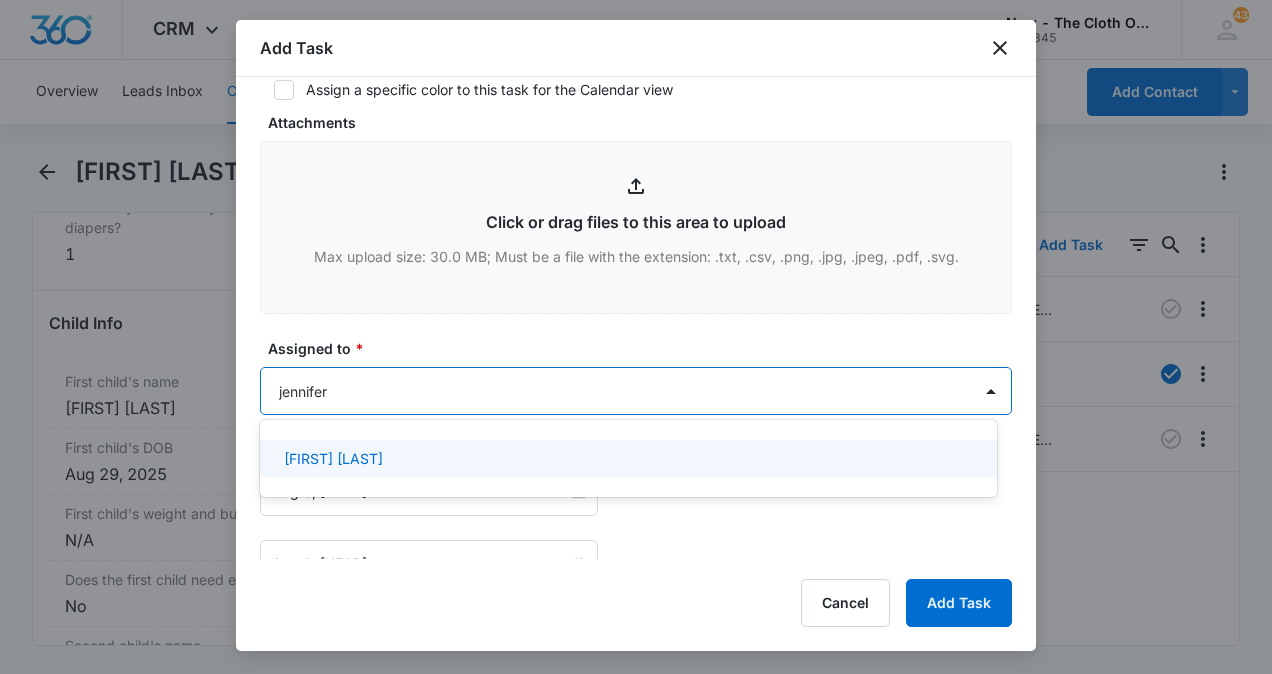 click on "[FIRST] [LAST]" at bounding box center [333, 458] 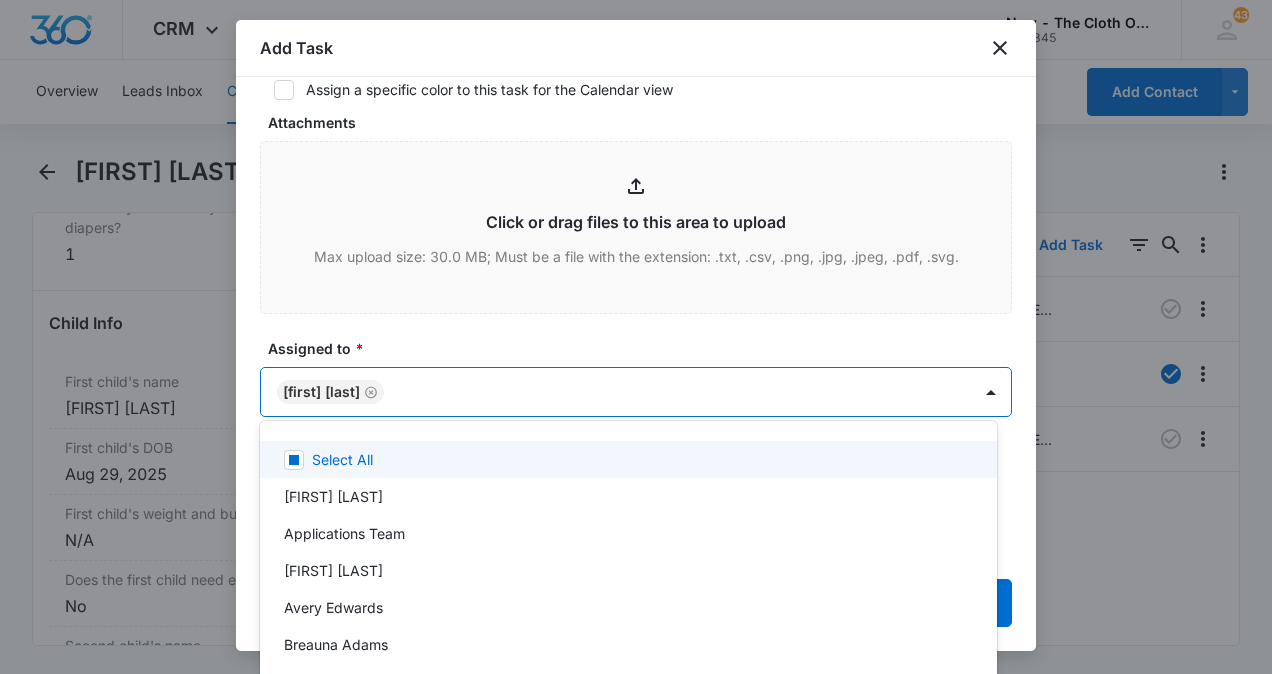 click at bounding box center (636, 337) 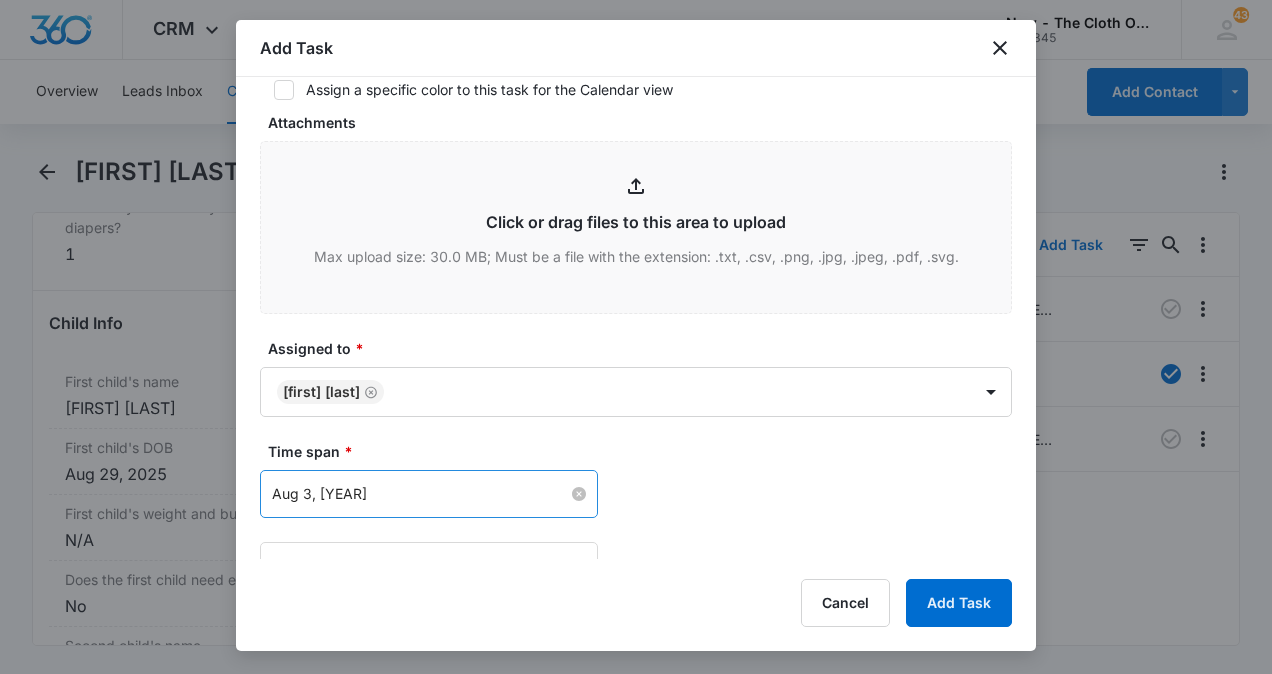 click on "[DATE] [MONTH]" at bounding box center (420, 494) 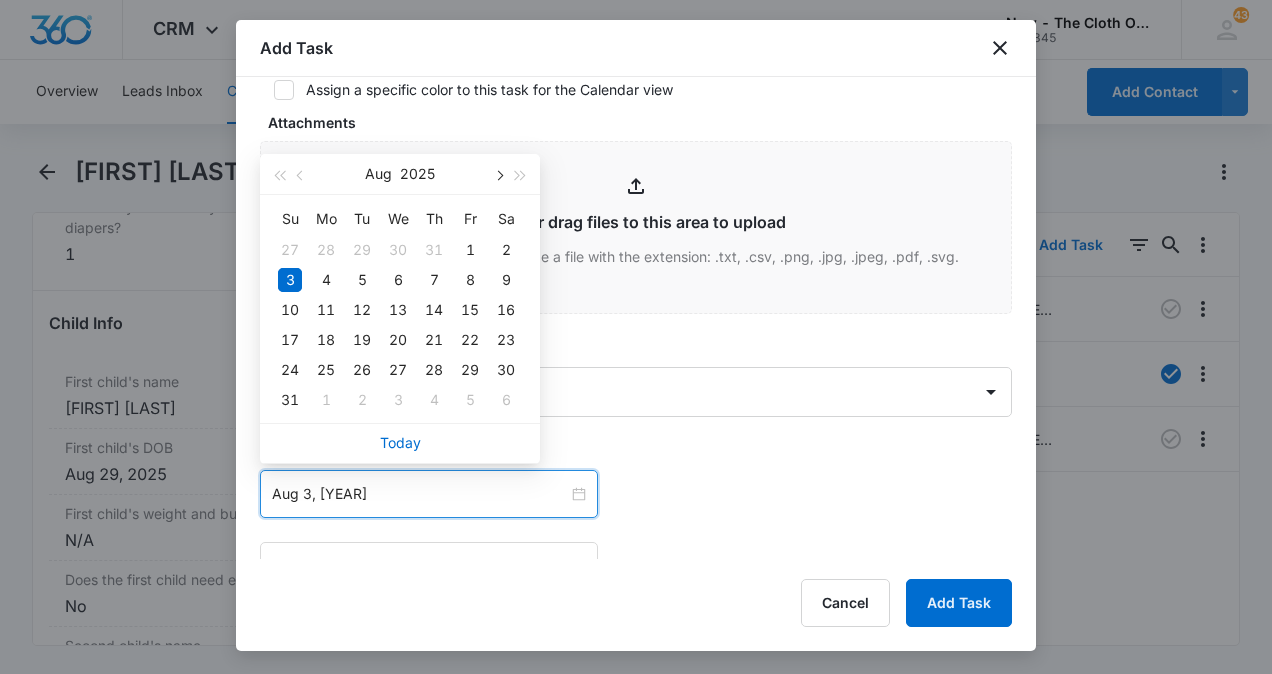 click at bounding box center (498, 174) 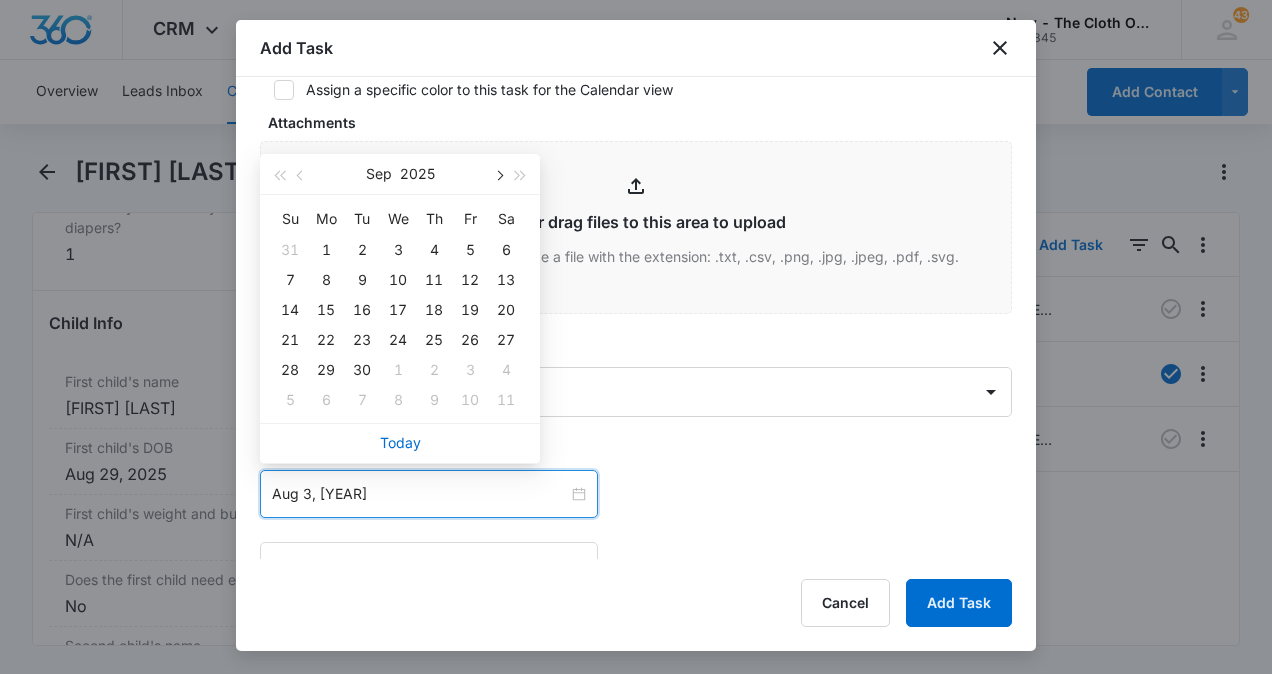 click at bounding box center (498, 174) 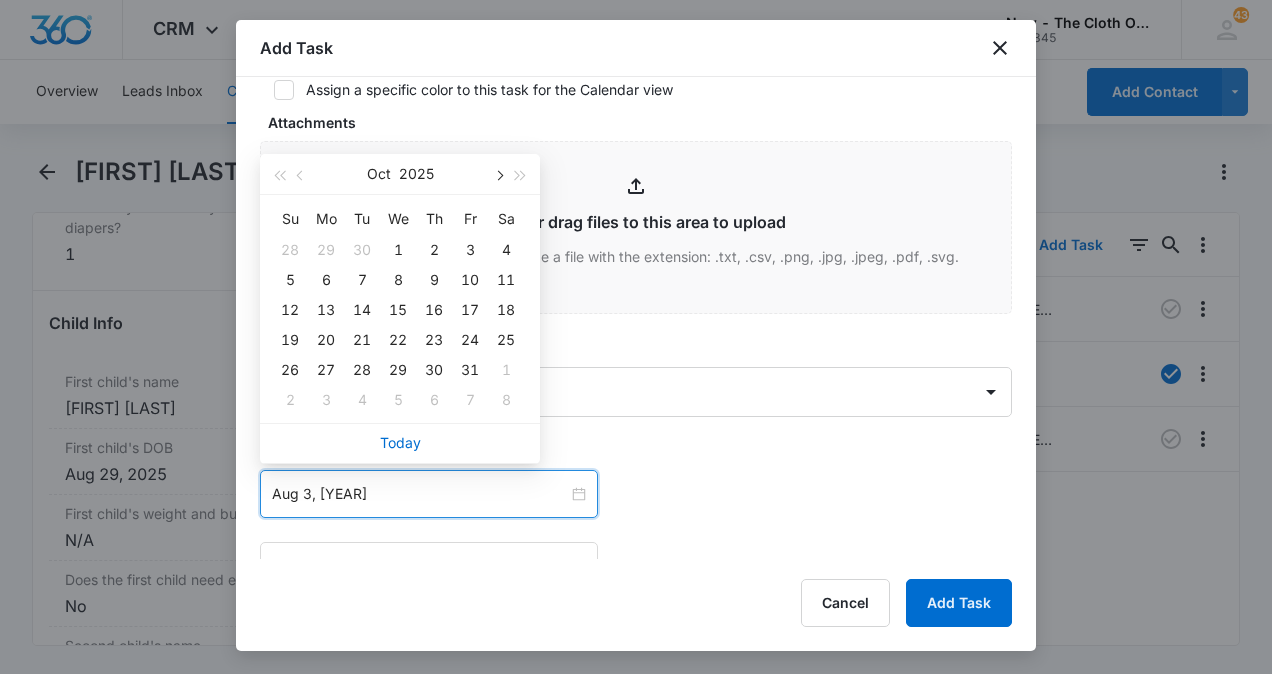 click at bounding box center (498, 174) 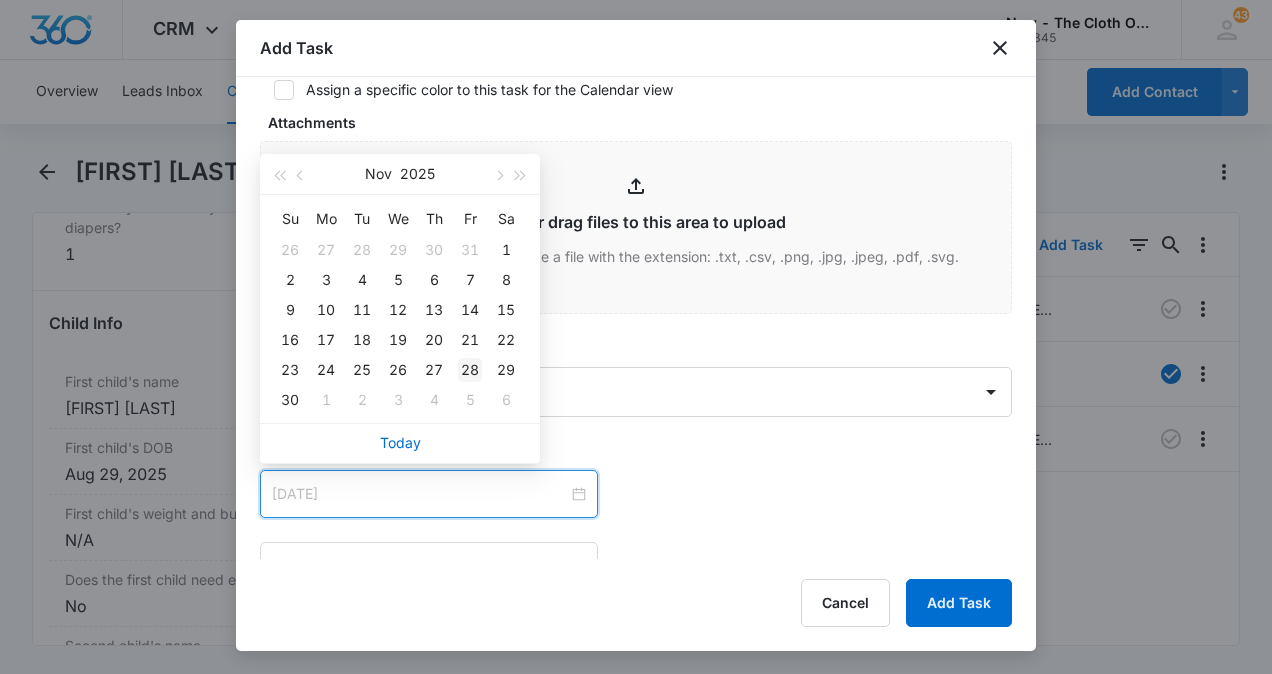 type on "Nov 28, 2025" 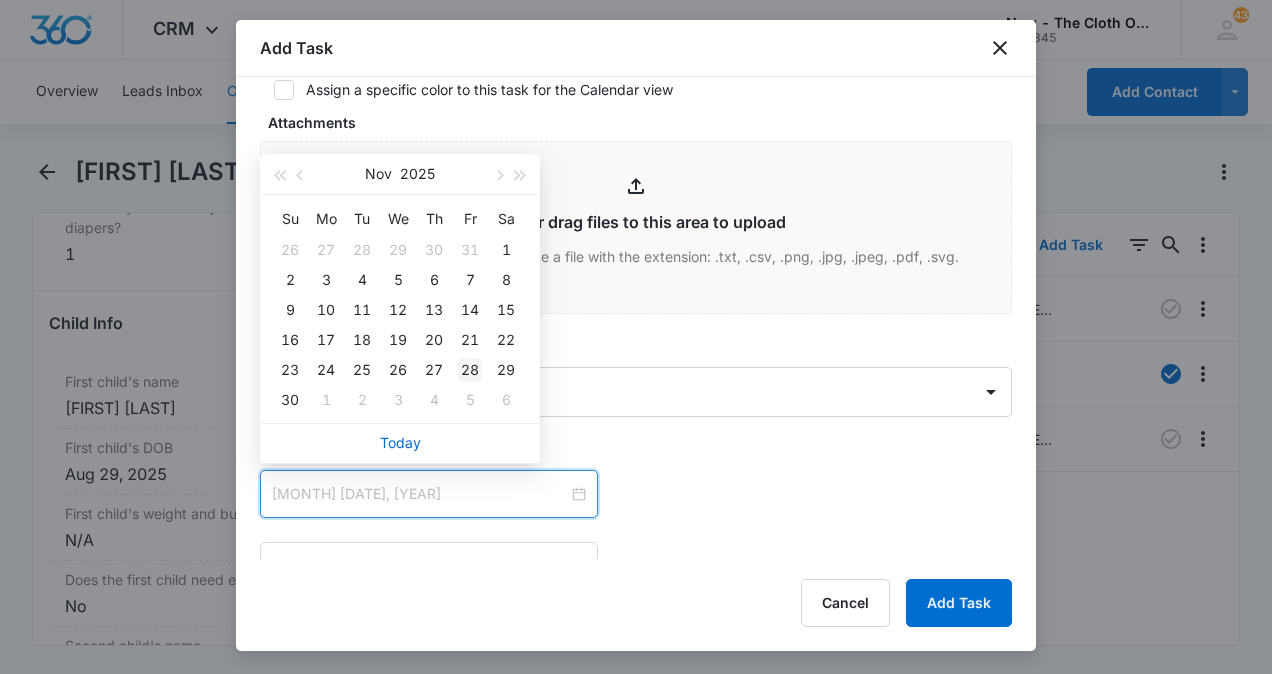 click on "28" at bounding box center (470, 370) 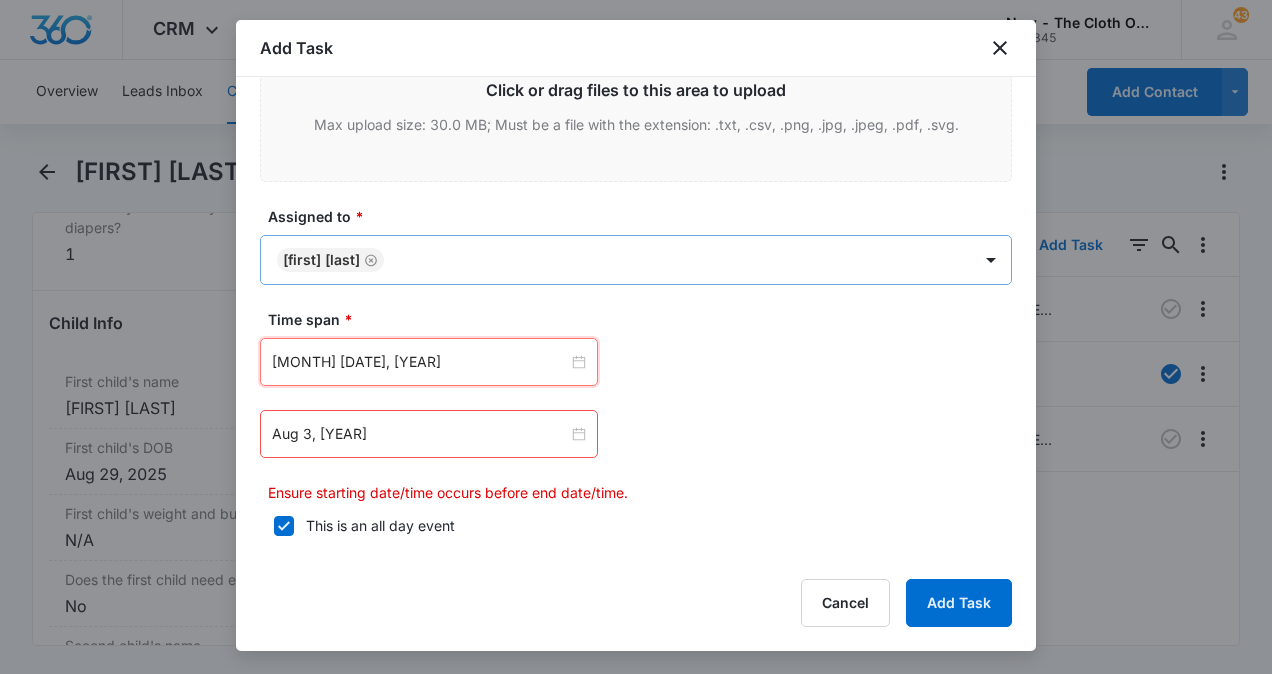 scroll, scrollTop: 1118, scrollLeft: 0, axis: vertical 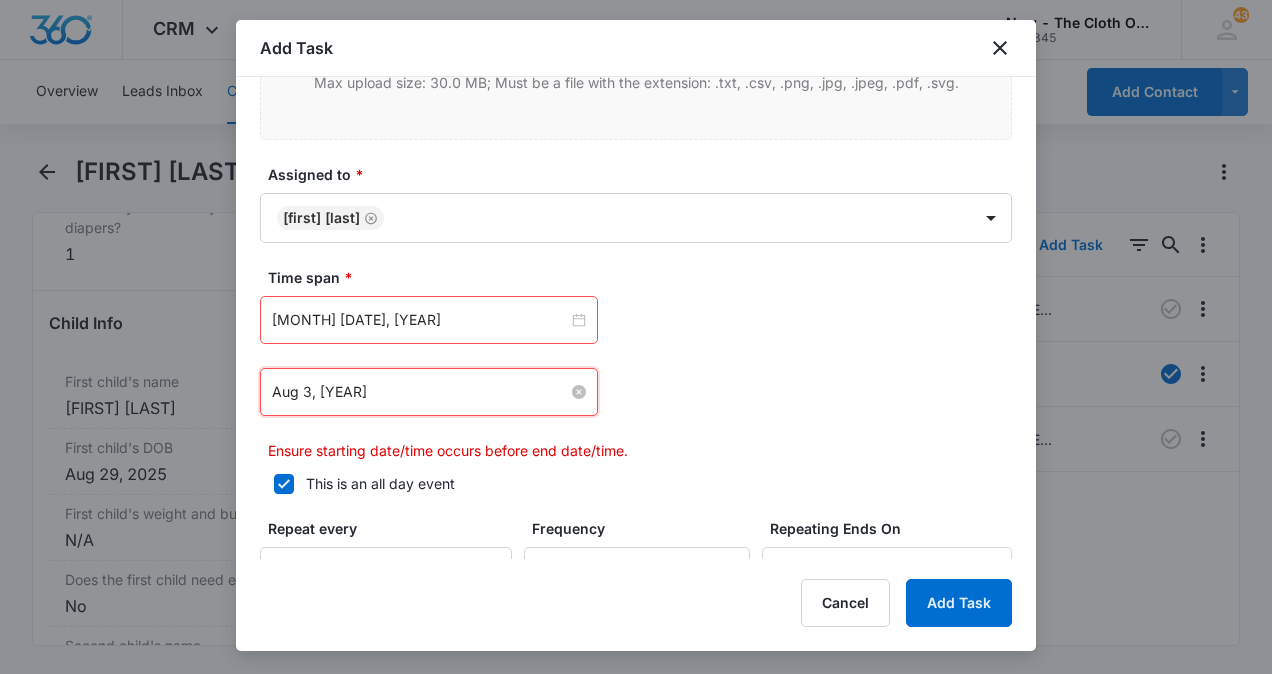 click on "[DATE] [MONTH]" at bounding box center (420, 392) 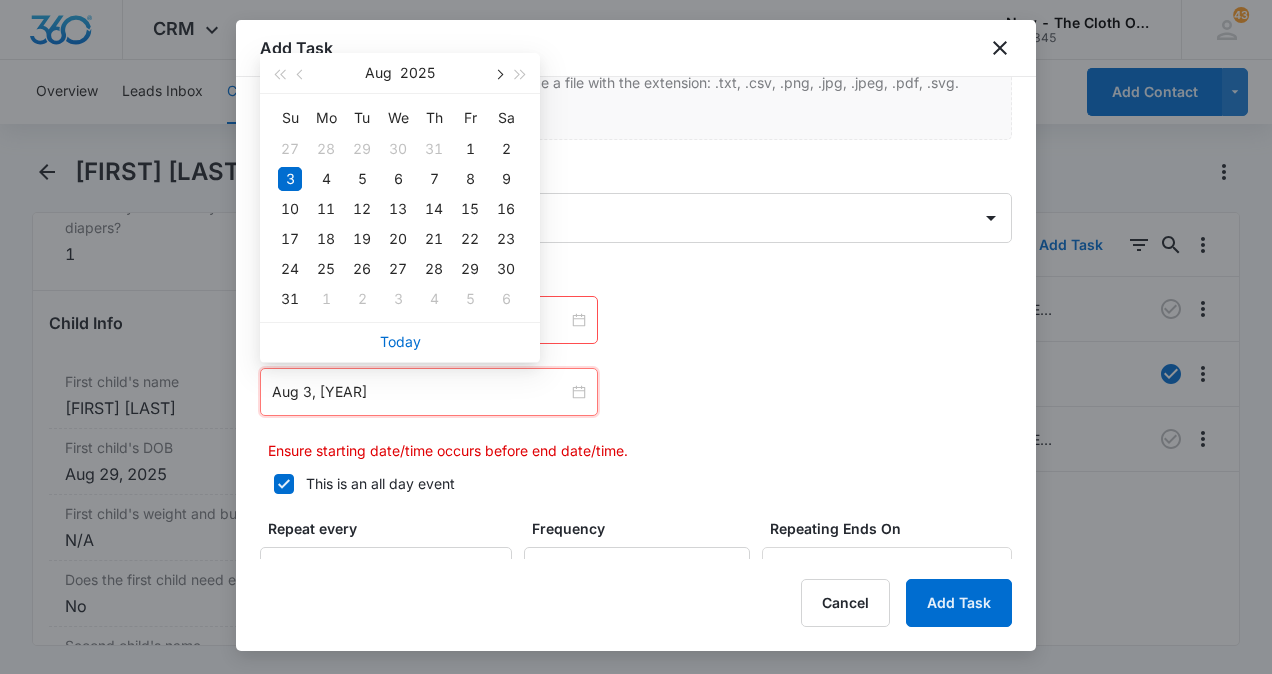 click at bounding box center (498, 75) 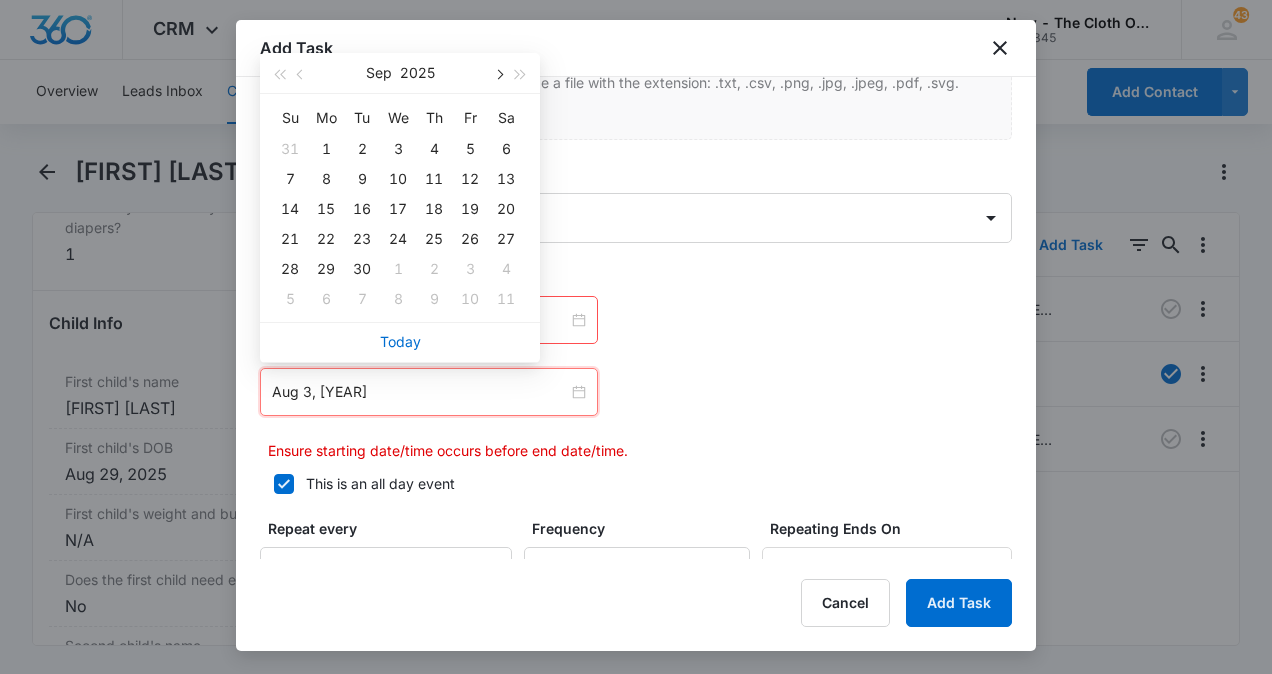 click at bounding box center (498, 75) 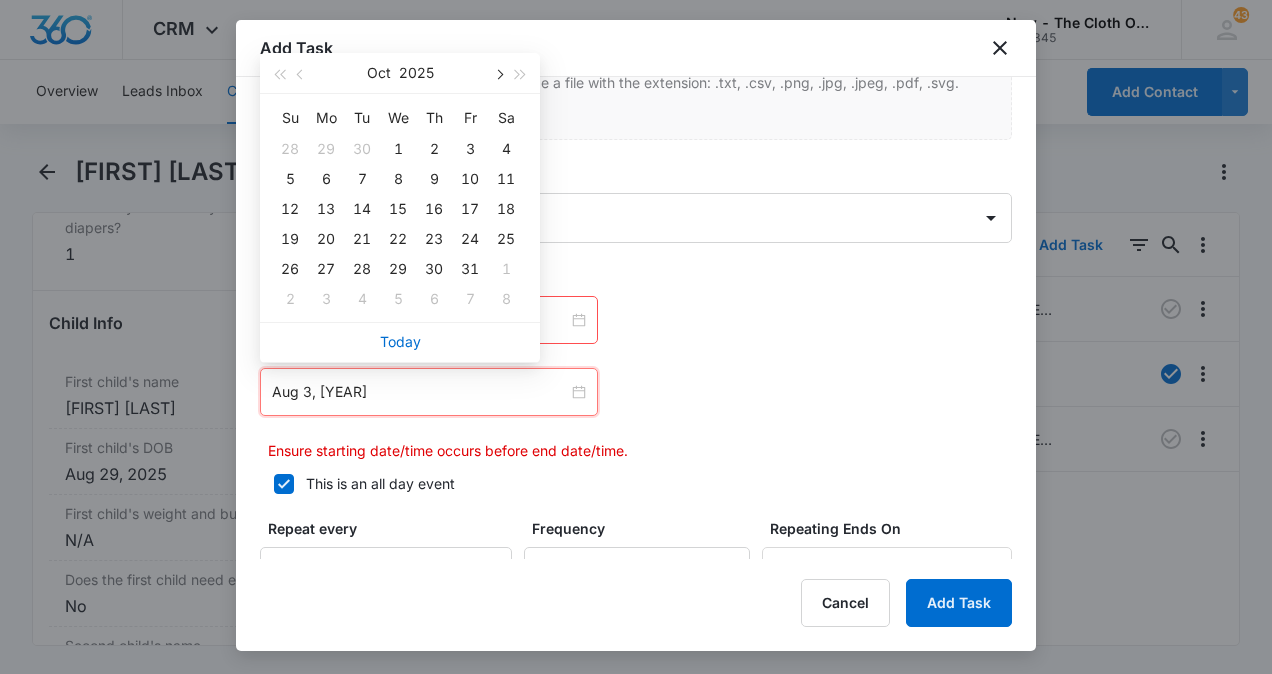 click at bounding box center (498, 75) 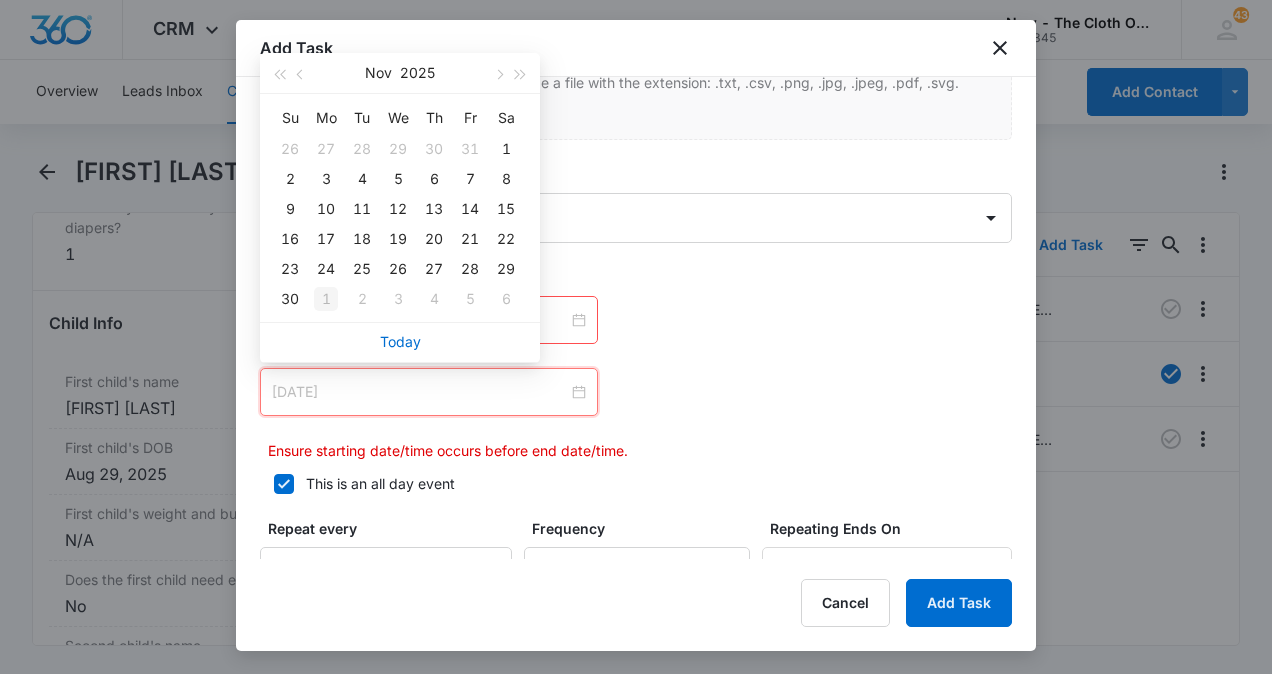 type on "Dec 1, 2025" 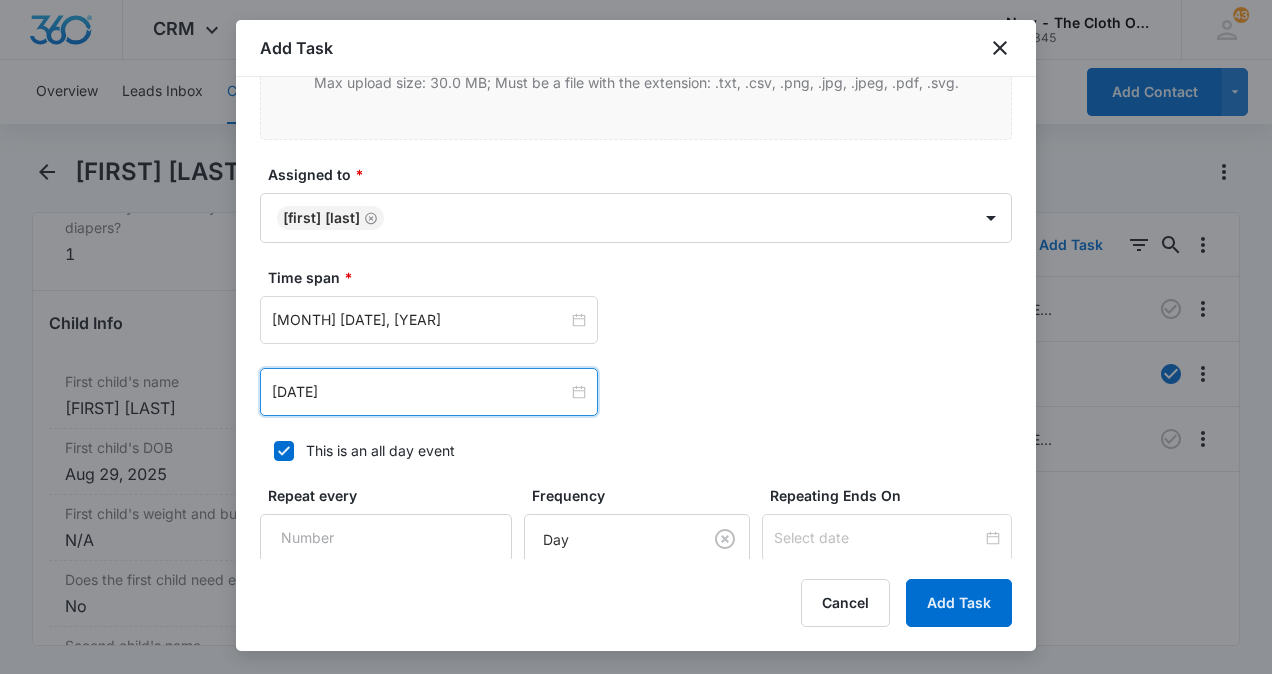 click on "Dec 1, 2025 Dec 2025 Su Mo Tu We Th Fr Sa 30 1 2 3 4 5 6 7 8 9 10 11 12 13 14 15 16 17 18 19 20 21 22 23 24 25 26 27 28 29 30 31 1 2 3 4 5 6 7 8 9 10 Today" at bounding box center [636, 392] 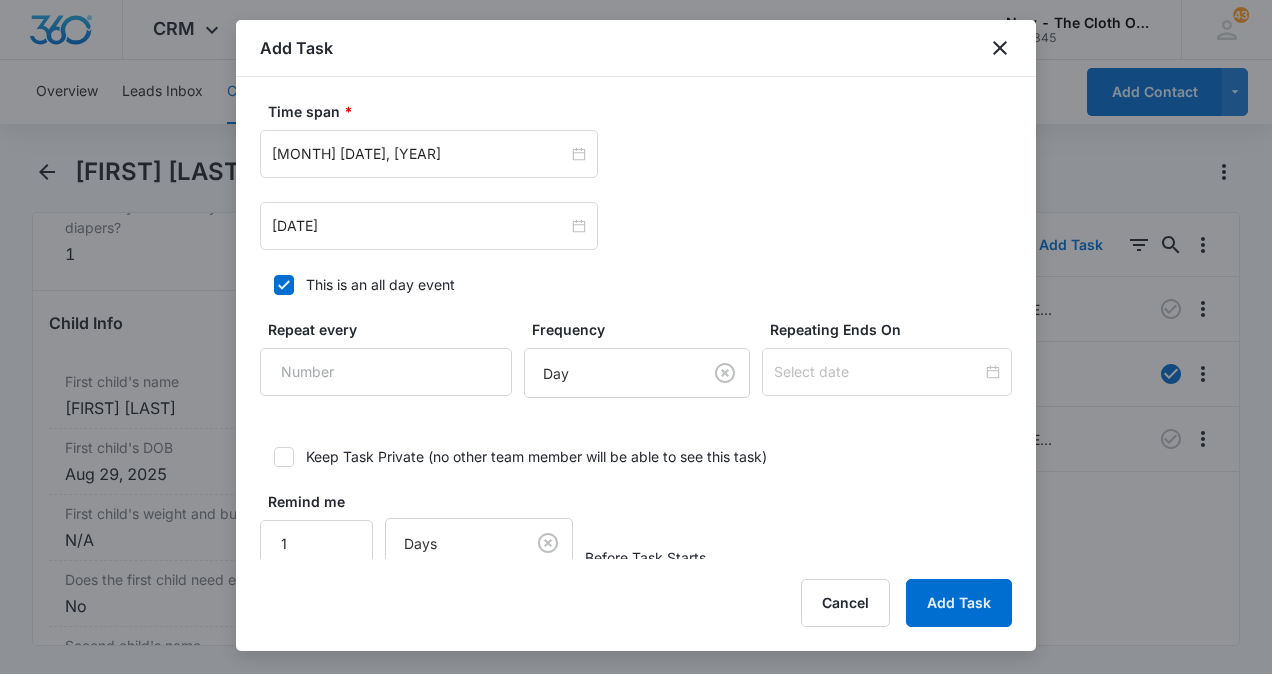 scroll, scrollTop: 1314, scrollLeft: 0, axis: vertical 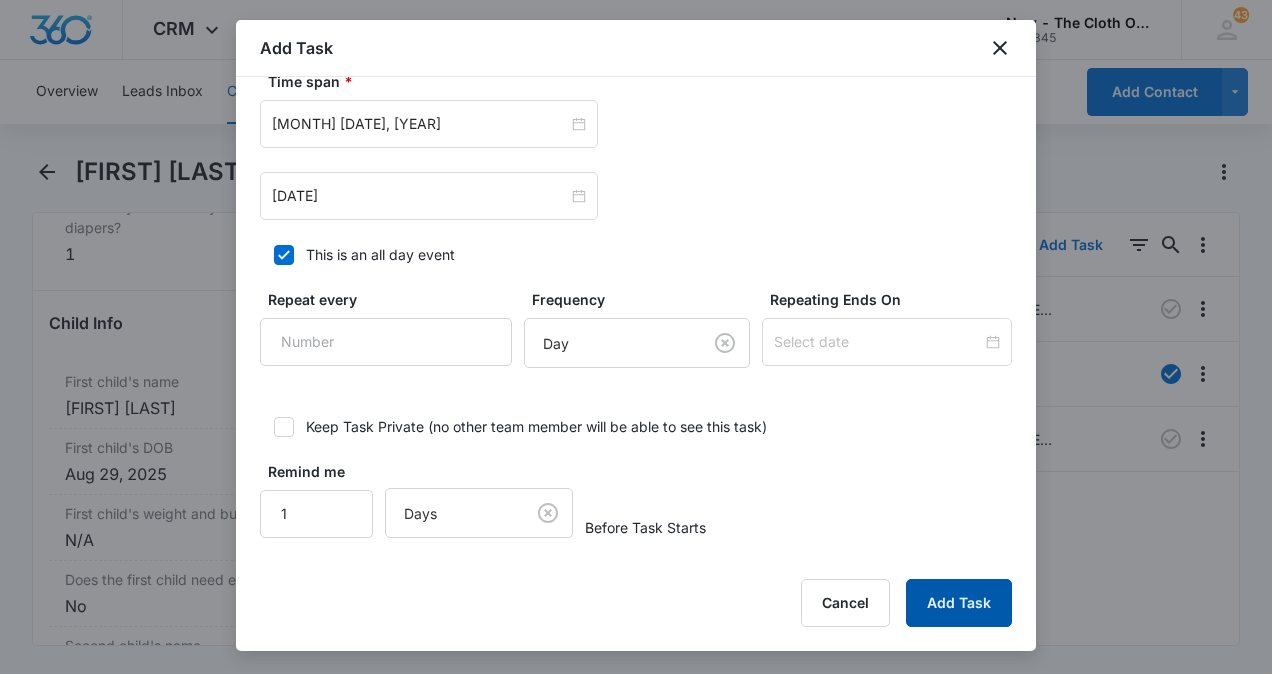 click on "Add Task" at bounding box center [959, 603] 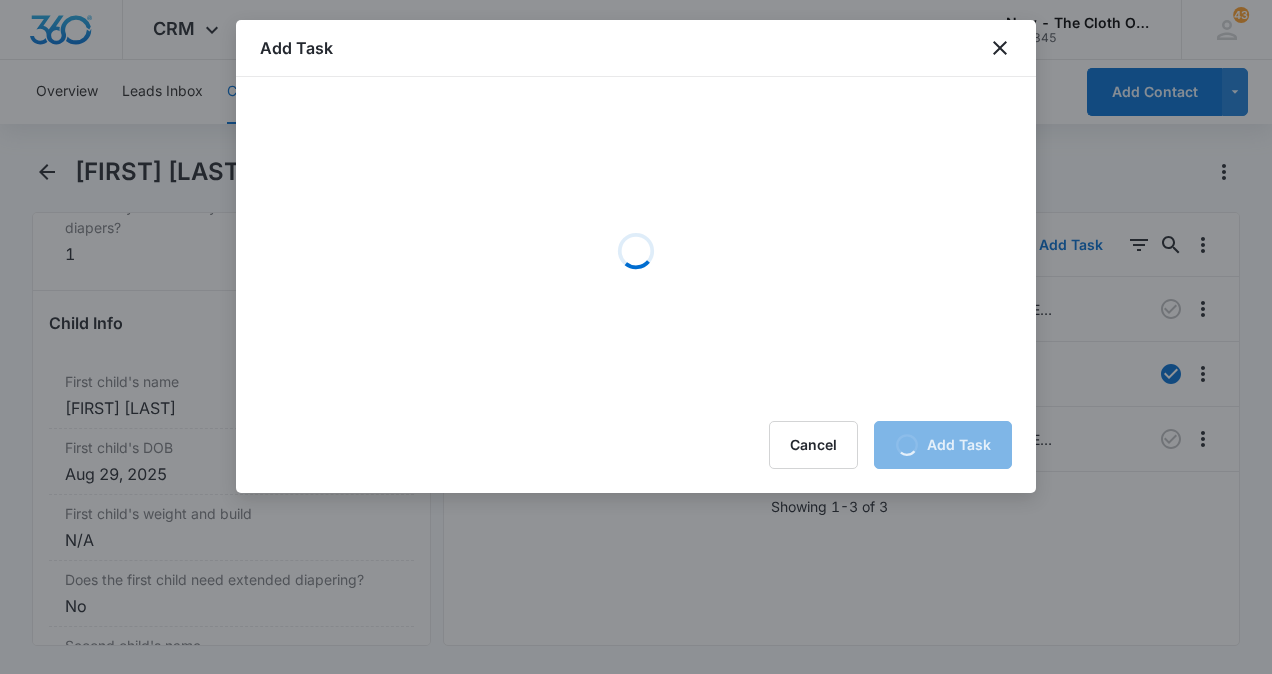 scroll, scrollTop: 0, scrollLeft: 0, axis: both 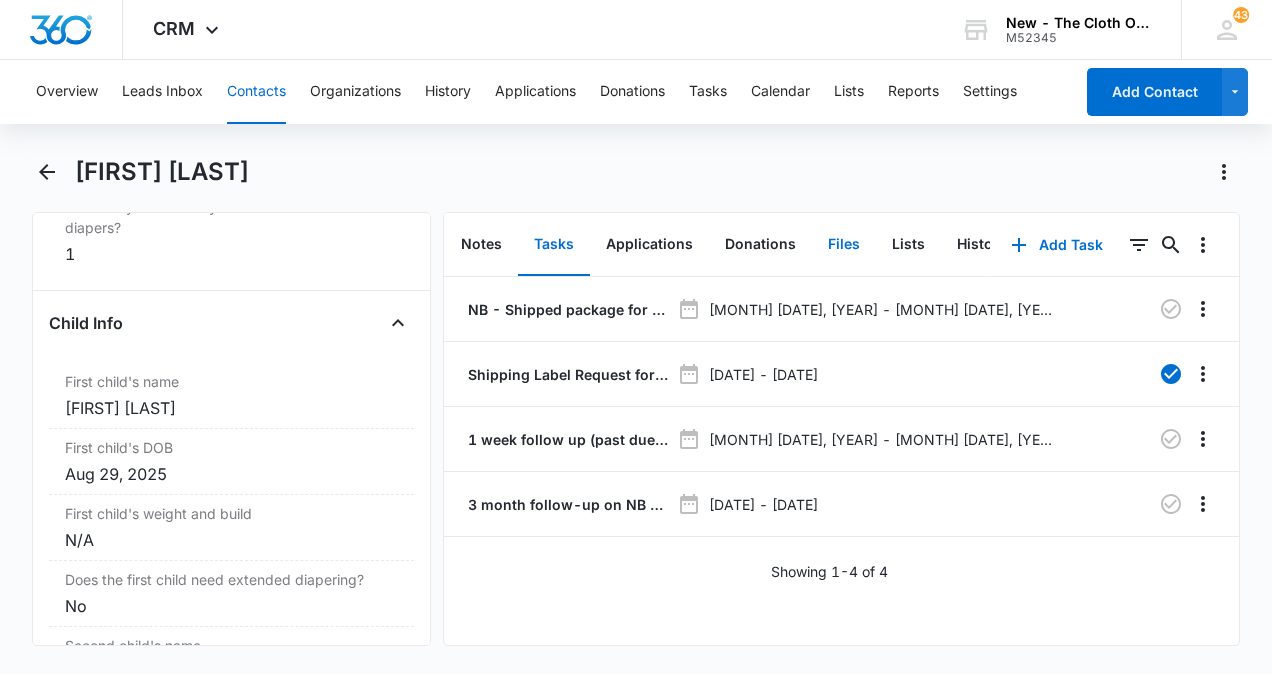 click on "Files" at bounding box center (844, 245) 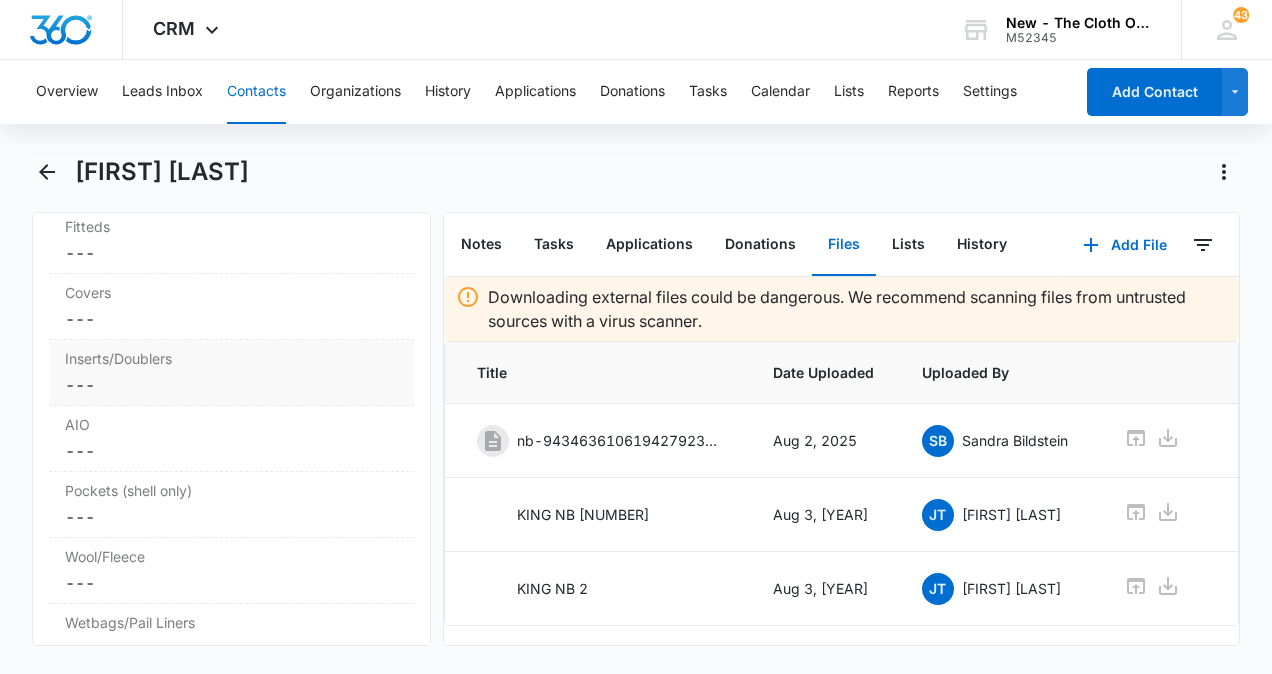scroll, scrollTop: 5207, scrollLeft: 0, axis: vertical 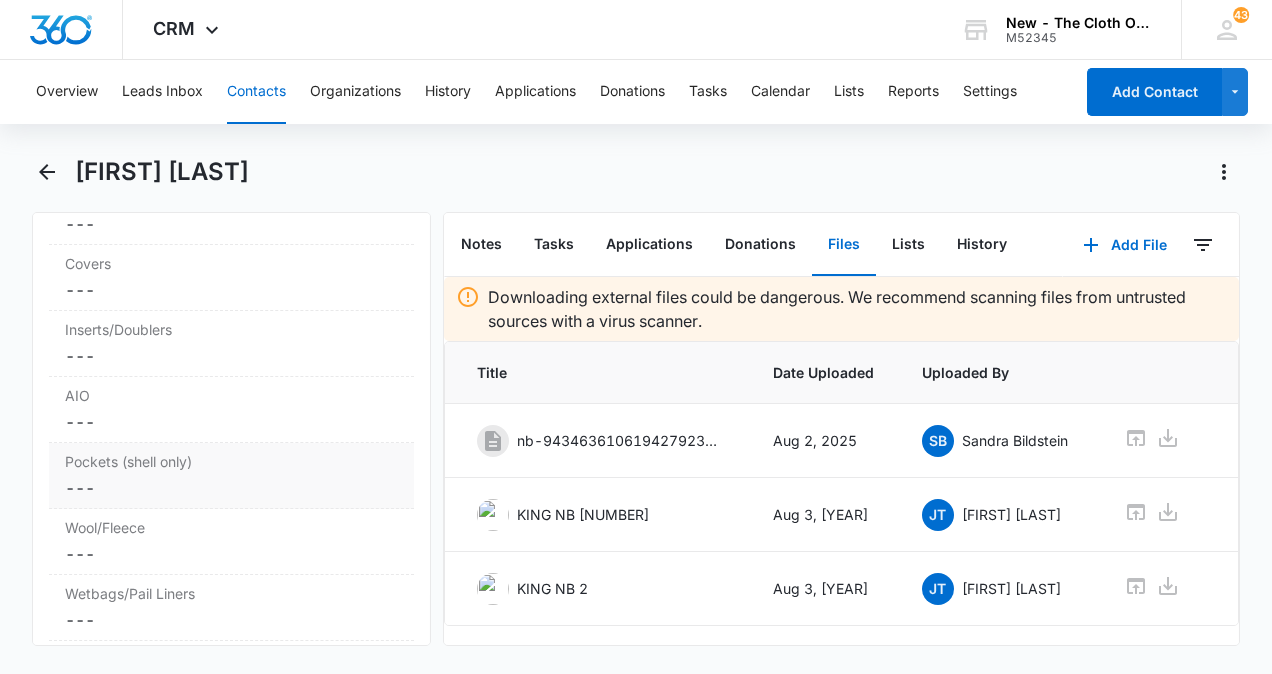 click on "Cancel Save Changes ---" at bounding box center [231, 488] 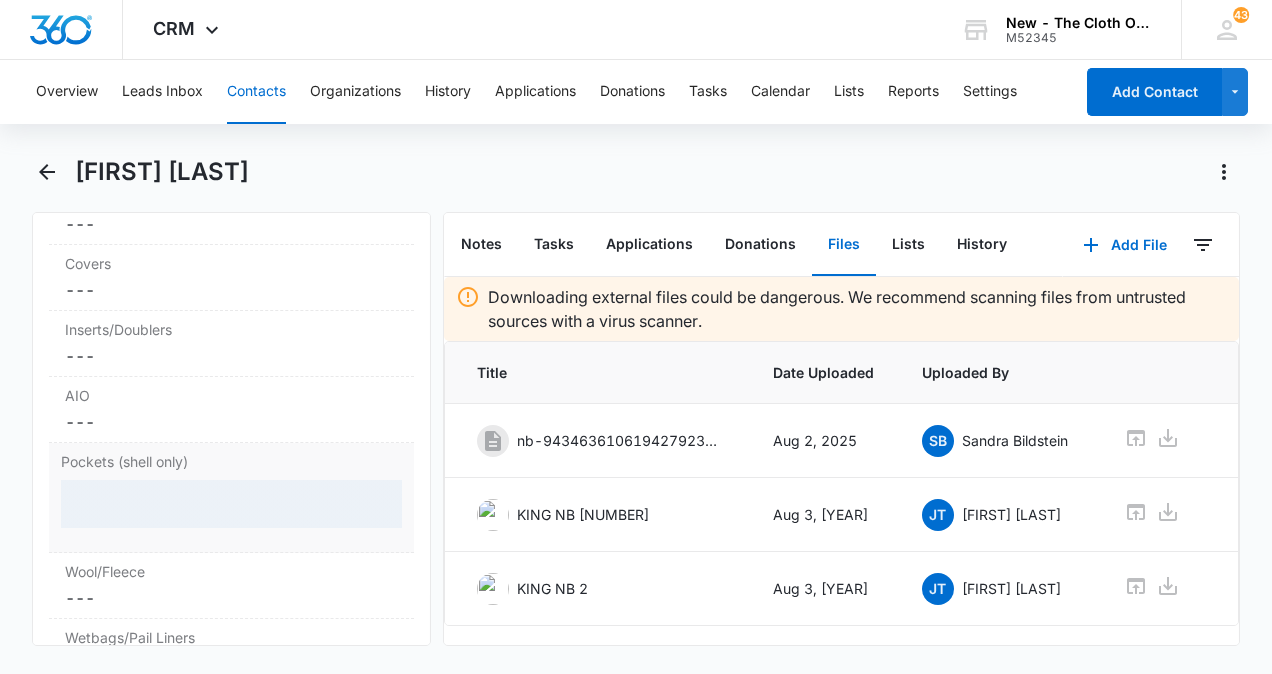 click at bounding box center (231, 504) 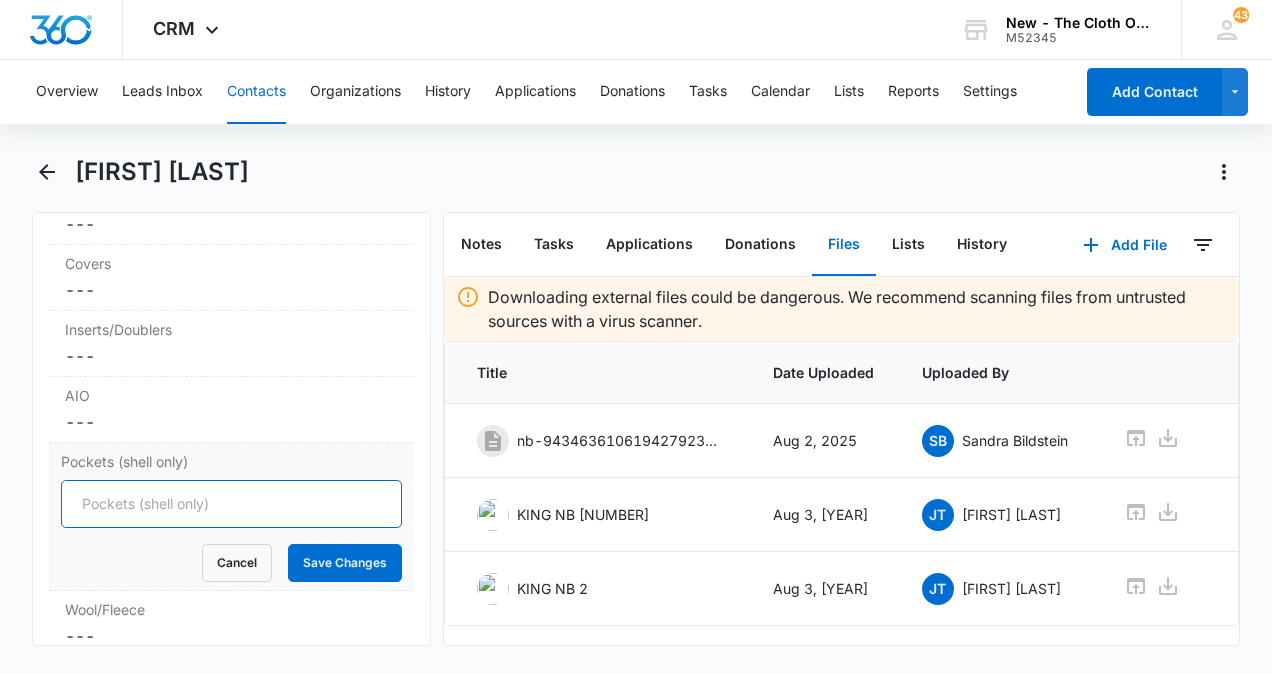 click on "Pockets (shell only)" at bounding box center (231, 504) 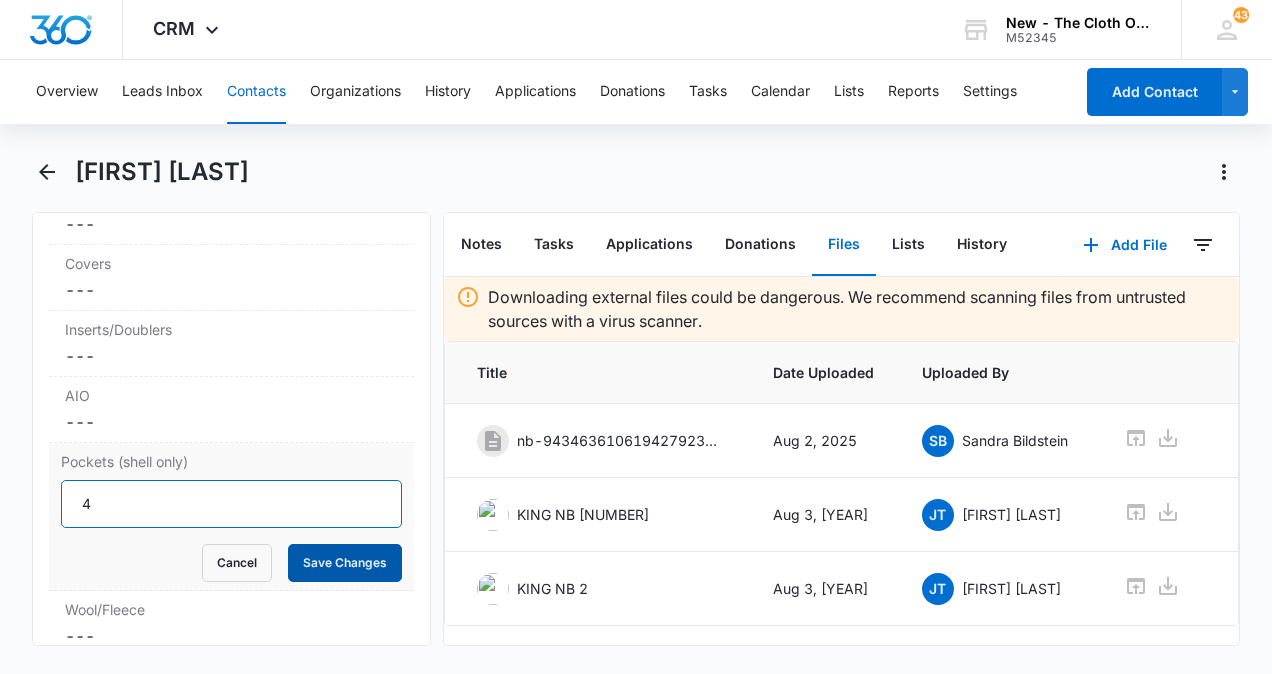 type on "4" 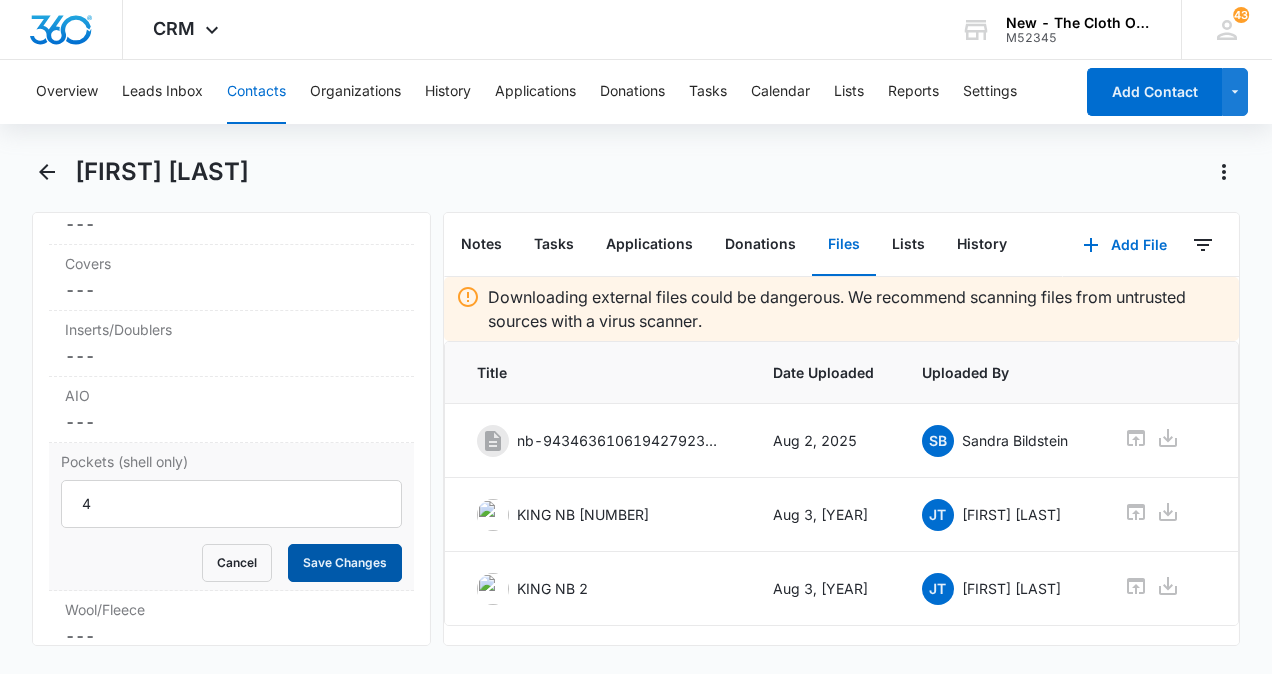 click on "Save Changes" at bounding box center [345, 563] 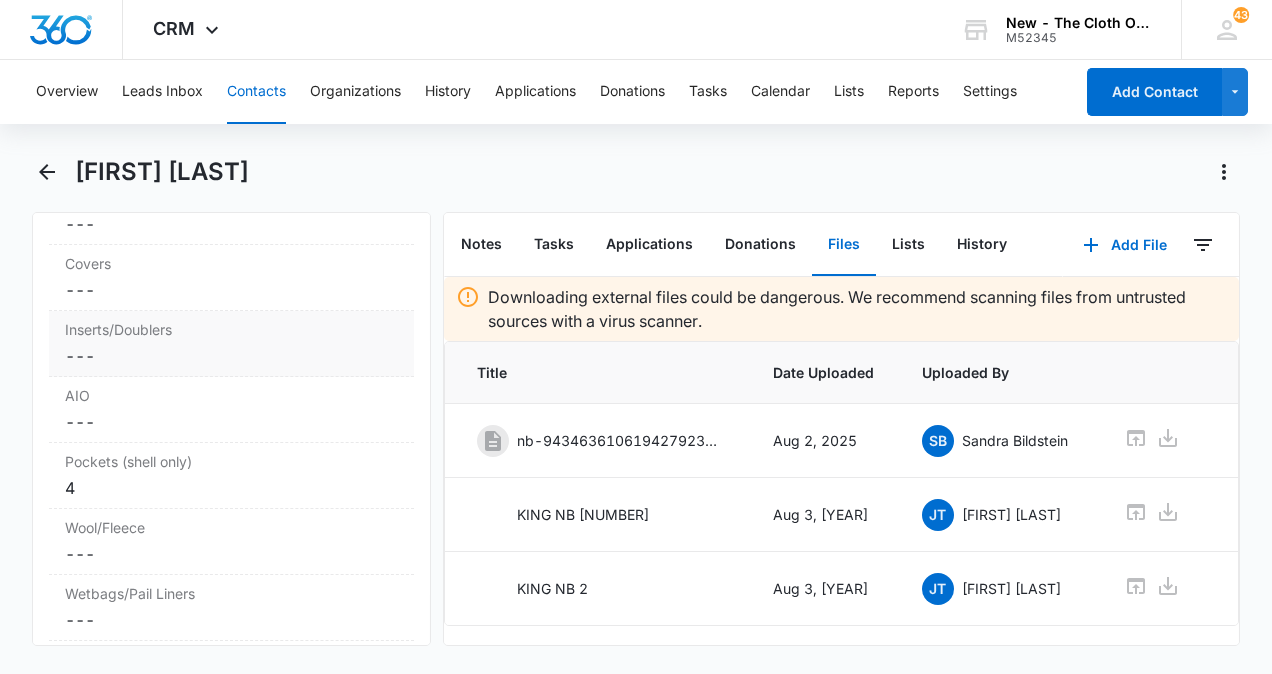 click on "Cancel Save Changes ---" at bounding box center [231, 356] 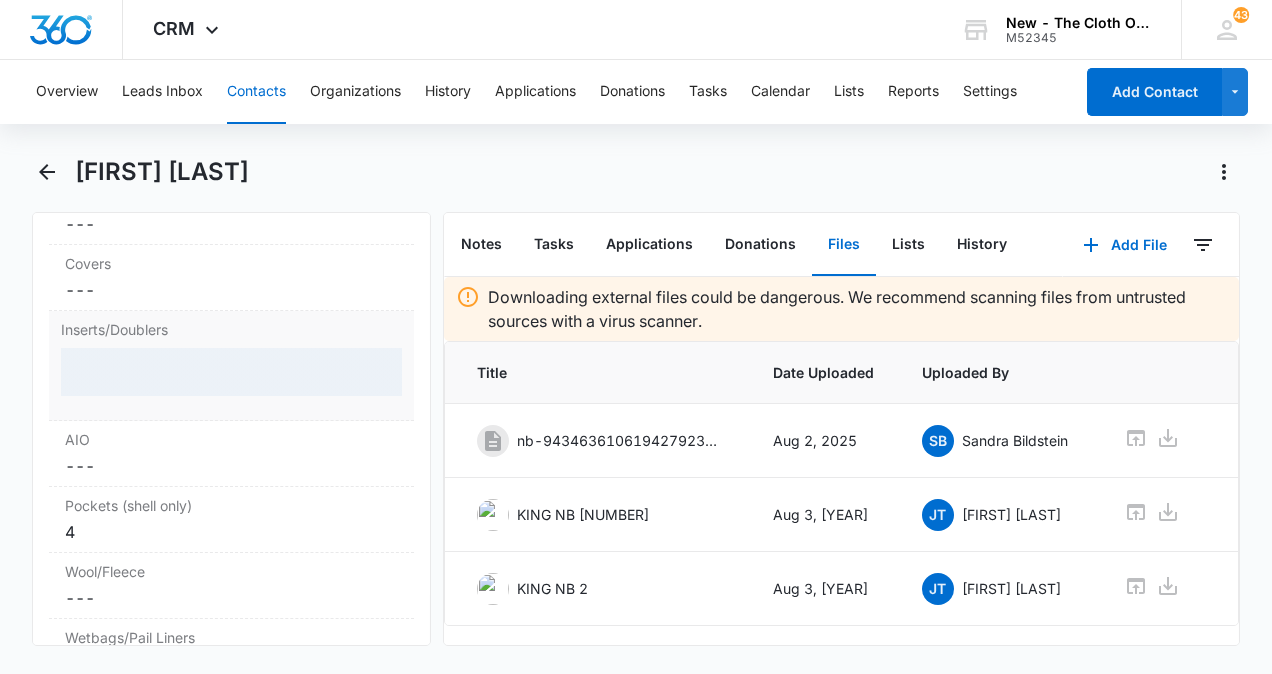 click at bounding box center [231, 372] 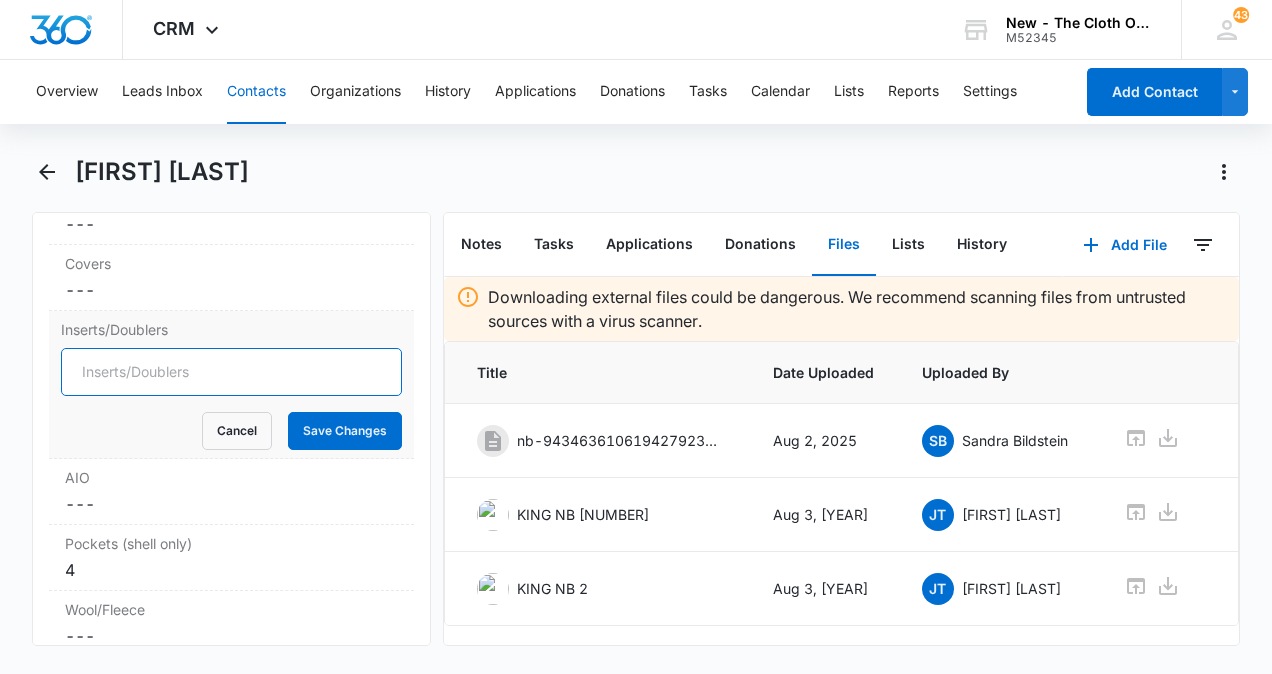 click on "Inserts/Doublers" at bounding box center (231, 372) 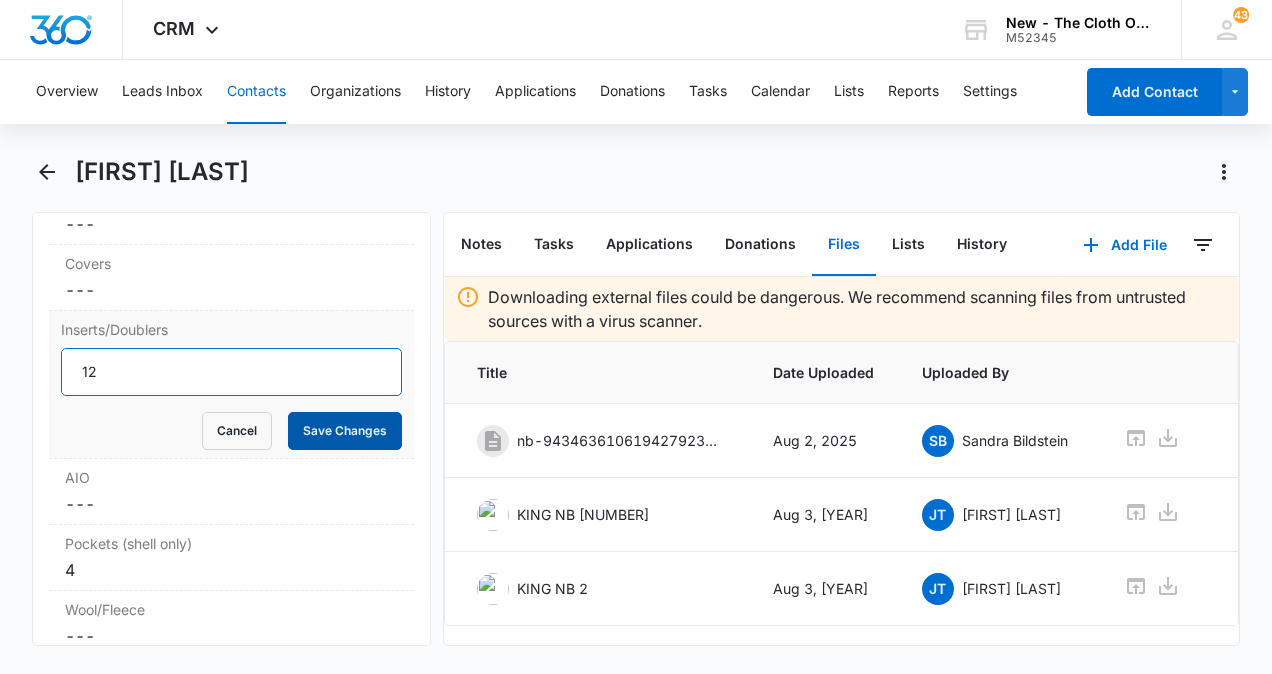 type on "12" 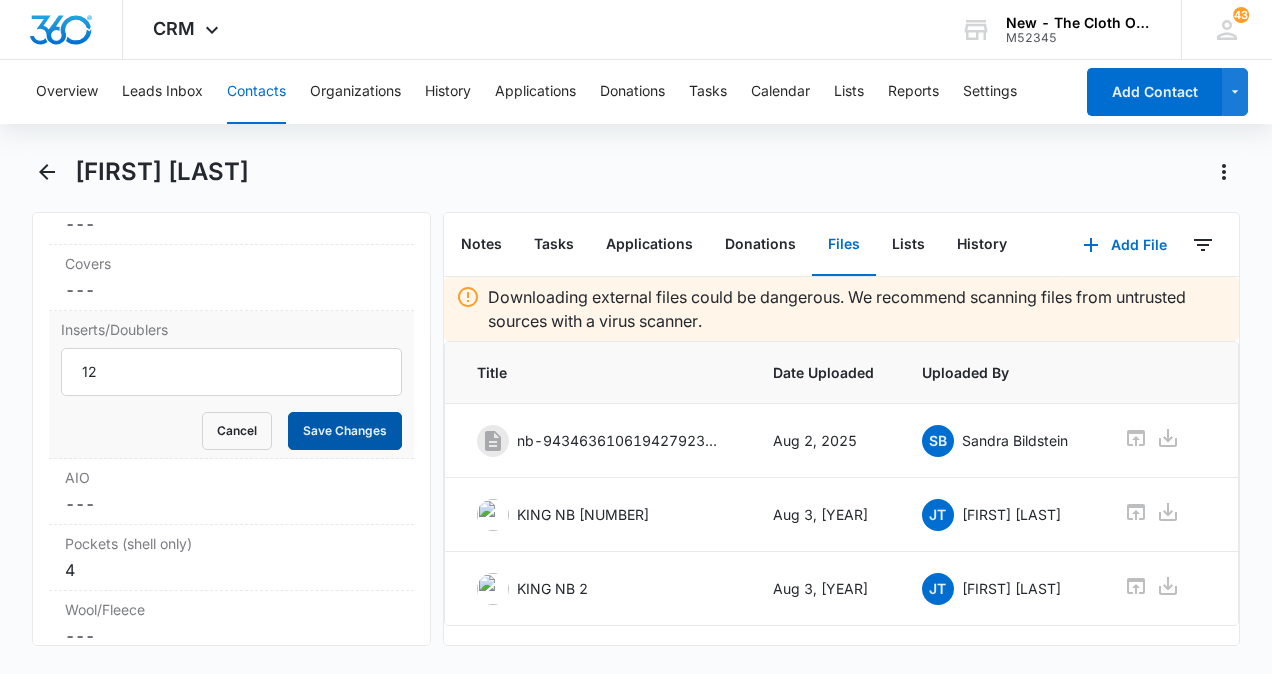 click on "Save Changes" at bounding box center [345, 431] 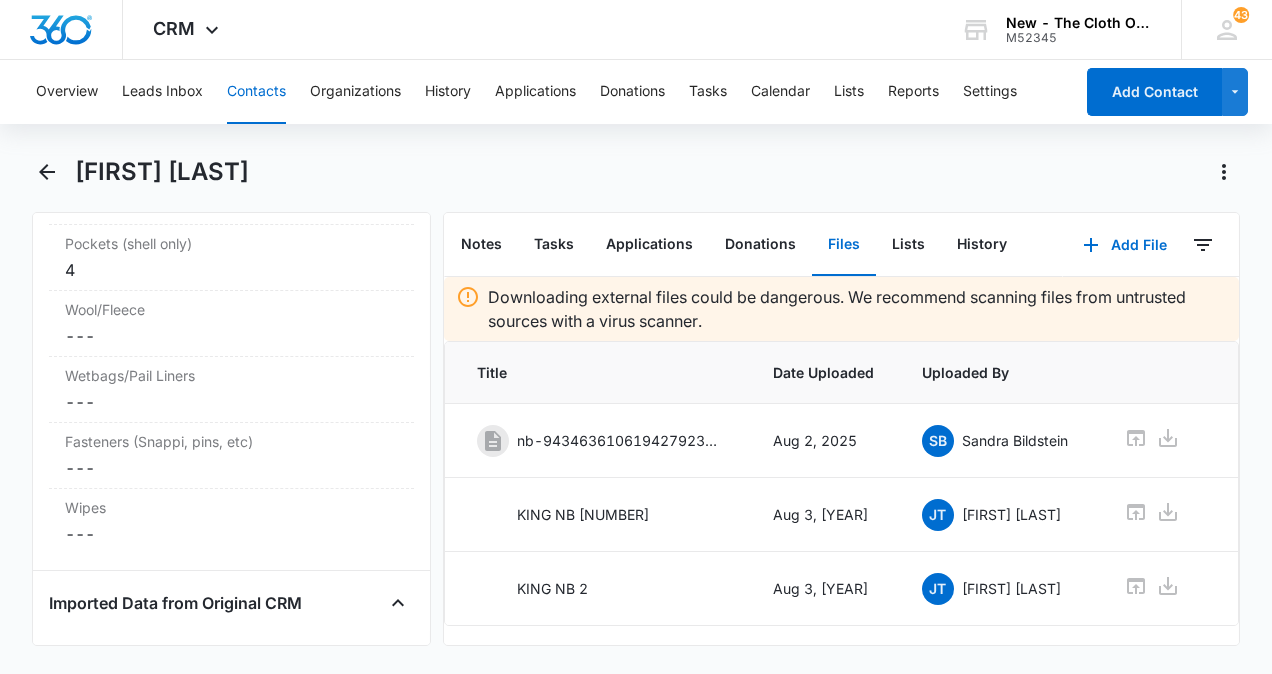 scroll, scrollTop: 5426, scrollLeft: 0, axis: vertical 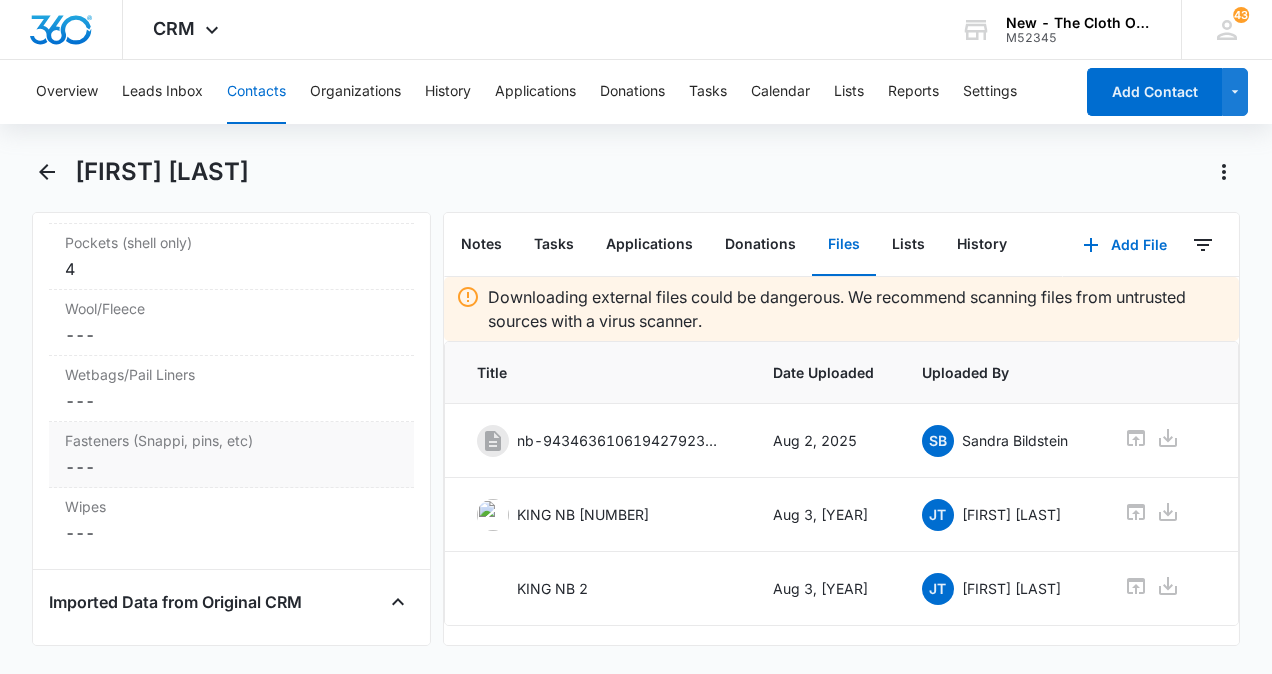 click on "Fasteners (Snappi, pins, etc) Cancel Save Changes ---" at bounding box center (231, 455) 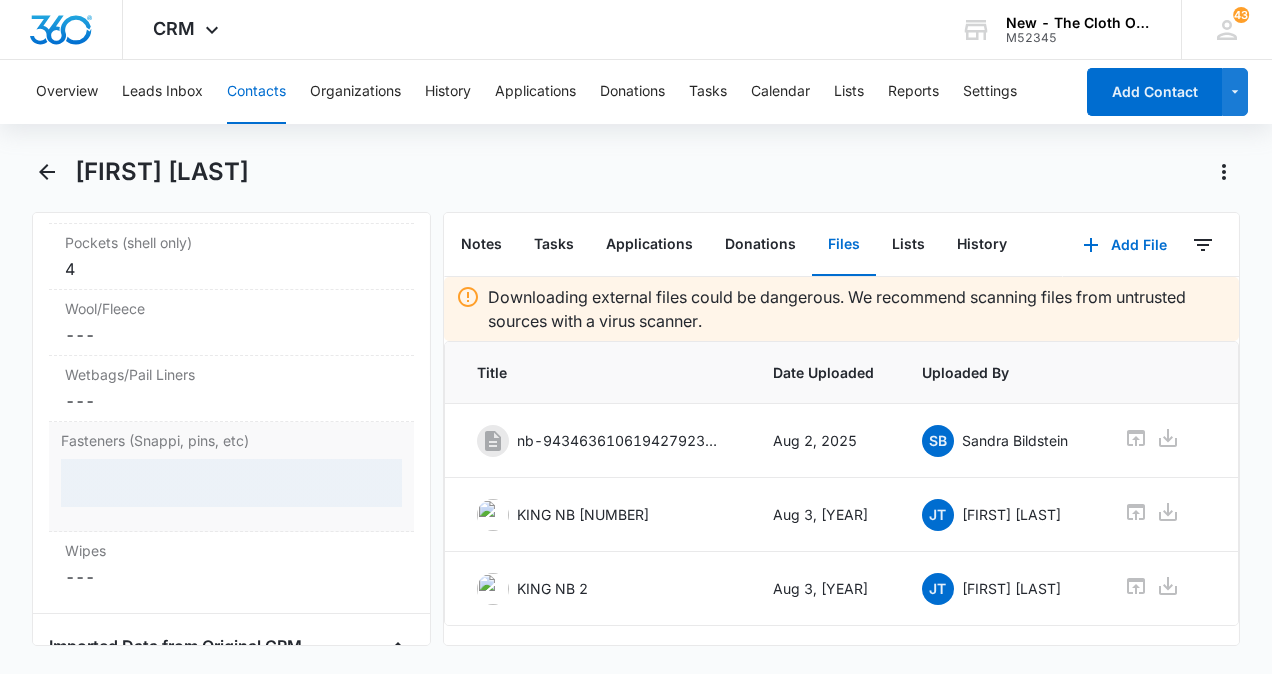 click at bounding box center [231, 483] 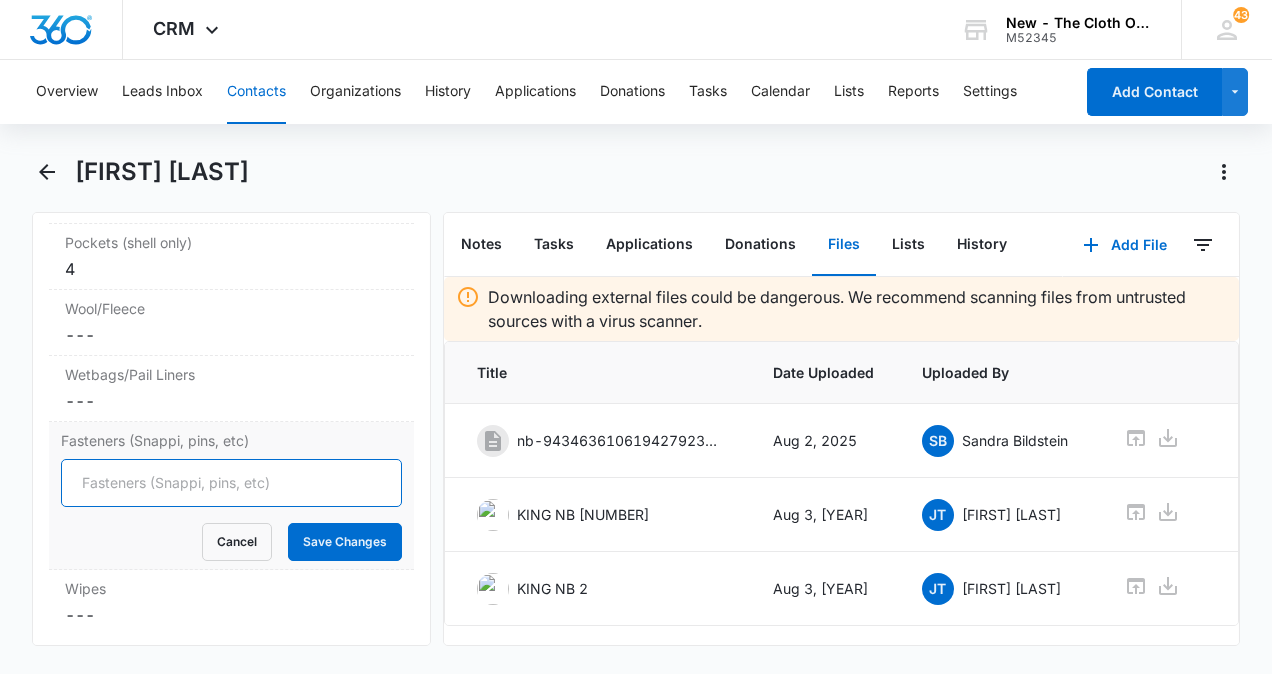 click on "Fasteners (Snappi, pins, etc)" at bounding box center [231, 483] 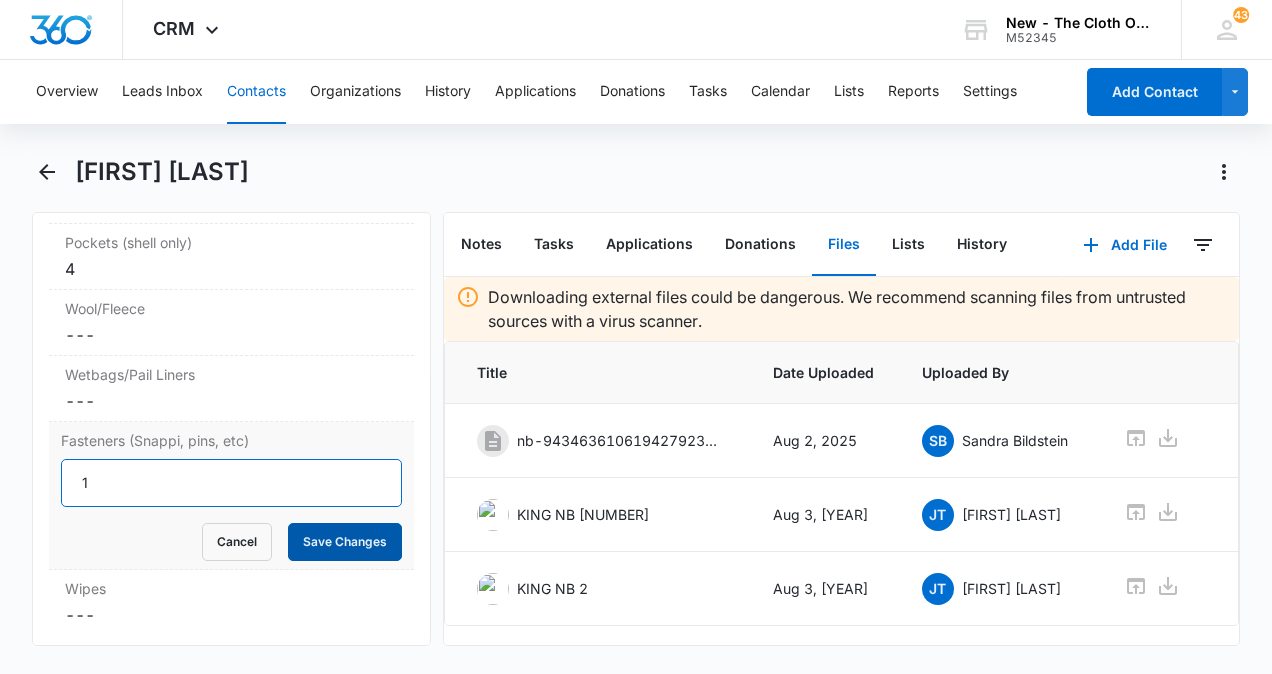 type on "1" 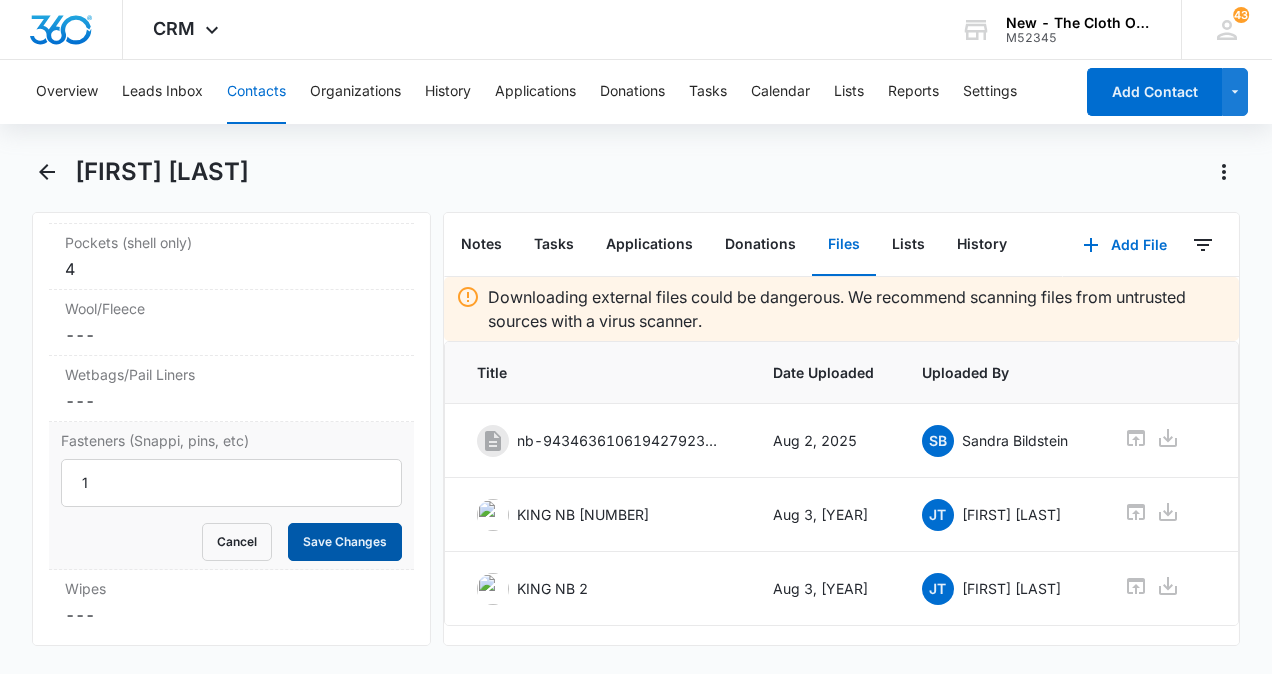 click on "Save Changes" at bounding box center (345, 542) 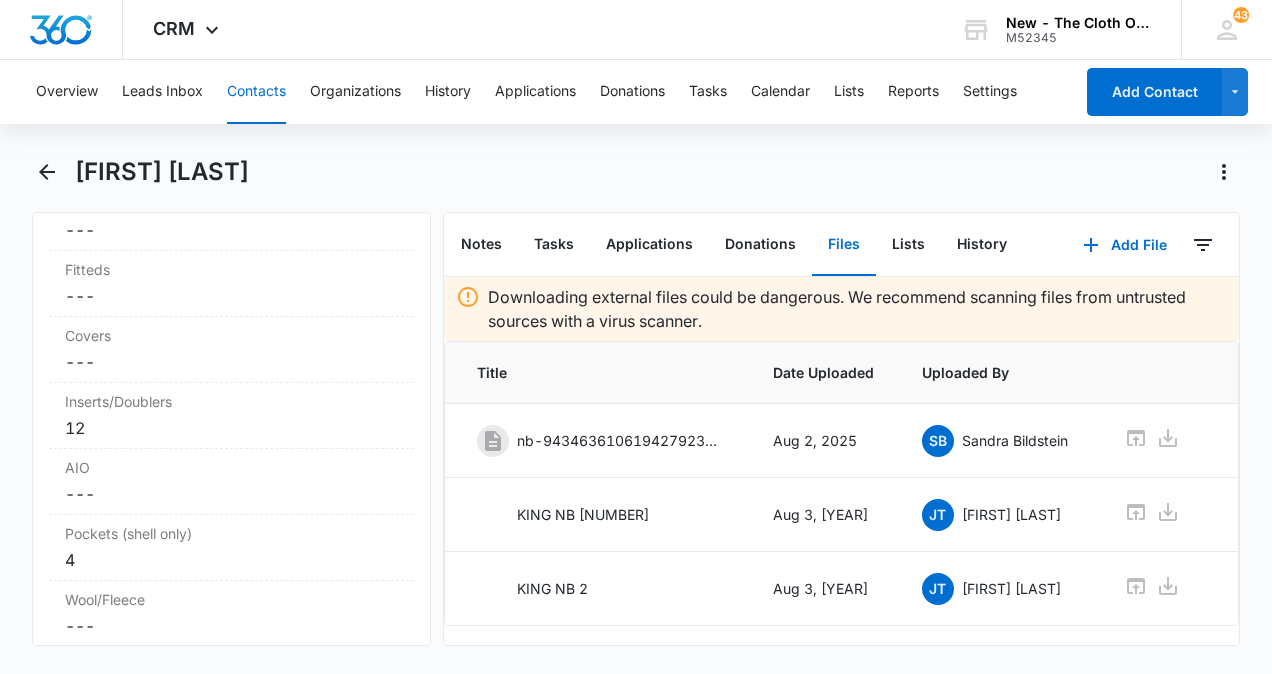 scroll, scrollTop: 5148, scrollLeft: 0, axis: vertical 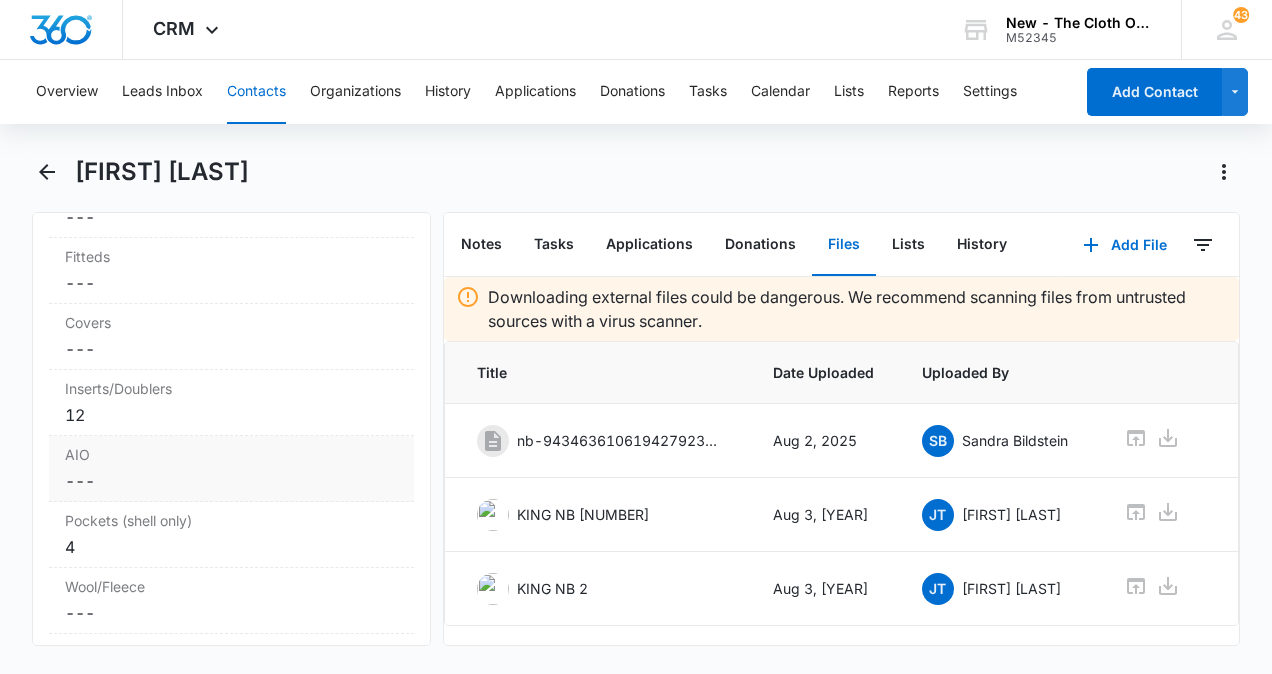 click on "Cancel Save Changes ---" at bounding box center [231, 481] 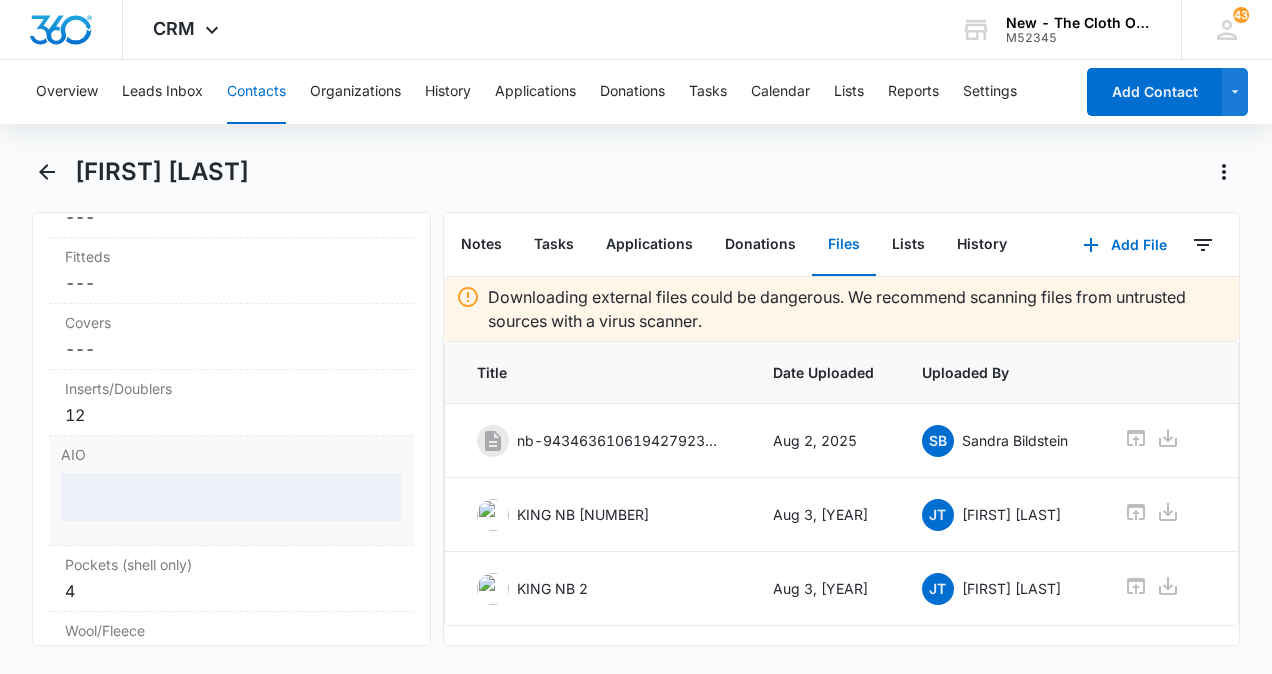 click at bounding box center [231, 497] 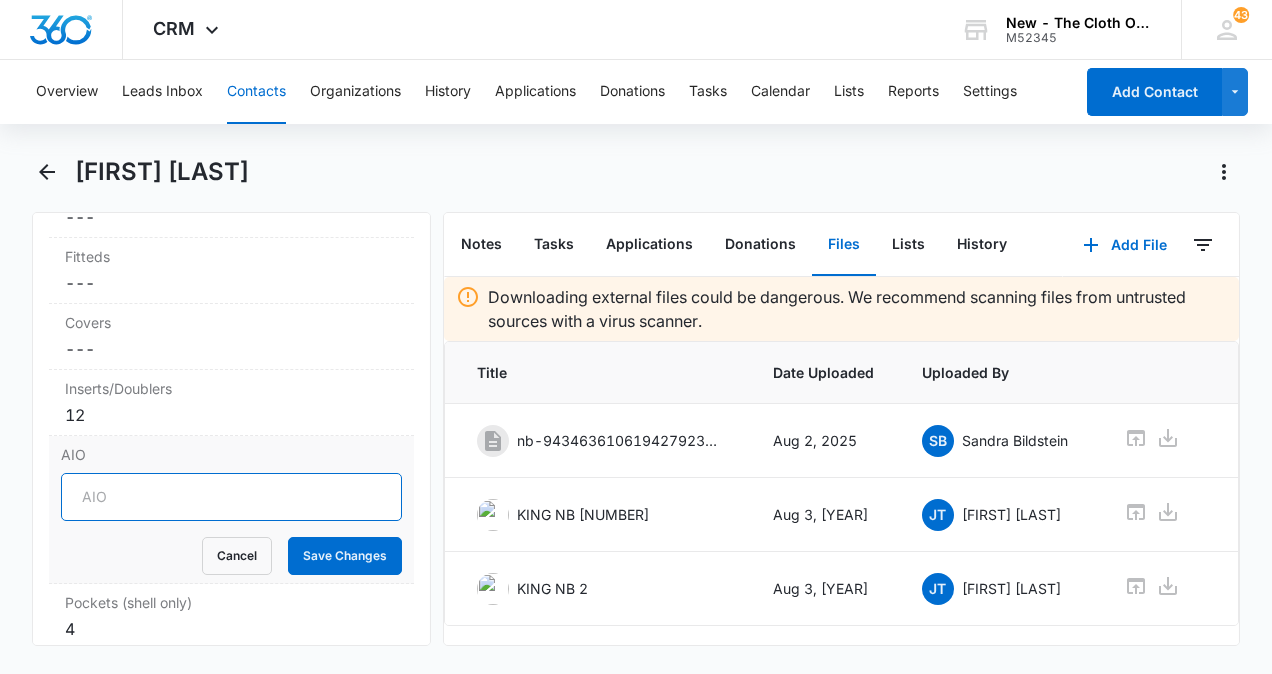 click on "AIO" at bounding box center (231, 497) 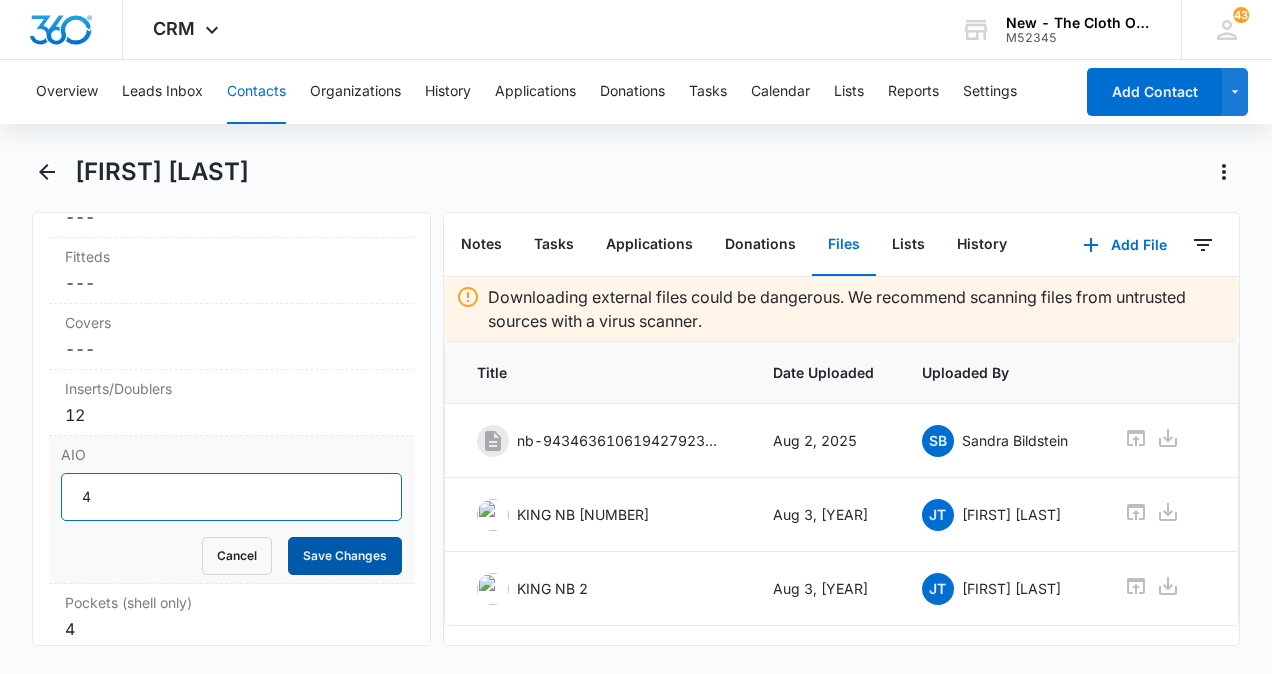 type on "4" 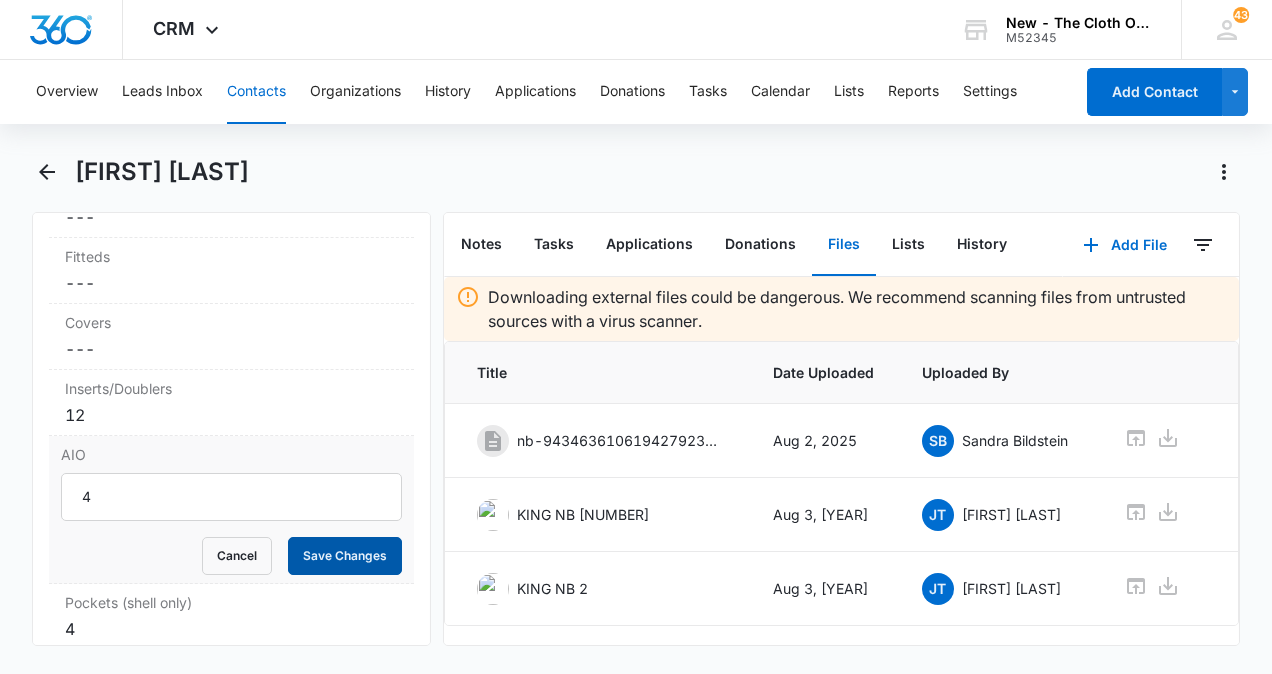 click on "Save Changes" at bounding box center [345, 556] 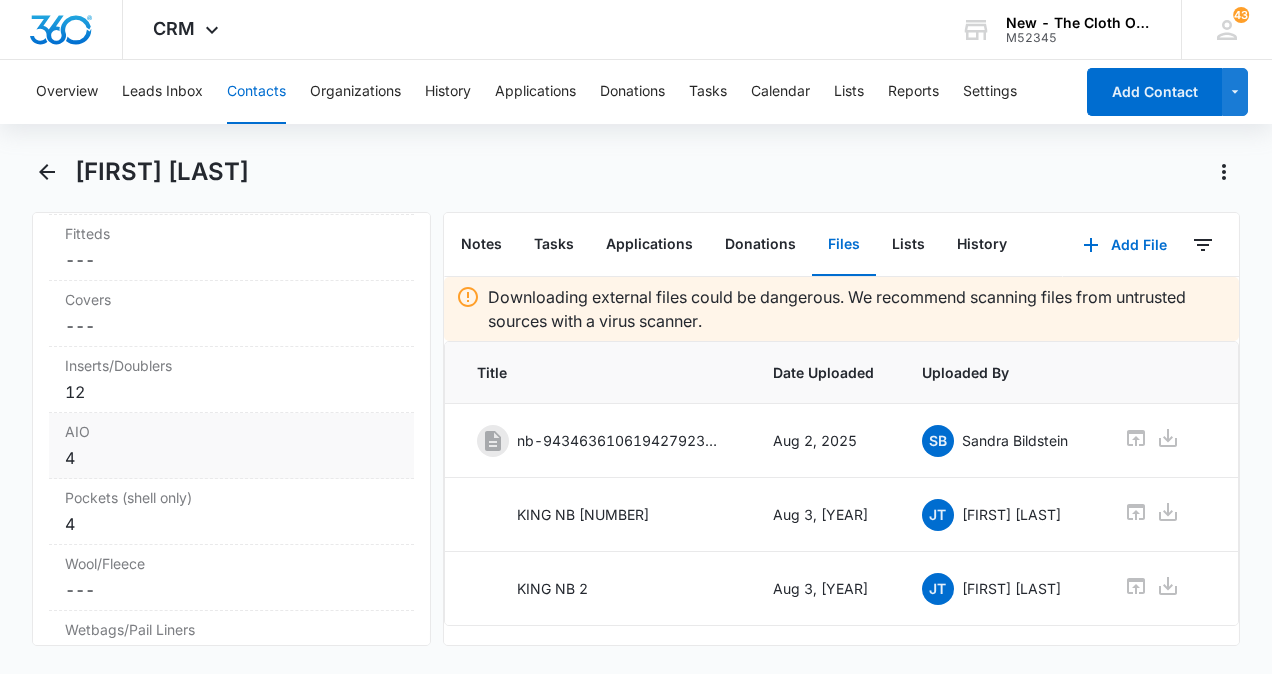 scroll, scrollTop: 5167, scrollLeft: 0, axis: vertical 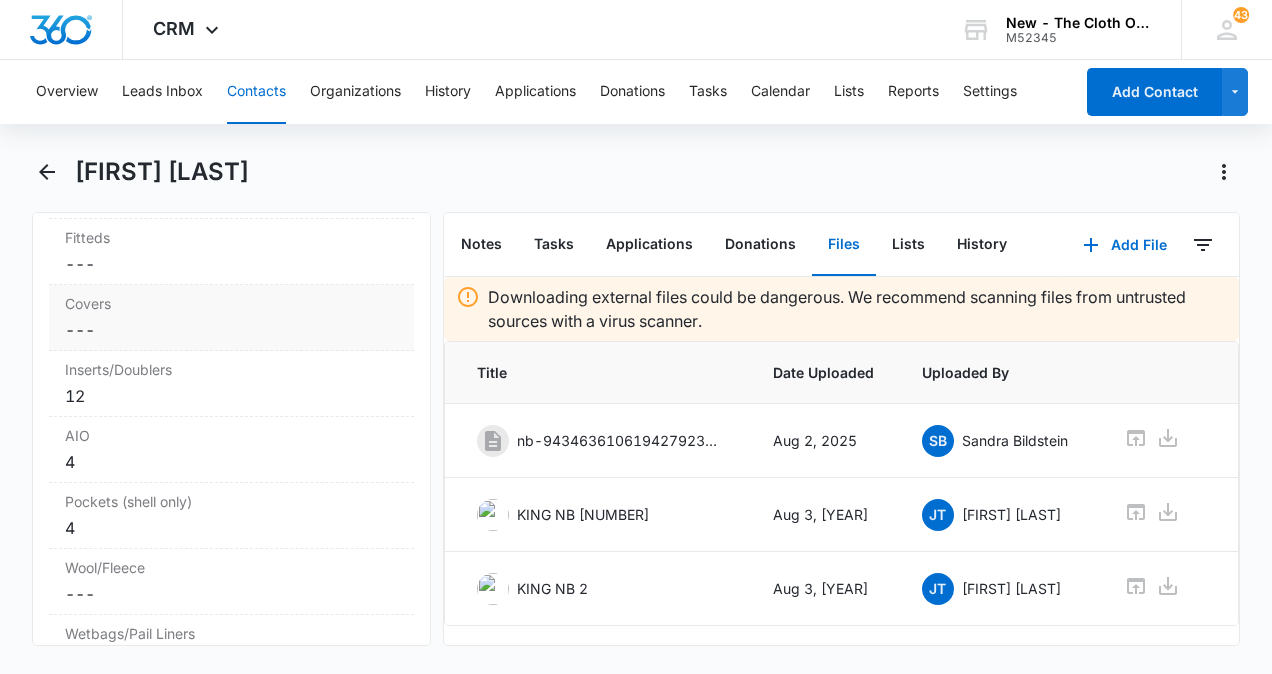 click on "Cancel Save Changes ---" at bounding box center [231, 330] 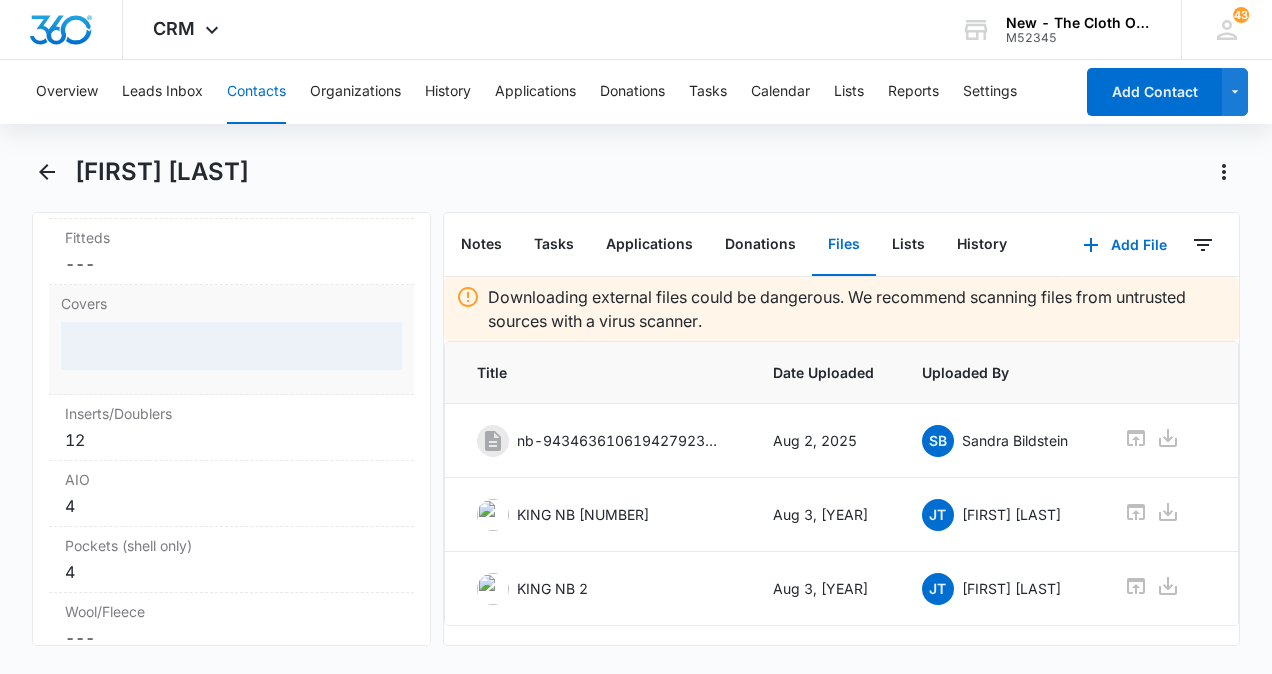 click at bounding box center (231, 346) 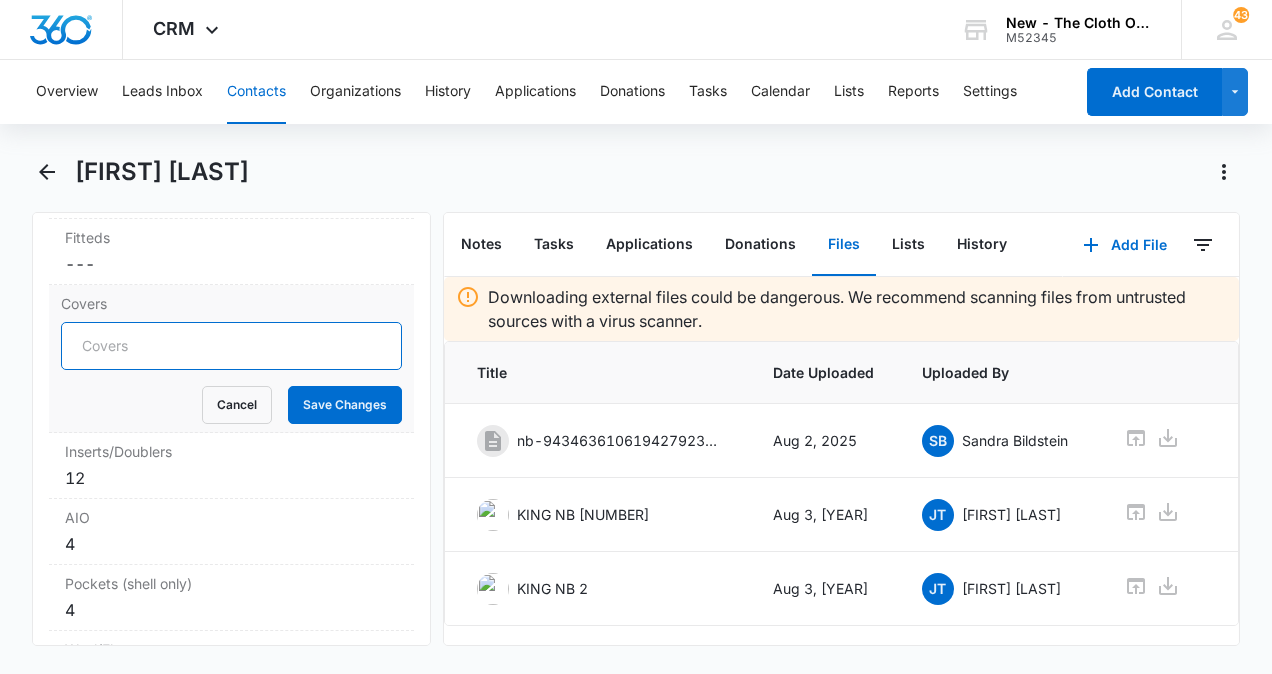 click on "Covers" at bounding box center (231, 346) 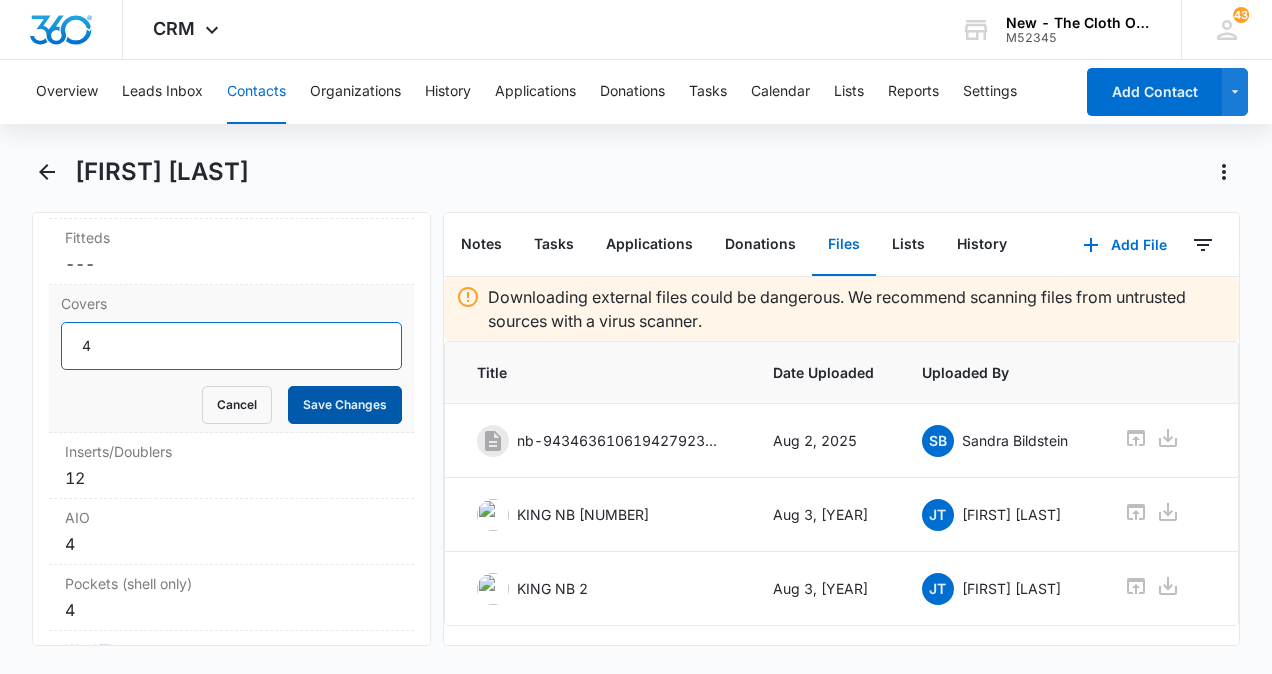 type on "4" 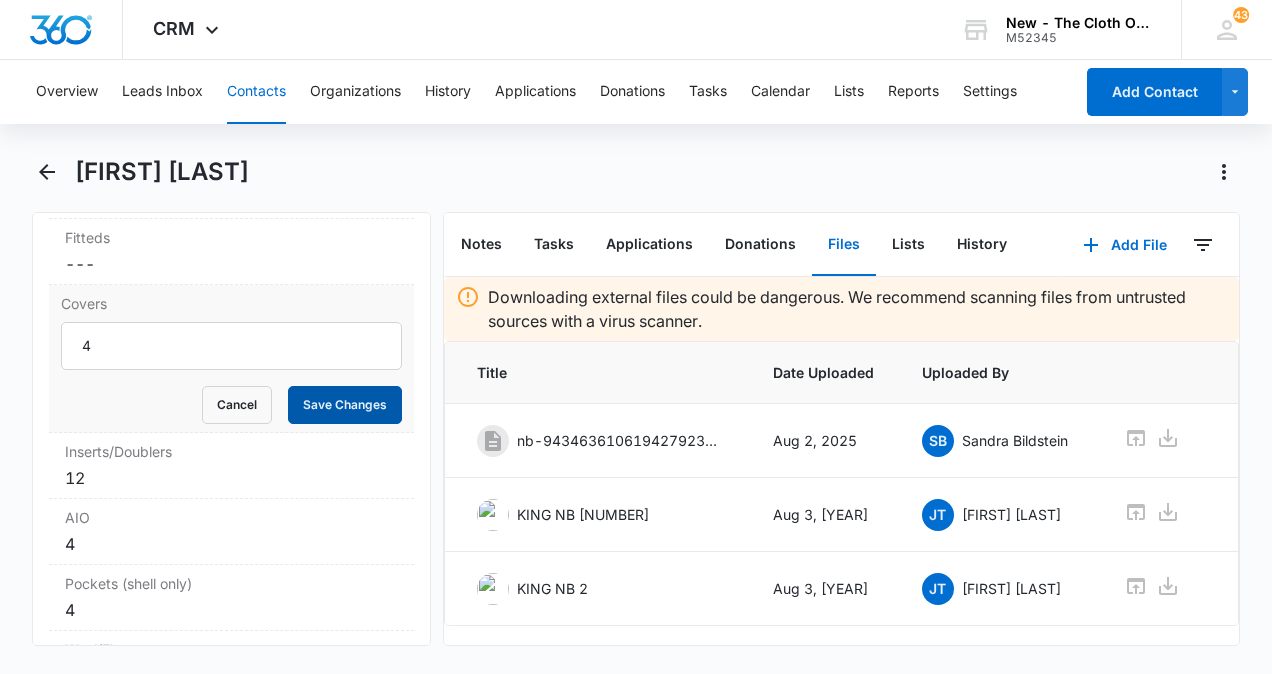 click on "Save Changes" at bounding box center [345, 405] 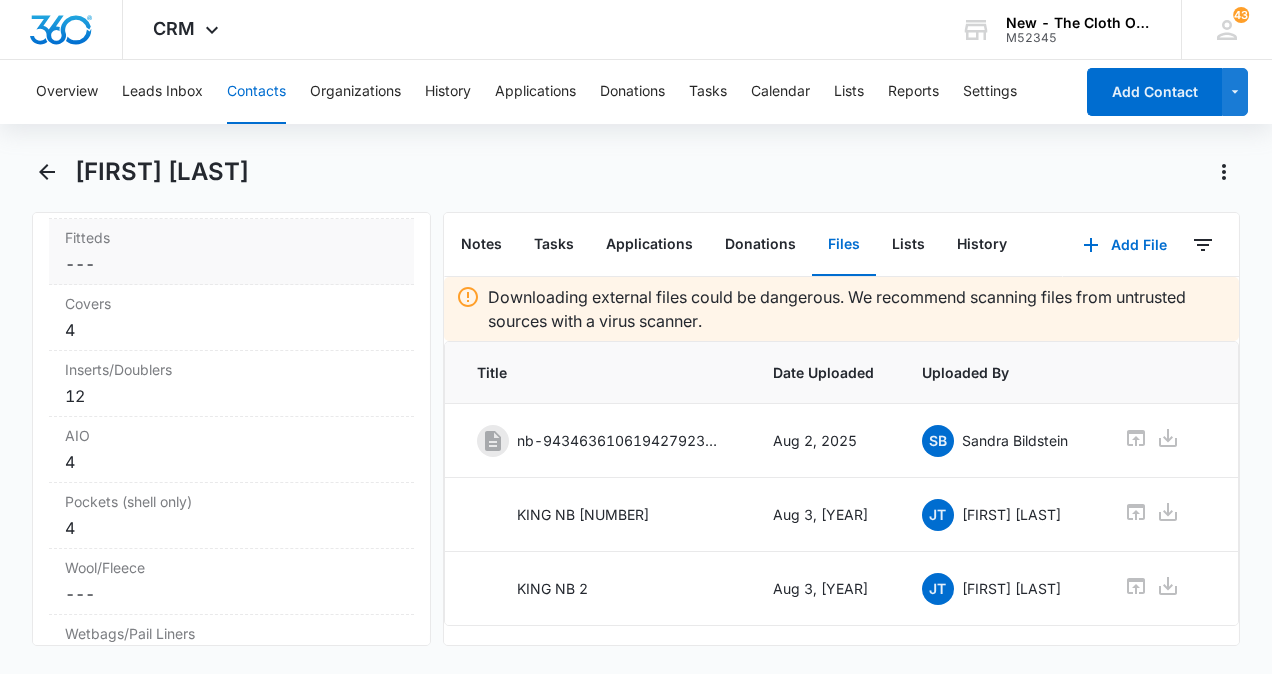click on "Cancel Save Changes ---" at bounding box center (231, 264) 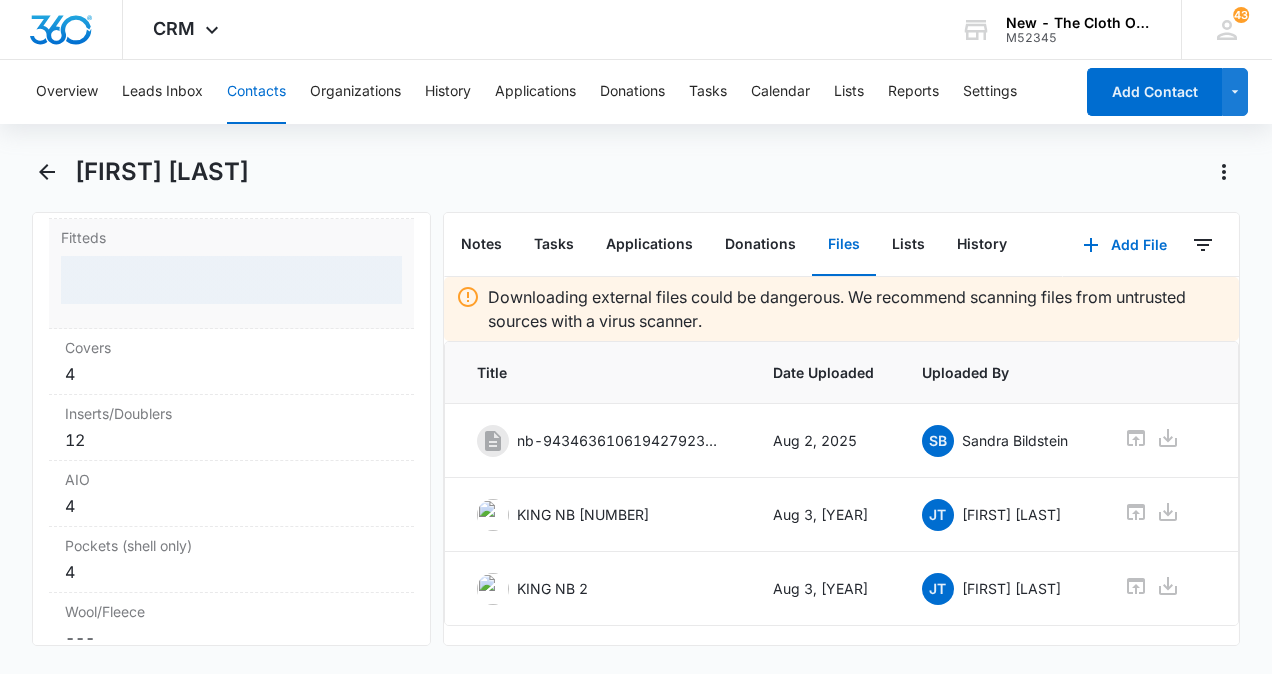 click at bounding box center [231, 280] 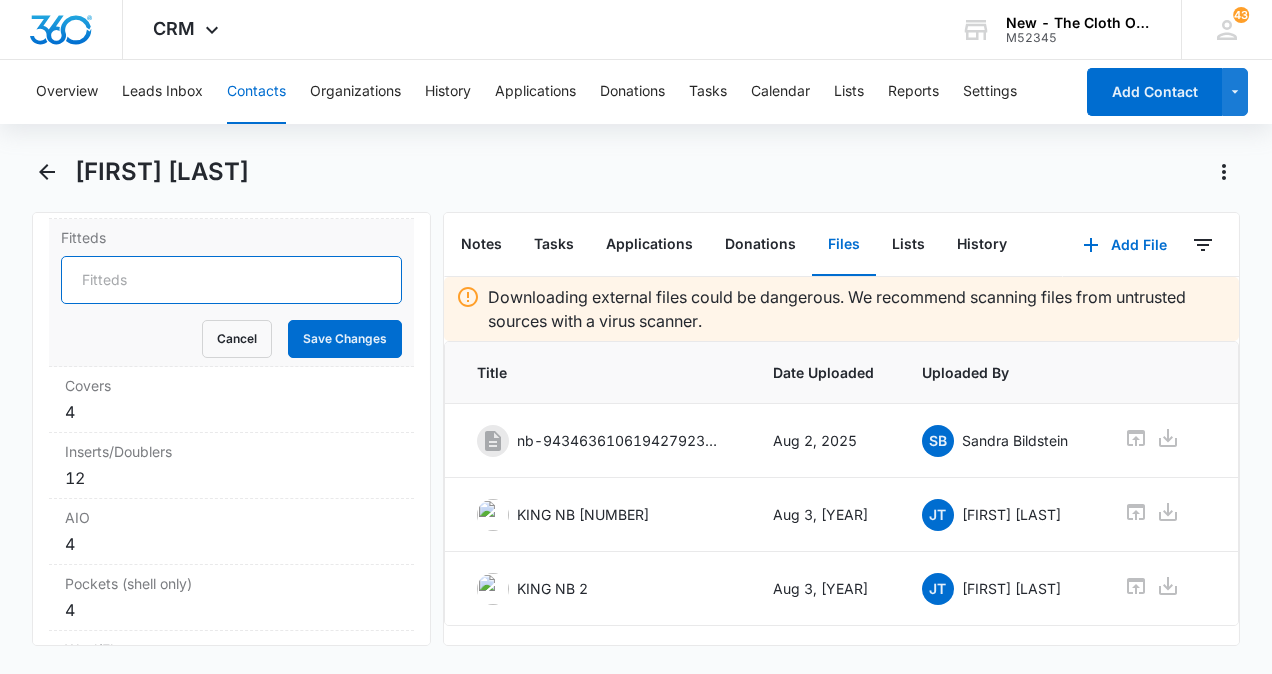 click on "Fitteds" at bounding box center [231, 280] 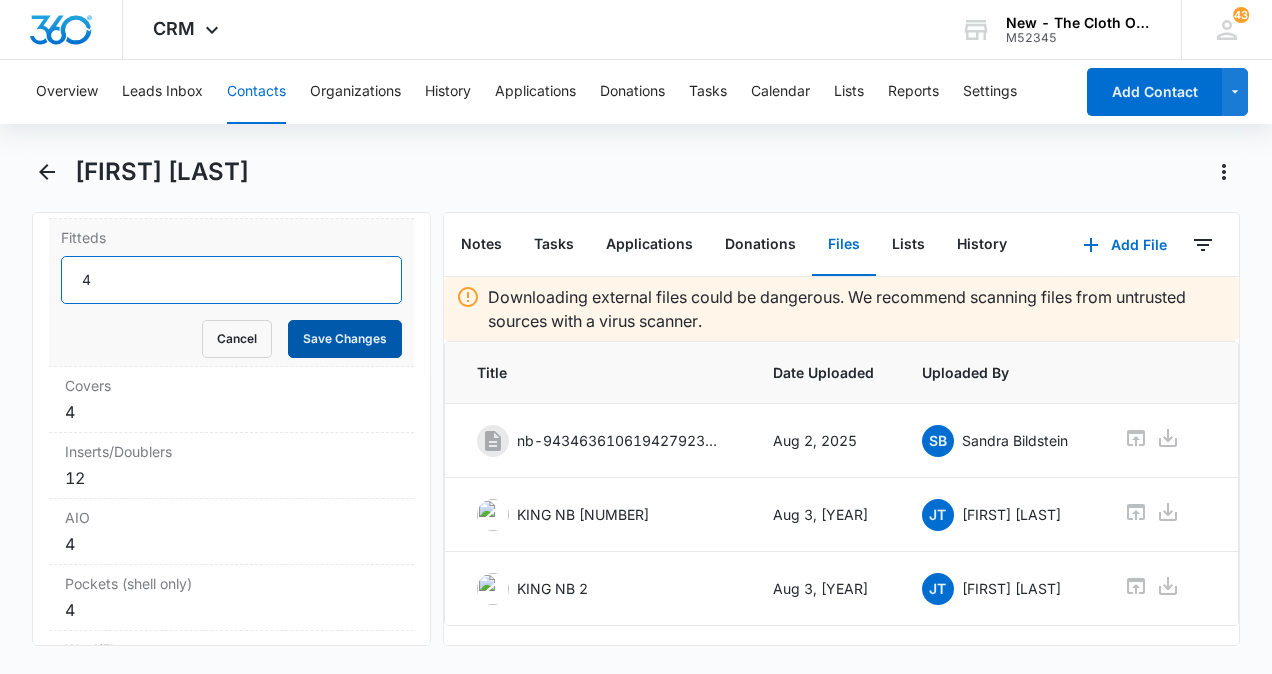 type on "4" 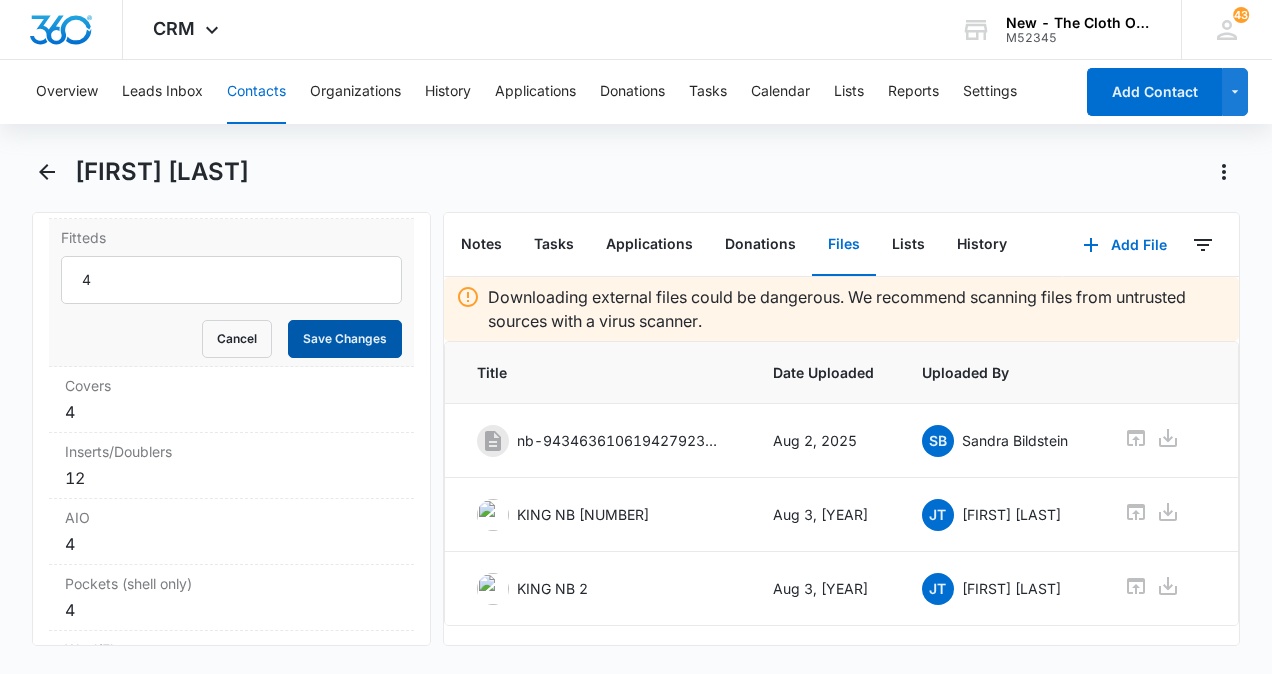click on "Save Changes" at bounding box center [345, 339] 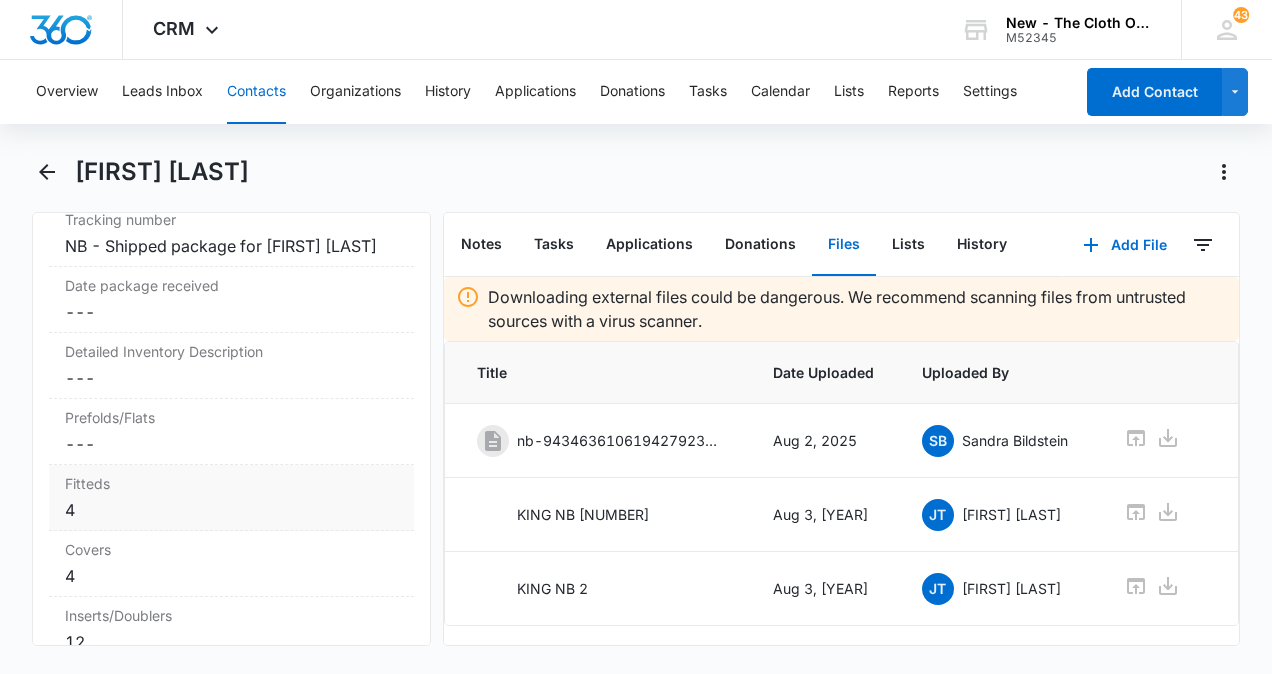 scroll, scrollTop: 4912, scrollLeft: 0, axis: vertical 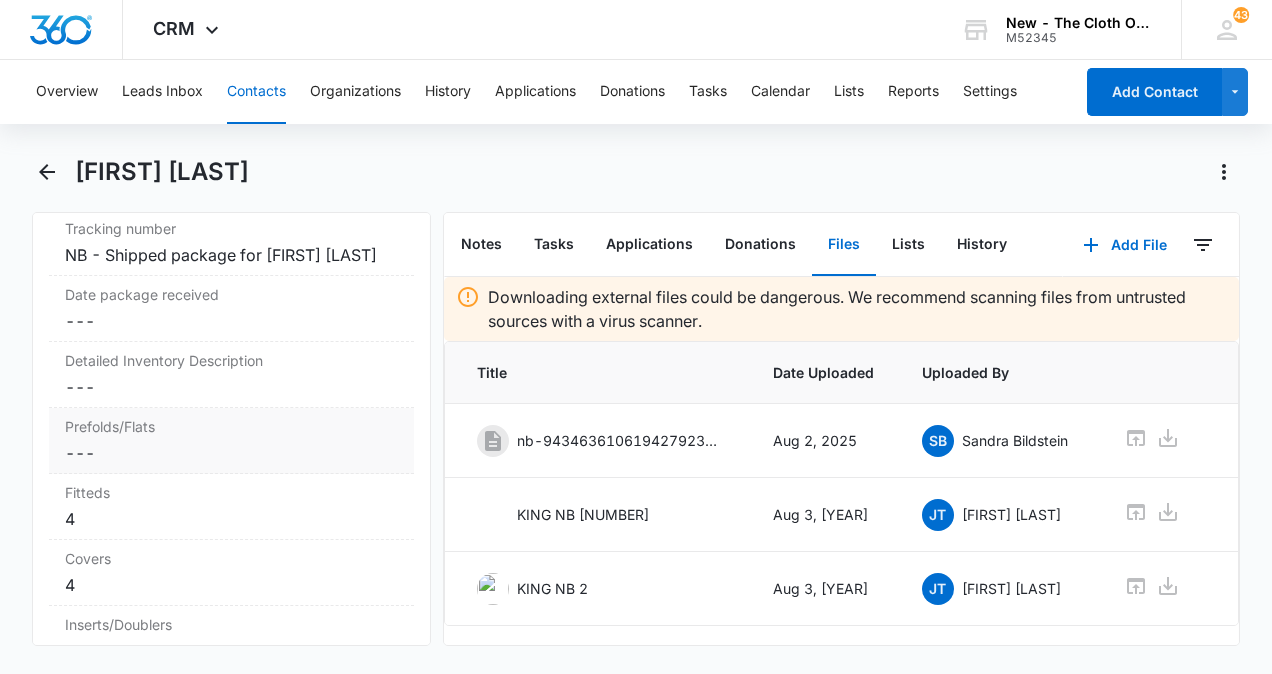 click on "Prefolds/Flats" at bounding box center (231, 426) 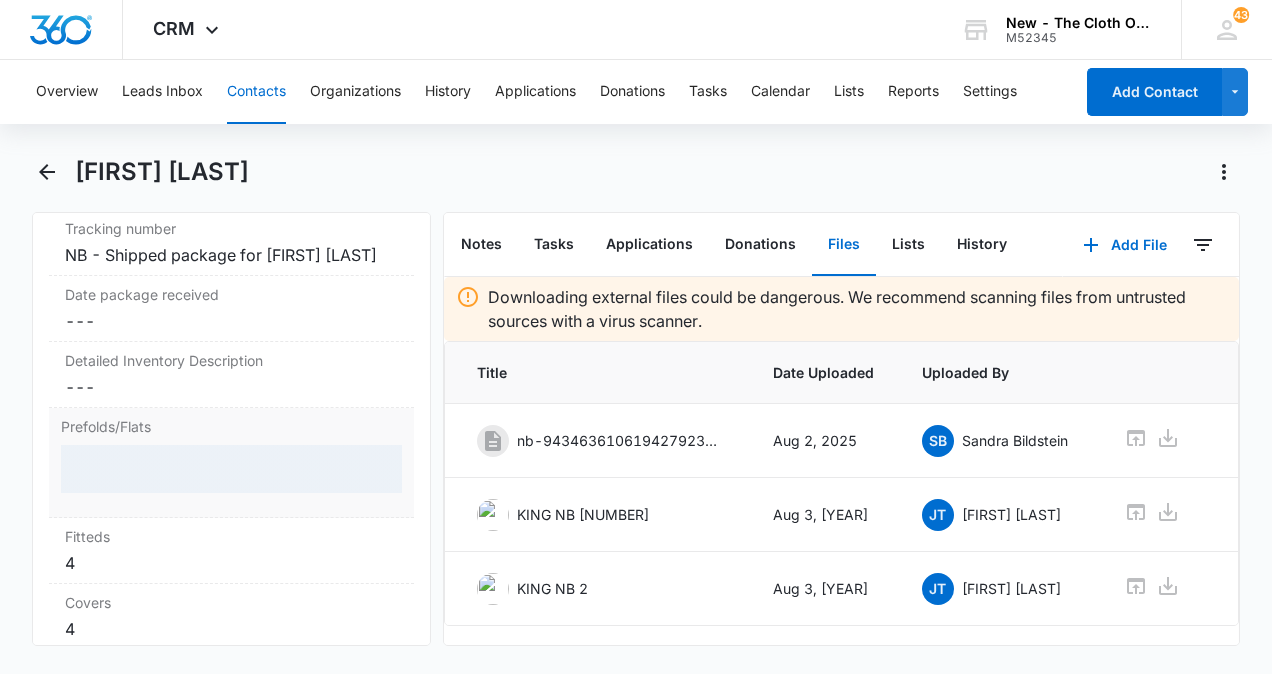 click at bounding box center (231, 469) 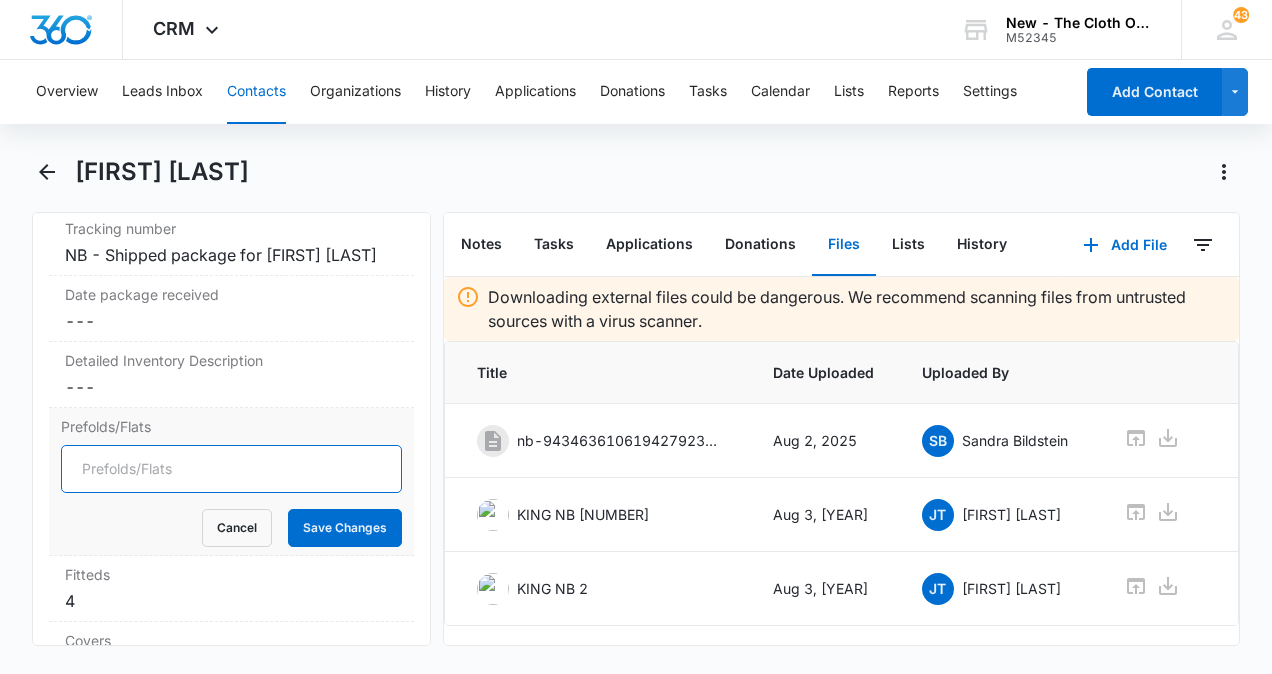 click on "Prefolds/Flats" at bounding box center [231, 469] 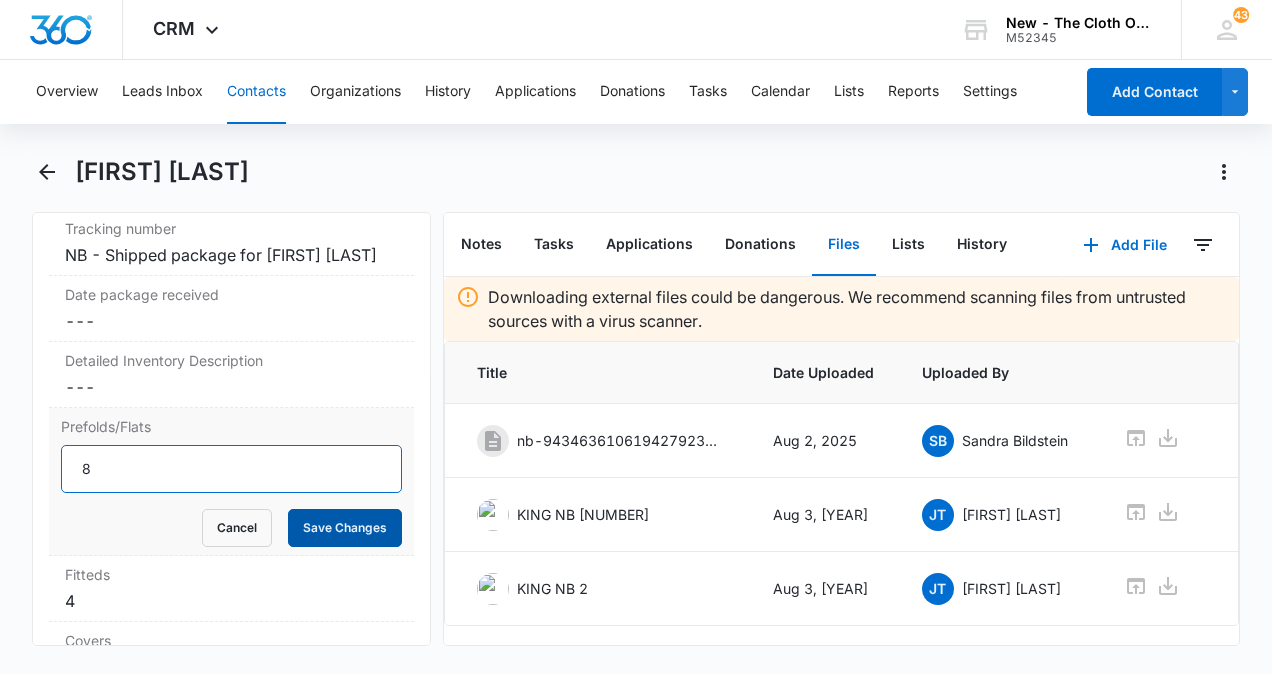 type on "8" 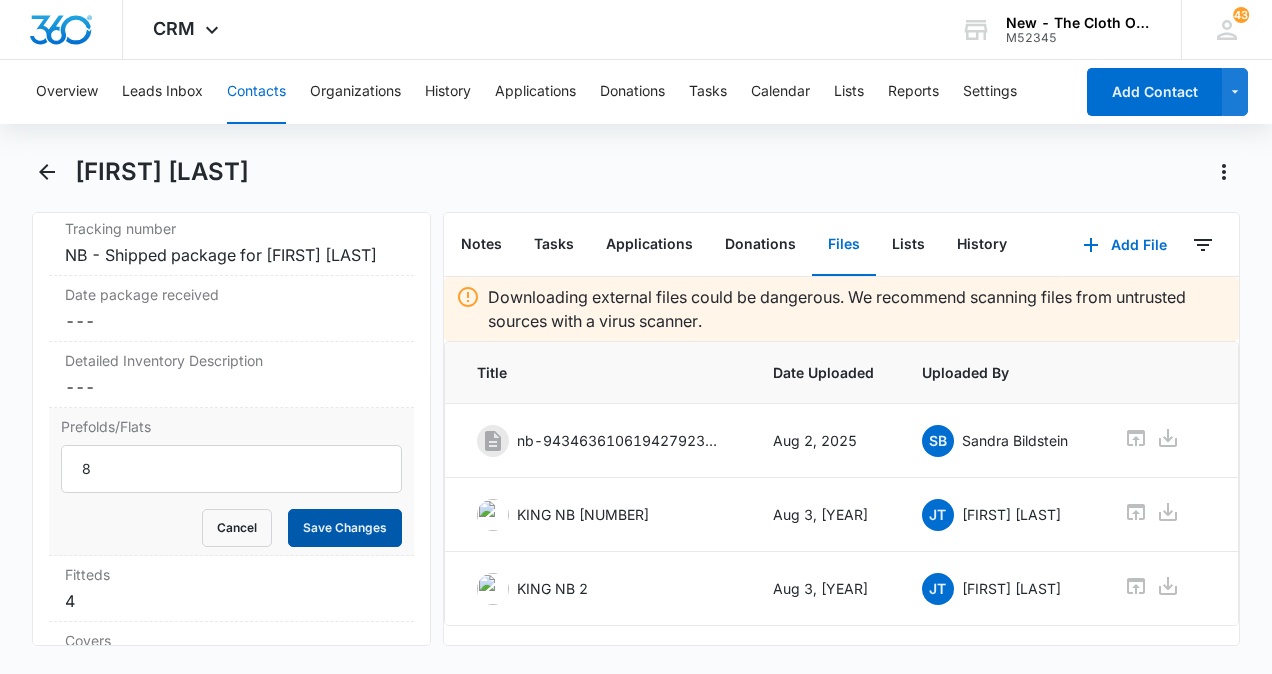 click on "Save Changes" at bounding box center [345, 528] 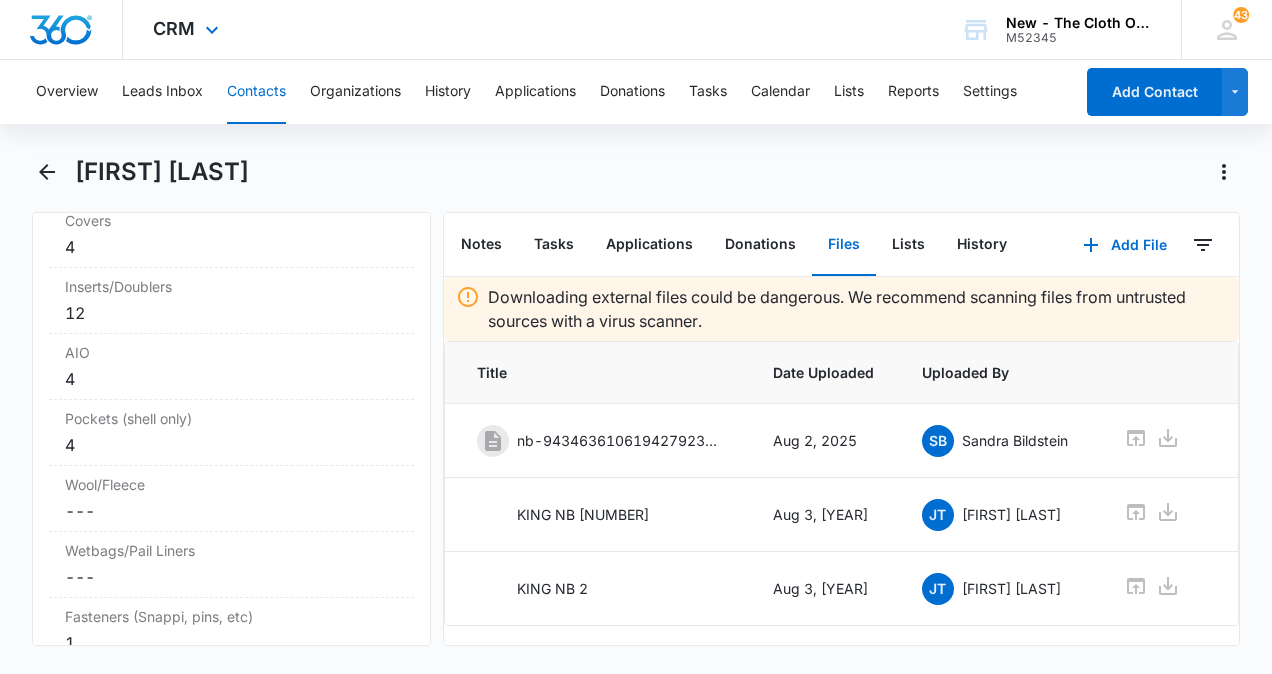 scroll, scrollTop: 5265, scrollLeft: 0, axis: vertical 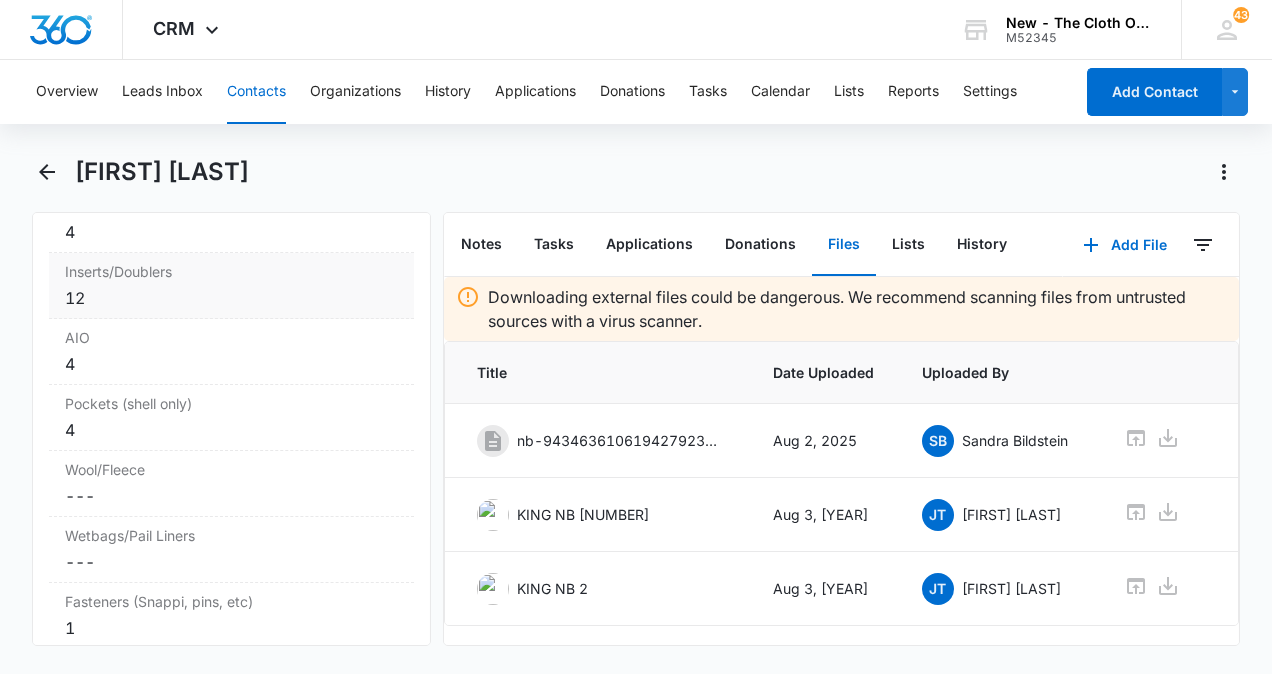 click on "12" at bounding box center (231, 298) 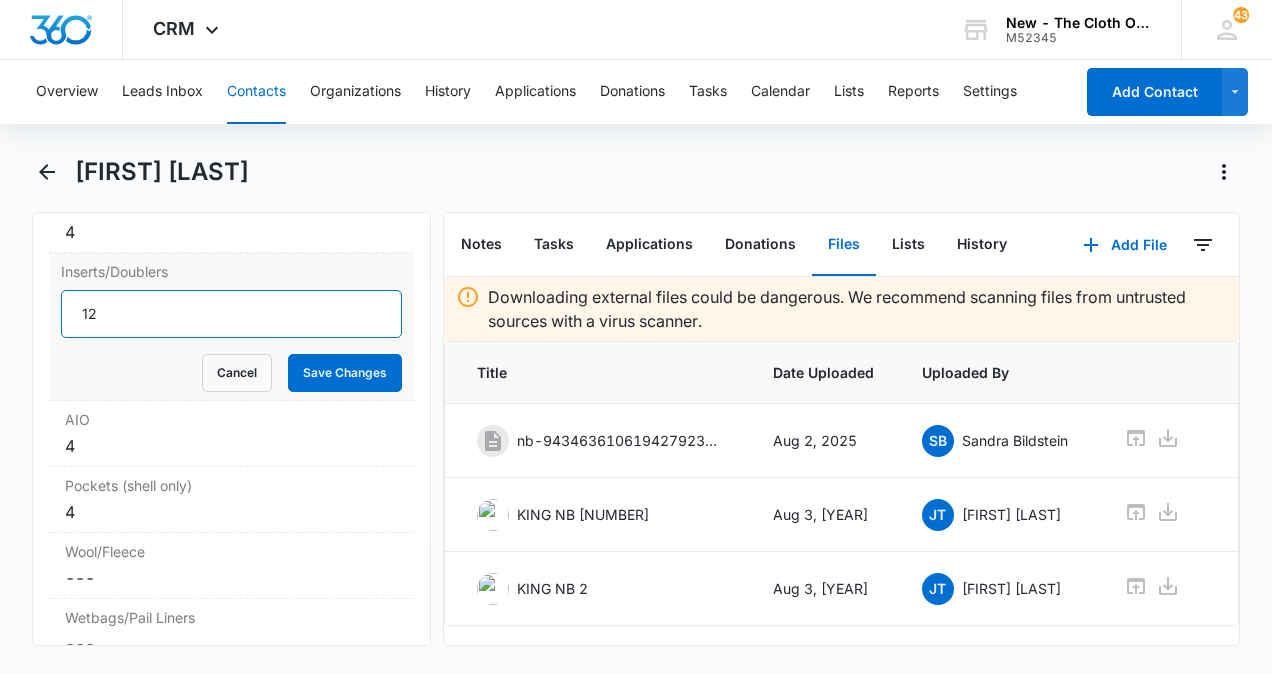 click on "12" at bounding box center [231, 314] 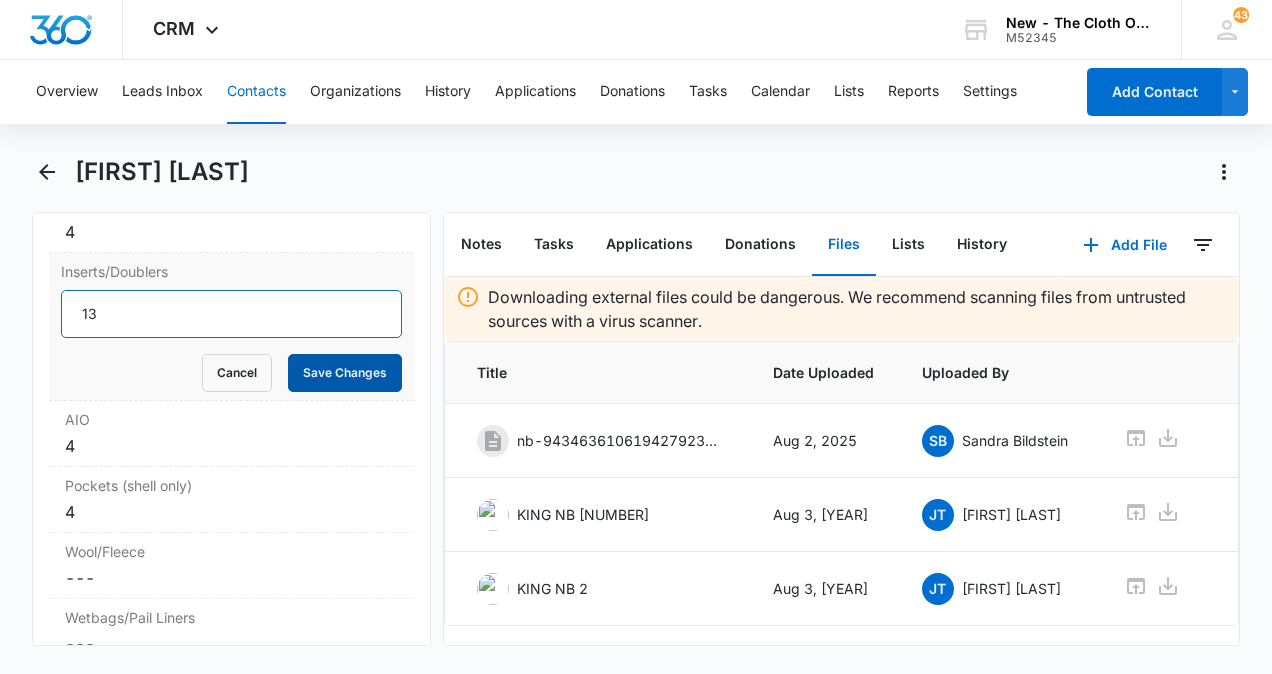 type on "13" 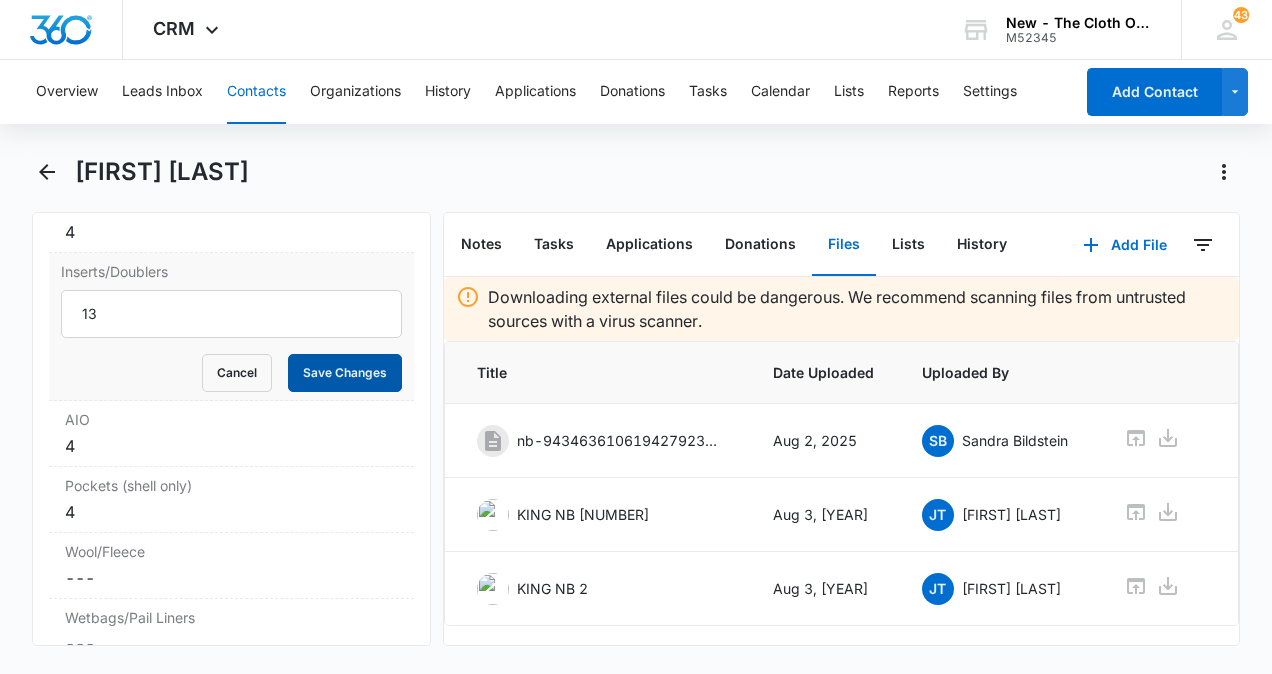 click on "Save Changes" at bounding box center (345, 373) 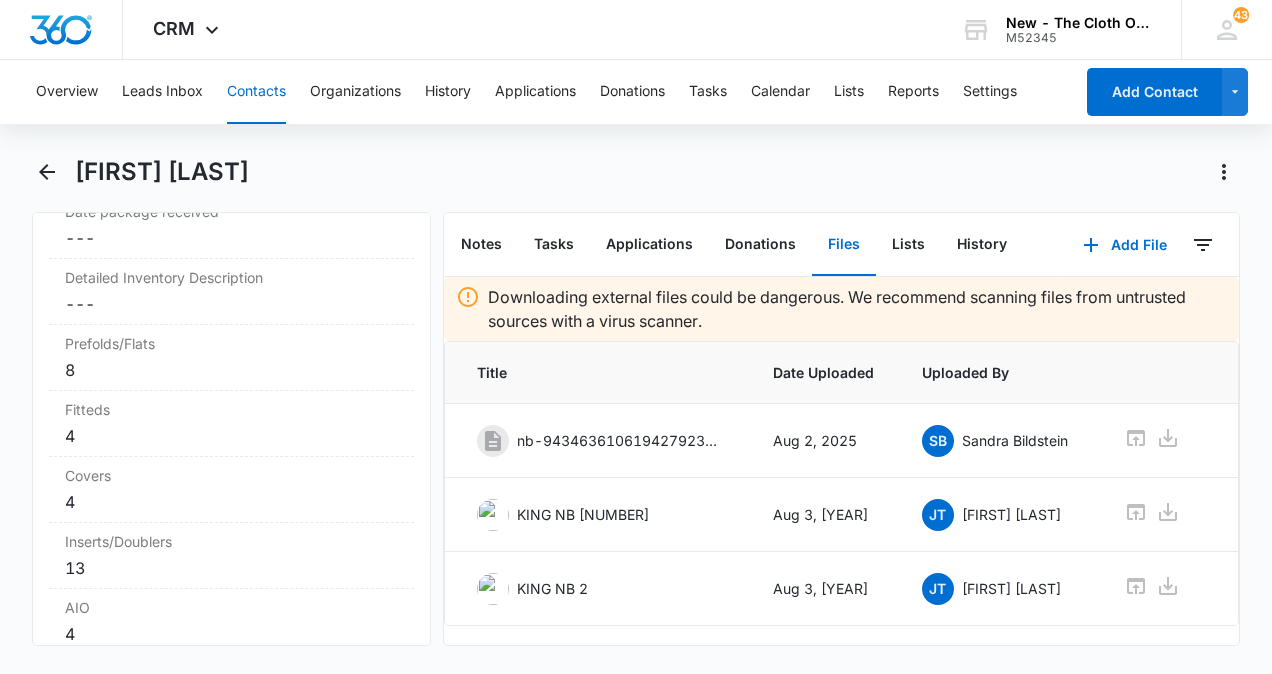 scroll, scrollTop: 4985, scrollLeft: 0, axis: vertical 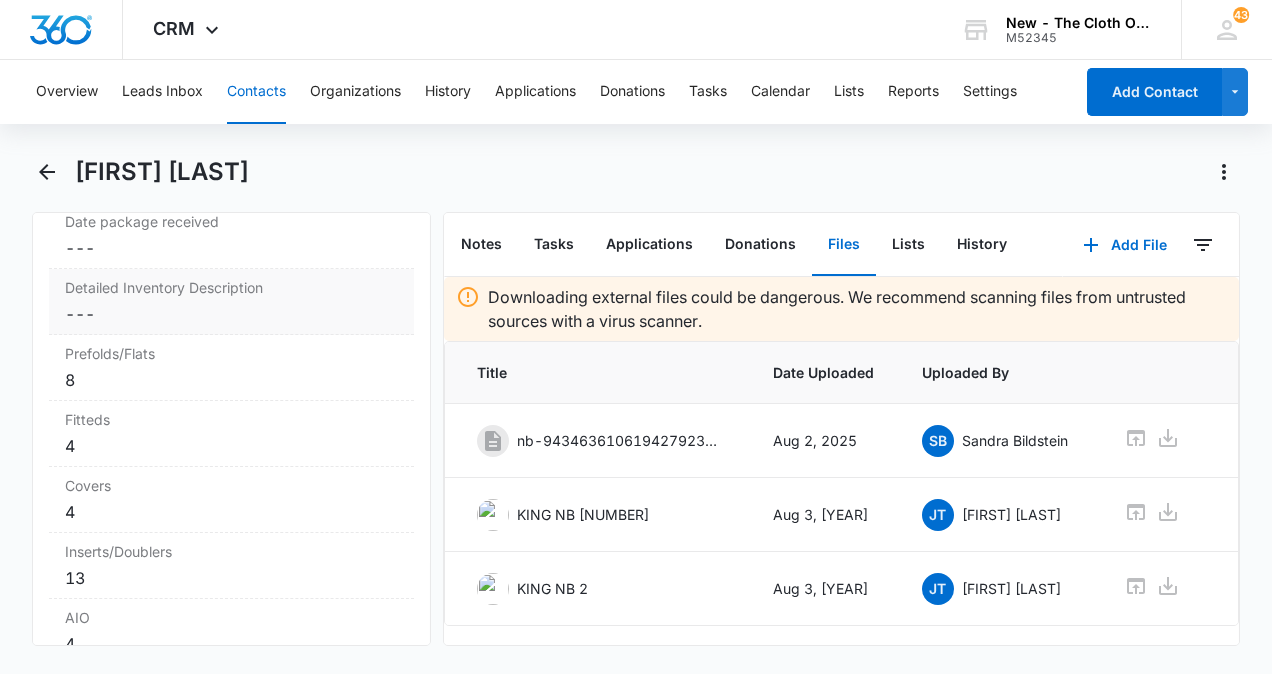 click on "Cancel Save Changes ---" at bounding box center (231, 314) 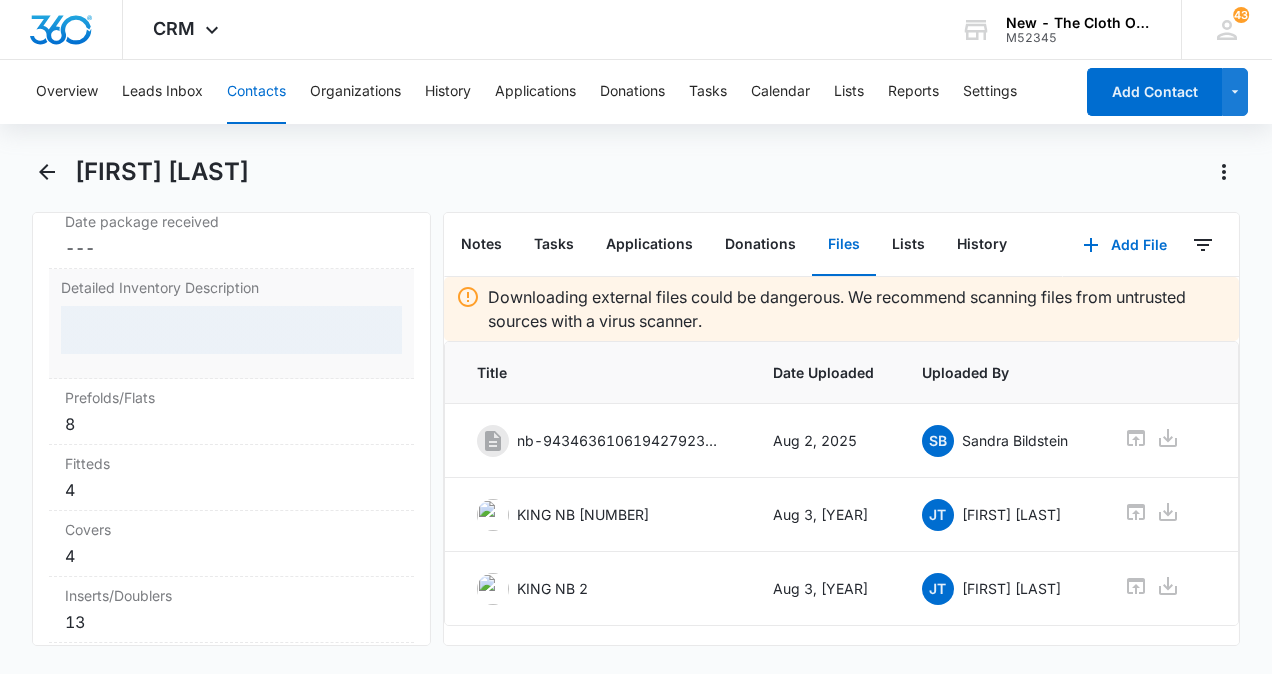 click at bounding box center (231, 330) 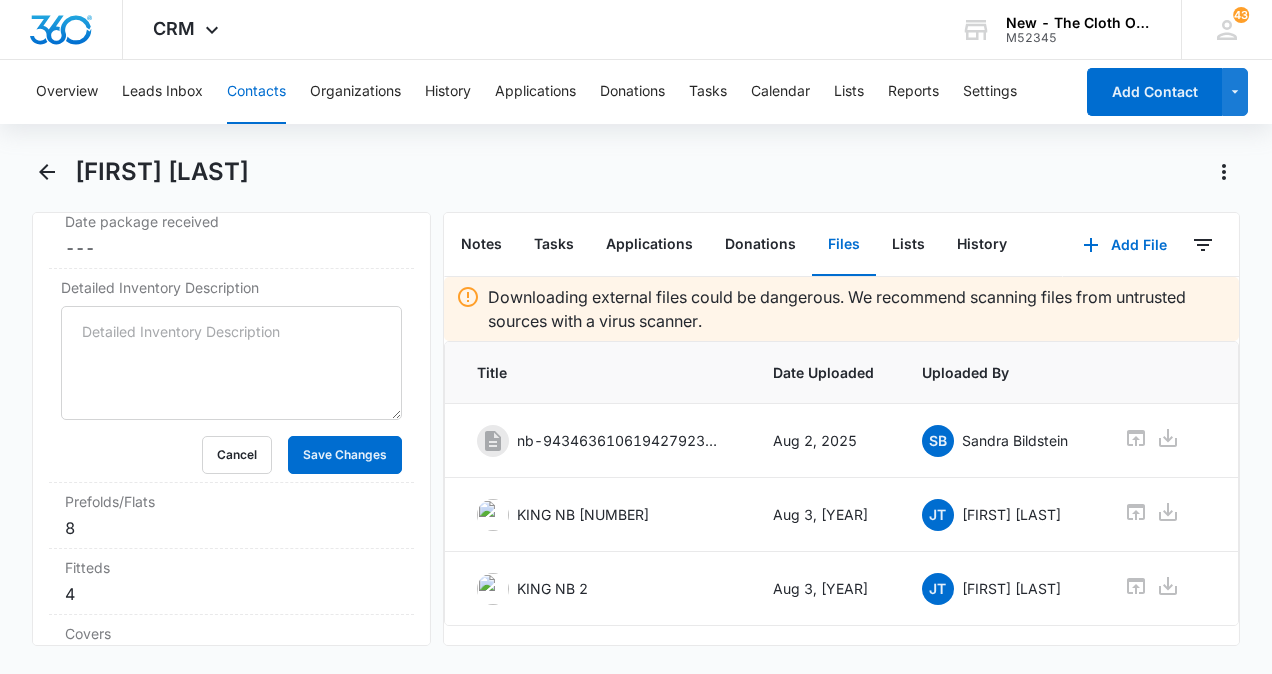 click on "Detailed Inventory Description" at bounding box center (231, 363) 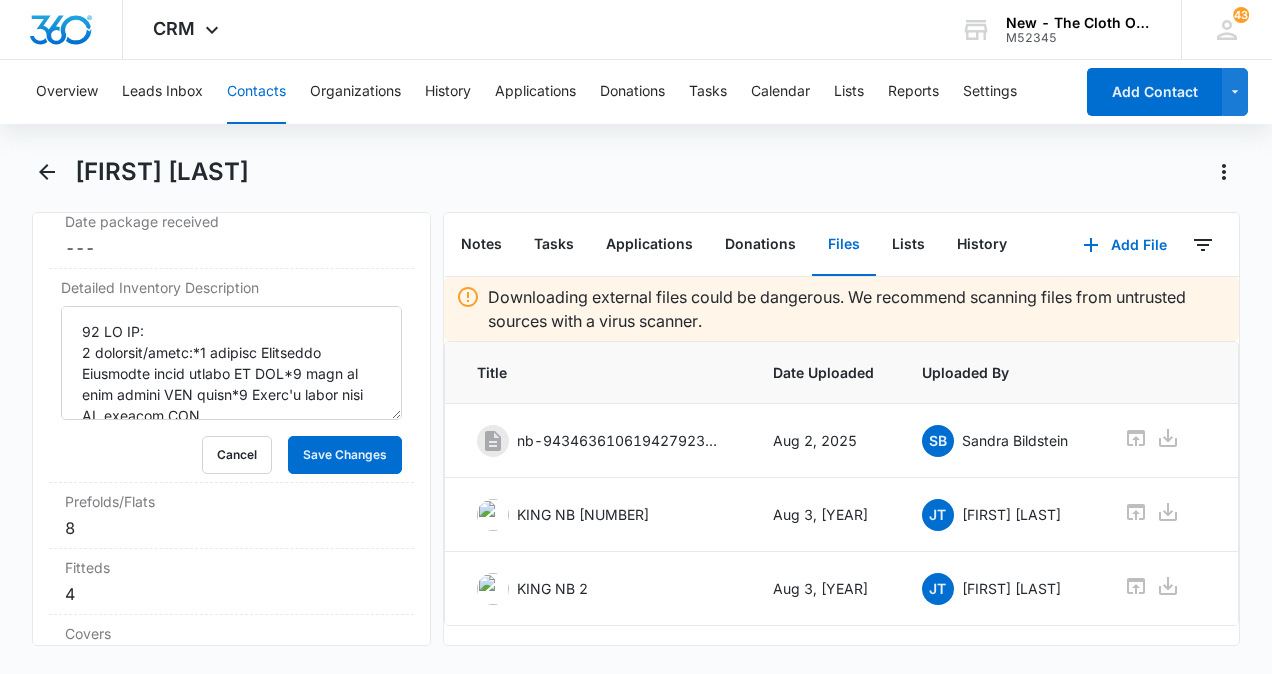 scroll, scrollTop: 634, scrollLeft: 0, axis: vertical 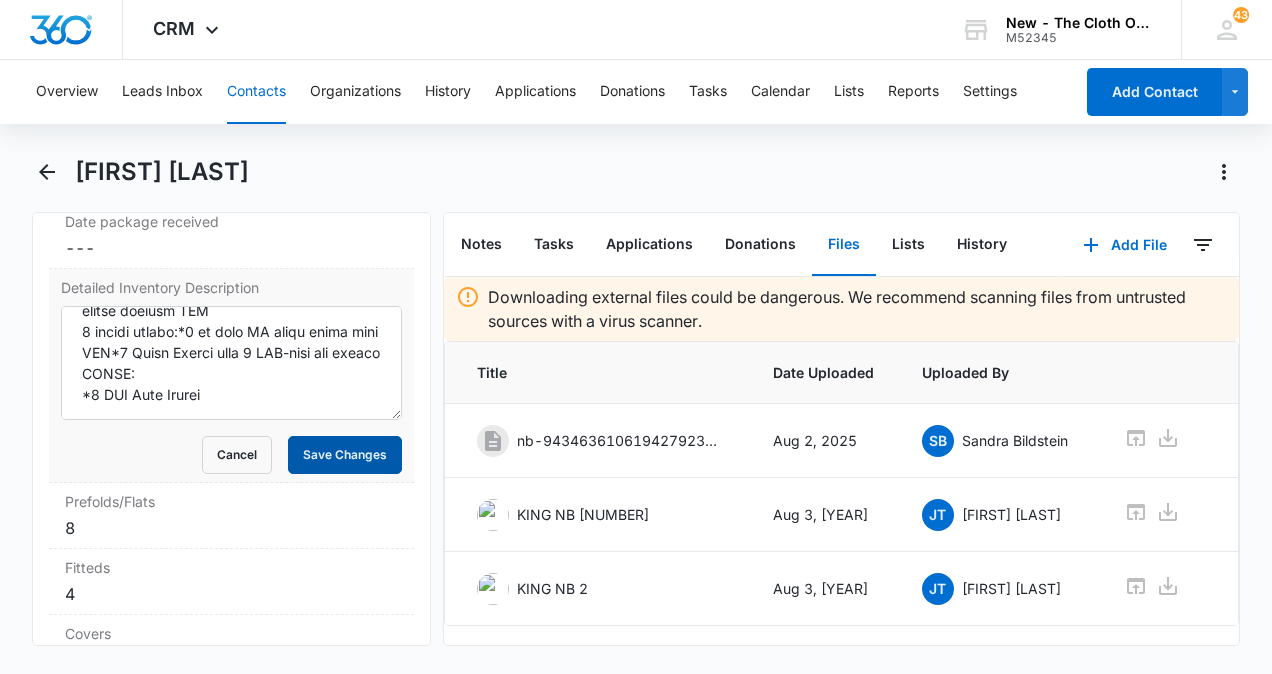 type on "20 CH NB:
8 prefolds/flats:*1 preflat Kingalive Creations night forest NB EUC*1 flat no name cotton EUC small*1 Nicki's green edge NB prefold EUC
*1 Real Nappi's green edge NB prefold EUC*1 no name green edge NB prefold EUC *1 no name natural orange edge XS EUC prefold*1 Grovia XS green edge GUC*1 no name preemie blue edge EUC
4 fitteds:*1 Clotheez organic small no closure yellow edge EUC *1 Clotheez organic NB no closure orange edge EUC*2 Clotheez NB no closure orange edge EUC
4 covers: *2 Thirsties size 1 snap EUC white and woods*1 West Coast Dipes EUC snap rainbow tie dye NB*1 Amazing Baby size 2 Blue Jean aplix EUC
4 AIO:*1 no name snap NB charcoal lining planets EUC*1 Cutie Bootie Baby Boutique NB hamster EUC*2 K & A NB Aplix Baby Yoda Tie Dye Swirls EUC
13 inserts:*3 Alva NB MF EUC*3 no name NB MF EUC*1 Amazing Baby size 2 trifold EUC*1 Amazing Baby size 2 booster EUC*2 cotton small no name EUC inserts*2 no name natural boosters GUC*1 Geffen Baby cotton inserts EUC
4 pocket shells:*2 no name NB apli..." 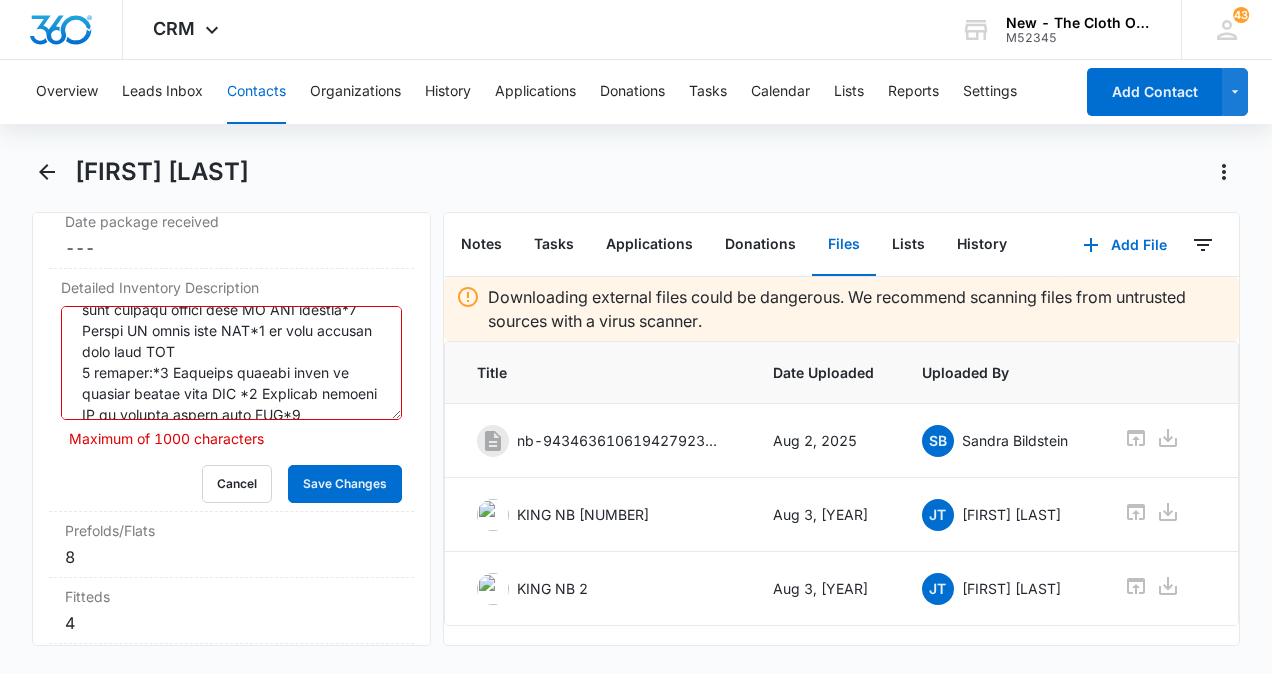 scroll, scrollTop: 0, scrollLeft: 0, axis: both 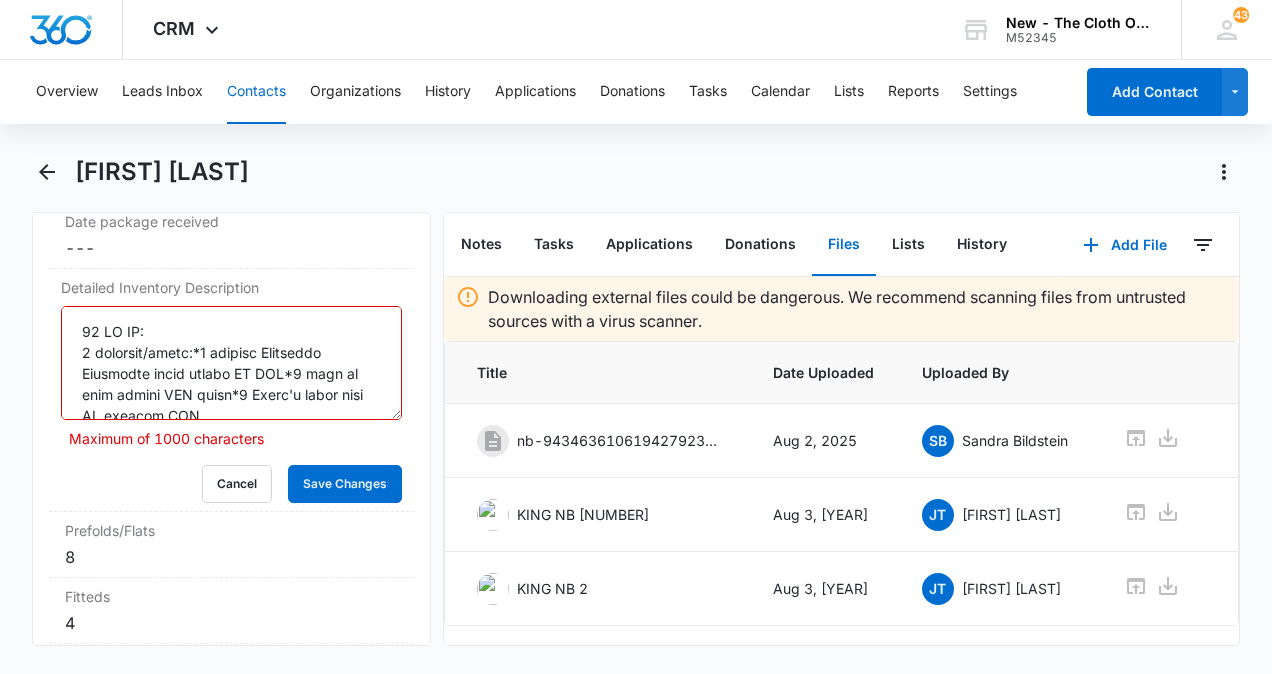drag, startPoint x: 210, startPoint y: 430, endPoint x: 9, endPoint y: 287, distance: 246.67793 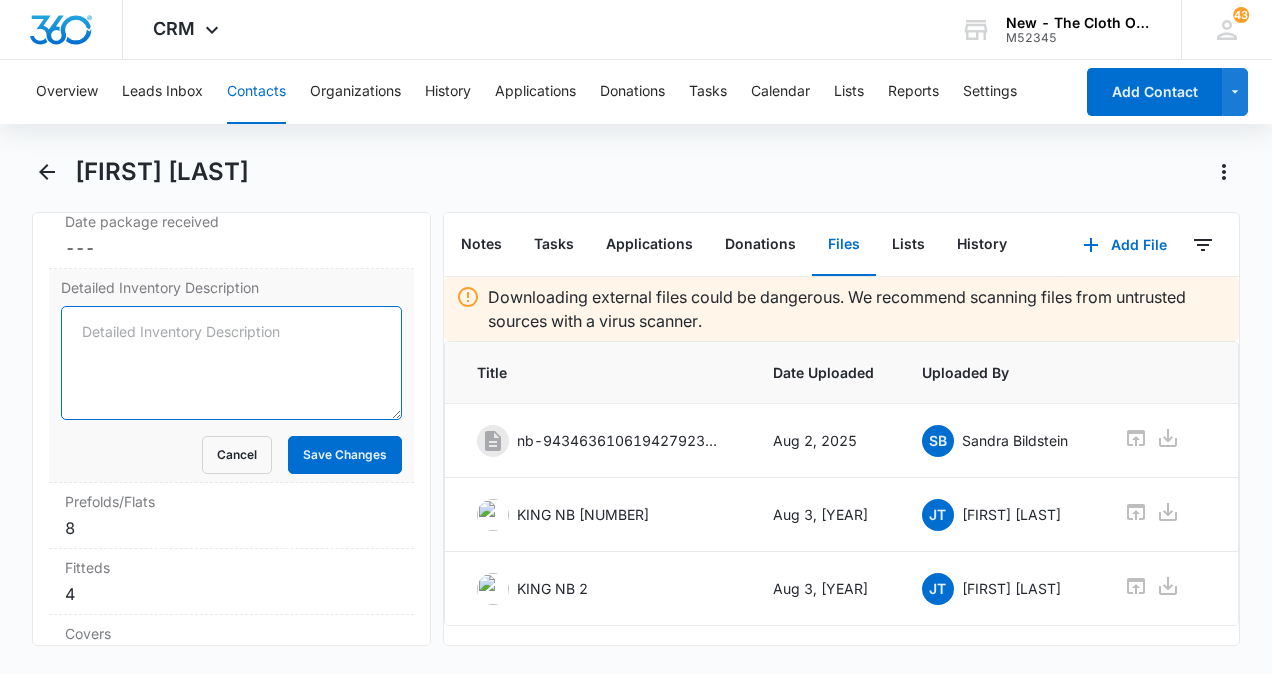 paste on "20 CH NB:
8 Prefolds/Flats: 1 Kingalive Creations preflat NB EUC, 1 no name flat cotton small EUC, 1 Nicki’s green edge NB prefold EUC, 1 Real Nappi’s green edge NB prefold EUC, 1 no name green edge NB prefold EUC, 1 no name orange edge XS prefold EUC, 1 Grovia XS green edge GUC, 1 no name preemie blue edge EUC
4 Fitteds: 1 Clotheez organic small no closure yellow edge EUC, 1 Clotheez organic NB no closure orange edge EUC, 2 Clotheez NB no closure orange edge EUC
4 Covers: 2 Thirsties size 1 snap (white, woods) EUC, 1 West Coast Dipes snap NB rainbow tie dye EUC, 1 Amazing Baby size 2 aplix Blue Jean EUC
4 AIO: 1 no name snap NB charcoal planets EUC, 1 Cutie Bootie Baby Boutique NB hamster EUC, 2 K&A NB aplix Baby Yoda Tie Dye Swirls EUC
13 Inserts: 3 Alva NB MF EUC, 3 no name NB MF EUC, 1 Amazing Baby size 2 trifold EUC, 1 booster EUC, 2 small cotton no name EUC, 2 natural boosters GUC, 1 Geffen Baby cotton EUC
4 Pocket Shells: 2 no name NB aplix green leaf EUC, 2 Apple Cheeks size 1 (grey, yellow) EUC
Ex..." 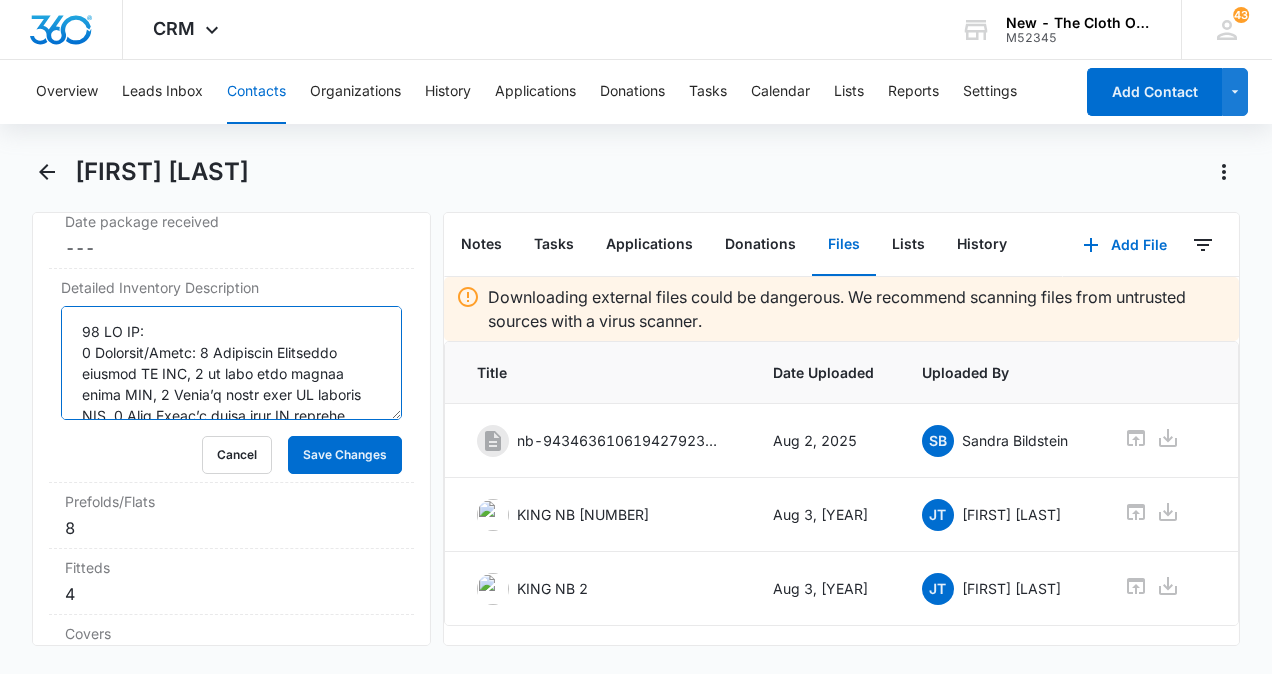 scroll, scrollTop: 550, scrollLeft: 0, axis: vertical 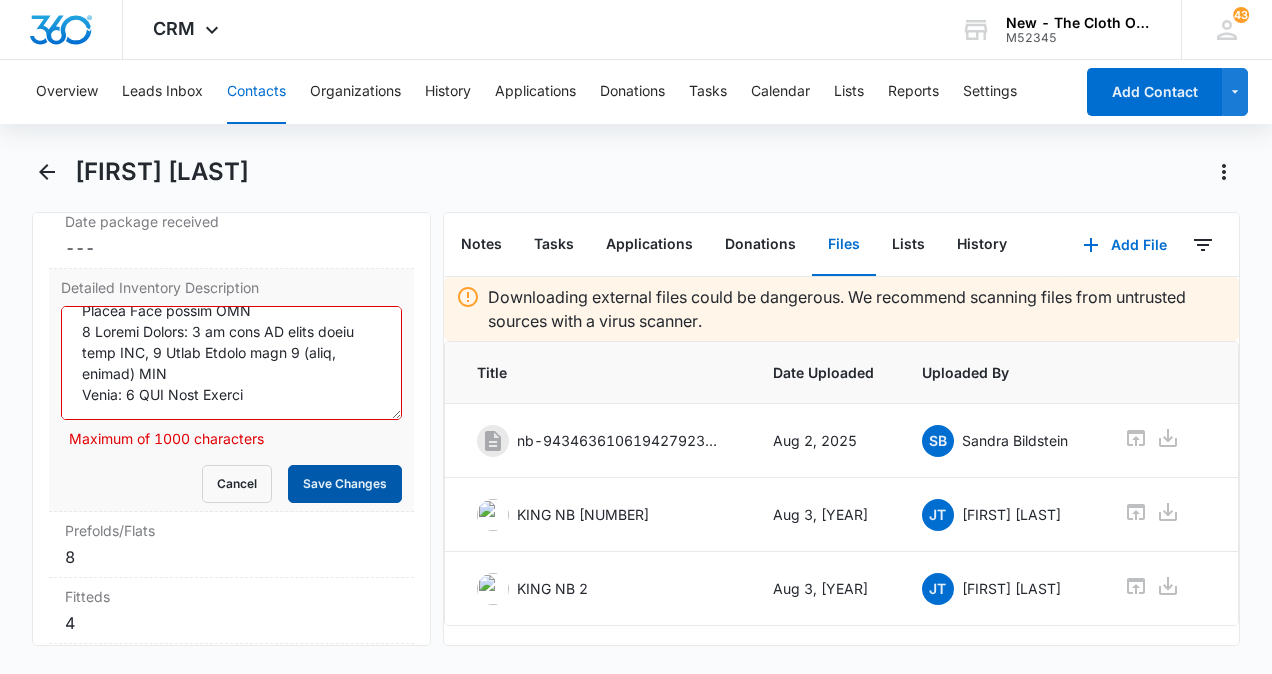 type on "20 CH NB:
8 Prefolds/Flats: 1 Kingalive Creations preflat NB EUC, 1 no name flat cotton small EUC, 1 Nicki’s green edge NB prefold EUC, 1 Real Nappi’s green edge NB prefold EUC, 1 no name green edge NB prefold EUC, 1 no name orange edge XS prefold EUC, 1 Grovia XS green edge GUC, 1 no name preemie blue edge EUC
4 Fitteds: 1 Clotheez organic small no closure yellow edge EUC, 1 Clotheez organic NB no closure orange edge EUC, 2 Clotheez NB no closure orange edge EUC
4 Covers: 2 Thirsties size 1 snap (white, woods) EUC, 1 West Coast Dipes snap NB rainbow tie dye EUC, 1 Amazing Baby size 2 aplix Blue Jean EUC
4 AIO: 1 no name snap NB charcoal planets EUC, 1 Cutie Bootie Baby Boutique NB hamster EUC, 2 K&A NB aplix Baby Yoda Tie Dye Swirls EUC
13 Inserts: 3 Alva NB MF EUC, 3 no name NB MF EUC, 1 Amazing Baby size 2 trifold EUC, 1 booster EUC, 2 small cotton no name EUC, 2 natural boosters GUC, 1 Geffen Baby cotton EUC
4 Pocket Shells: 2 no name NB aplix green leaf EUC, 2 Apple Cheeks size 1 (grey, yellow) EUC
Ex..." 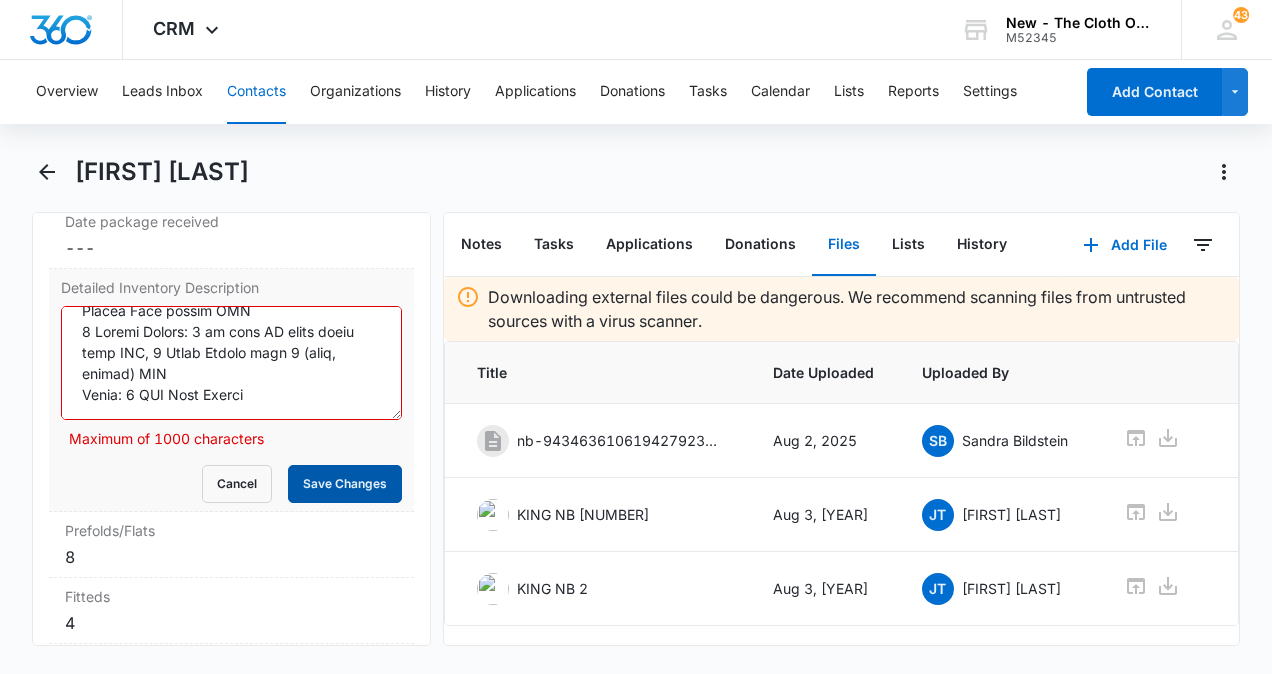click on "Save Changes" at bounding box center (345, 484) 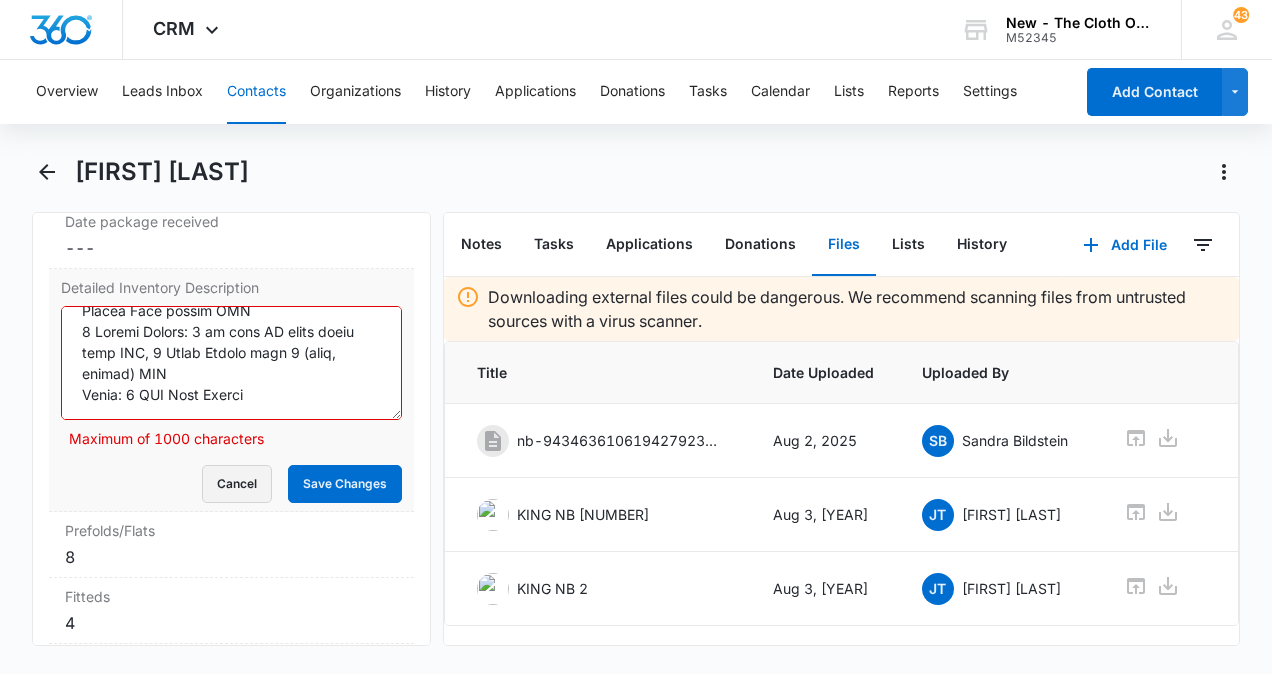 click on "Cancel" at bounding box center (237, 484) 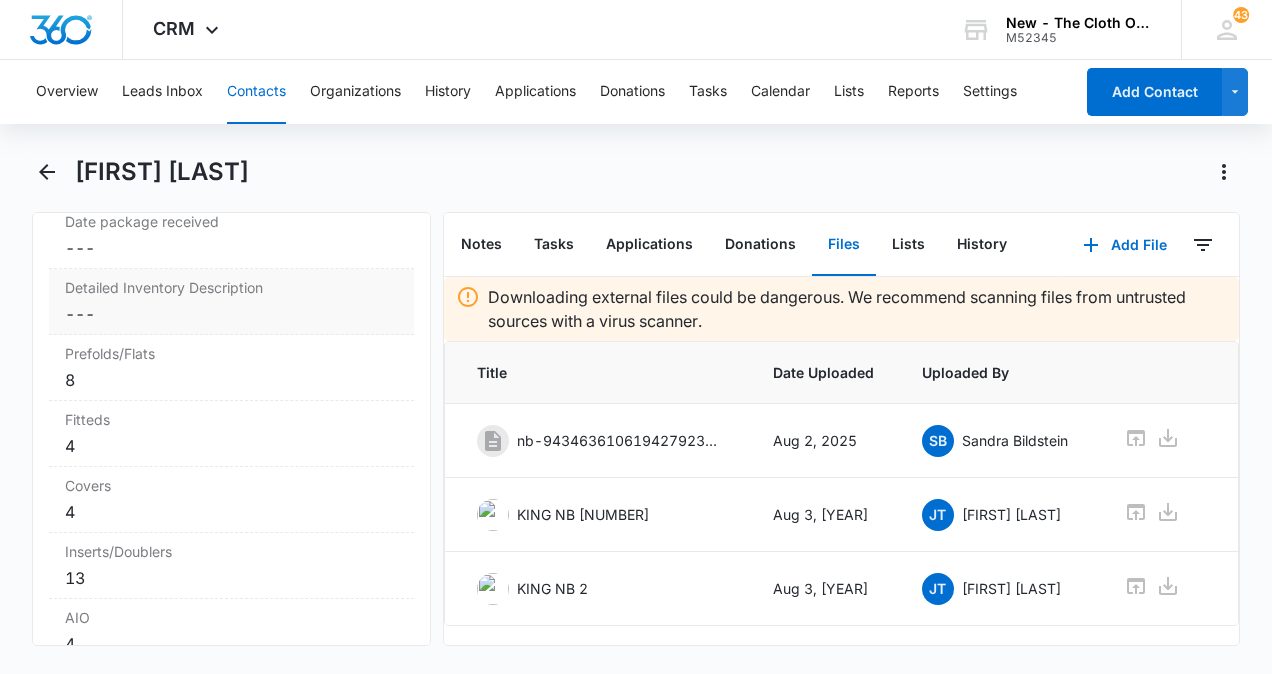 click on "Cancel Save Changes ---" at bounding box center (231, 314) 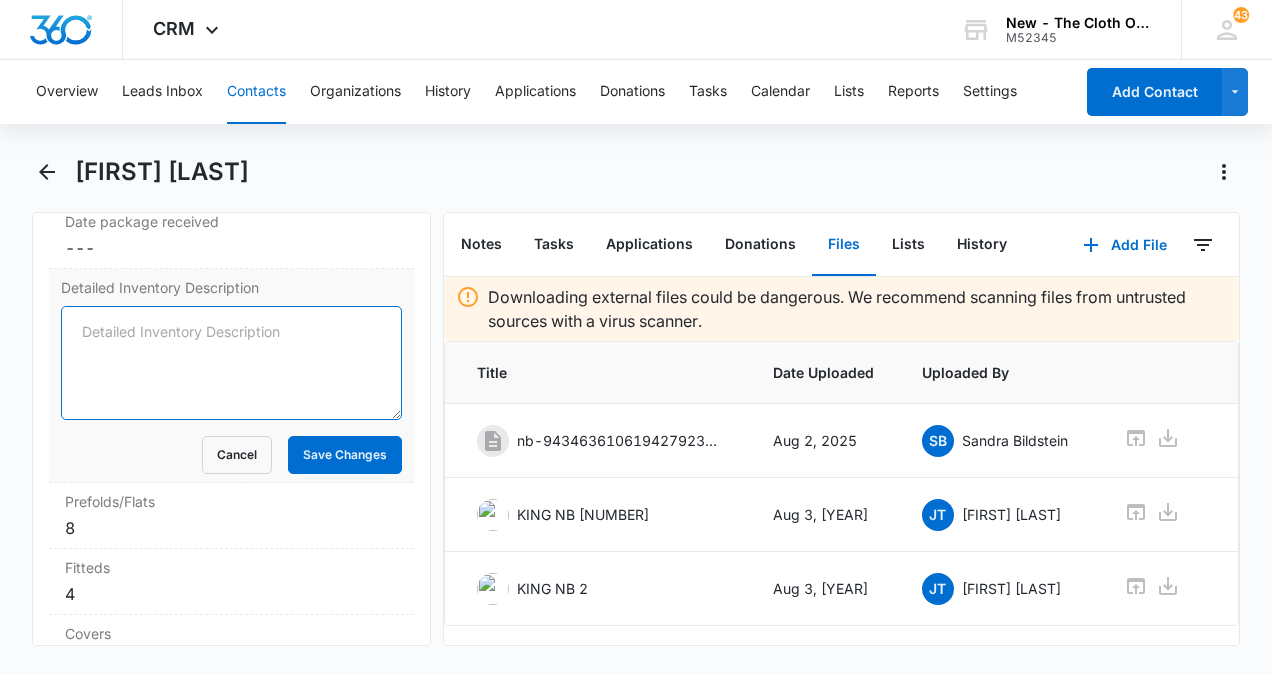 click on "Detailed Inventory Description" at bounding box center (231, 363) 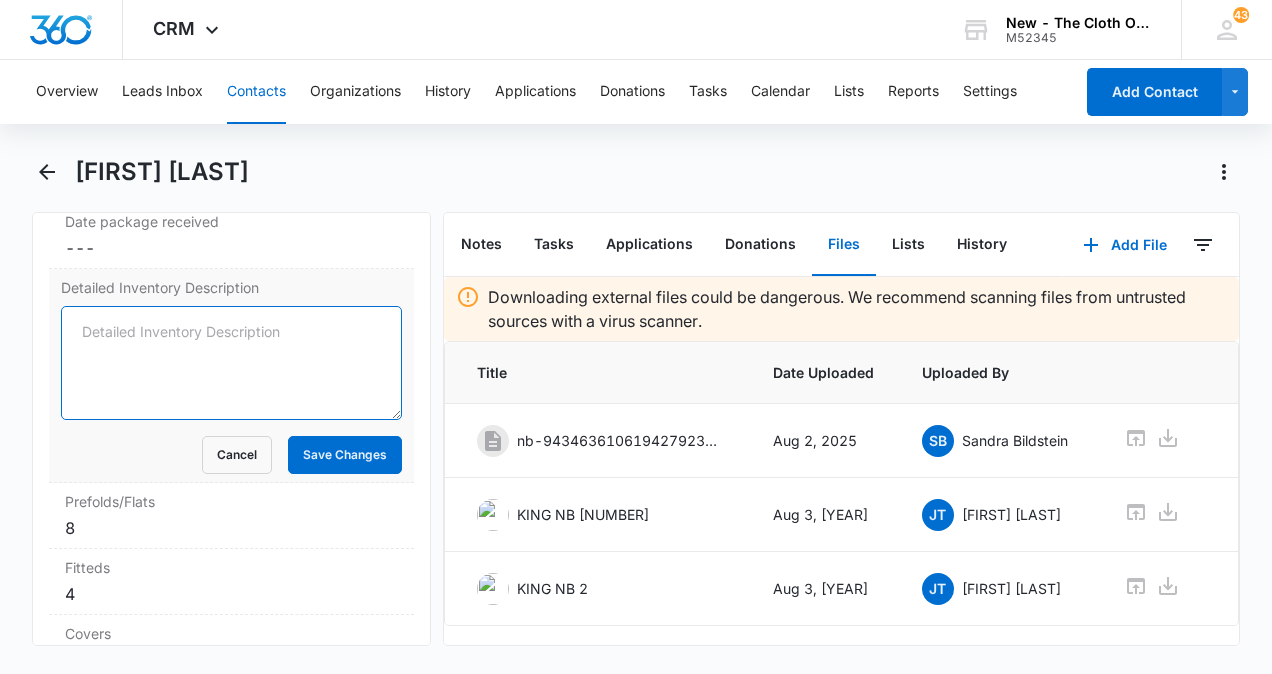 paste on "20 CH NB:
8 Prefolds/Flats: 1 Kingalive Creations preflat NB EUC, 1 no name flat cotton small EUC, 1 Nicki’s green edge NB prefold EUC, 1 Real Nappi’s green edge NB prefold EUC, 1 no name green edge NB prefold EUC, 1 no name orange edge XS prefold EUC, 1 Grovia XS green edge GUC, 1 no name preemie blue edge EUC
4 Fitteds: 1 Clotheez organic small no closure yellow edge EUC, 1 Clotheez organic NB no closure orange edge EUC, 2 Clotheez NB no closure orange edge EUC
4 Covers: 2 Thirsties size 1 snap (white, woods) EUC, 1 West Coast Dipes snap NB rainbow tie dye EUC, 1 Amazing Baby size 2 aplix Blue Jean EUC
4 AIO: 1 no name snap NB charcoal planets EUC, 1 Cutie Bootie Baby Boutique NB hamster EUC, 2 K&A NB aplix Baby Yoda Tie Dye Swirls EUC
13 Inserts: 3 Alva NB MF EUC, 3 no name NB MF EUC, 1 Amazing Baby size 2 trifold EUC, 1 booster EUC, 2 small cotton no name EUC, 2 natural boosters GUC, 1 Geffen Baby cotton EUC
4 Pocket Shells: 2 no name NB aplix green leaf EUC, 2 Apple Cheeks size 1 (grey, yellow) EUC
Ex..." 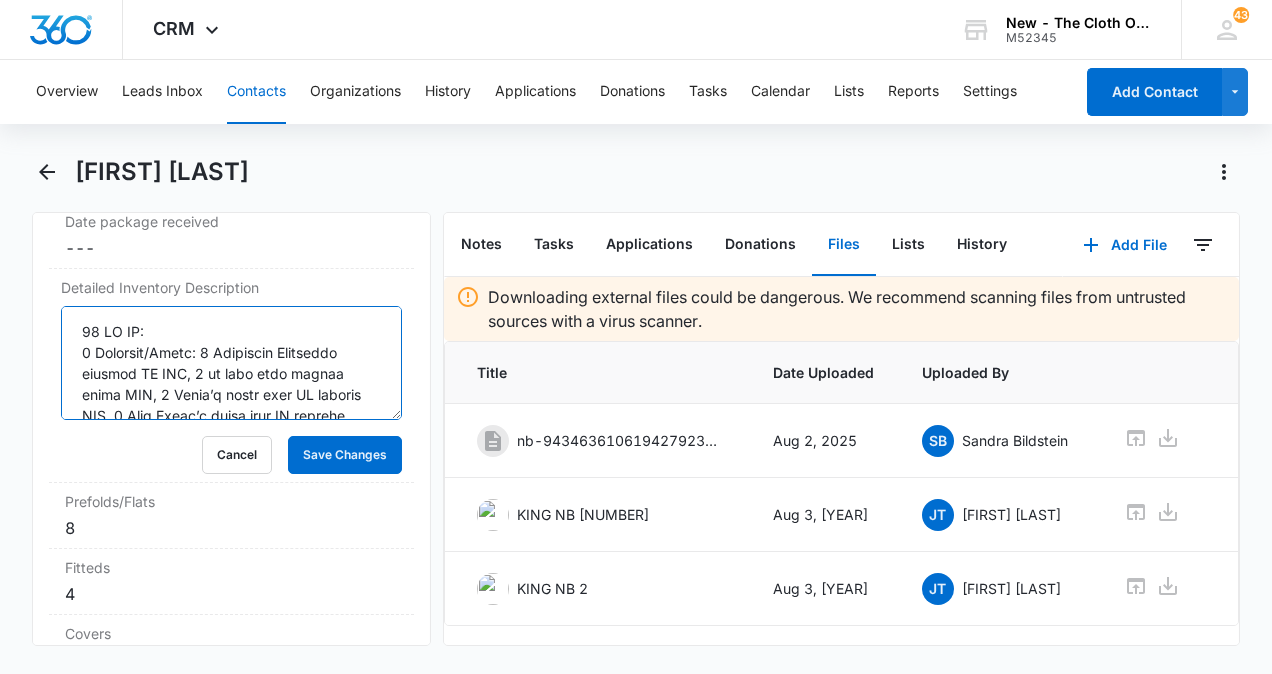 scroll, scrollTop: 550, scrollLeft: 0, axis: vertical 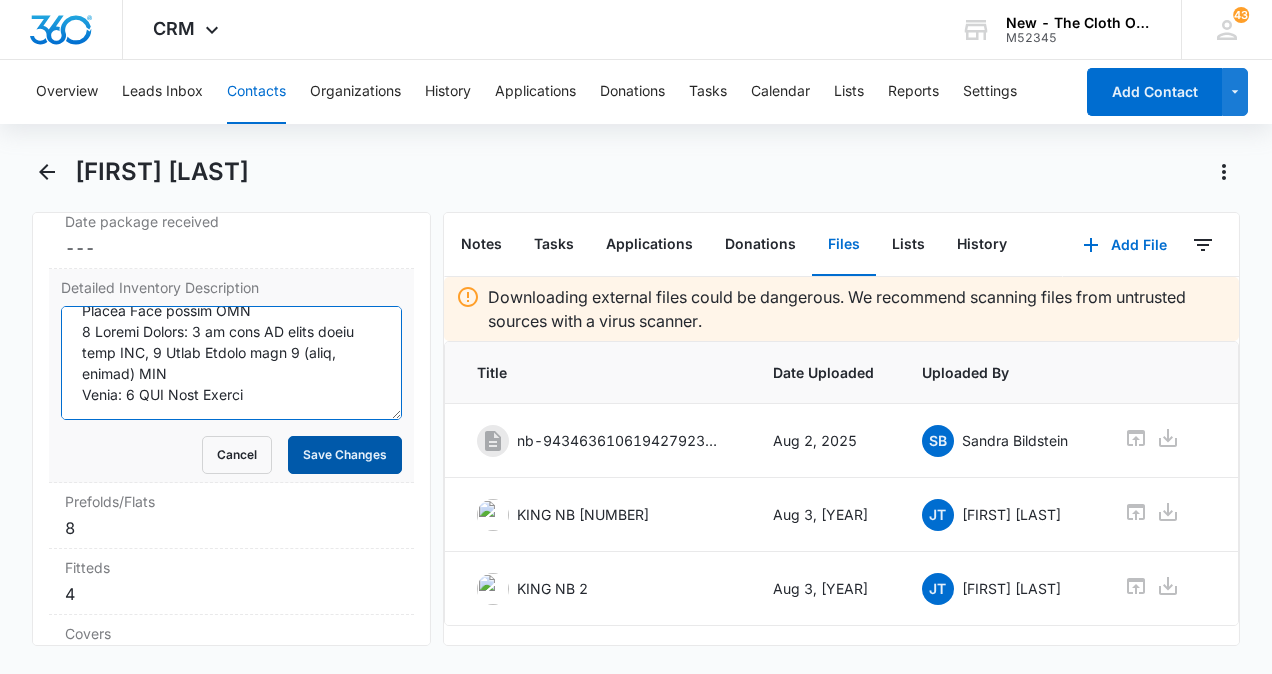 type on "20 CH NB:
8 Prefolds/Flats: 1 Kingalive Creations preflat NB EUC, 1 no name flat cotton small EUC, 1 Nicki’s green edge NB prefold EUC, 1 Real Nappi’s green edge NB prefold EUC, 1 no name green edge NB prefold EUC, 1 no name orange edge XS prefold EUC, 1 Grovia XS green edge GUC, 1 no name preemie blue edge EUC
4 Fitteds: 1 Clotheez organic small no closure yellow edge EUC, 1 Clotheez organic NB no closure orange edge EUC, 2 Clotheez NB no closure orange edge EUC
4 Covers: 2 Thirsties size 1 snap (white, woods) EUC, 1 West Coast Dipes snap NB rainbow tie dye EUC, 1 Amazing Baby size 2 aplix Blue Jean EUC
4 AIO: 1 no name snap NB charcoal planets EUC, 1 Cutie Bootie Baby Boutique NB hamster EUC, 2 K&A NB aplix Baby Yoda Tie Dye Swirls EUC
13 Inserts: 3 Alva NB MF EUC, 3 no name NB MF EUC, 1 Amazing Baby size 2 trifold EUC, 1 booster EUC, 2 small cotton no name EUC, 2 natural boosters GUC, 1 Geffen Baby cotton EUC
4 Pocket Shells: 2 no name NB aplix green leaf EUC, 2 Apple Cheeks size 1 (grey, yellow) EUC
Ex..." 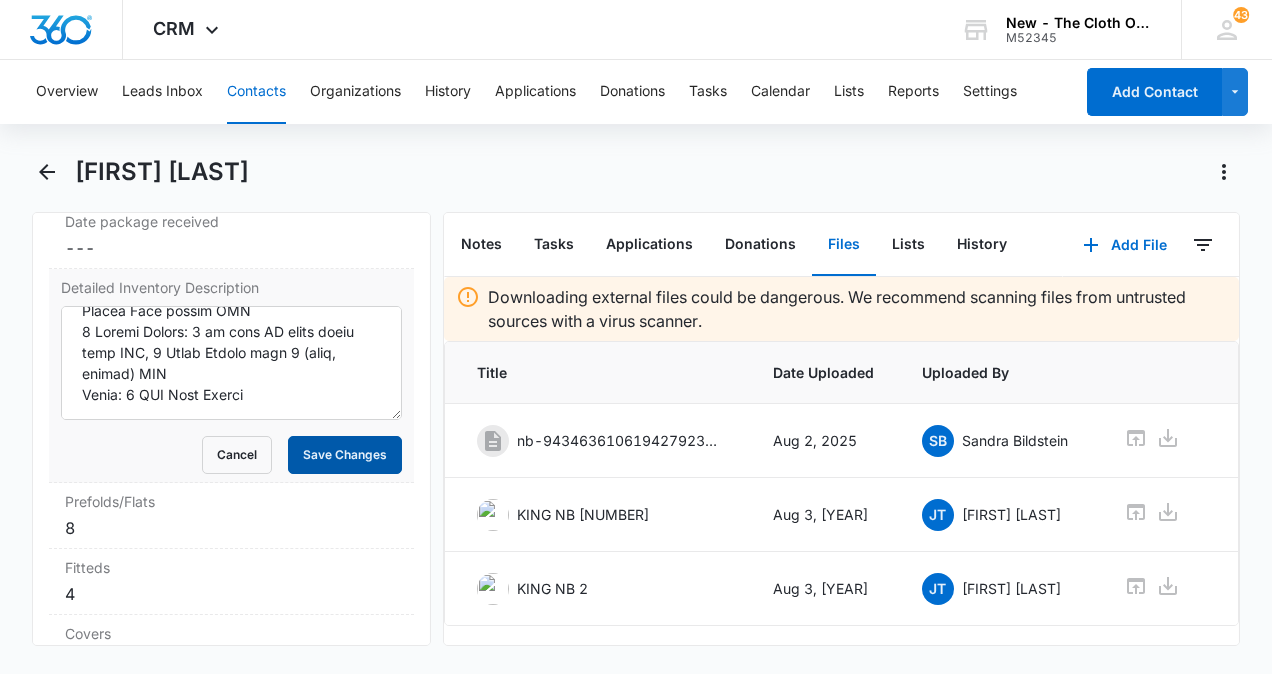 click on "Save Changes" at bounding box center [345, 455] 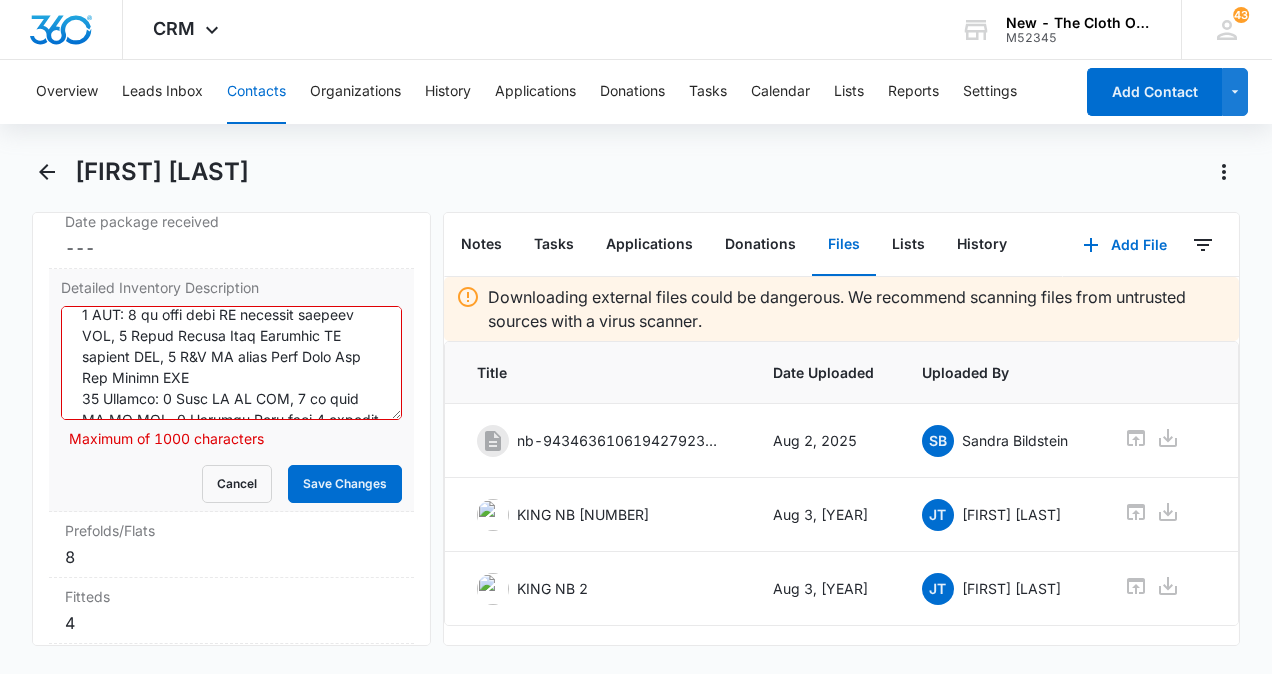 scroll, scrollTop: 567, scrollLeft: 0, axis: vertical 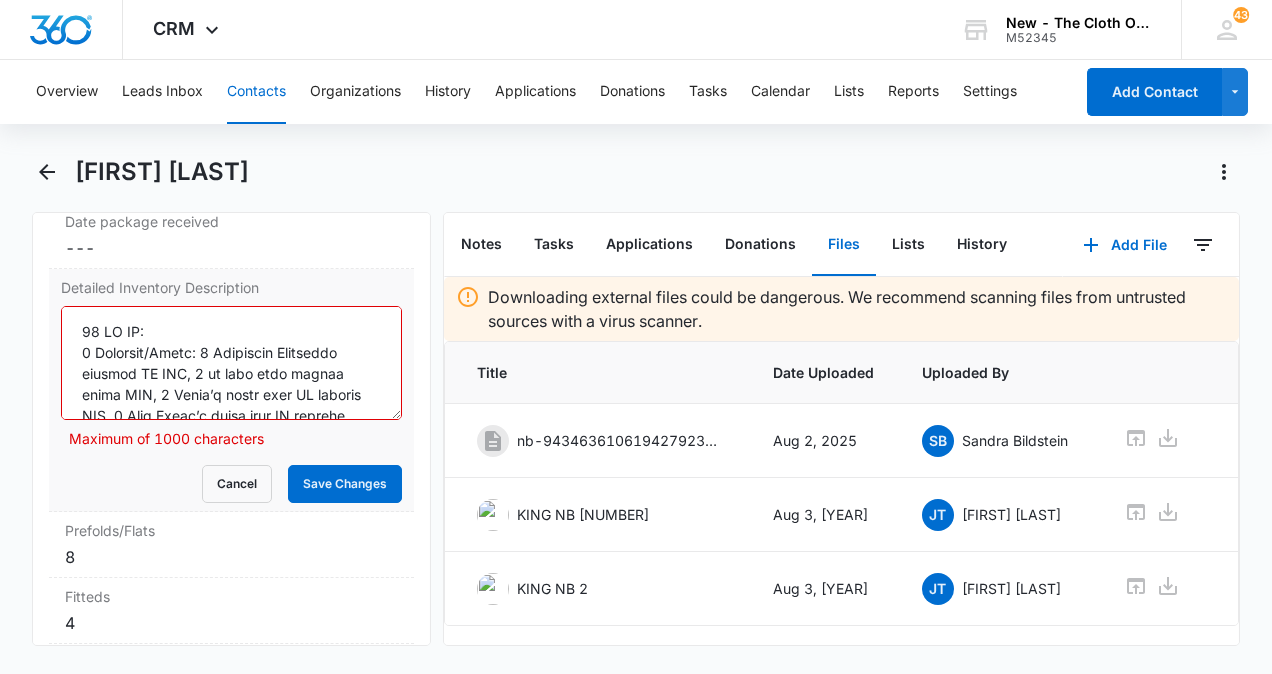 drag, startPoint x: 248, startPoint y: 430, endPoint x: 70, endPoint y: 324, distance: 207.17143 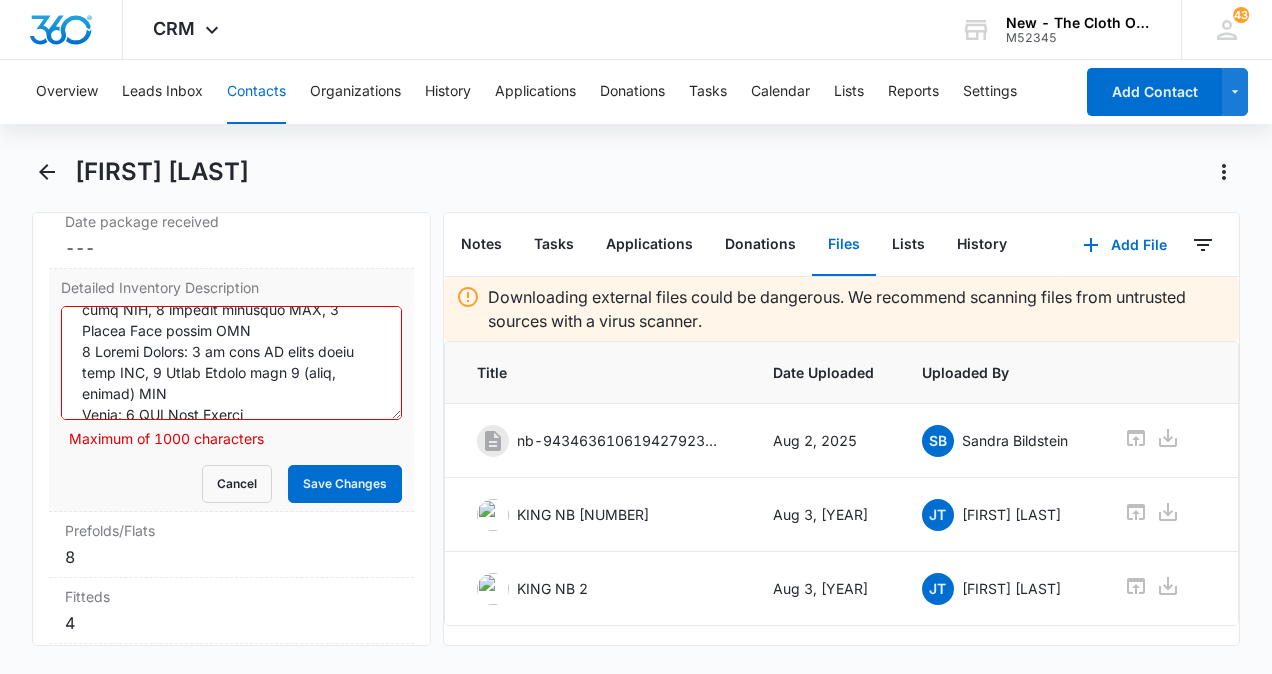 scroll, scrollTop: 567, scrollLeft: 0, axis: vertical 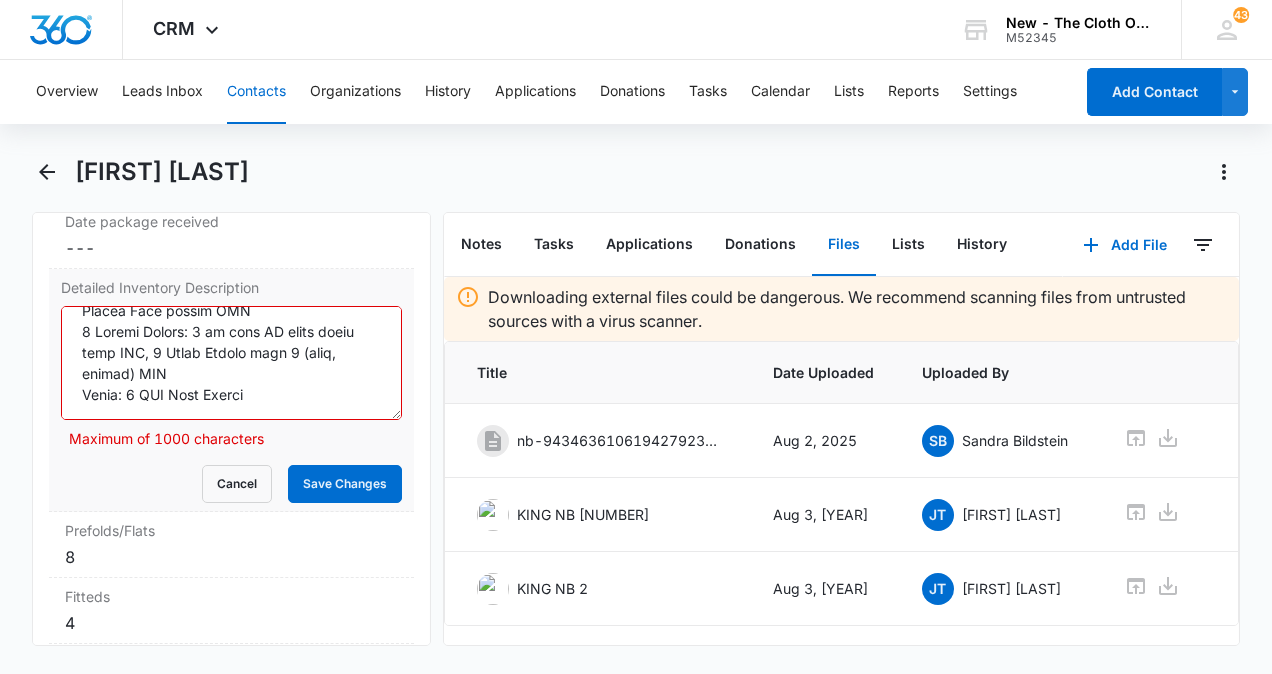 drag, startPoint x: 77, startPoint y: 349, endPoint x: 278, endPoint y: 407, distance: 209.20087 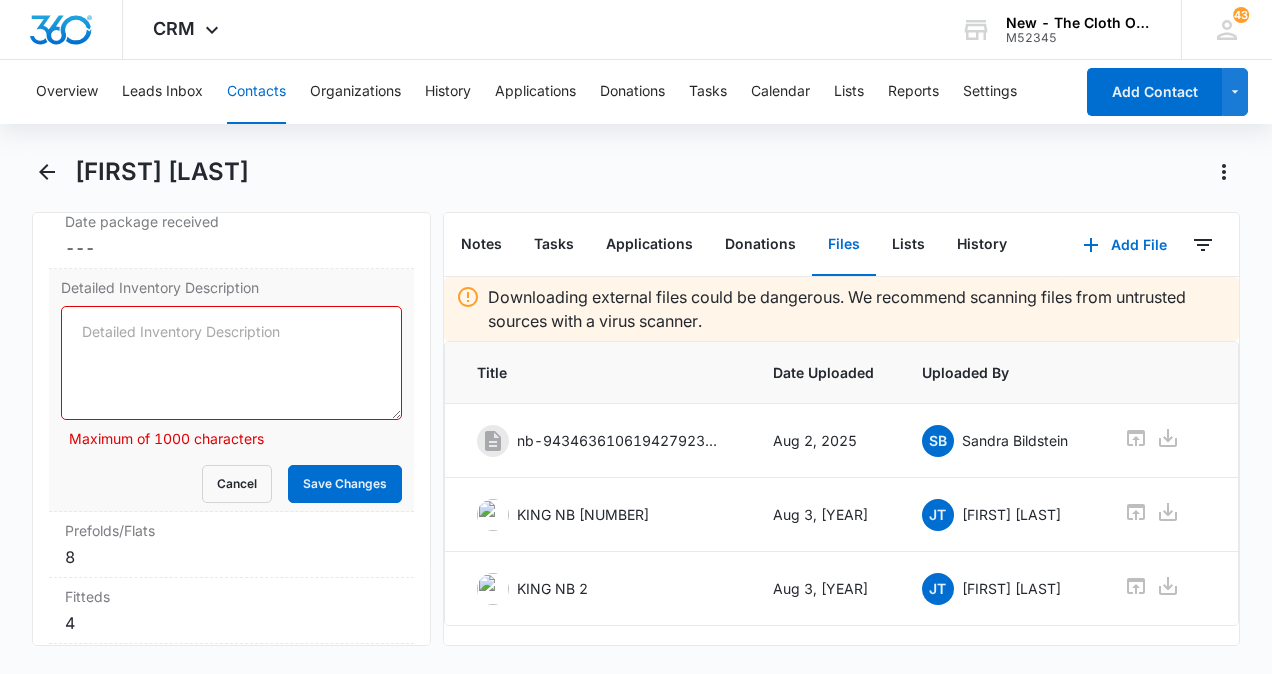 scroll, scrollTop: 0, scrollLeft: 0, axis: both 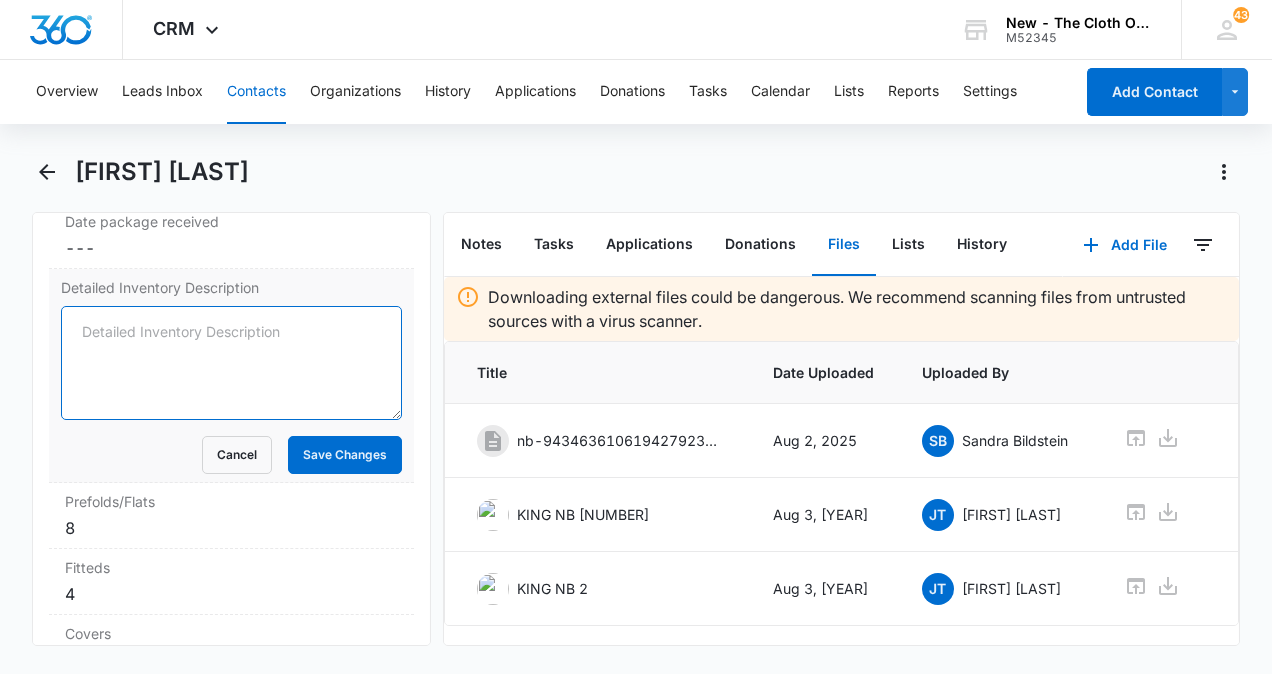 paste on "20 CH NB:
8 Prefolds/Flats: 1 Kingalive Creations preflat NB EUC, 1 no name flat cotton small EUC, 1 Nicki’s green edge NB prefold EUC, 1 Real Nappi’s green edge NB prefold EUC, 1 no name green edge NB prefold EUC, 1 no name orange edge XS prefold EUC, 1 Grovia XS green edge GUC, 1 no name preemie blue edge EUC
4 Fitteds: 1 Clotheez organic small no closure yellow edge EUC, 1 Clotheez organic NB no closure orange edge EUC, 2 Clotheez NB no closure orange edge EUC
4 Covers: 2 Thirsties size 1 snap (white, woods) EUC, 1 West Coast Dipes snap NB rainbow tie dye EUC, 1 Amazing Baby size 2 aplix Blue Jean EUC
4 AIO: 1 no name snap NB charcoal planets EUC, 1 Cutie Bootie Baby Boutique NB hamster EUC, 2 K&A NB aplix Baby Yoda Tie Dye Swirls EUC
13 Inserts: 3 Alva NB MF EUC, 3 no name NB MF EUC, 1 Amazing Baby size 2 trifold EUC, 1 booster EUC, 2 small cotton no name EUC, 2 natural boosters GUC, 1 Geffen Baby cotton EUC
4 Pocket Shells: 2 no name NB aplix green leaf EUC, 2 Apple Cheeks size 1 (grey, yellow) EUC
Ex..." 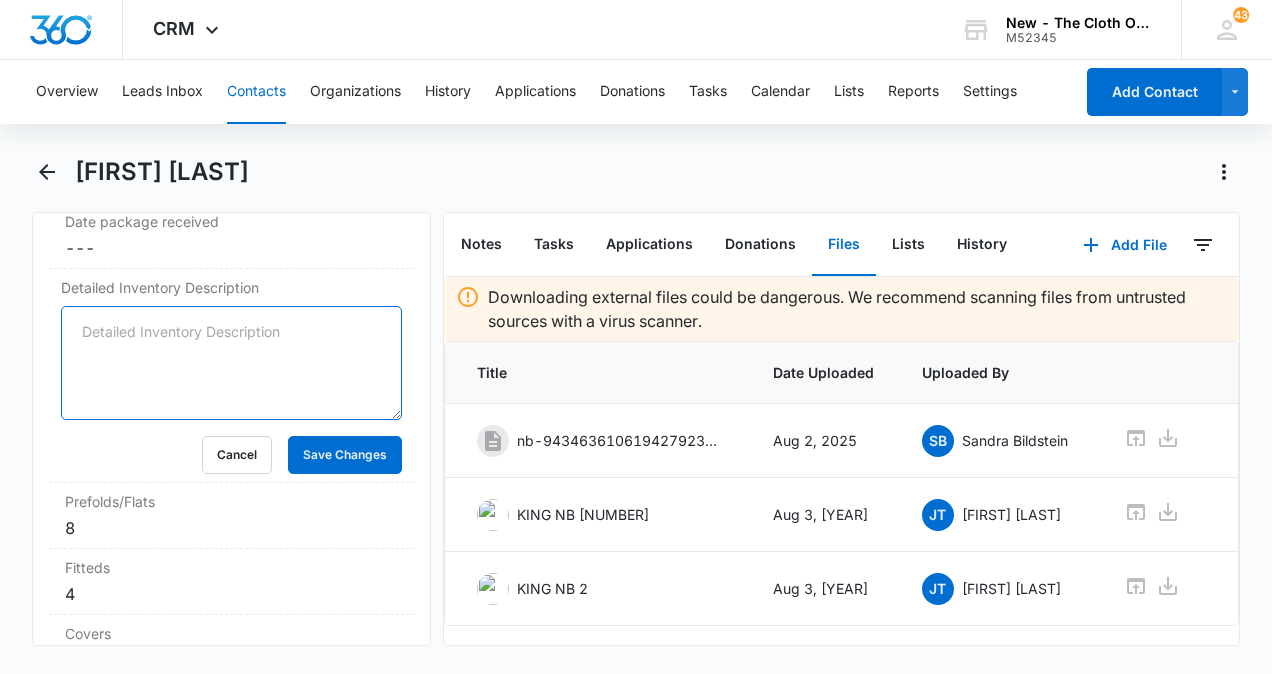 type on "20 CH NB:
8 Prefolds/Flats: 1 Kingalive Creations preflat NB EUC, 1 no name flat cotton small EUC, 1 Nicki’s green edge NB prefold EUC, 1 Real Nappi’s green edge NB prefold EUC, 1 no name green edge NB prefold EUC, 1 no name orange edge XS prefold EUC, 1 Grovia XS green edge GUC, 1 no name preemie blue edge EUC
4 Fitteds: 1 Clotheez organic small no closure yellow edge EUC, 1 Clotheez organic NB no closure orange edge EUC, 2 Clotheez NB no closure orange edge EUC
4 Covers: 2 Thirsties size 1 snap (white, woods) EUC, 1 West Coast Dipes snap NB rainbow tie dye EUC, 1 Amazing Baby size 2 aplix Blue Jean EUC
4 AIO: 1 no name snap NB charcoal planets EUC, 1 Cutie Bootie Baby Boutique NB hamster EUC, 2 K&A NB aplix Baby Yoda Tie Dye Swirls EUC
13 Inserts: 3 Alva NB MF EUC, 3 no name NB MF EUC, 1 Amazing Baby size 2 trifold EUC, 1 booster EUC, 2 small cotton no name EUC, 2 natural boosters GUC, 1 Geffen Baby cotton EUC
4 Pocket Shells: 2 no name NB aplix green leaf EUC, 2 Apple Cheeks size 1 (grey, yellow) EUC
Ex..." 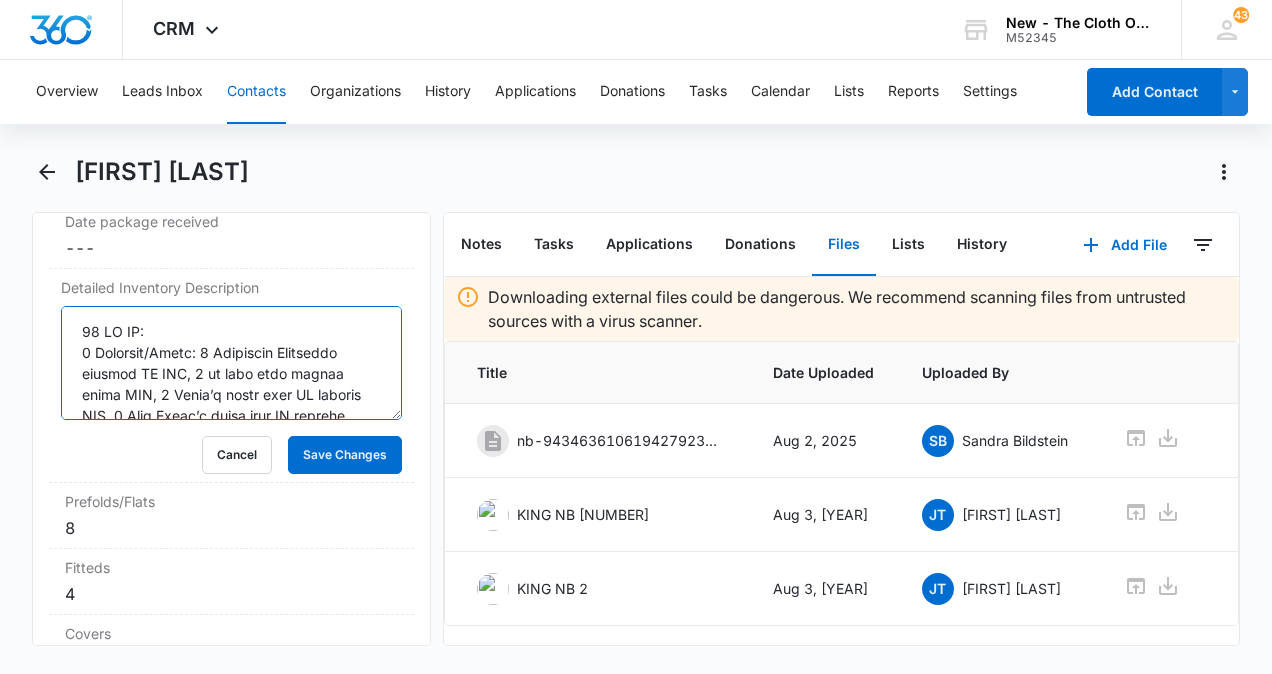 scroll, scrollTop: 550, scrollLeft: 0, axis: vertical 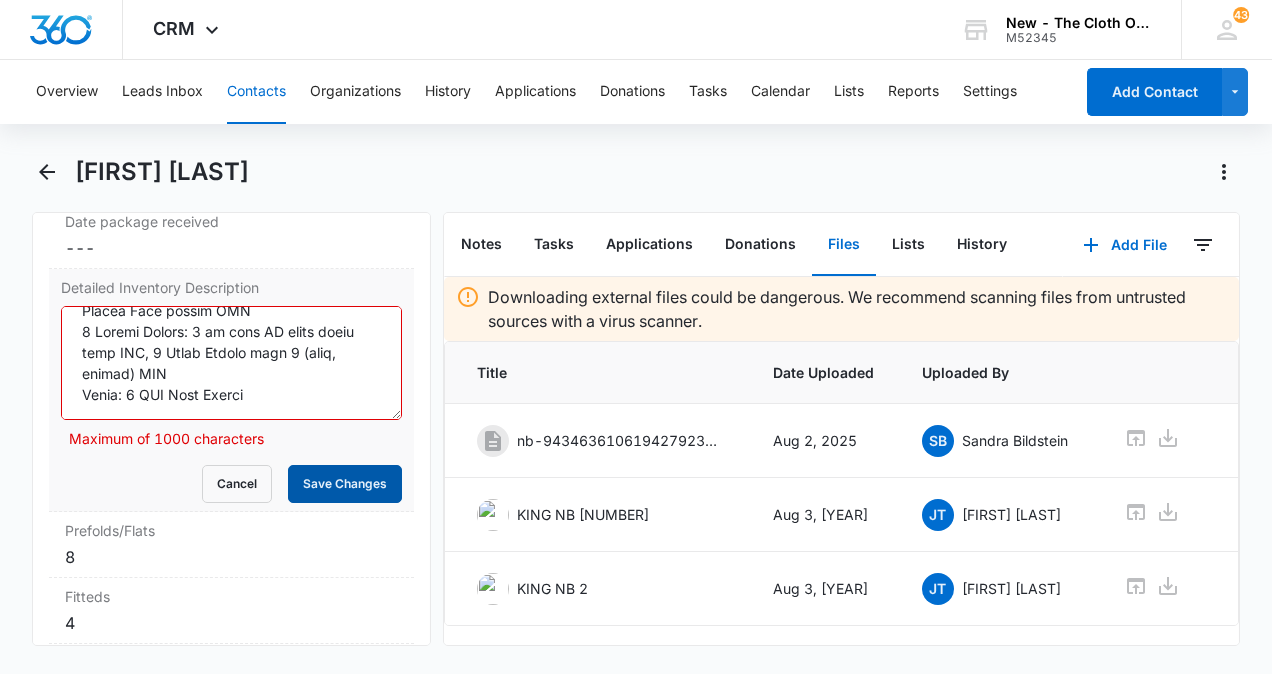 click on "Save Changes" at bounding box center [345, 484] 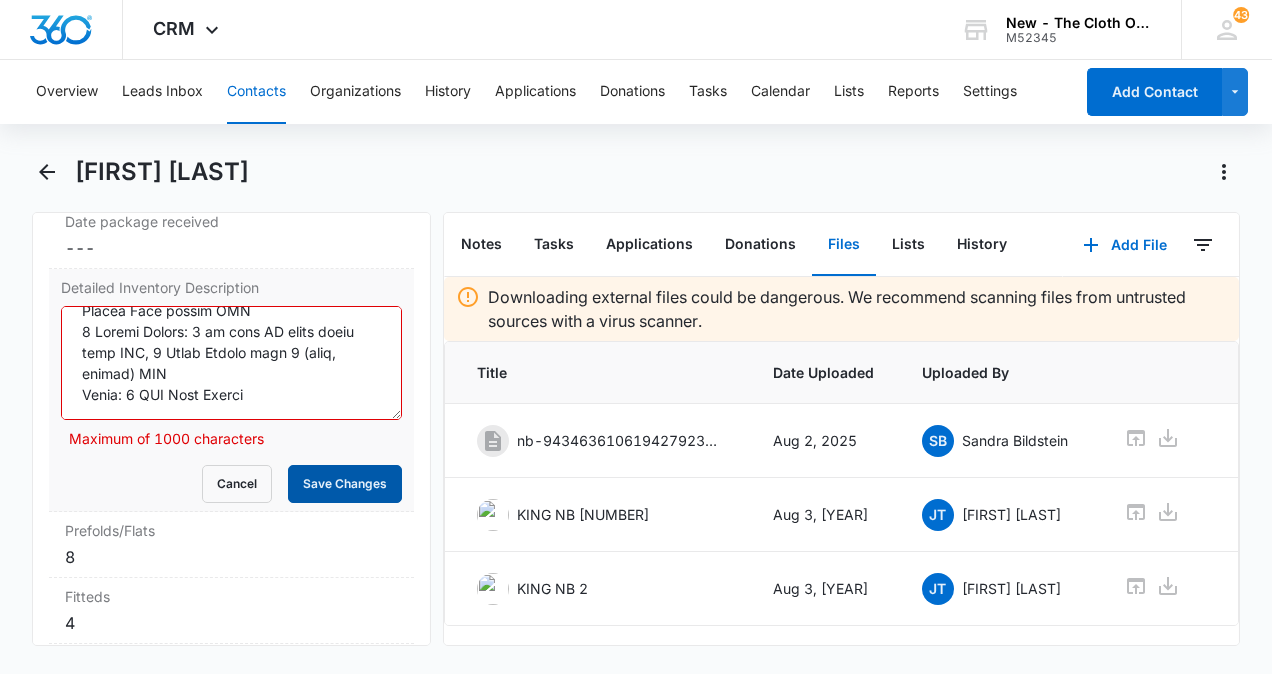click on "Save Changes" at bounding box center [345, 484] 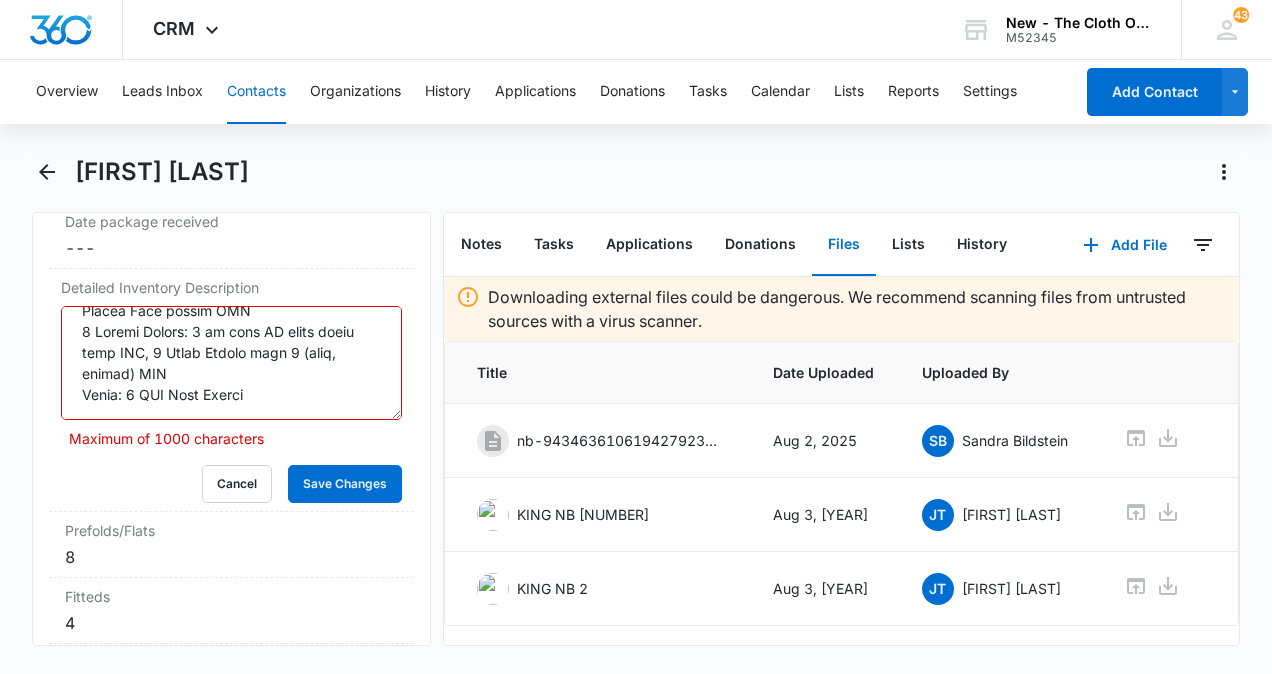 scroll, scrollTop: 0, scrollLeft: 0, axis: both 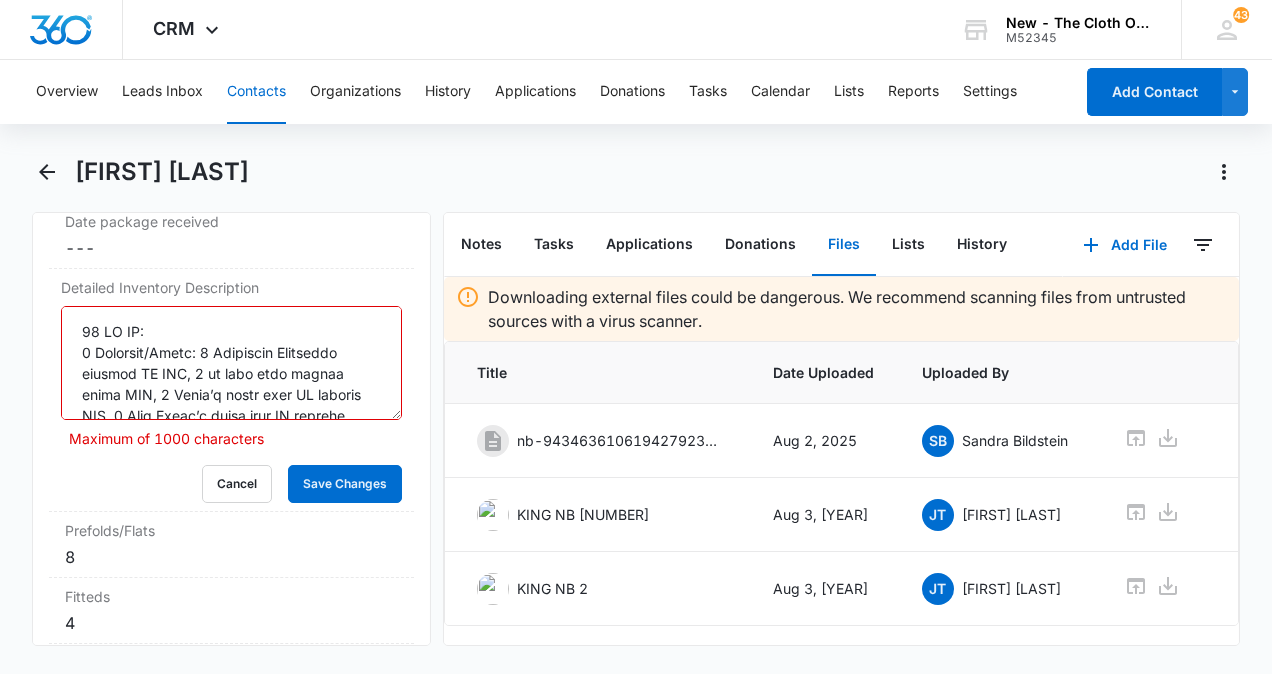 drag, startPoint x: 262, startPoint y: 424, endPoint x: -4, endPoint y: 234, distance: 326.88837 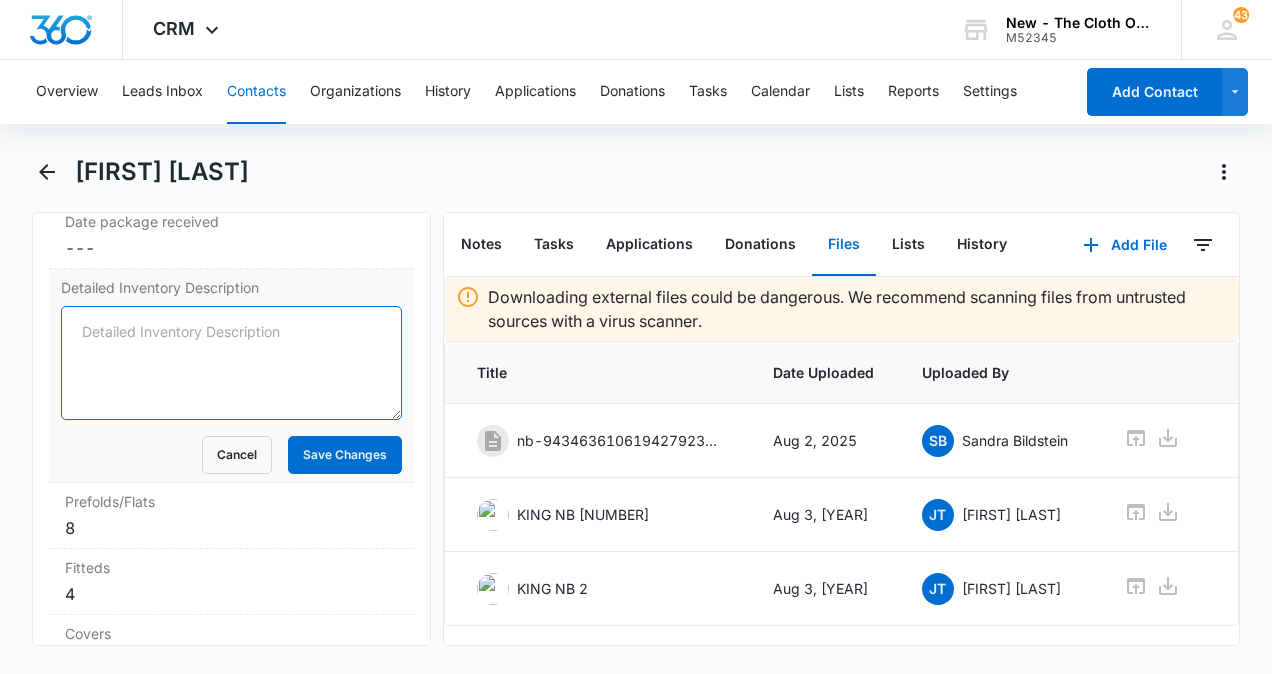 paste on "20 CH NB:
8 Prefolds/Flats: 1 Kingalive preflat NB EUC, 1 no name flat cotton small EUC, 1 Nicki’s green edge NB EUC, 1 Real Nappi’s green edge NB EUC, 1 no name green edge NB EUC, 1 no name orange edge XS EUC, 1 Grovia XS green edge GUC, 1 no name preemie blue edge EUC
4 Fitteds: 1 Clotheez organic small no closure yellow edge EUC, 1 Clotheez NB no closure orange edge EUC, 2 Clotheez NB no closure orange edge EUC
4 Covers: 2 Thirsties size 1 snap (white, woods) EUC, 1 West Coast Dipes snap NB rainbow tie dye EUC, 1 Amazing Baby size 2 aplix Blue Jean EUC
4 AIO: 1 no name snap NB charcoal planets EUC, 1 Cutie Bootie Boutique NB hamster EUC, 2 K&A NB aplix Baby Yoda Tie Dye Swirls EUC
13 Inserts: 3 Alva NB MF EUC, 3 no name NB MF EUC, 1 Amazing Baby size 2 trifold EUC, 1 booster EUC, 2 small cotton no name EUC, 2 natural boosters GUC, 1 Geffen Baby cotton EUC
4 Pockets: 2 no name NB aplix green leaf EUC, 2 Apple Cheeks size 1 (grey, yellow) EUC
Extra: 1 NIP Blue Snappi" 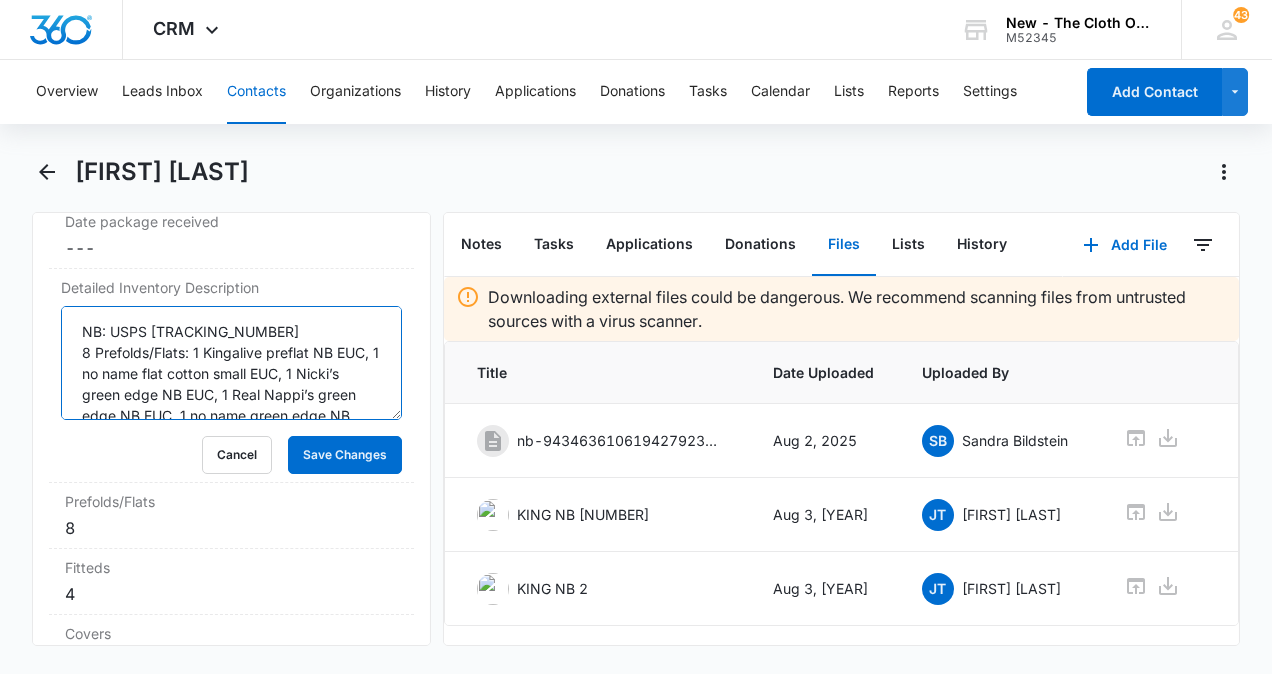 scroll, scrollTop: 508, scrollLeft: 0, axis: vertical 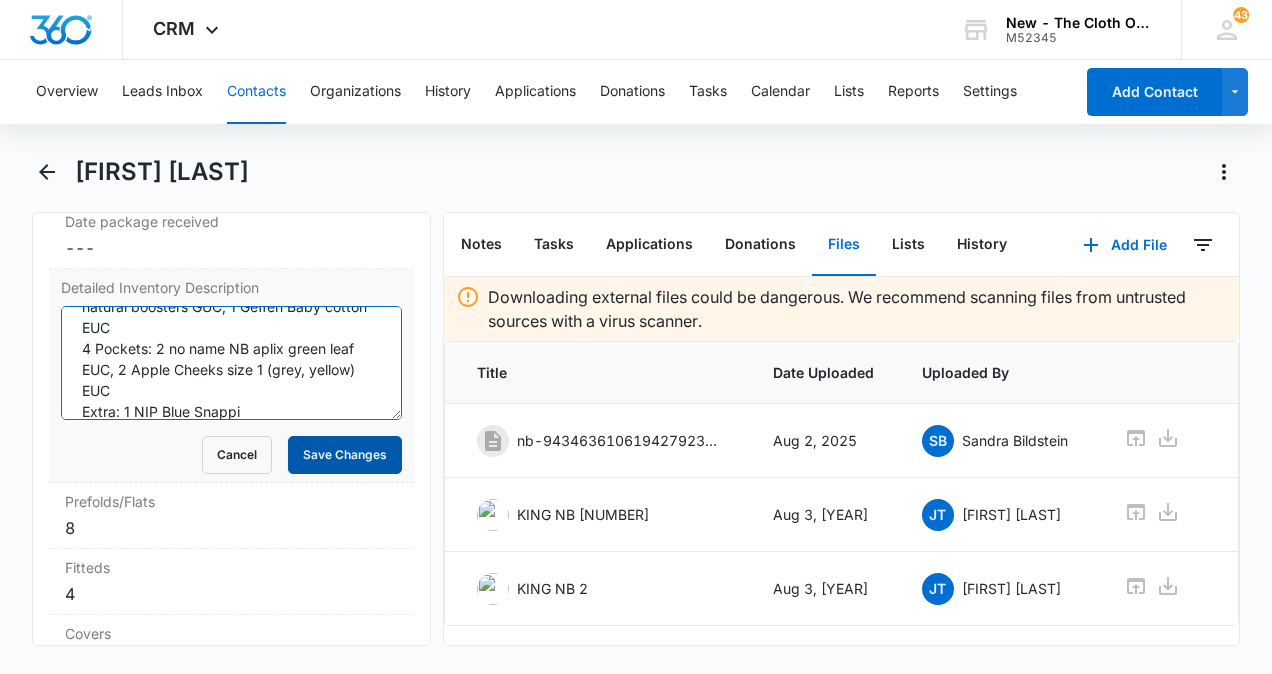 type on "20 CH NB:
8 Prefolds/Flats: 1 Kingalive preflat NB EUC, 1 no name flat cotton small EUC, 1 Nicki’s green edge NB EUC, 1 Real Nappi’s green edge NB EUC, 1 no name green edge NB EUC, 1 no name orange edge XS EUC, 1 Grovia XS green edge GUC, 1 no name preemie blue edge EUC
4 Fitteds: 1 Clotheez organic small no closure yellow edge EUC, 1 Clotheez NB no closure orange edge EUC, 2 Clotheez NB no closure orange edge EUC
4 Covers: 2 Thirsties size 1 snap (white, woods) EUC, 1 West Coast Dipes snap NB rainbow tie dye EUC, 1 Amazing Baby size 2 aplix Blue Jean EUC
4 AIO: 1 no name snap NB charcoal planets EUC, 1 Cutie Bootie Boutique NB hamster EUC, 2 K&A NB aplix Baby Yoda Tie Dye Swirls EUC
13 Inserts: 3 Alva NB MF EUC, 3 no name NB MF EUC, 1 Amazing Baby size 2 trifold EUC, 1 booster EUC, 2 small cotton no name EUC, 2 natural boosters GUC, 1 Geffen Baby cotton EUC
4 Pockets: 2 no name NB aplix green leaf EUC, 2 Apple Cheeks size 1 (grey, yellow) EUC
Extra: 1 NIP Blue Snappi" 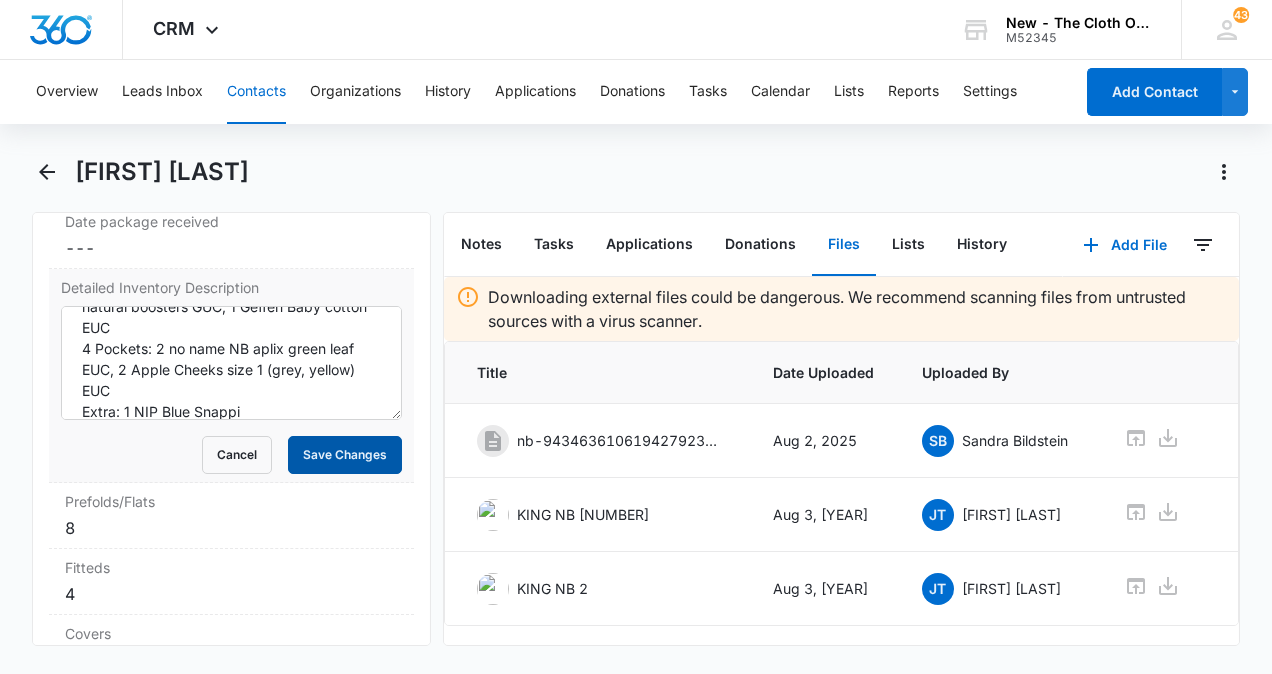 click on "Save Changes" at bounding box center (345, 455) 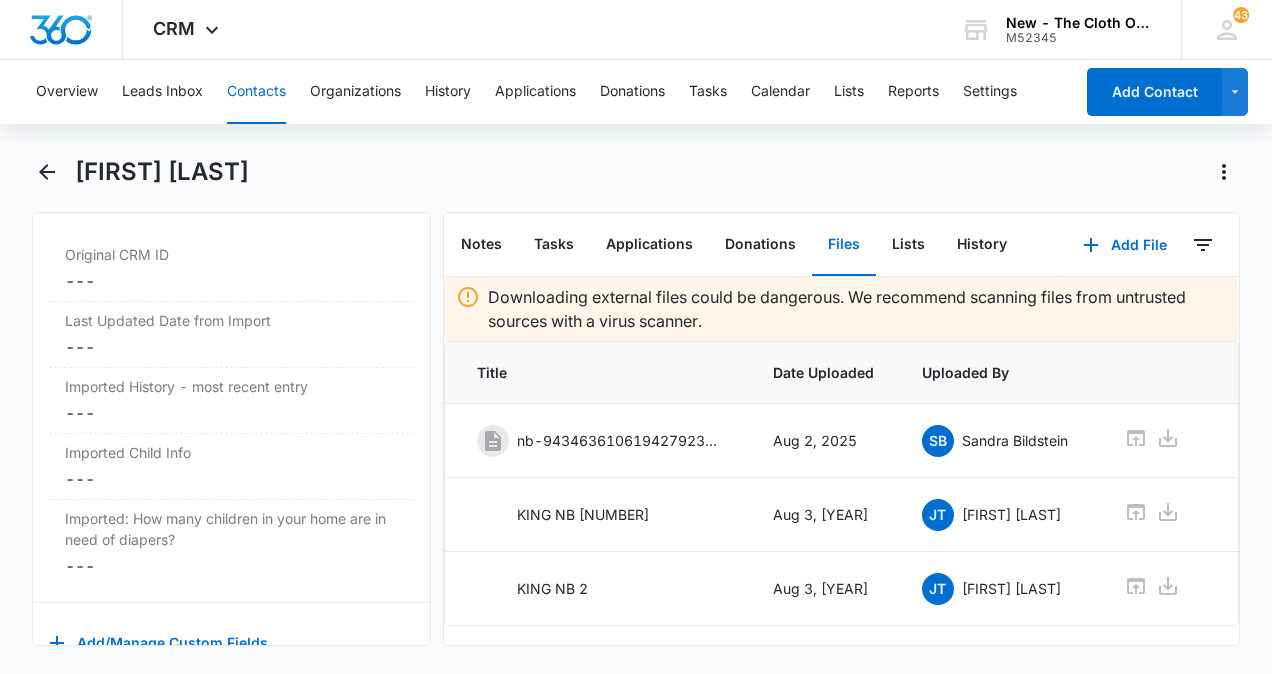 scroll, scrollTop: 6508, scrollLeft: 0, axis: vertical 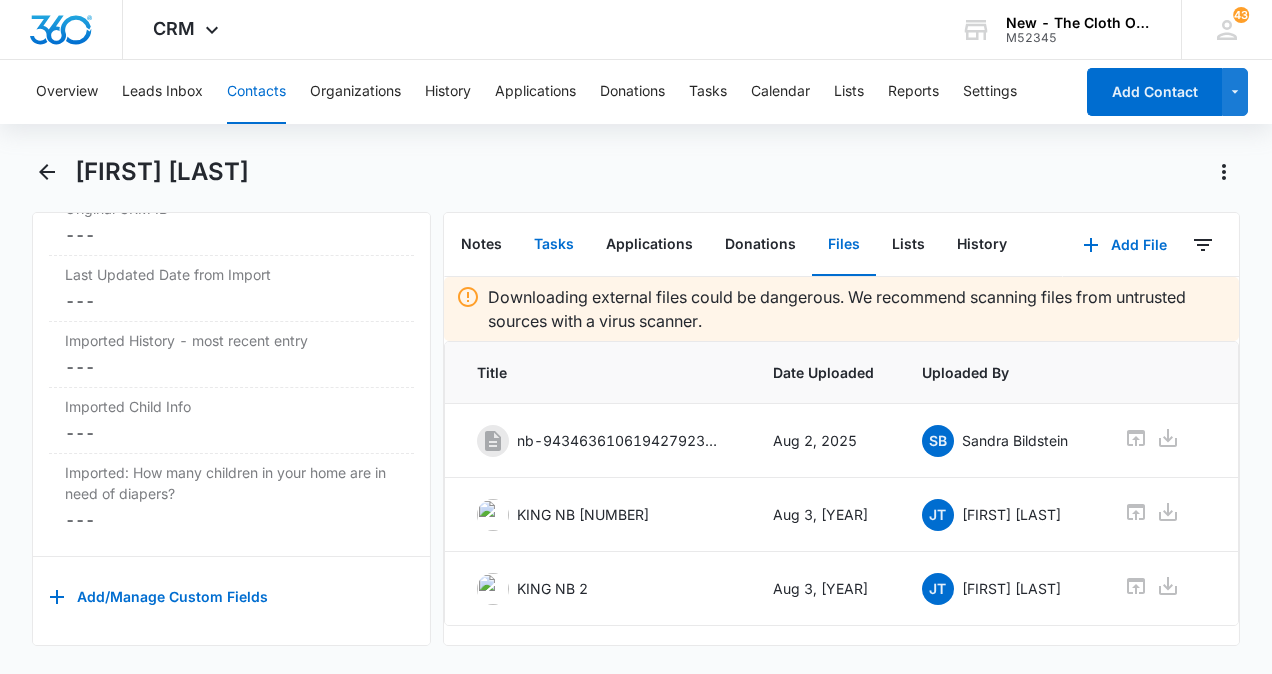 click on "Tasks" at bounding box center (554, 245) 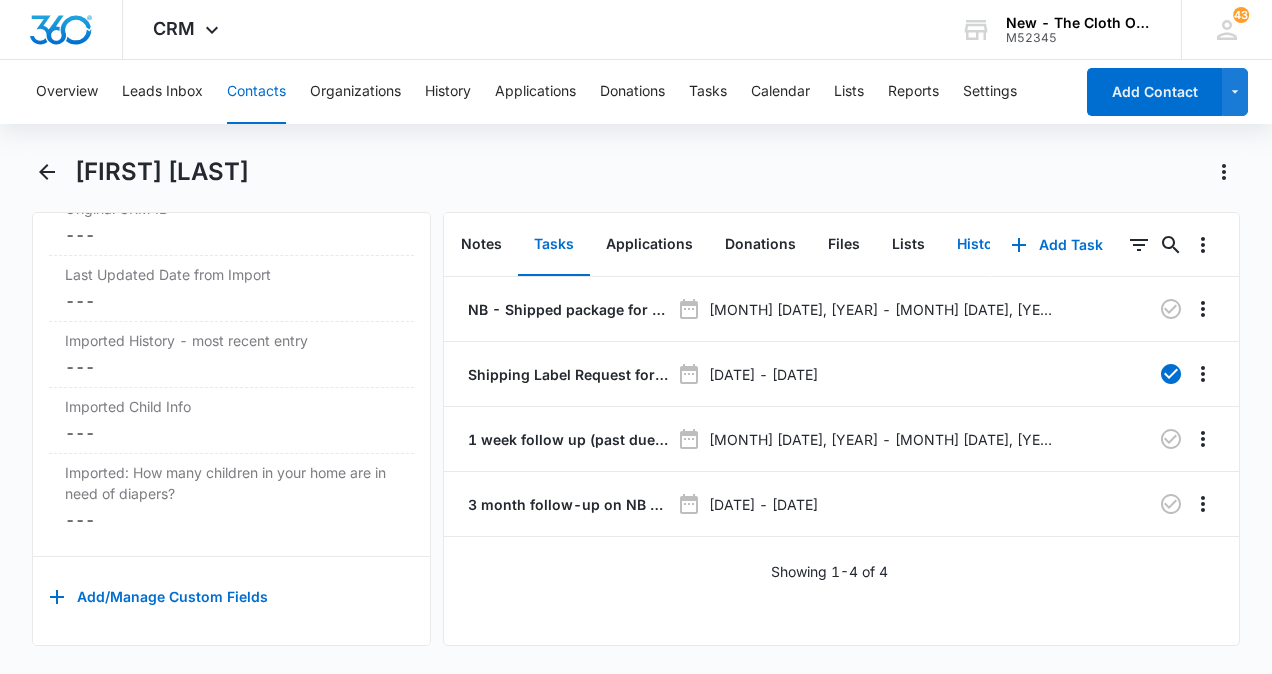 click on "History" at bounding box center [982, 245] 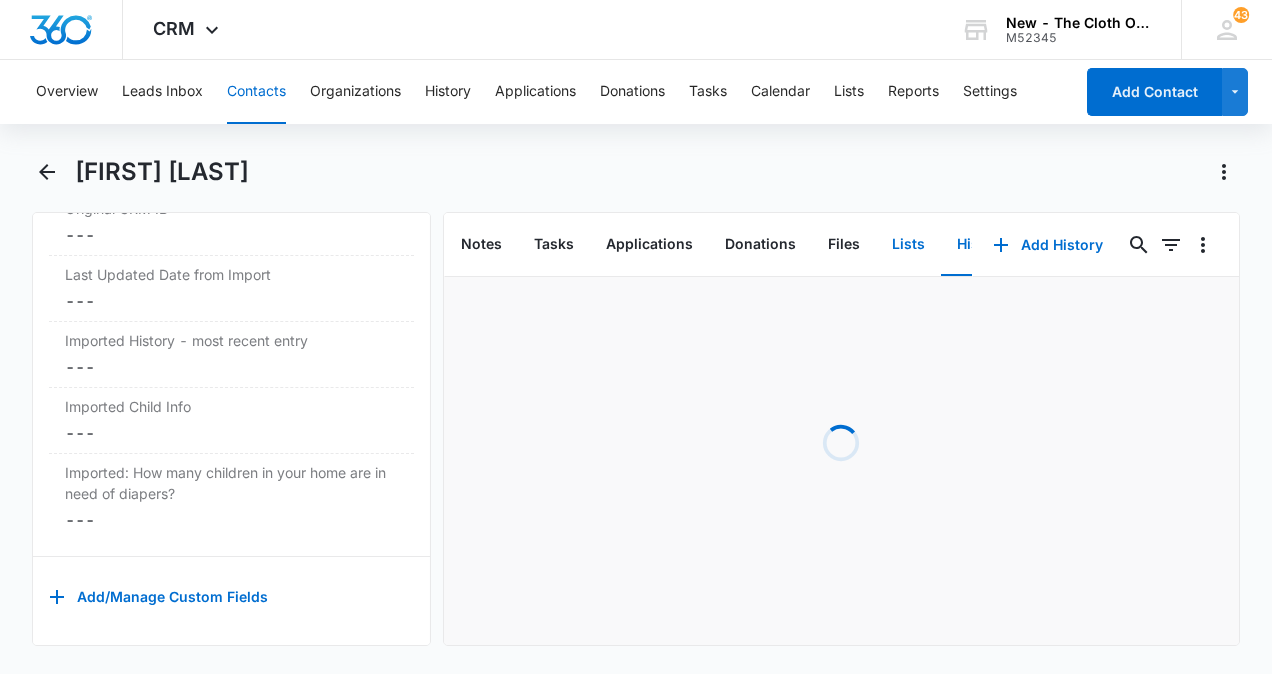 click on "Lists" at bounding box center (908, 245) 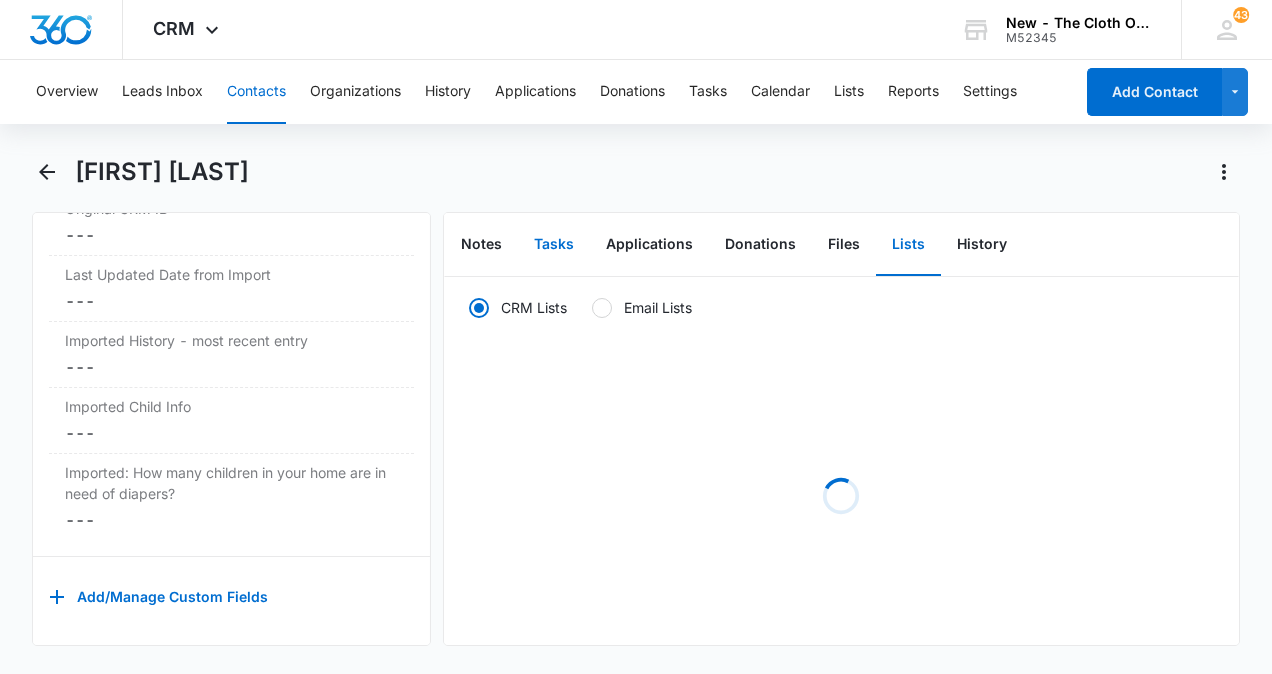click on "Tasks" at bounding box center (554, 245) 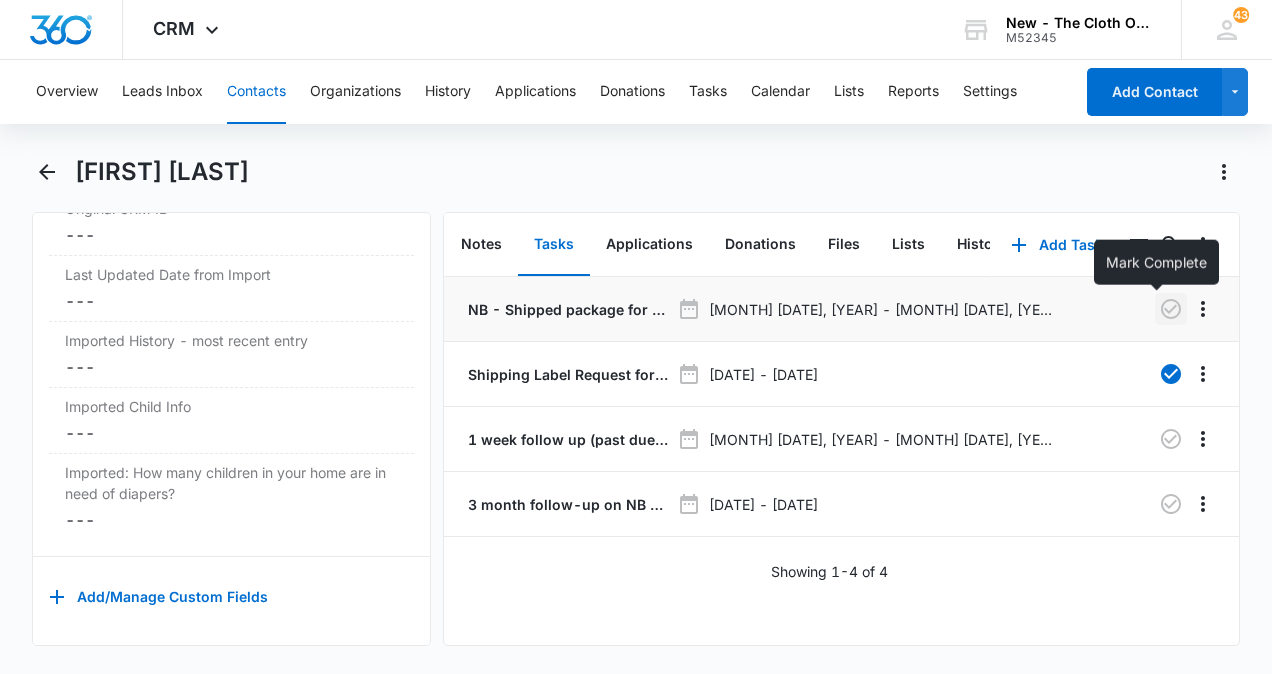 click 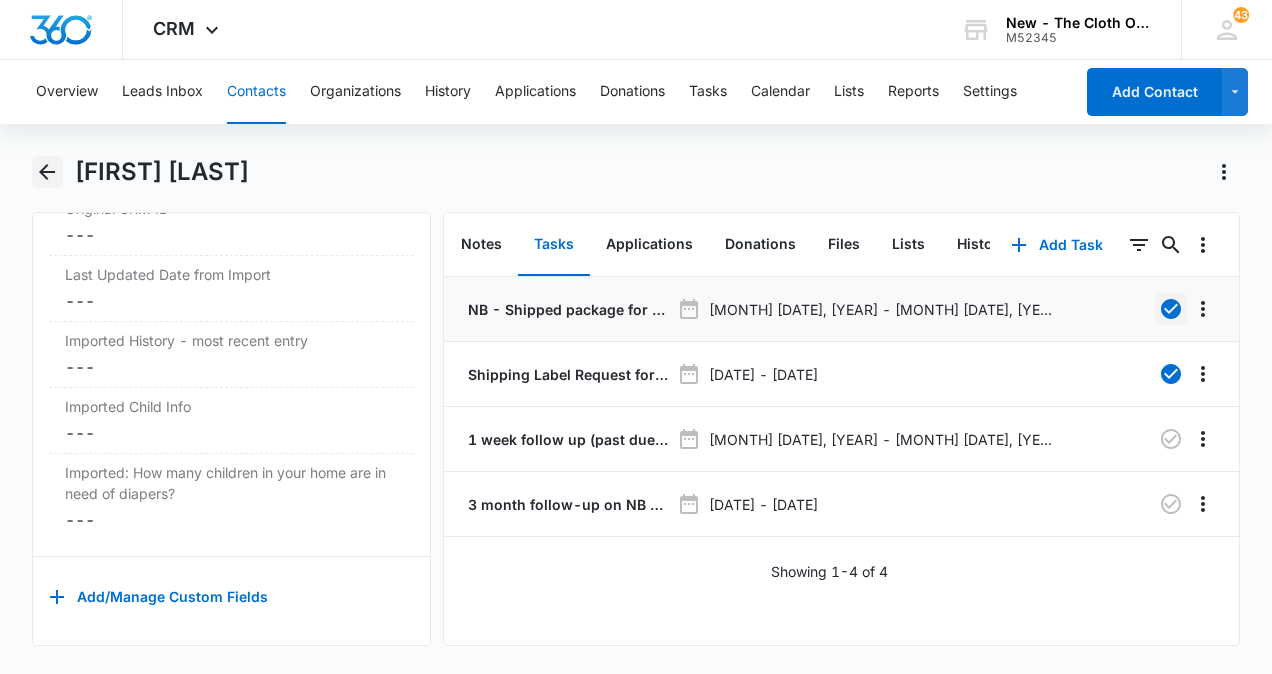 click at bounding box center (47, 172) 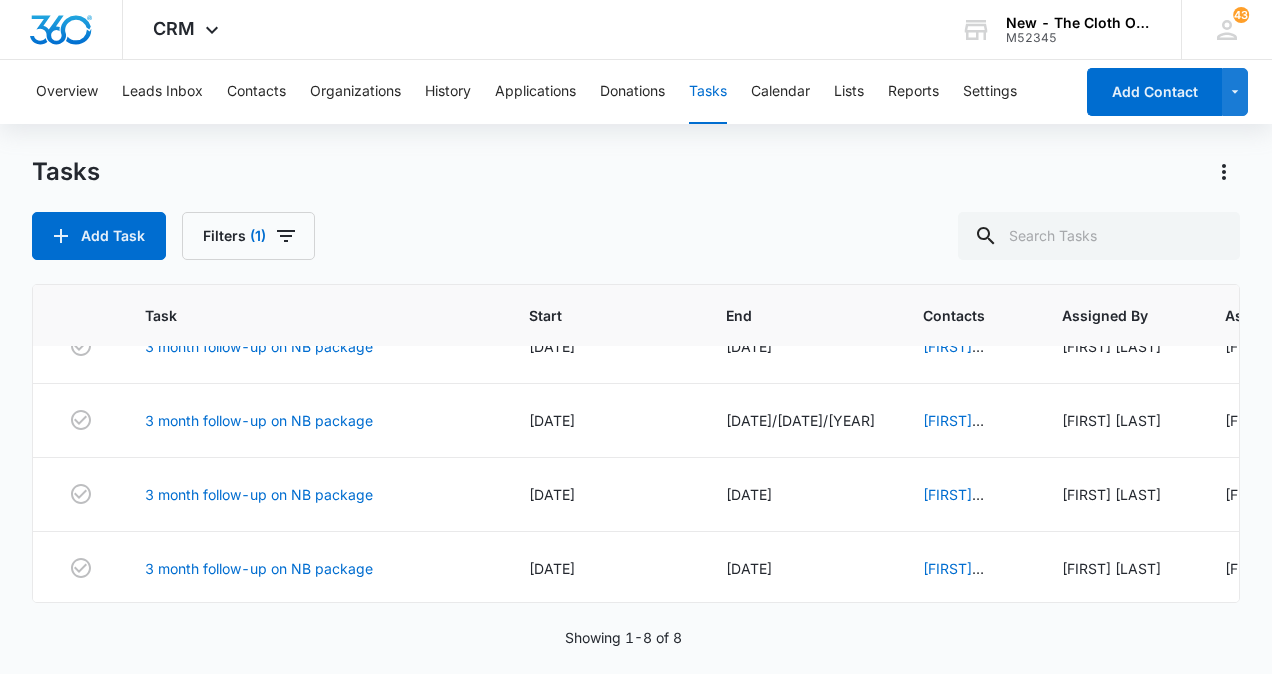 scroll, scrollTop: 353, scrollLeft: 0, axis: vertical 